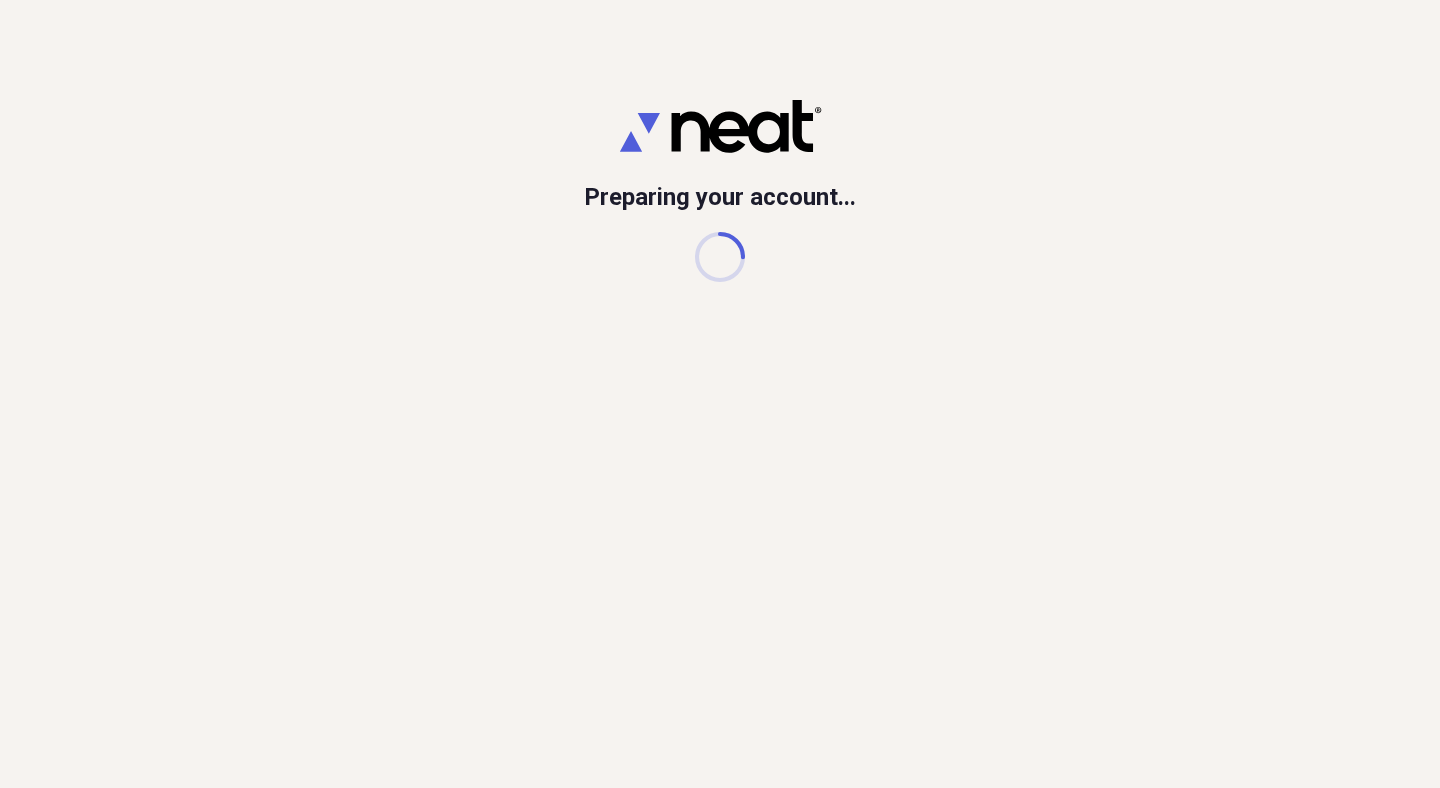 scroll, scrollTop: 0, scrollLeft: 0, axis: both 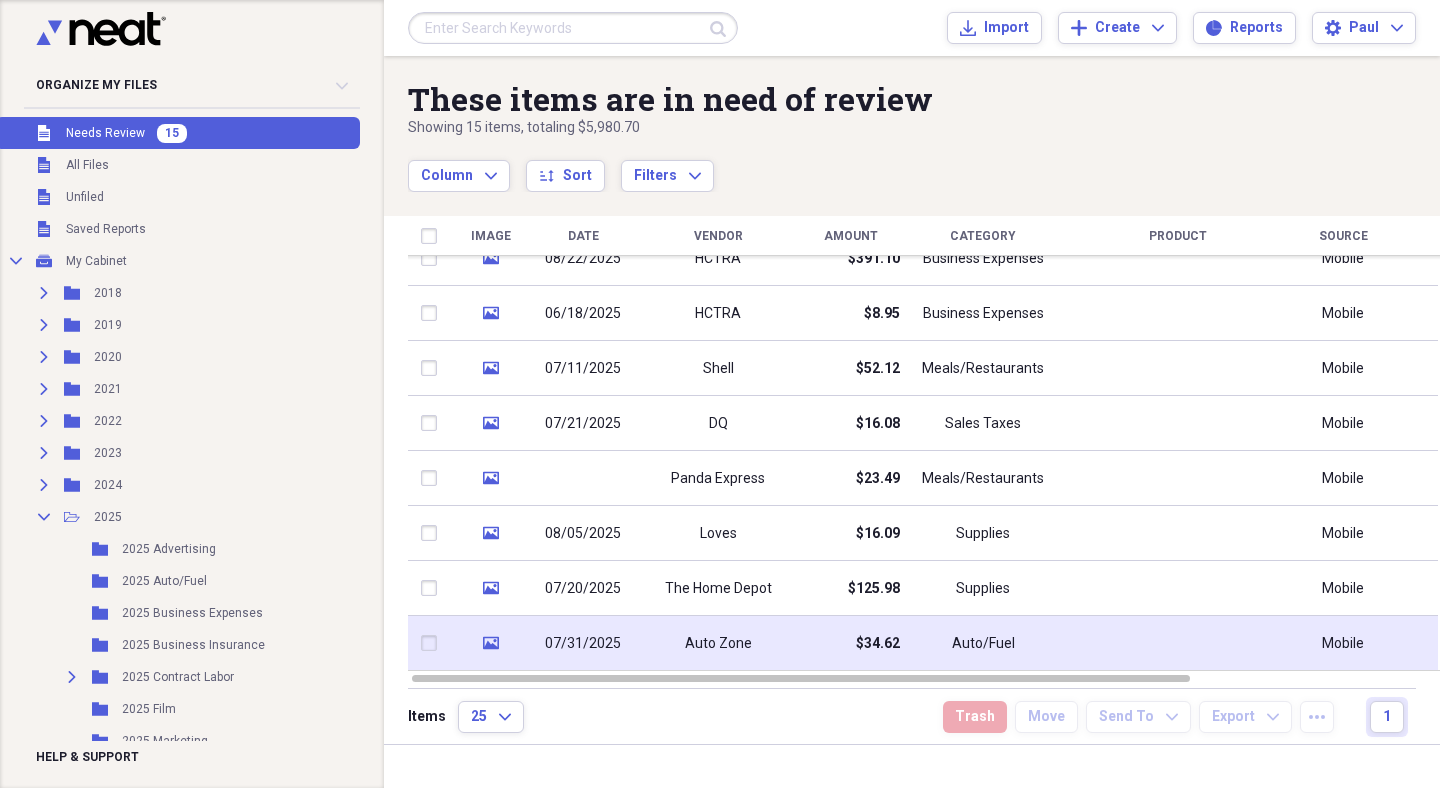click on "media" 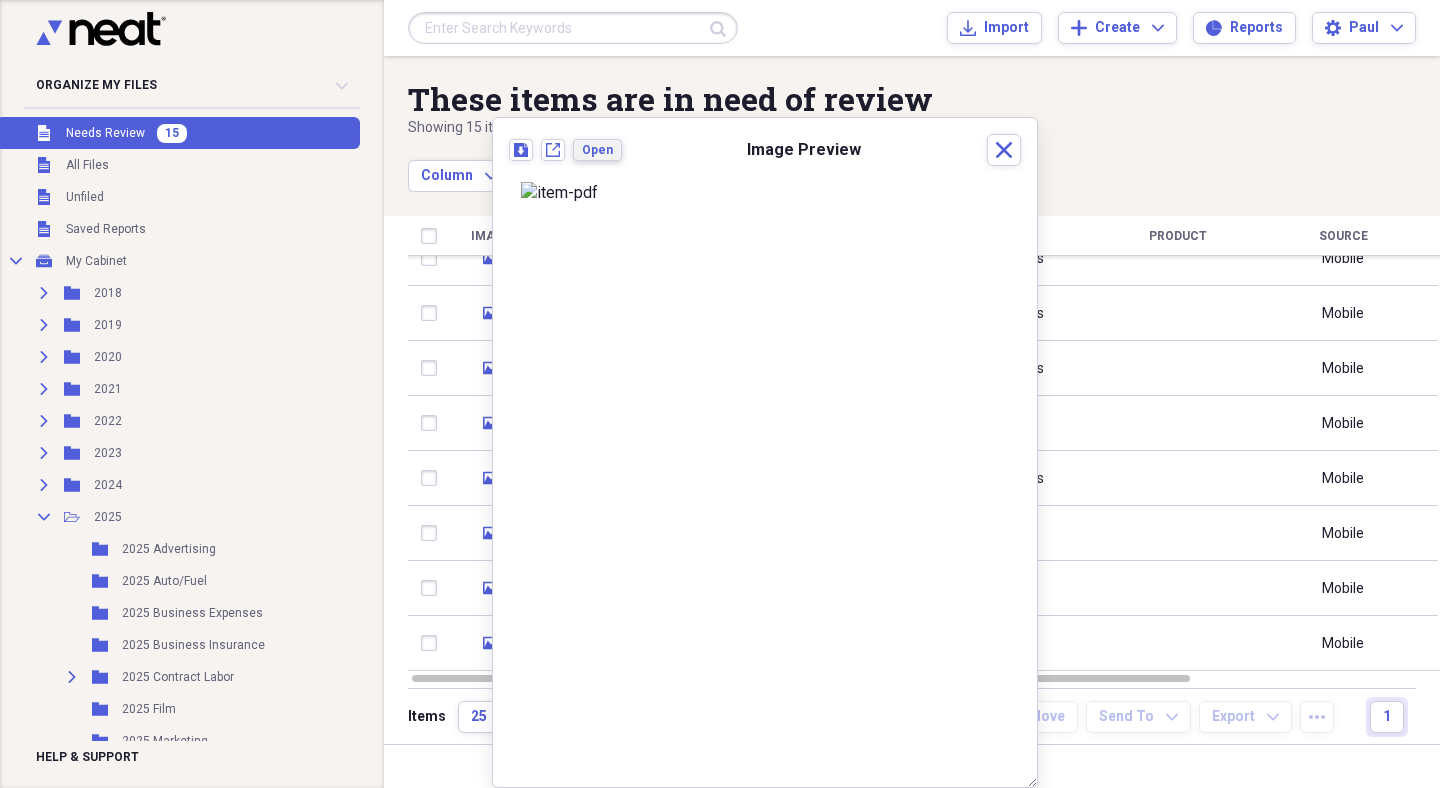 click on "Open" at bounding box center (597, 150) 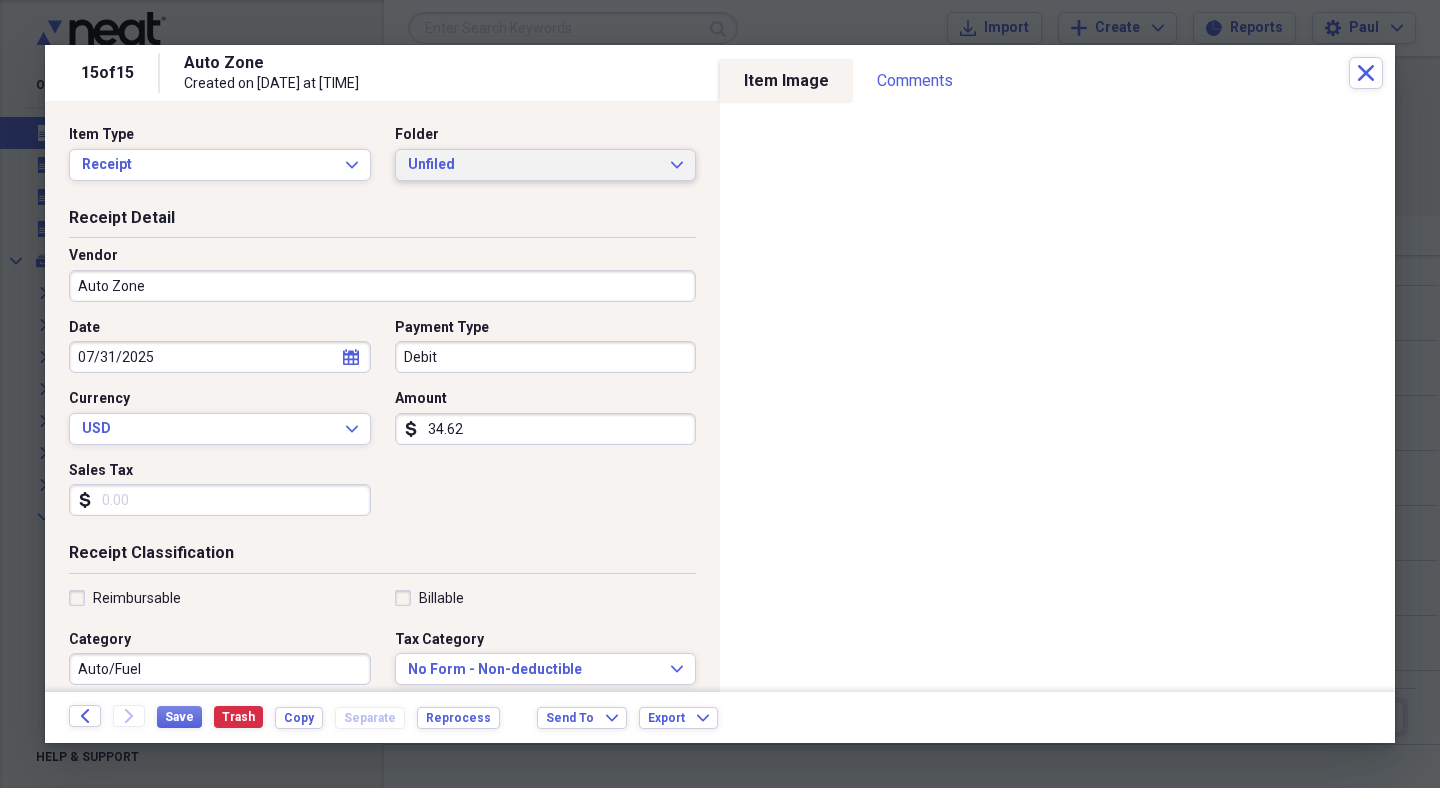 click on "Unfiled Expand" at bounding box center (546, 165) 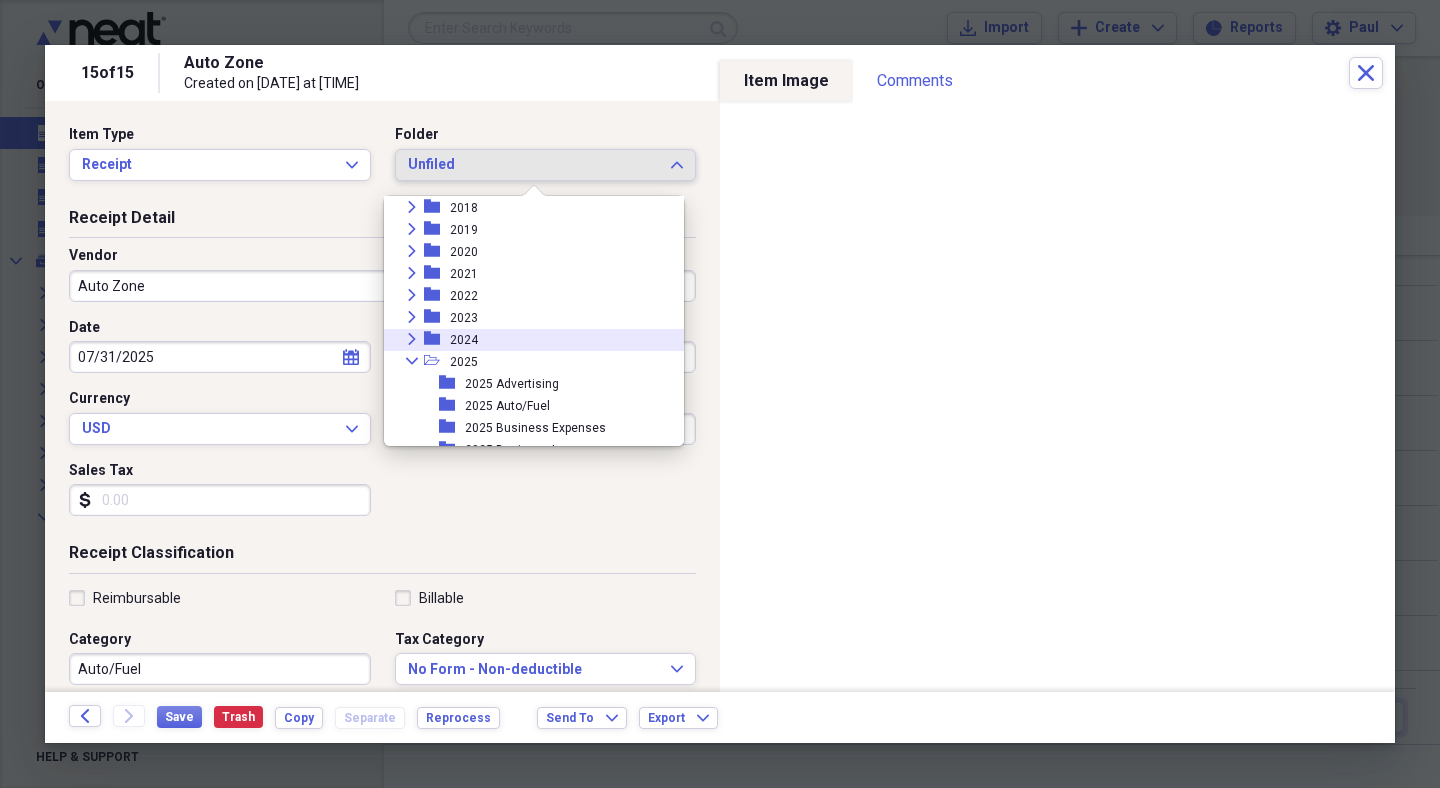 scroll, scrollTop: 63, scrollLeft: 0, axis: vertical 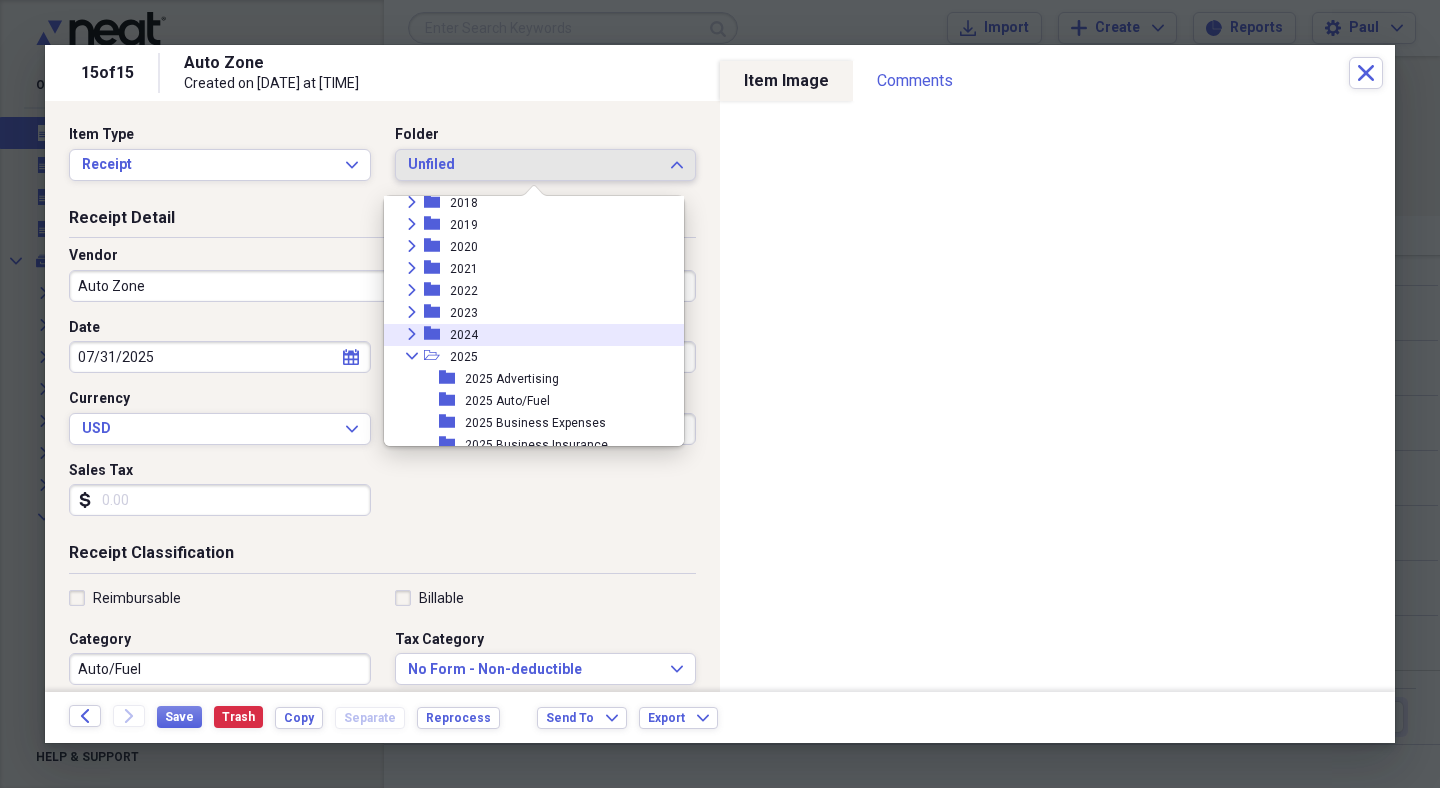 click on "2025 Auto/Fuel" at bounding box center [507, 401] 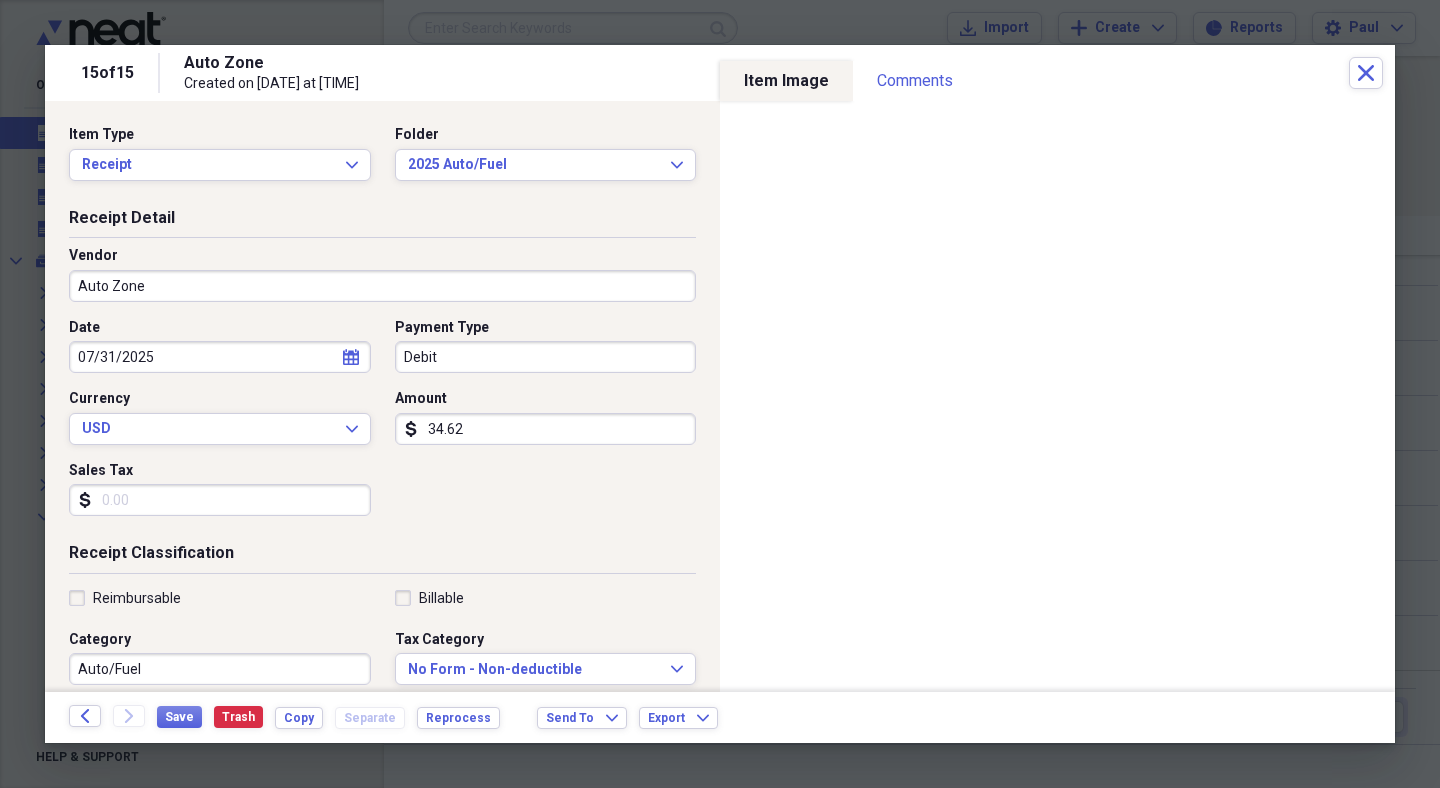 click on "Sales Tax" at bounding box center (220, 500) 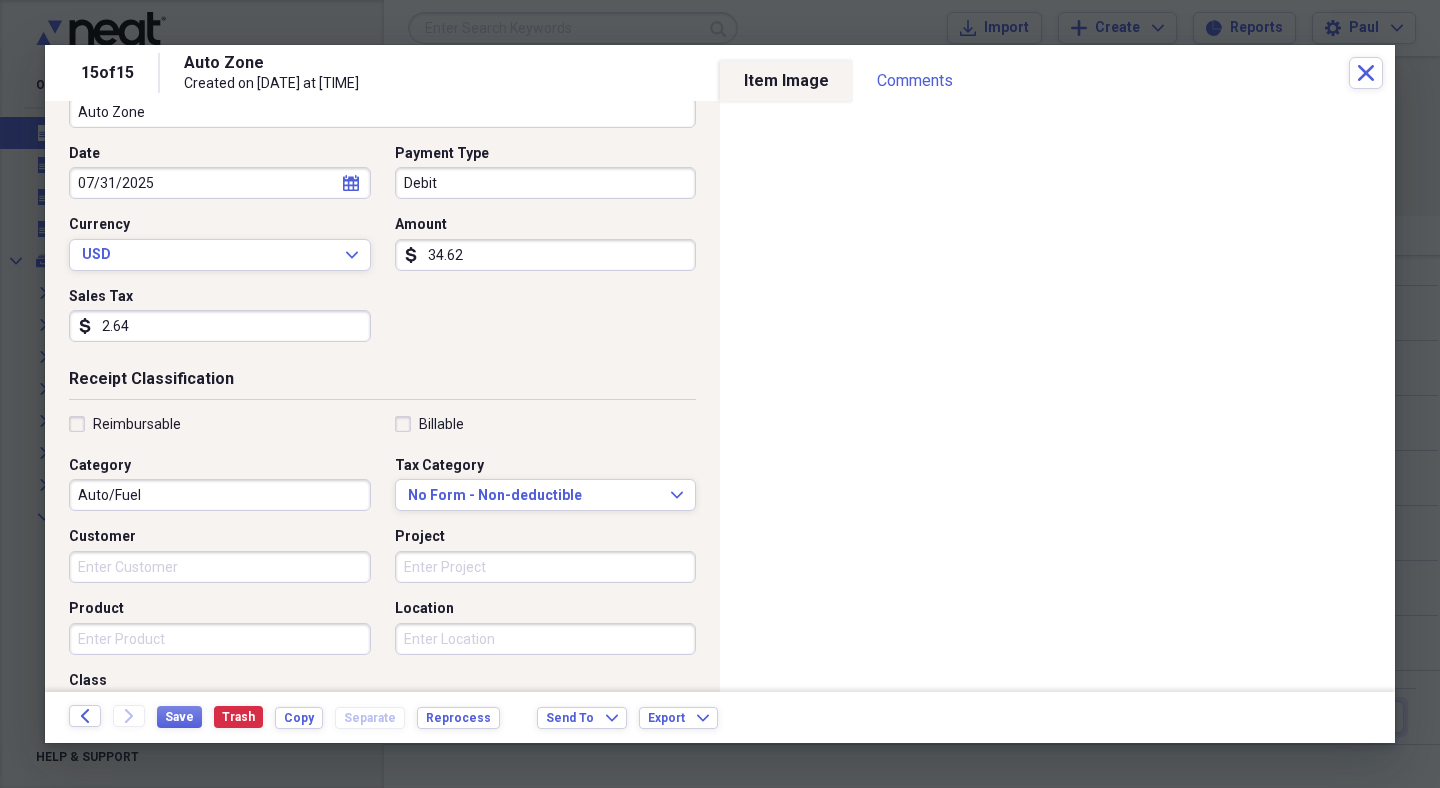 scroll, scrollTop: 177, scrollLeft: 0, axis: vertical 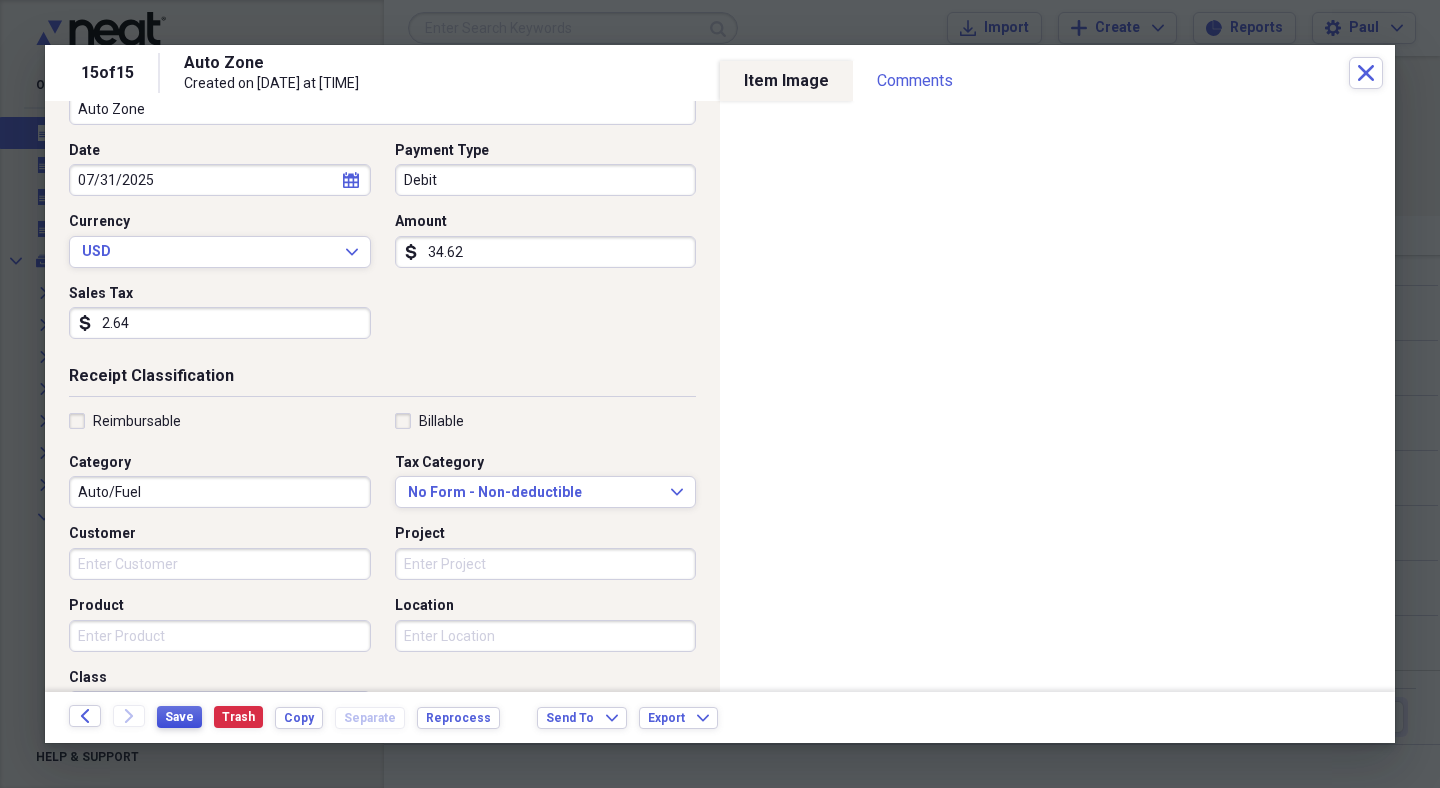 type on "2.64" 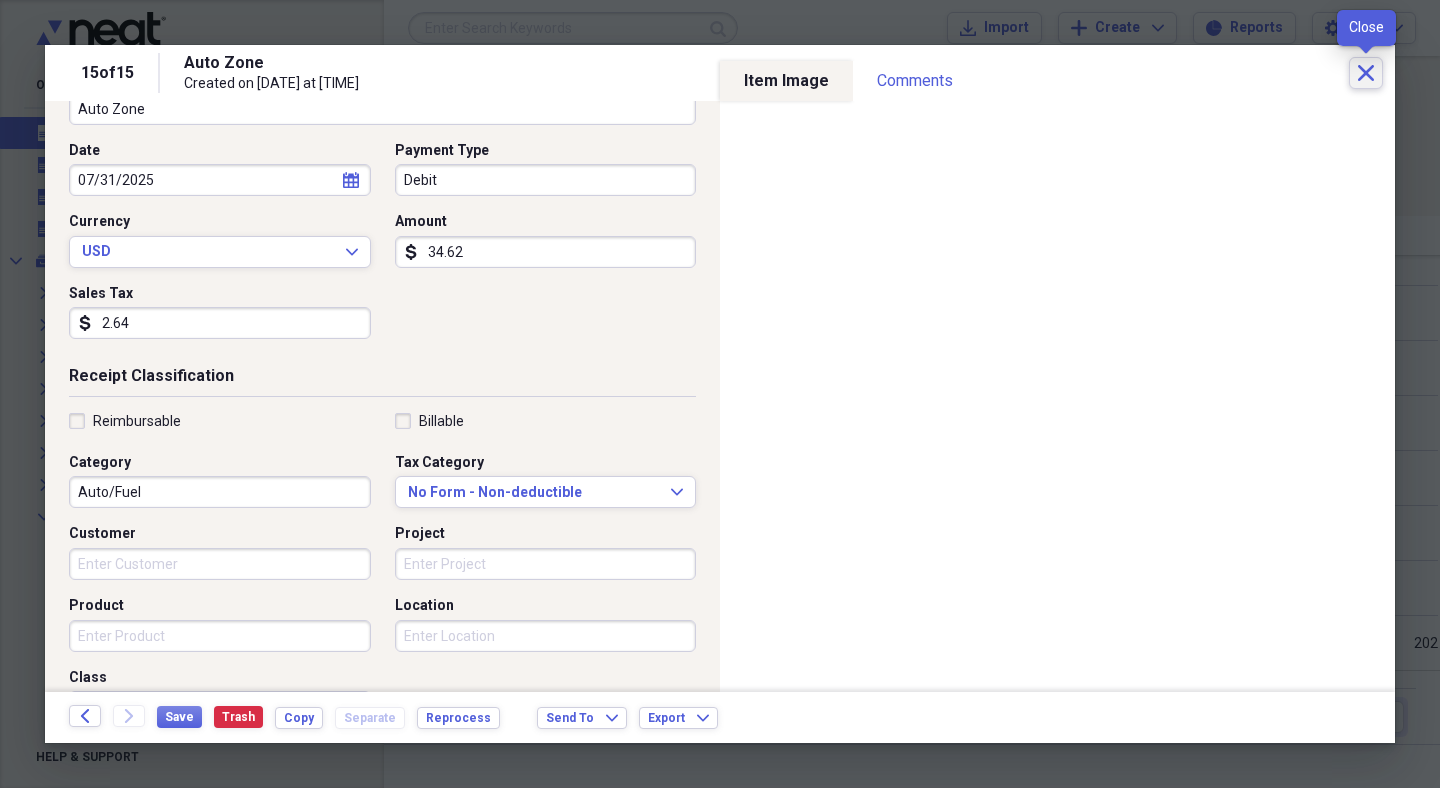 click on "Close" 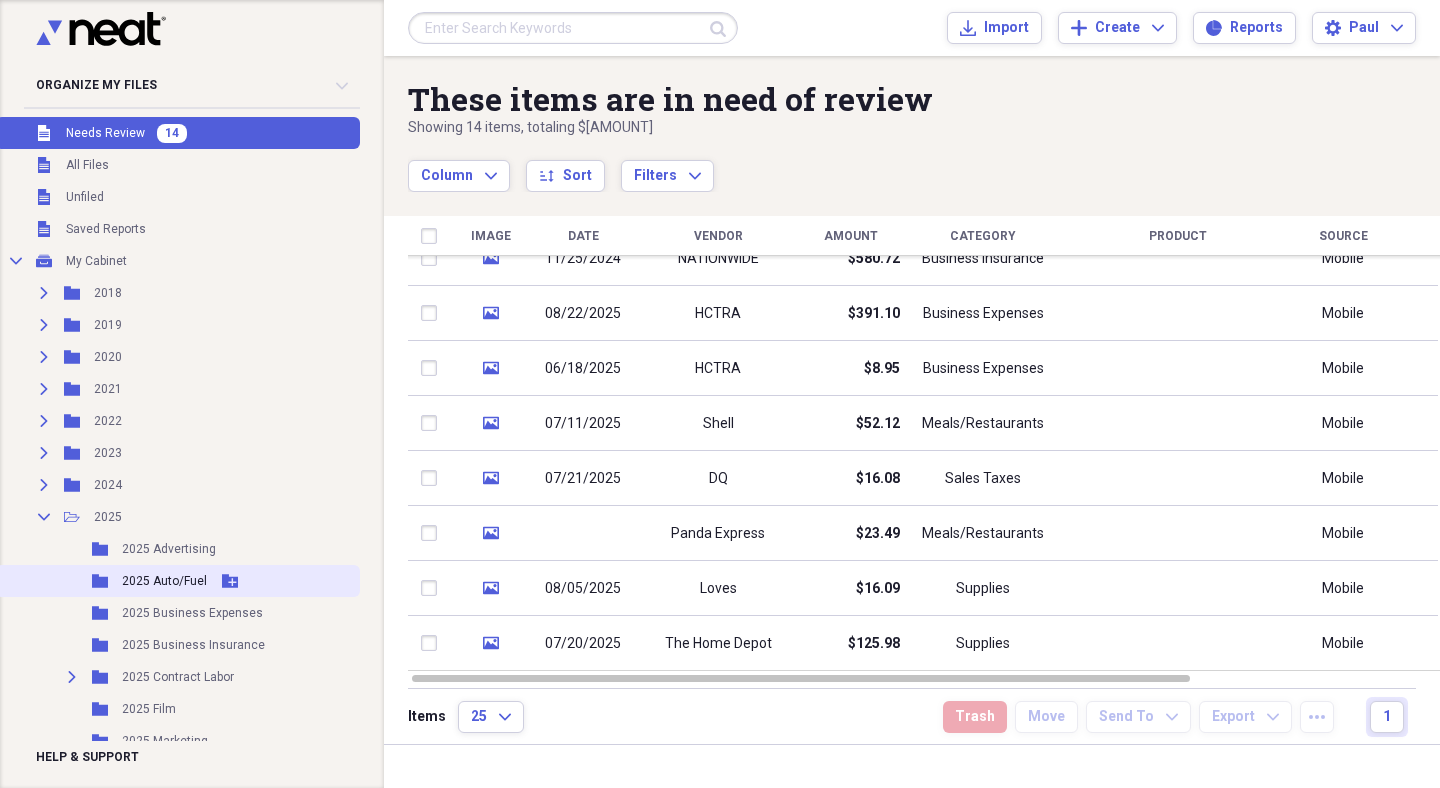 click on "2025 Auto/Fuel" at bounding box center (164, 581) 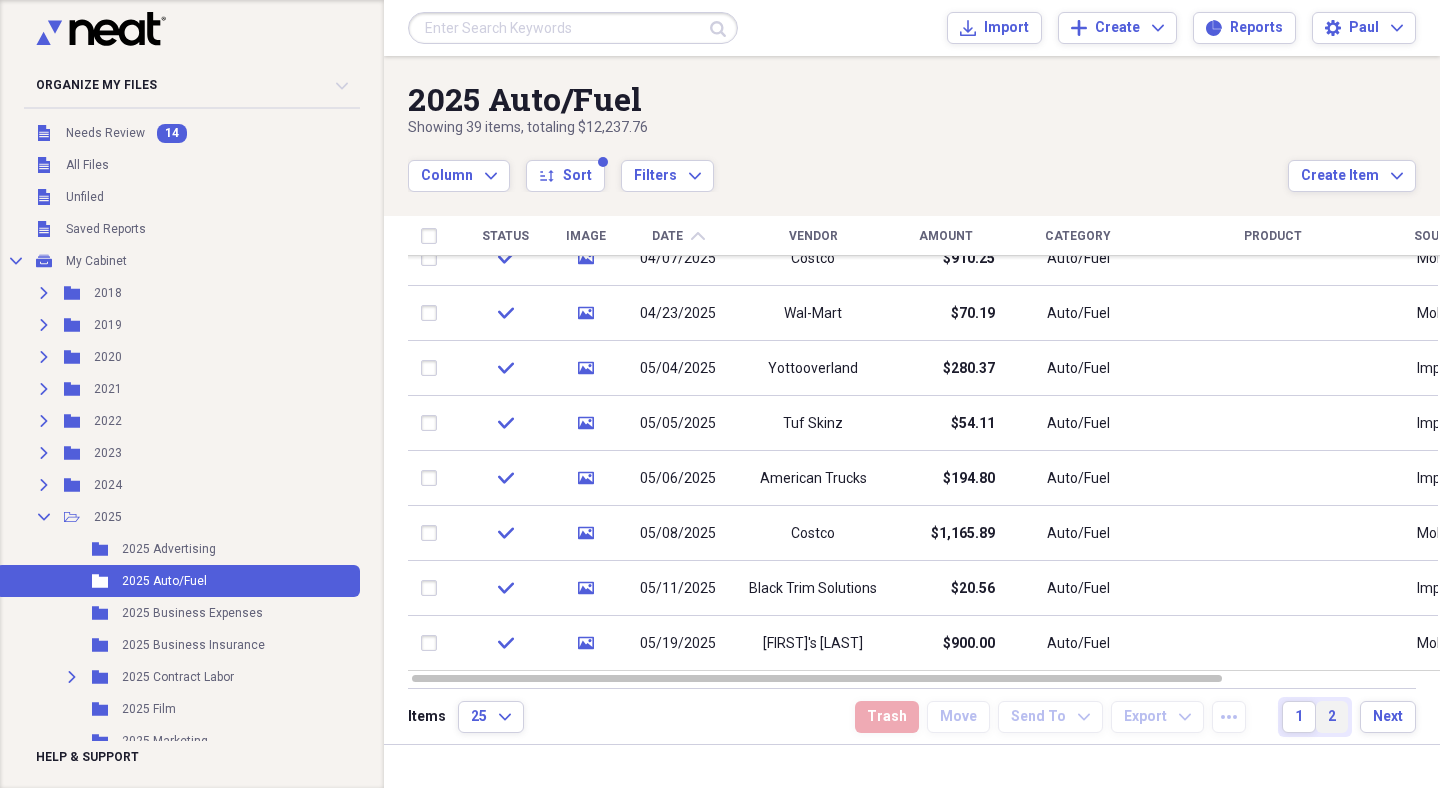 click on "2" at bounding box center (1332, 717) 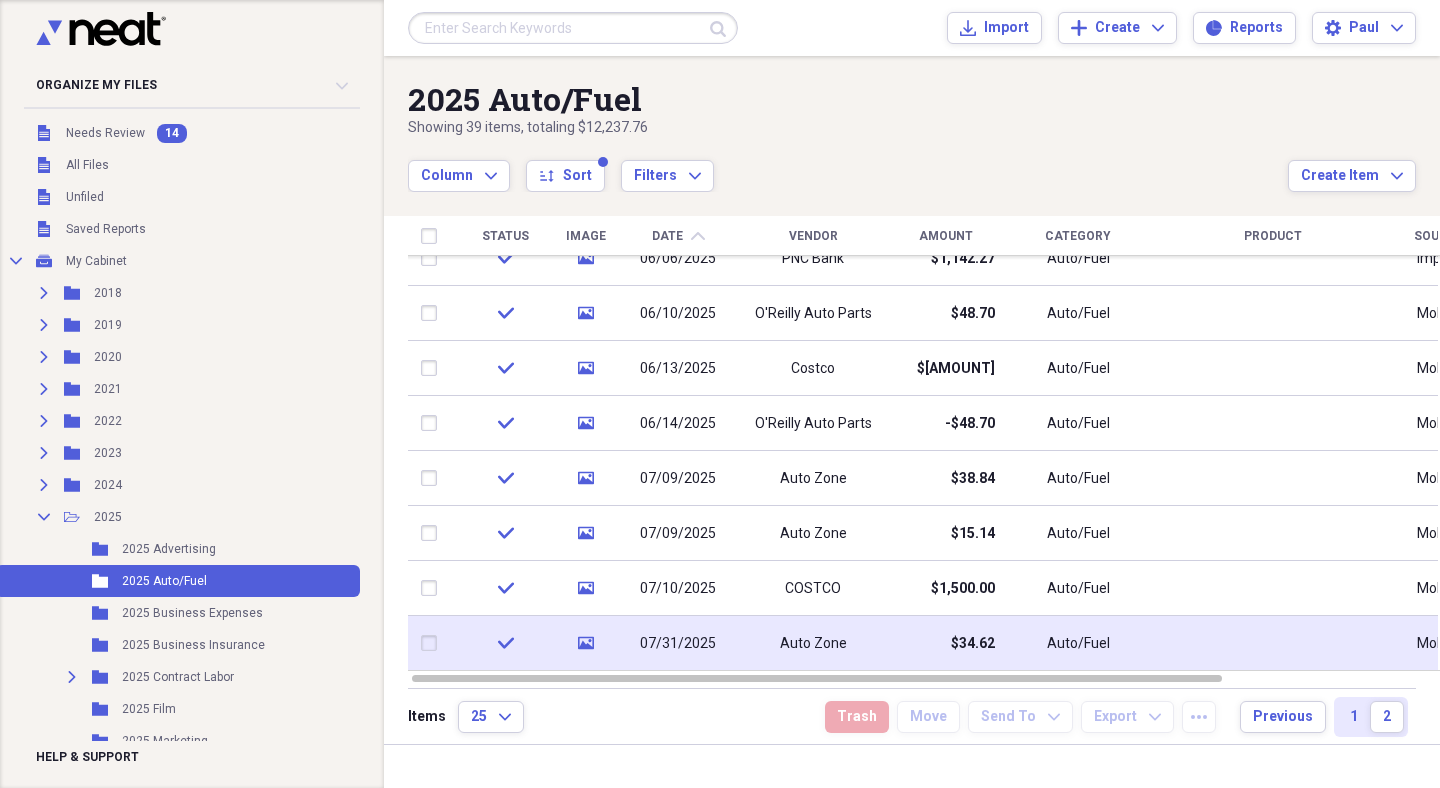 click on "media" at bounding box center (586, 643) 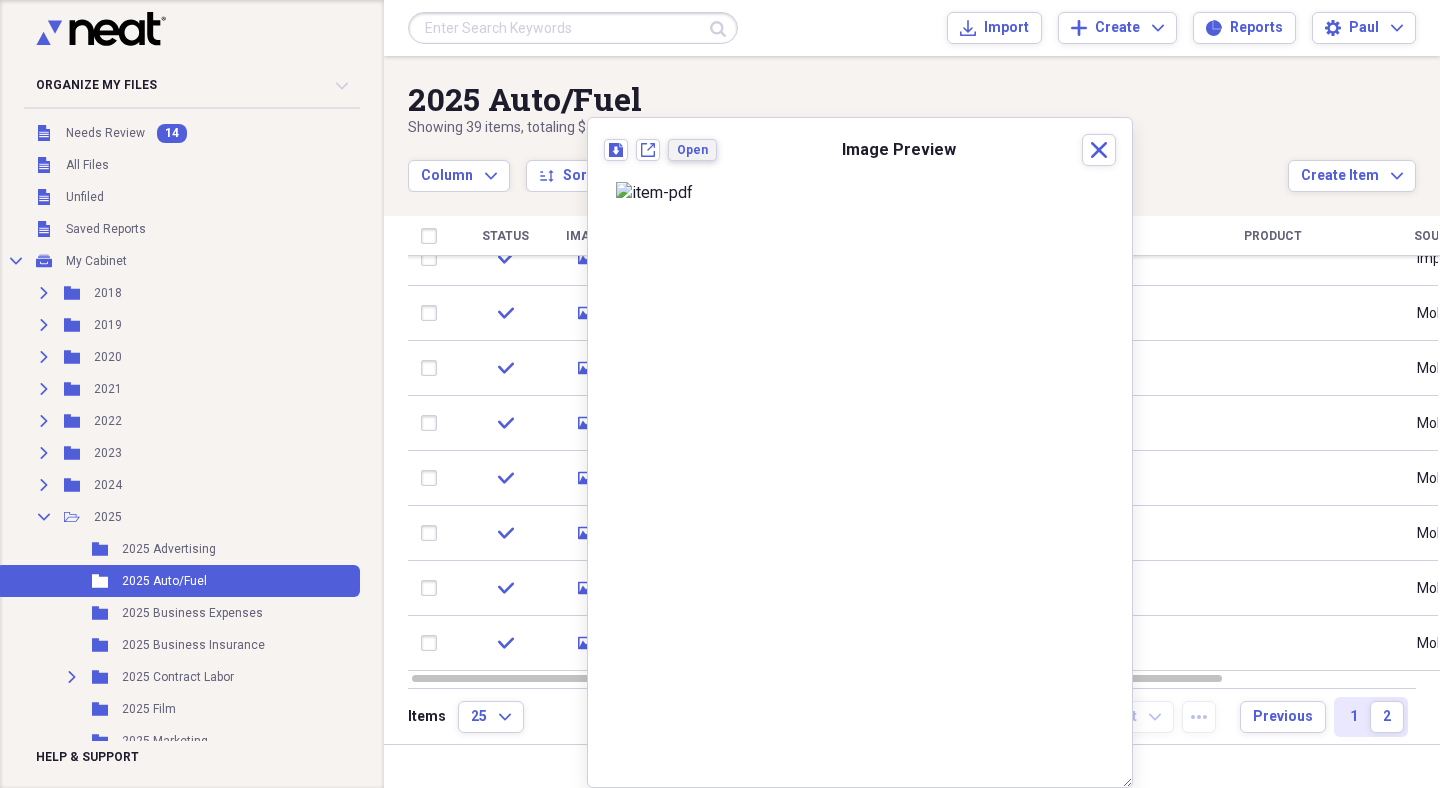 click on "Open" at bounding box center [692, 150] 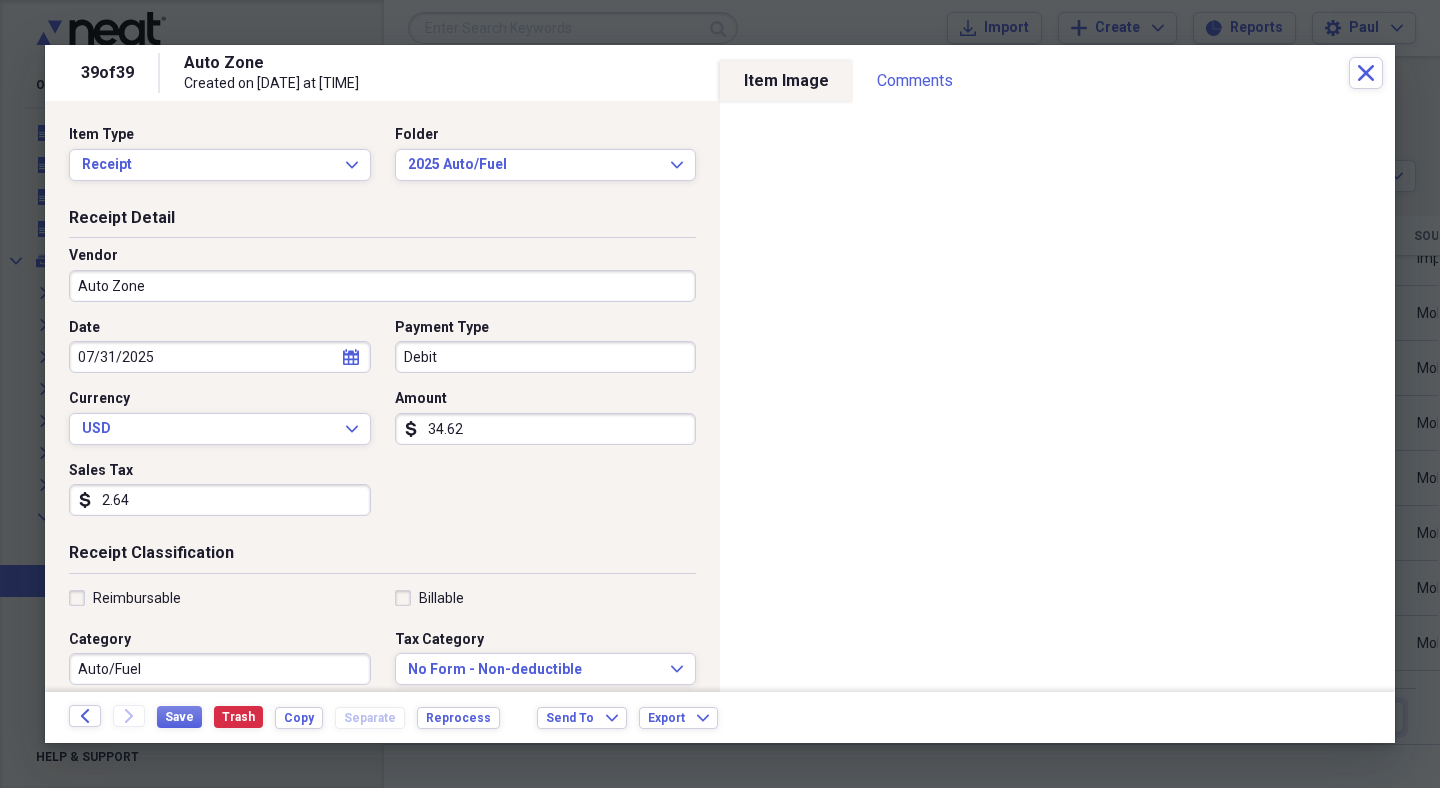 click on "Debit" at bounding box center [546, 357] 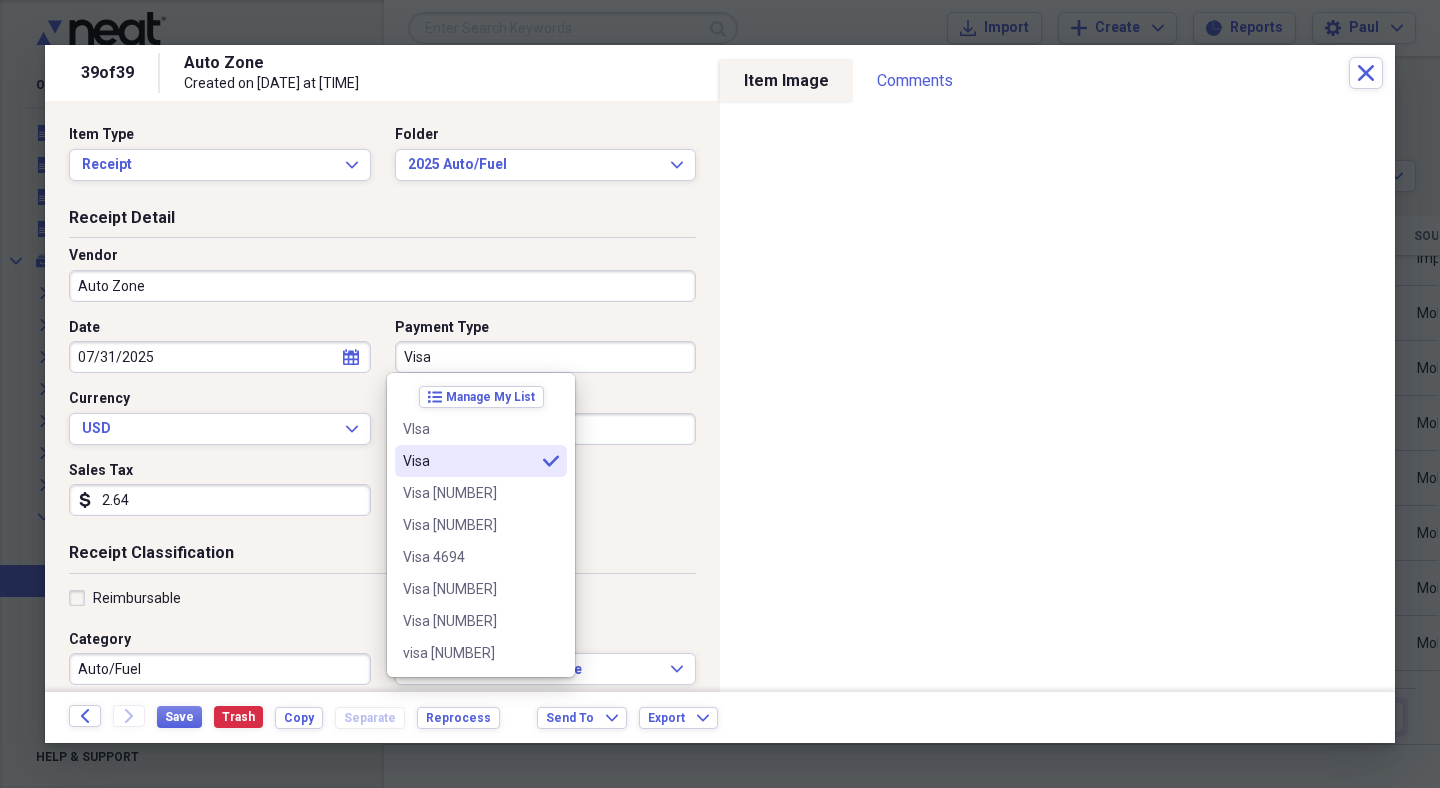 type on "Visa" 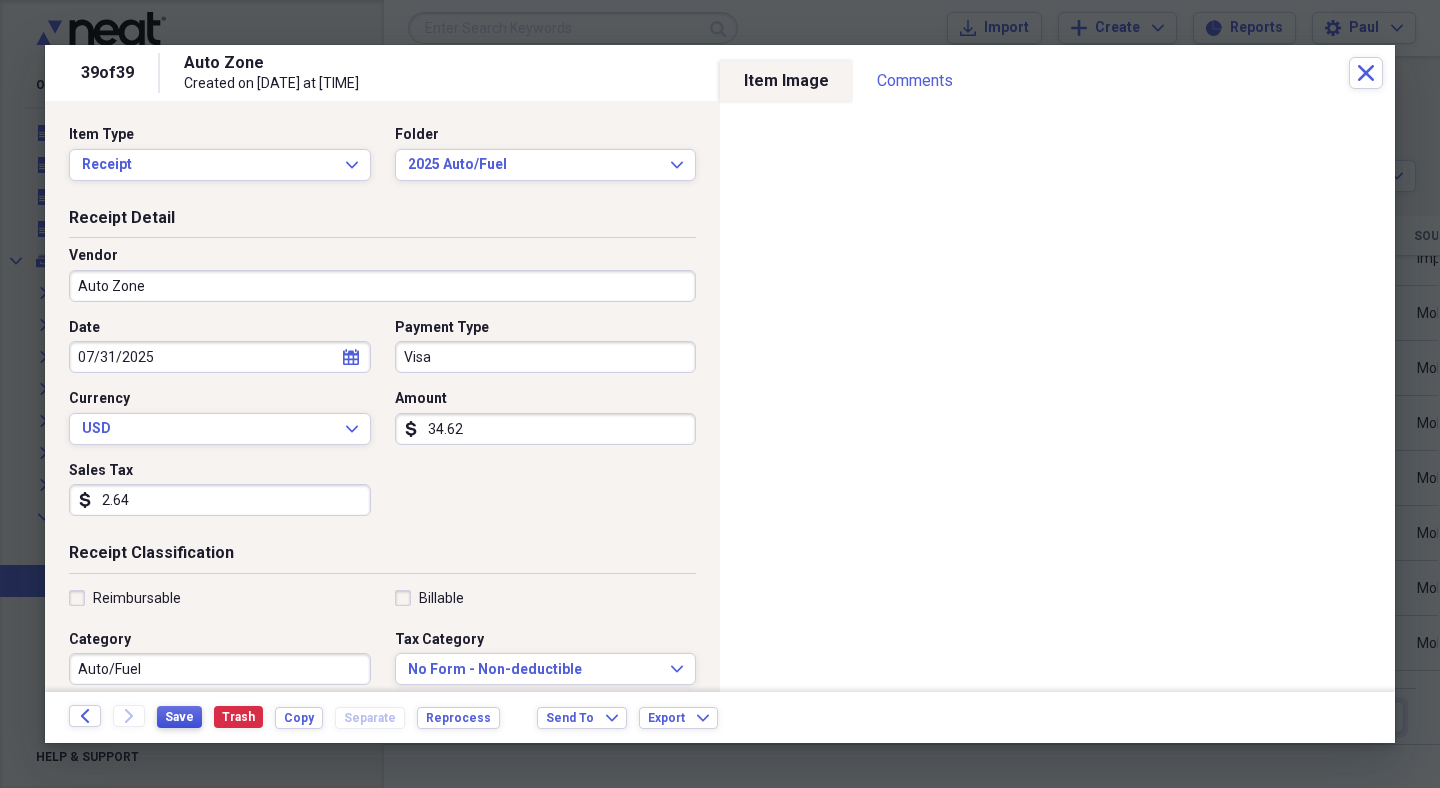 click on "Save" at bounding box center [179, 717] 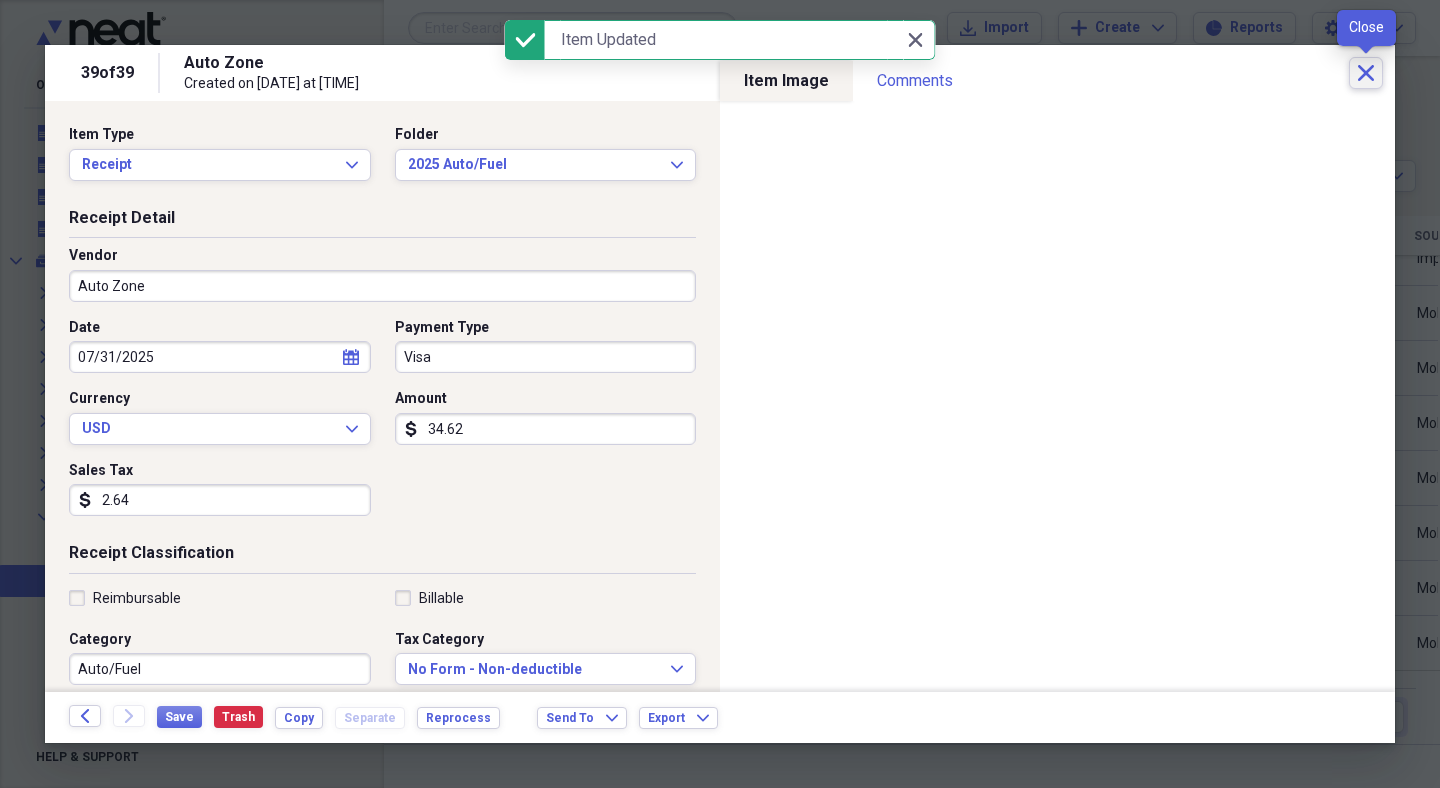click 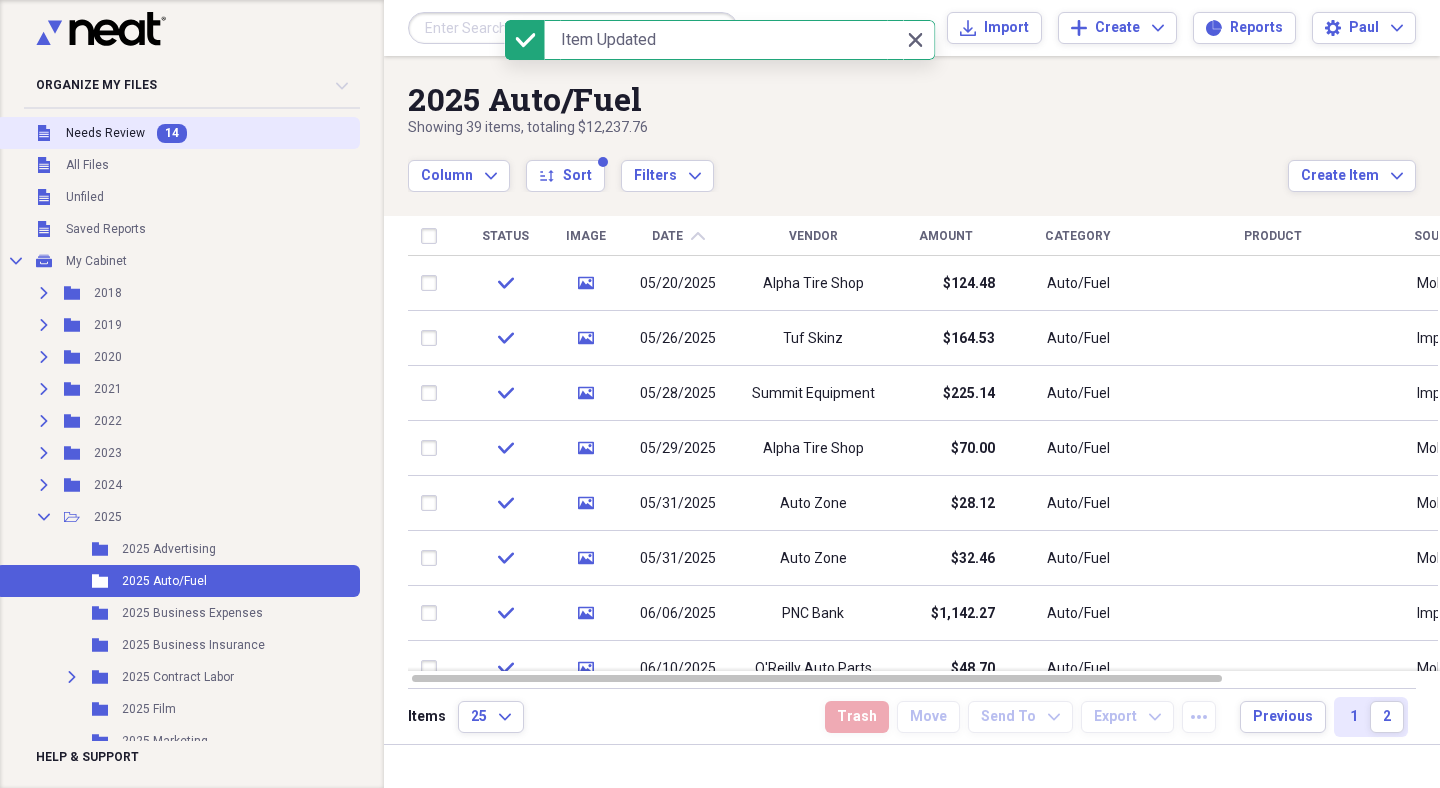 click on "Needs Review" at bounding box center (105, 133) 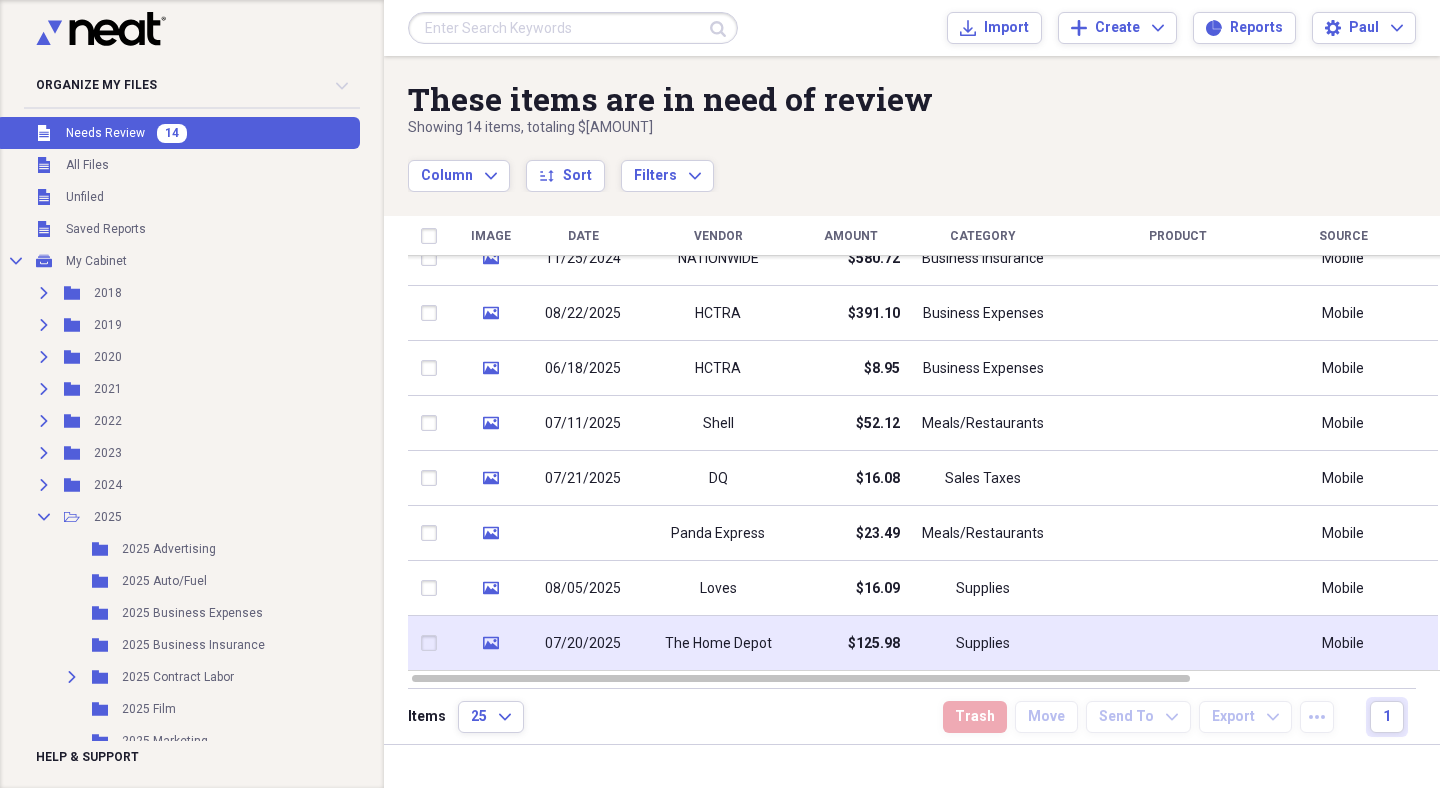 click 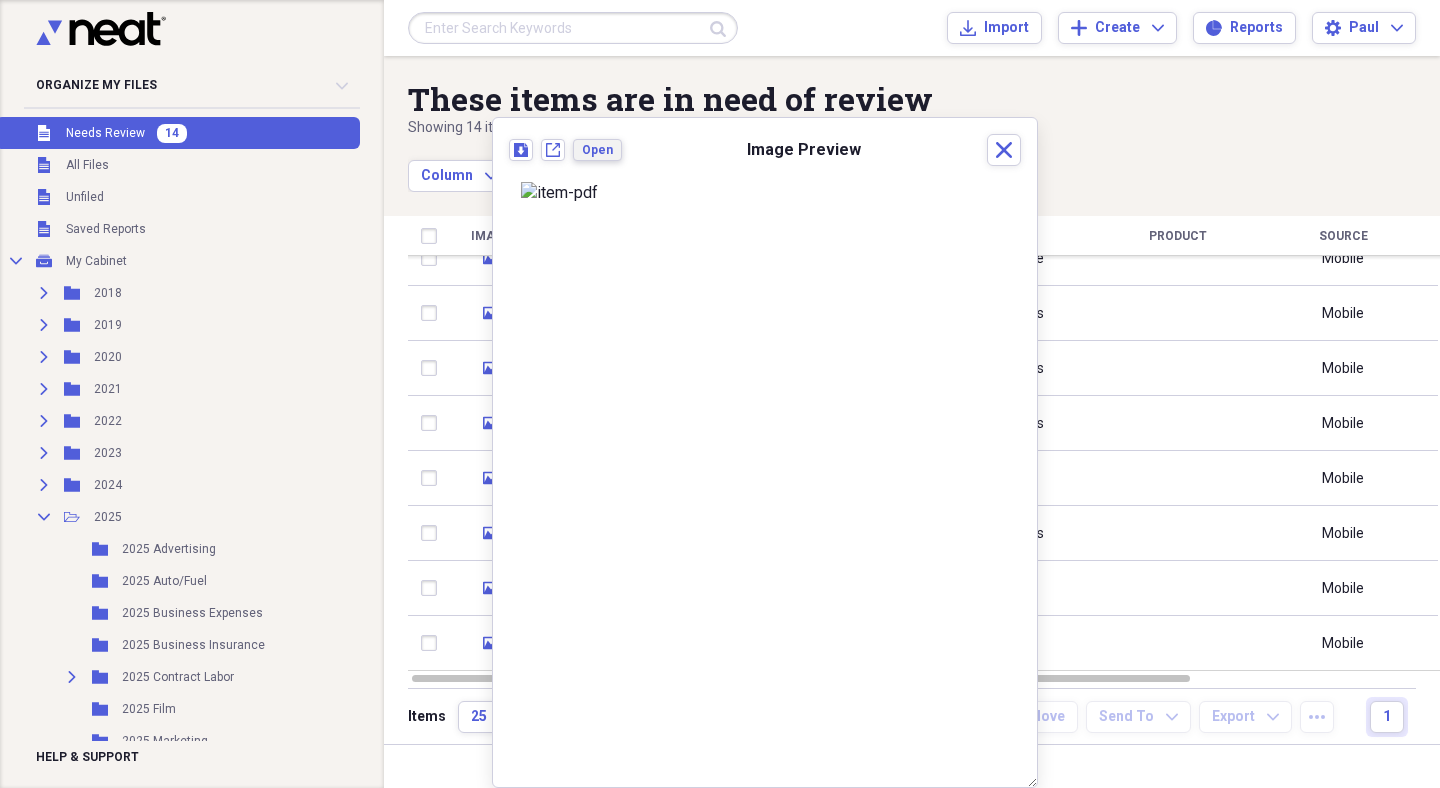 click on "Open" at bounding box center (597, 150) 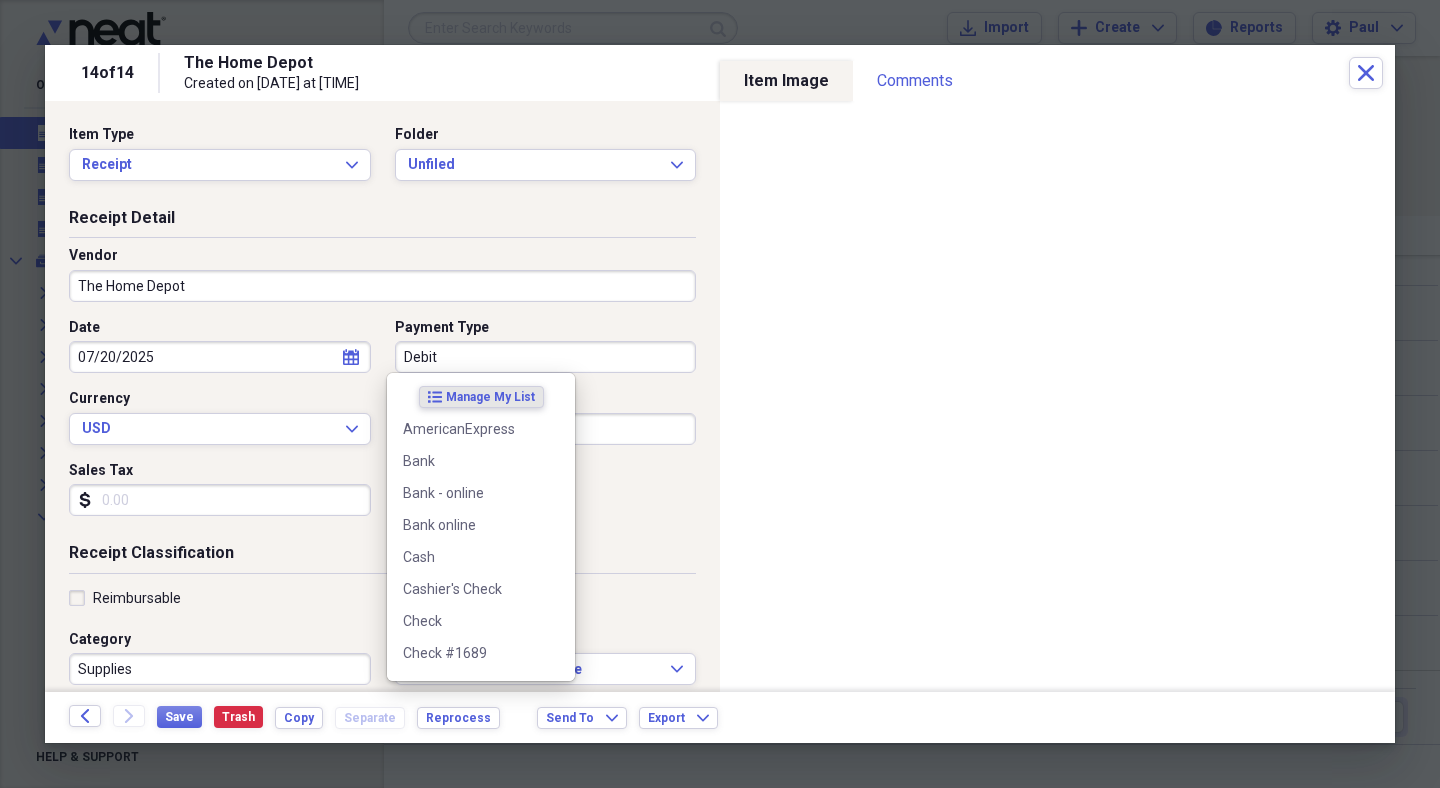 click on "Debit" at bounding box center [546, 357] 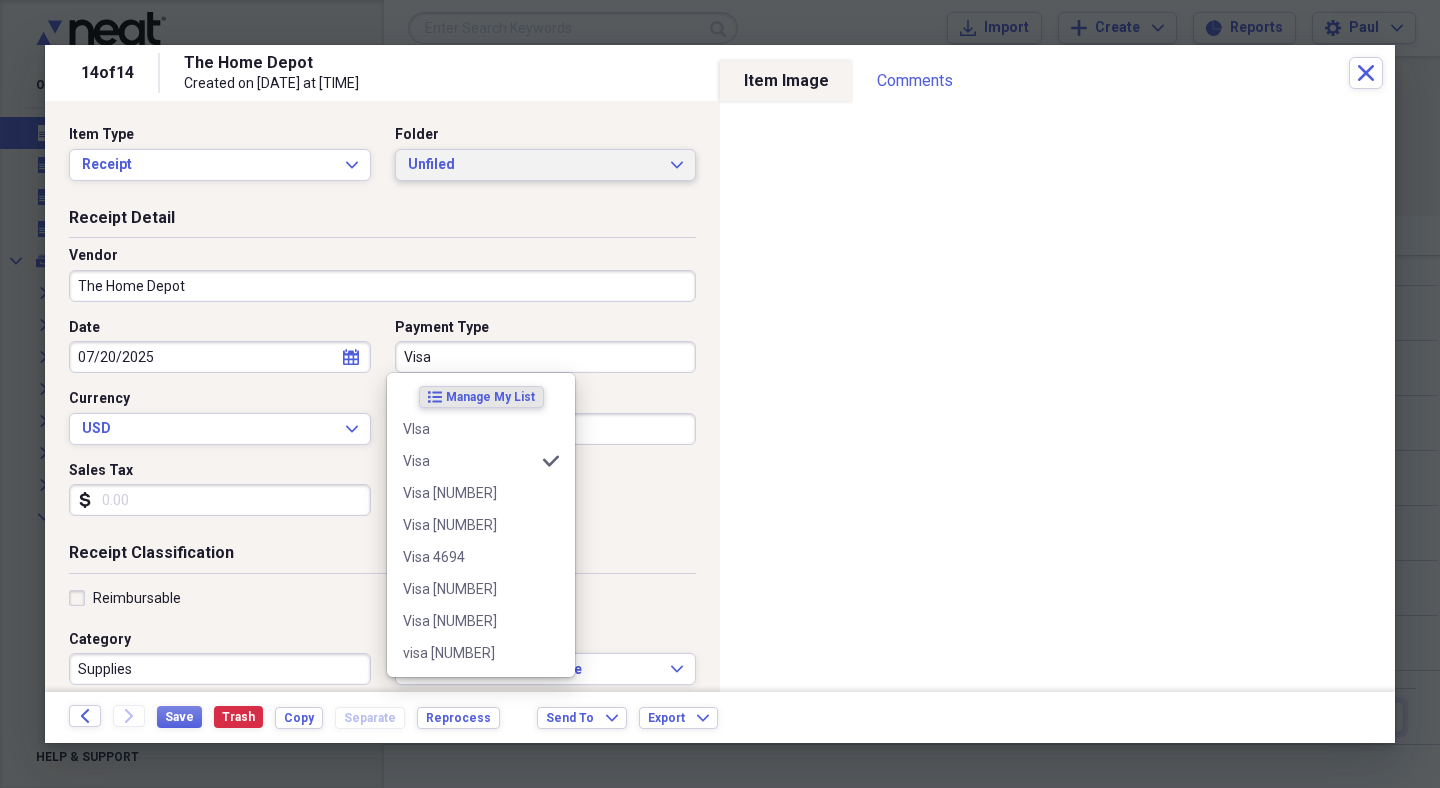 type on "Visa" 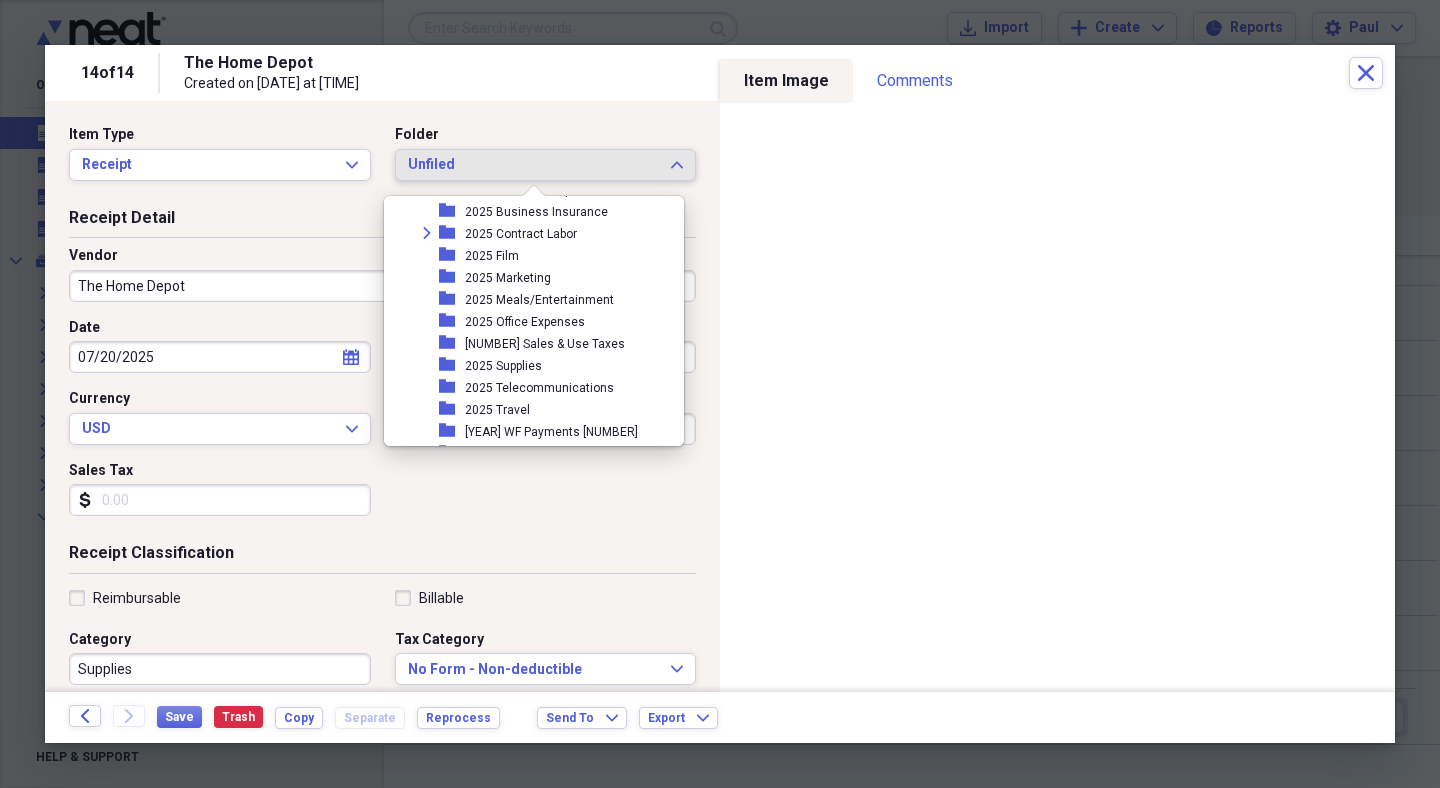 scroll, scrollTop: 337, scrollLeft: 0, axis: vertical 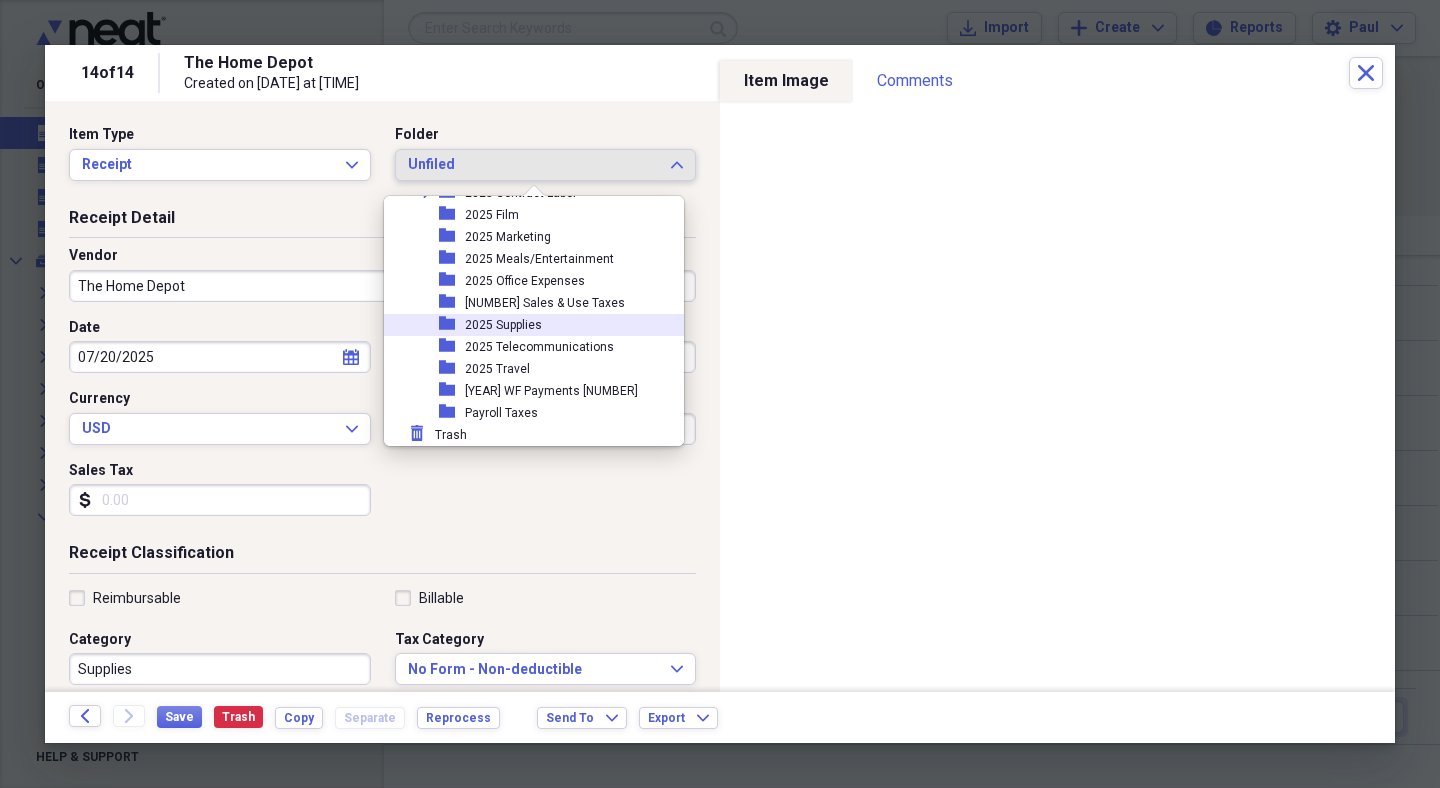 click on "2025 Supplies" at bounding box center [503, 325] 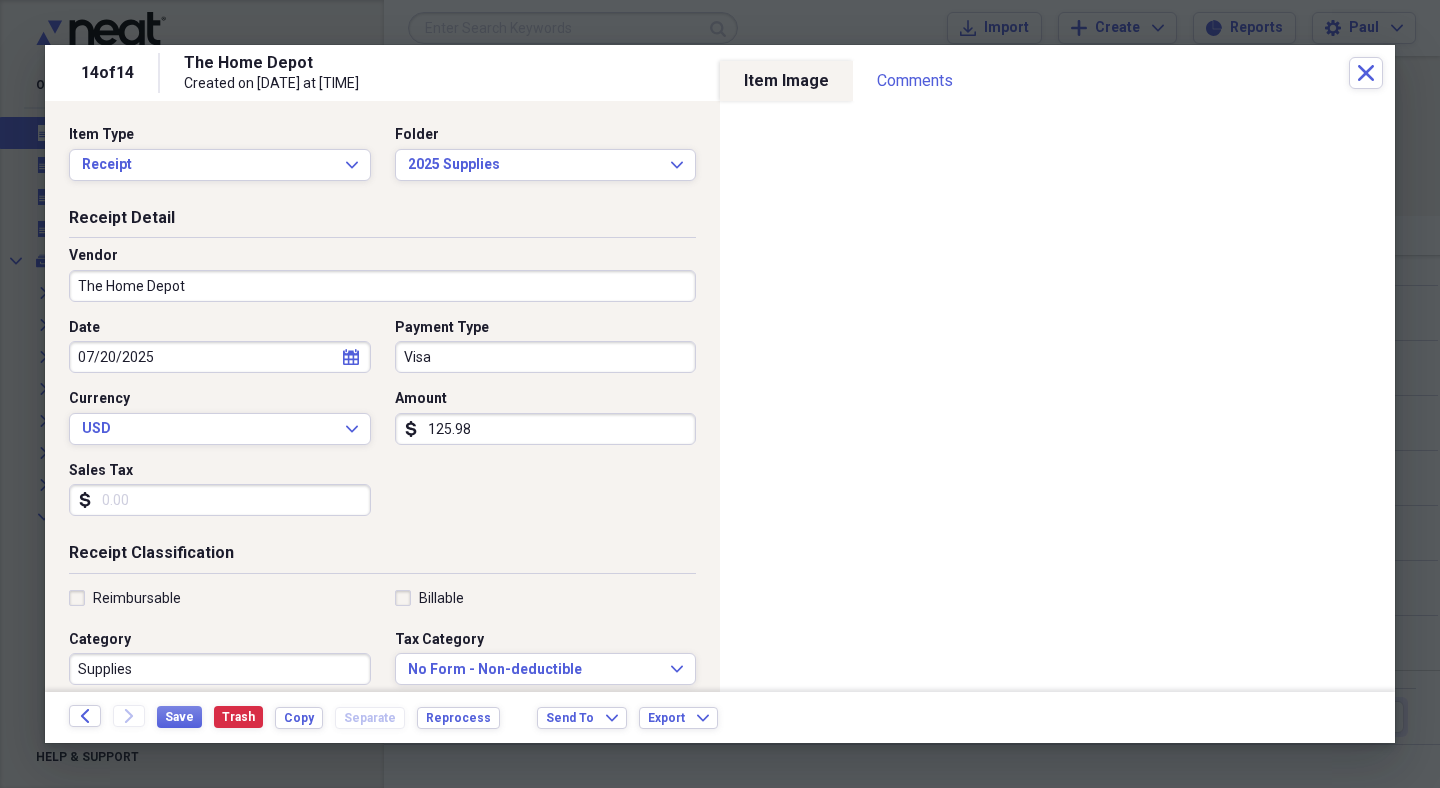 click on "Sales Tax" at bounding box center (220, 500) 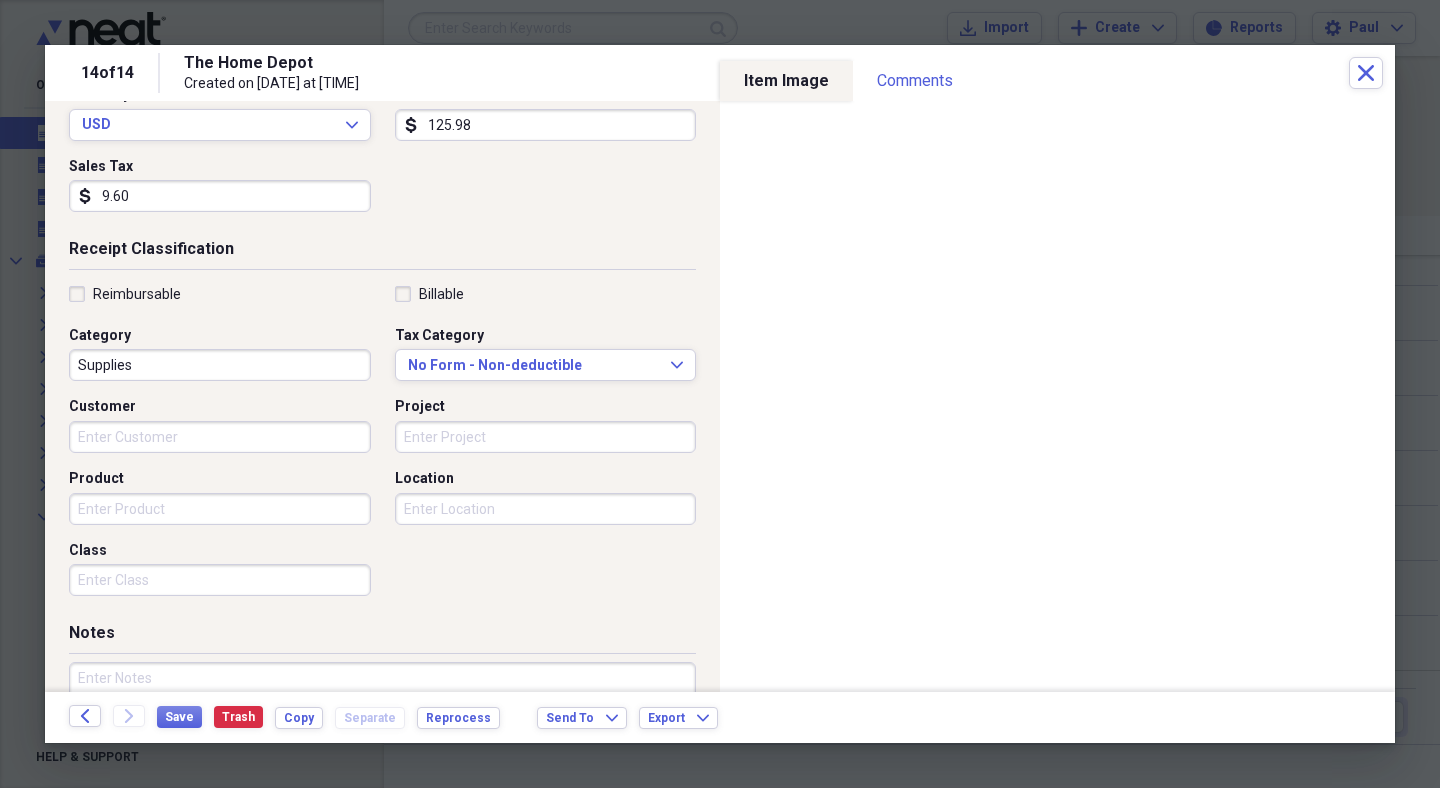 scroll, scrollTop: 317, scrollLeft: 0, axis: vertical 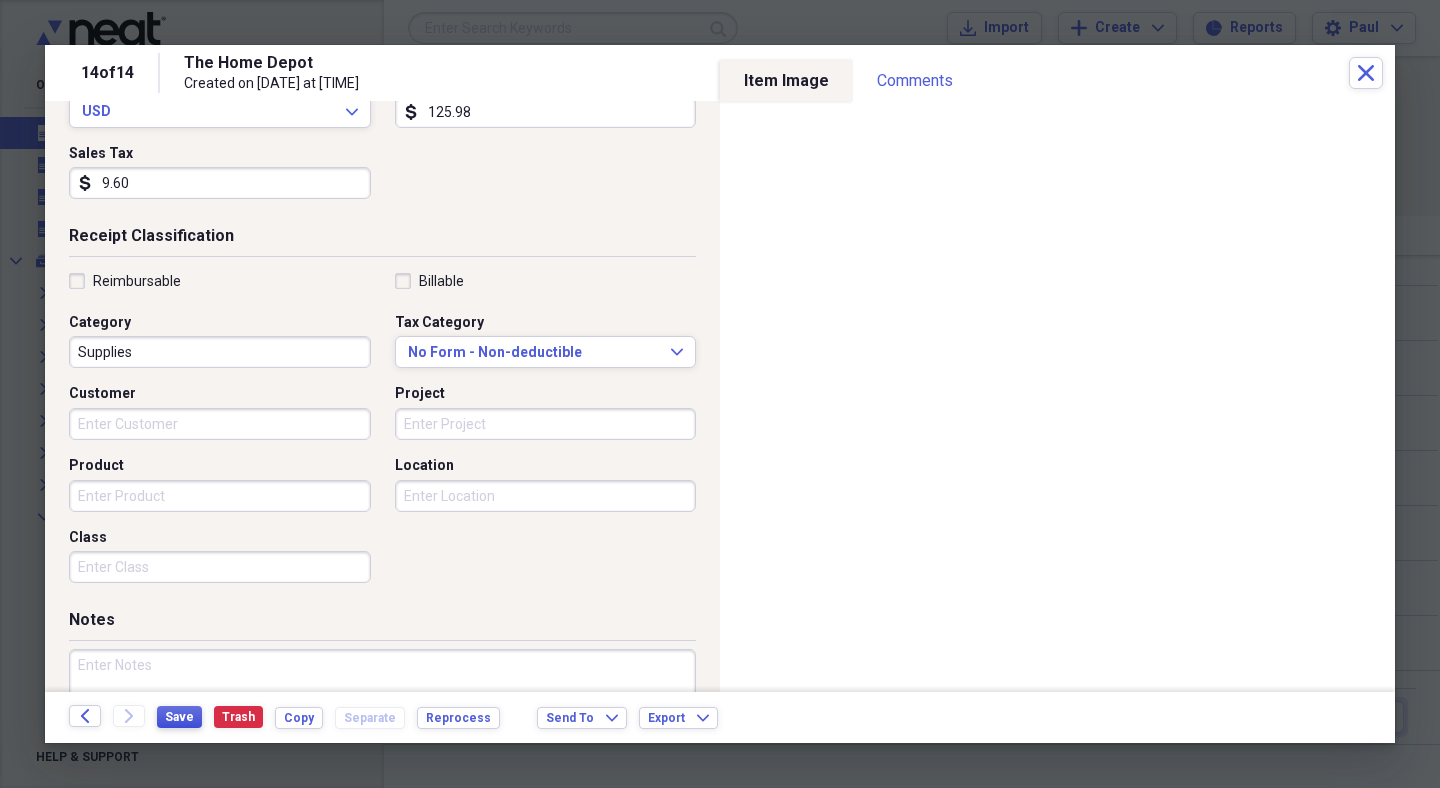 type on "9.60" 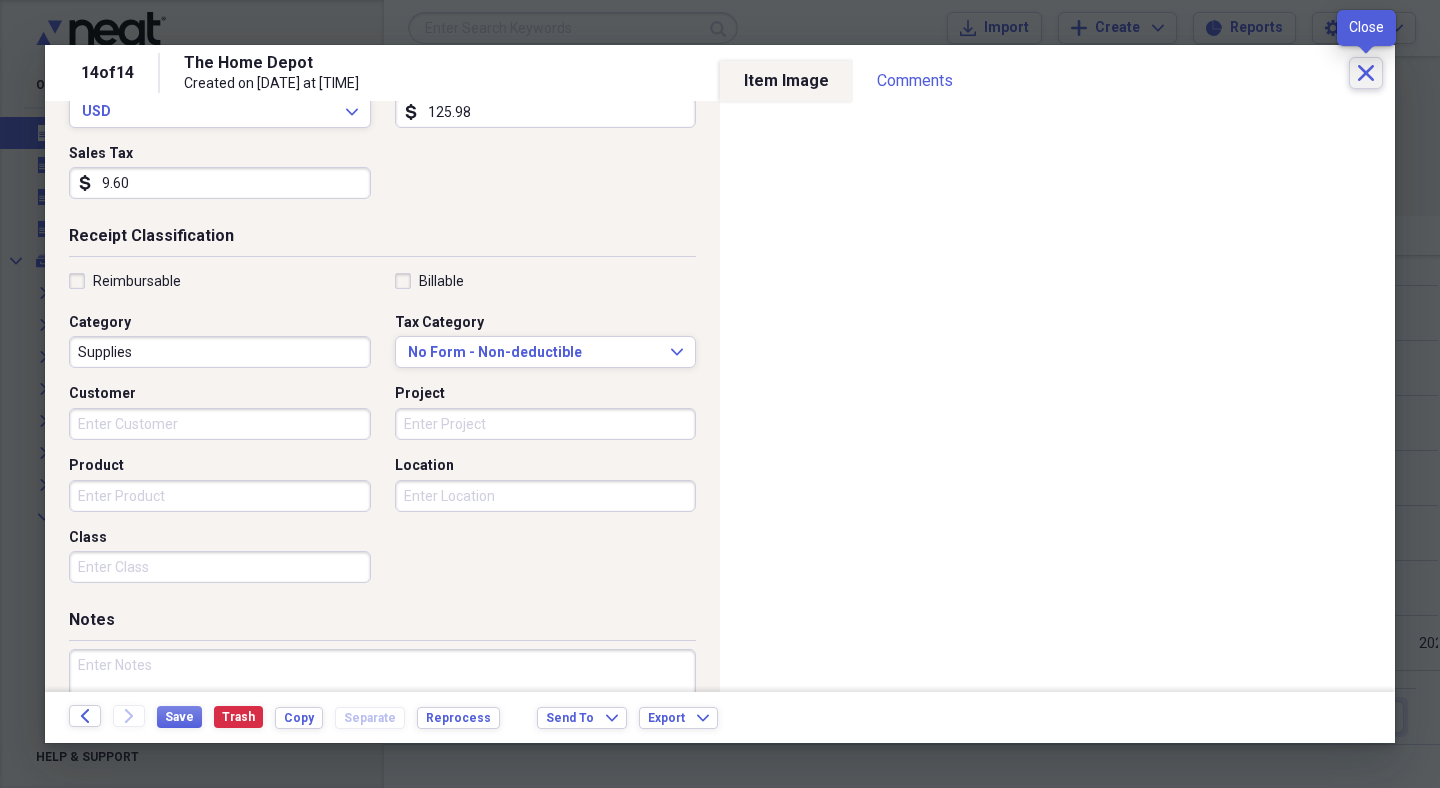 click on "Close" 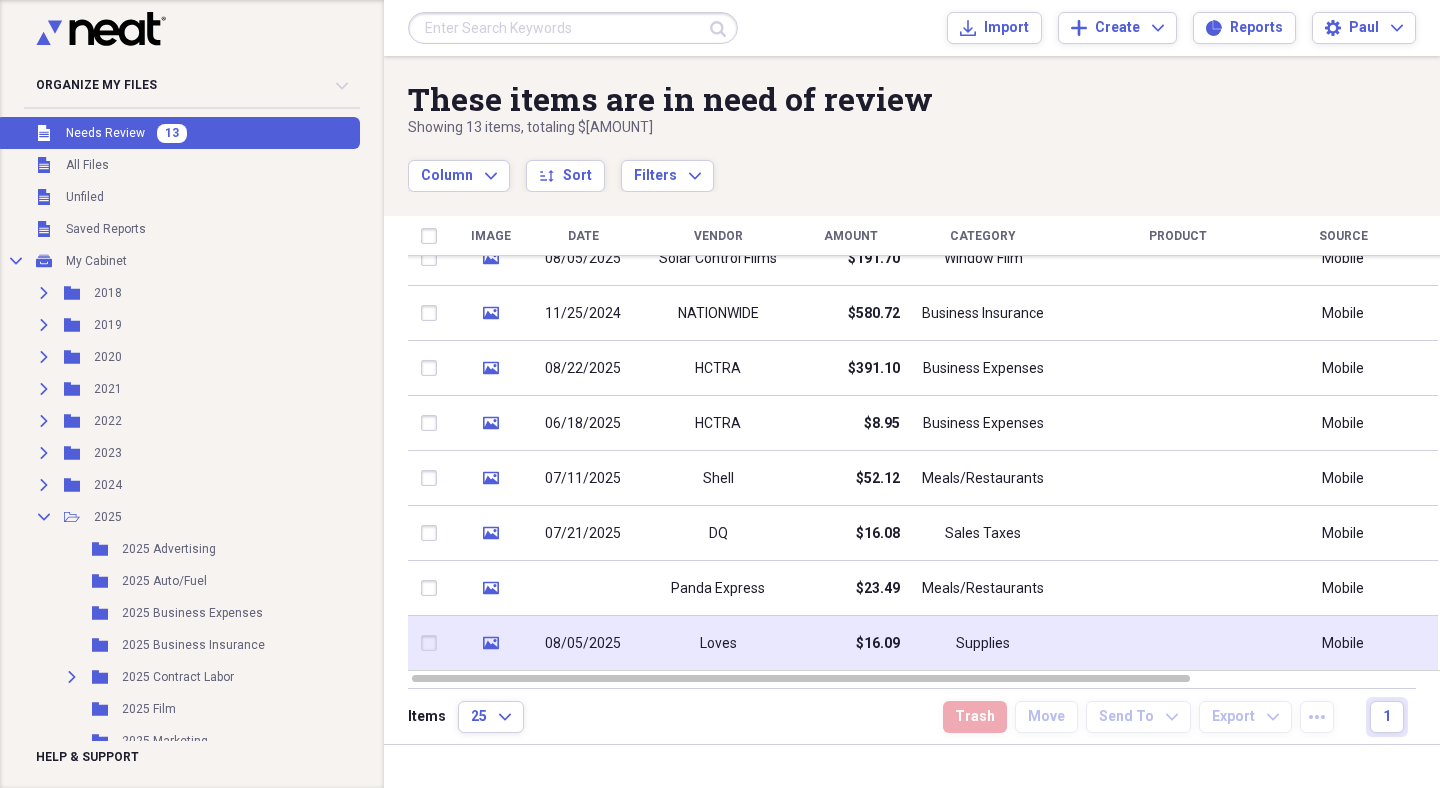 click on "media" 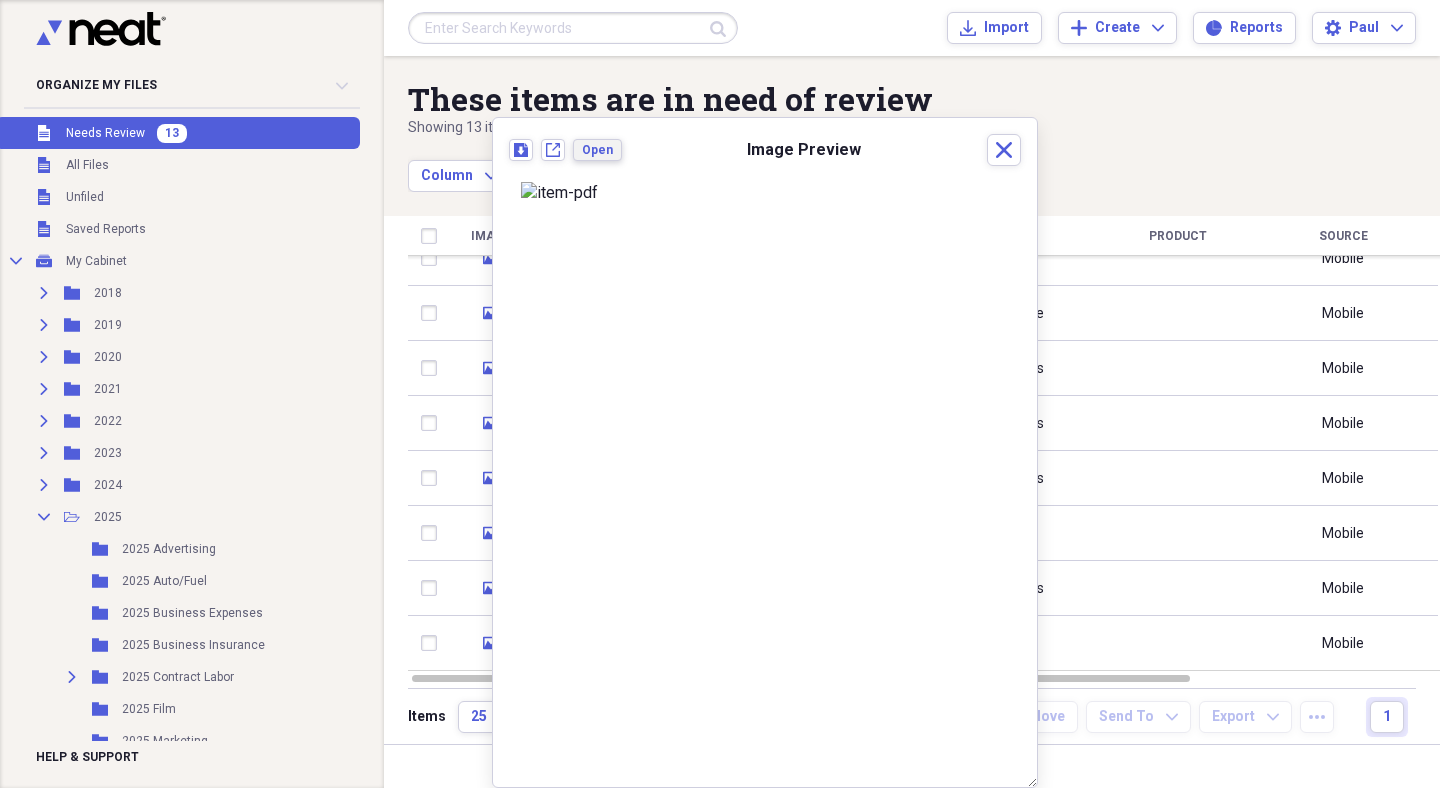 click on "Open" at bounding box center (597, 150) 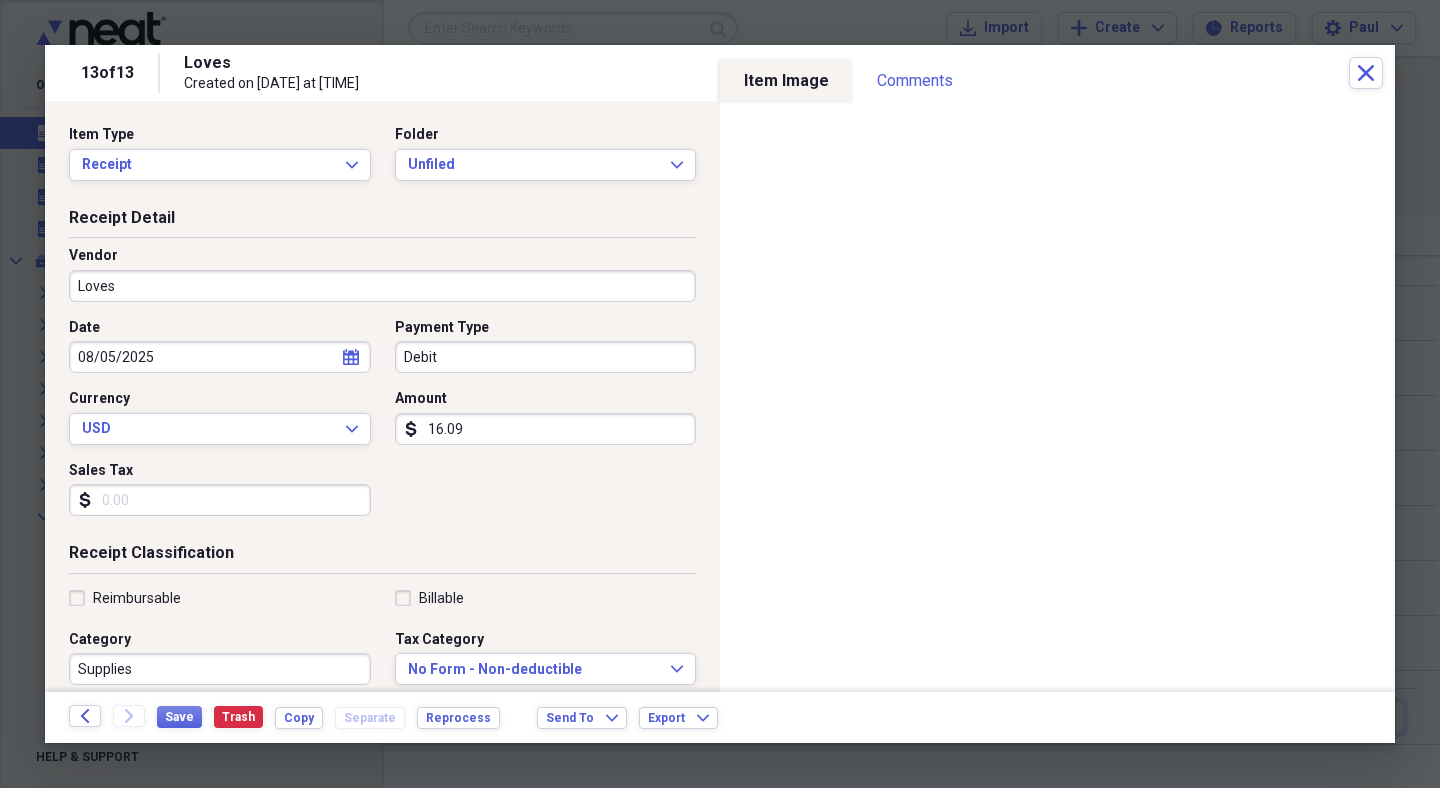 click on "Loves" at bounding box center (382, 286) 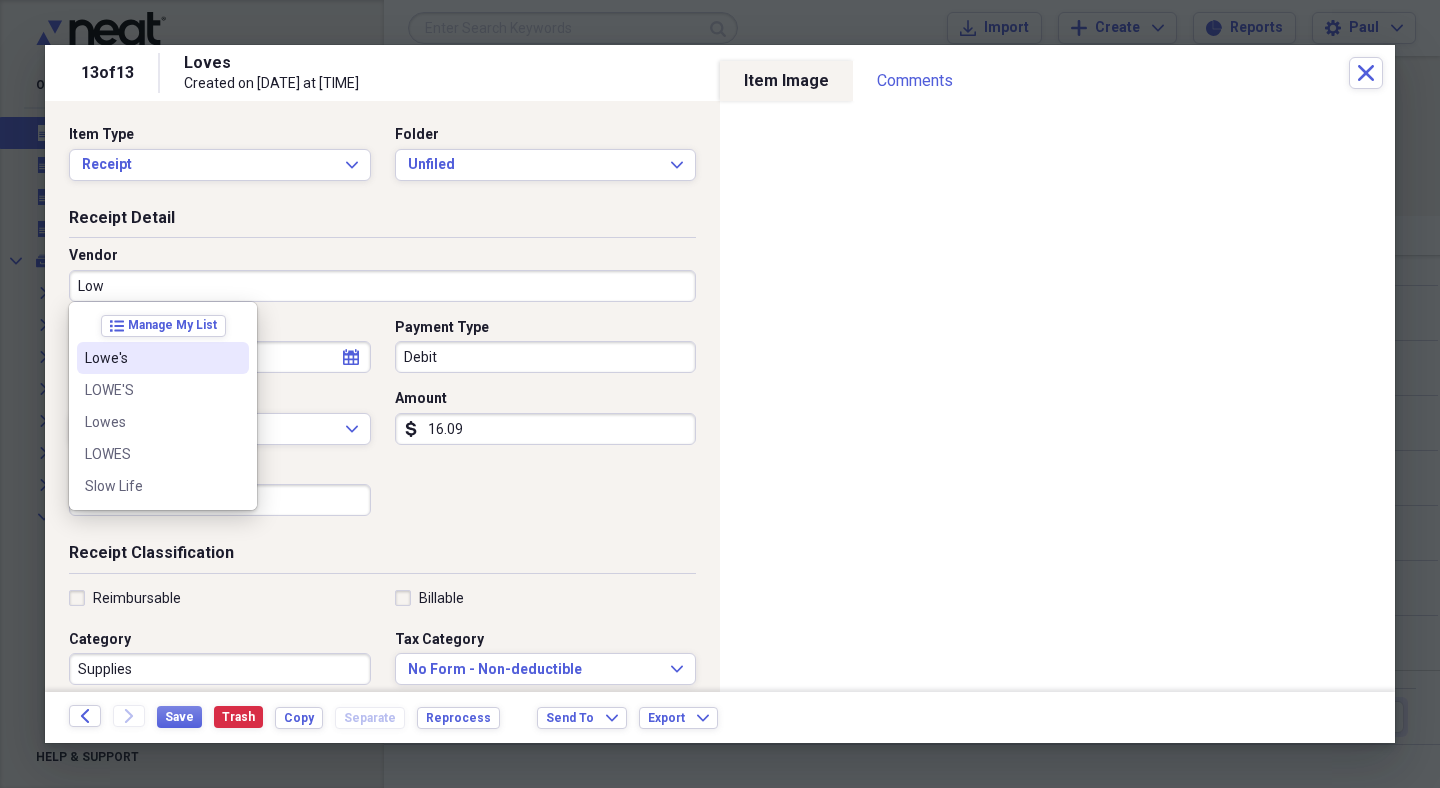 click on "Lowe's" at bounding box center [151, 358] 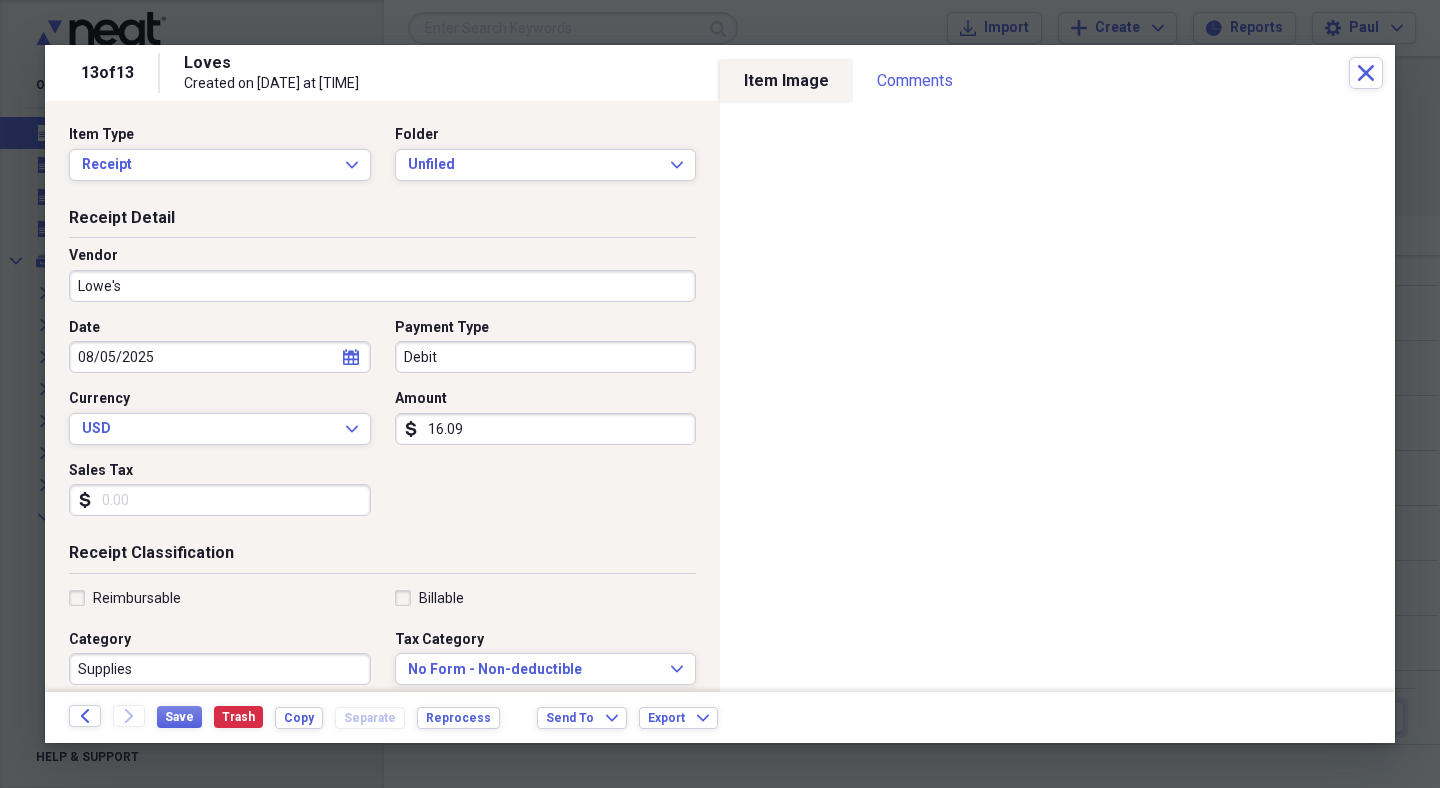 click on "Debit" at bounding box center (546, 357) 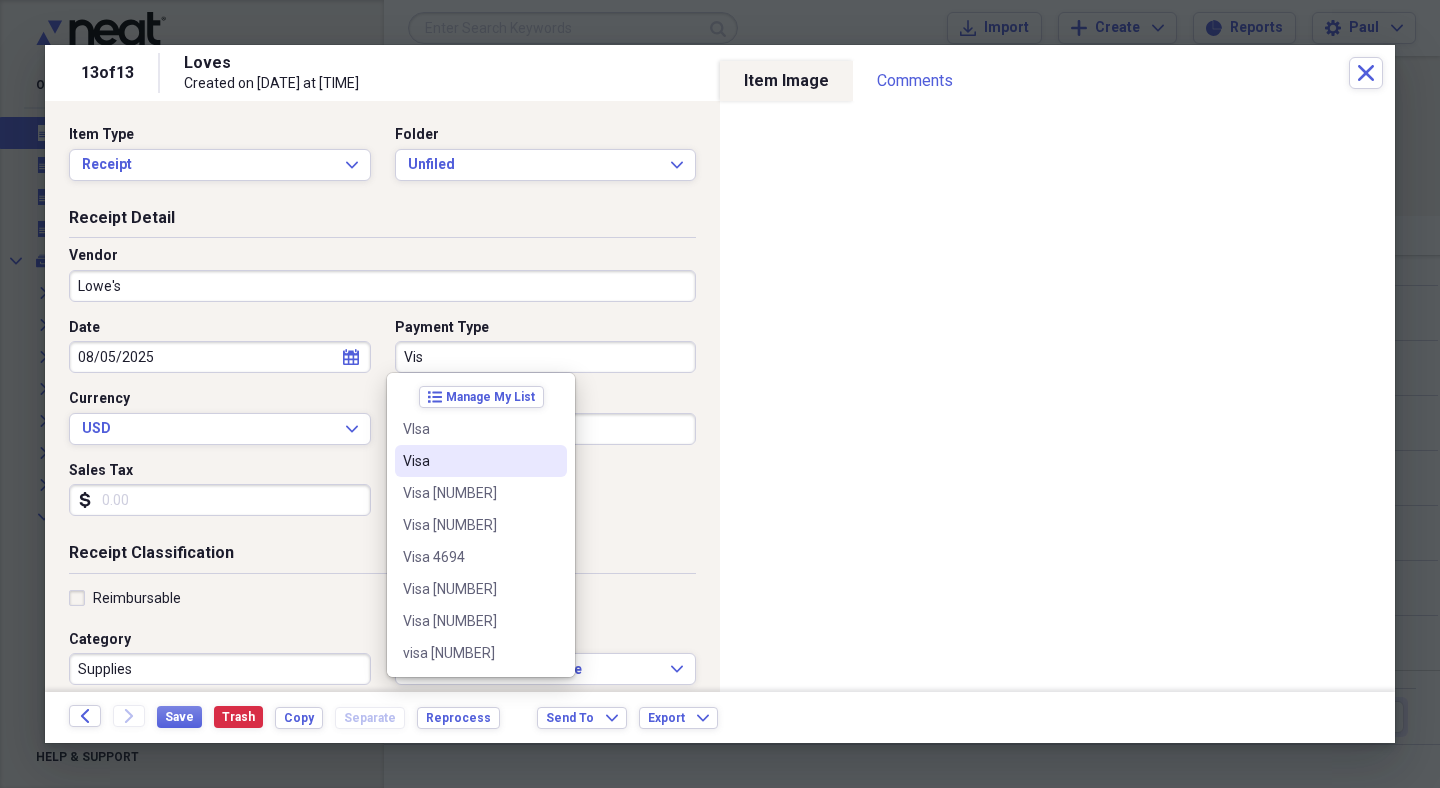 click on "Visa" at bounding box center (469, 461) 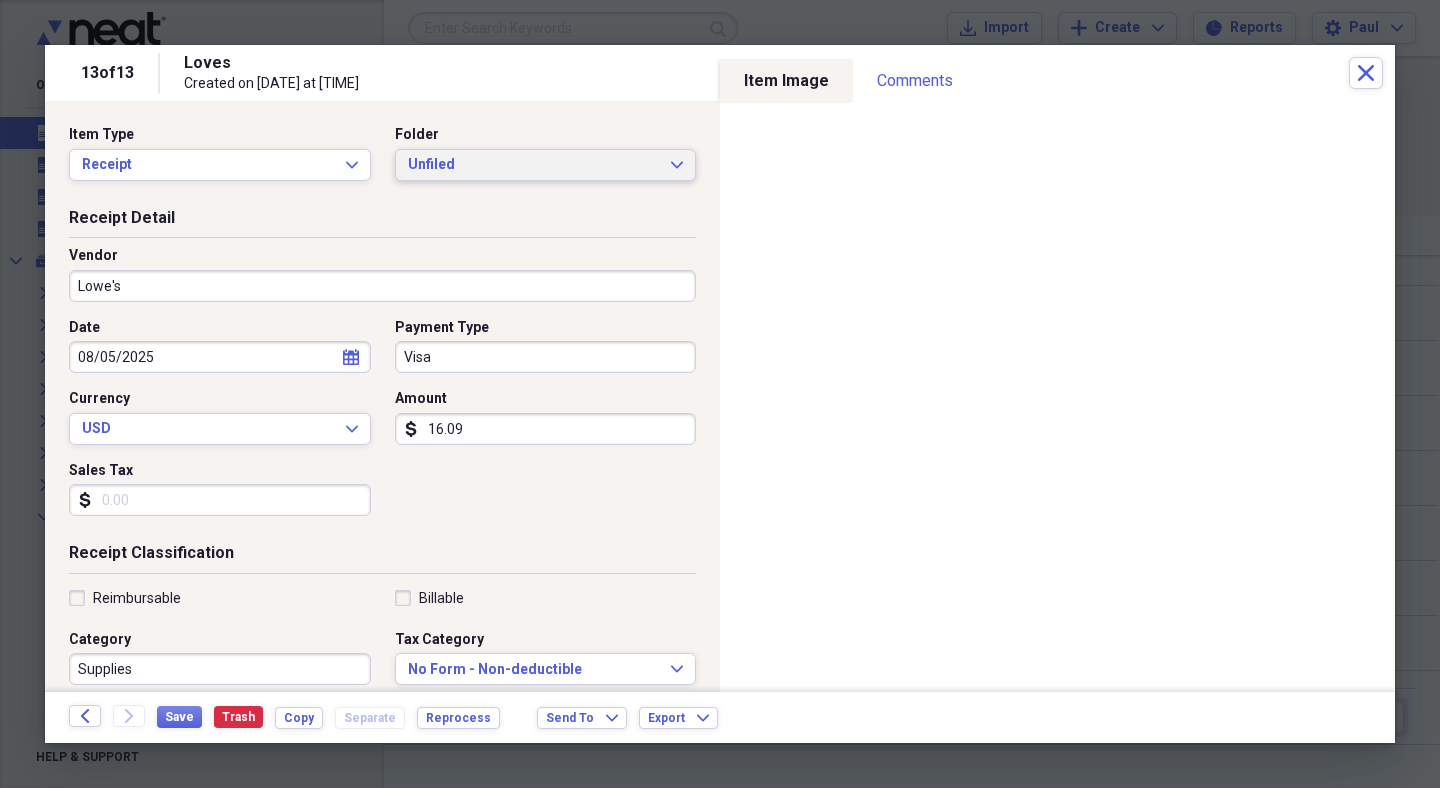click on "Expand" 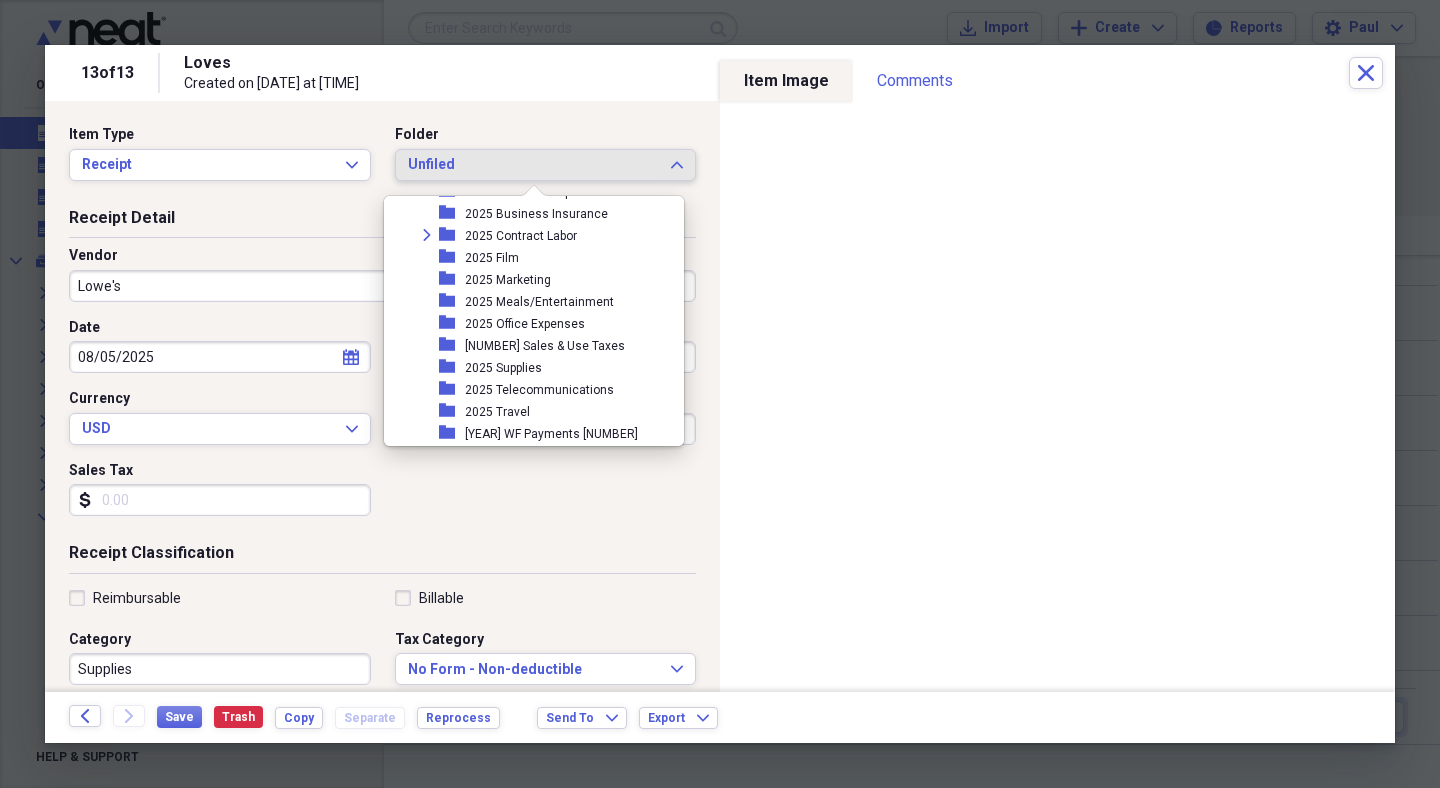 scroll, scrollTop: 337, scrollLeft: 0, axis: vertical 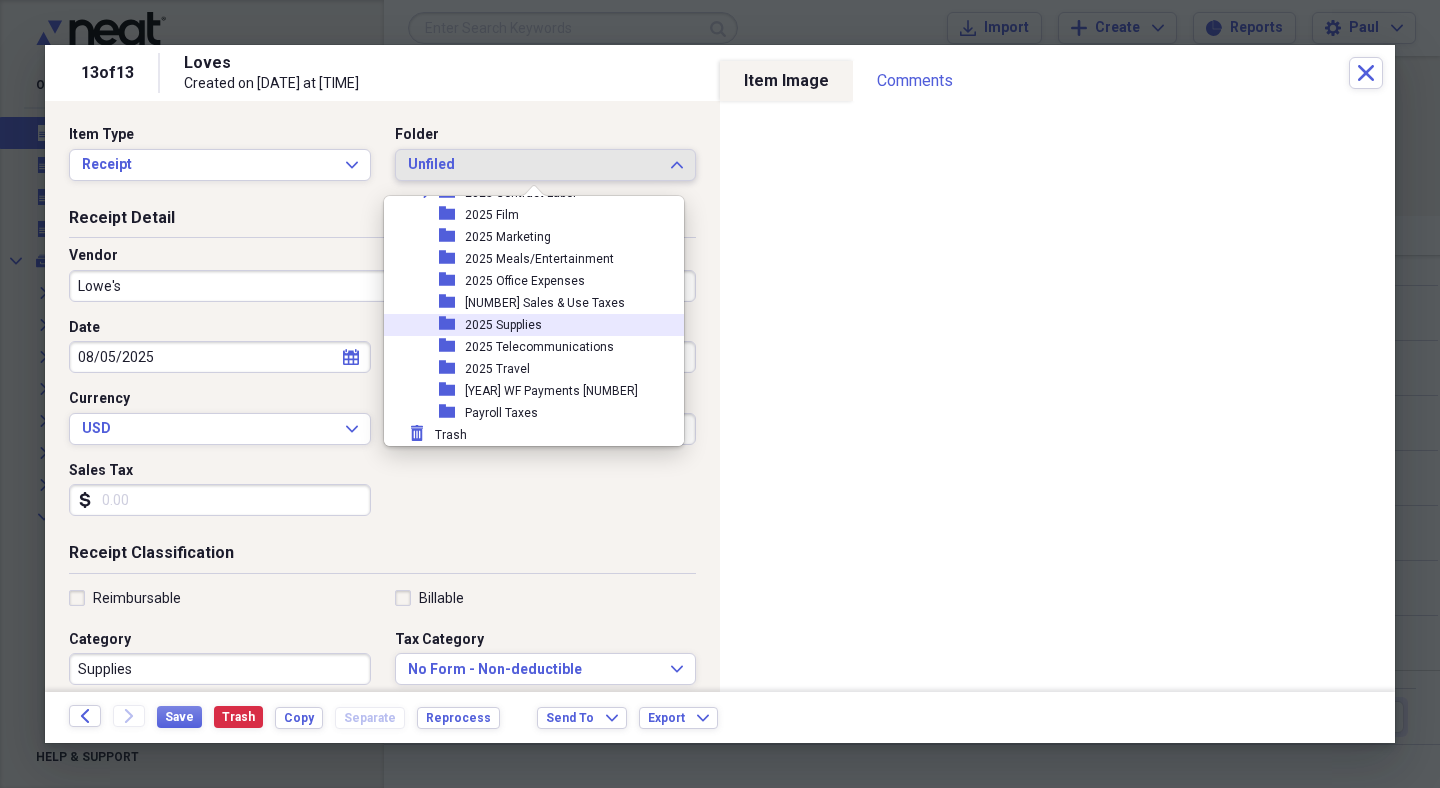 click on "2025 Supplies" at bounding box center (503, 325) 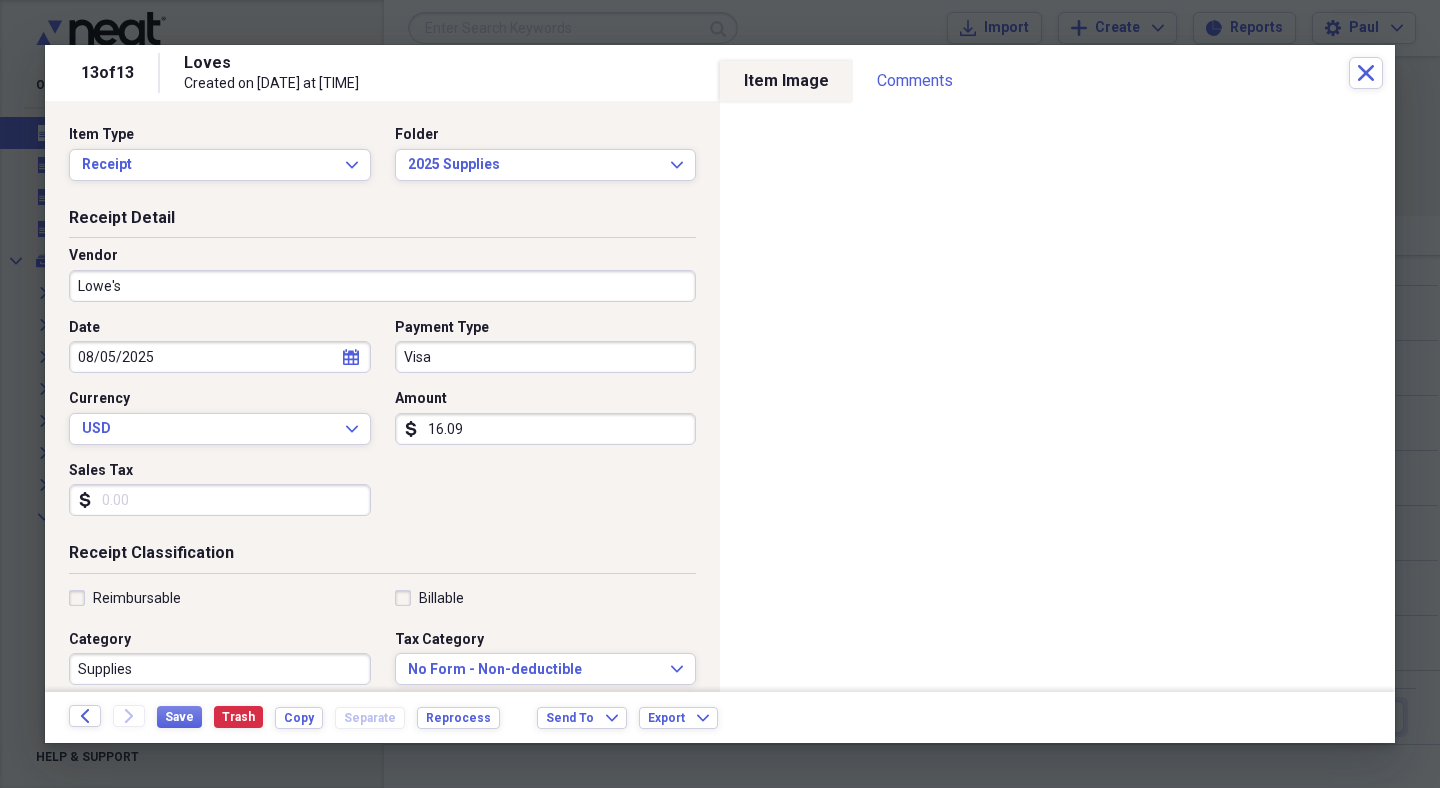 click on "Sales Tax" at bounding box center [220, 500] 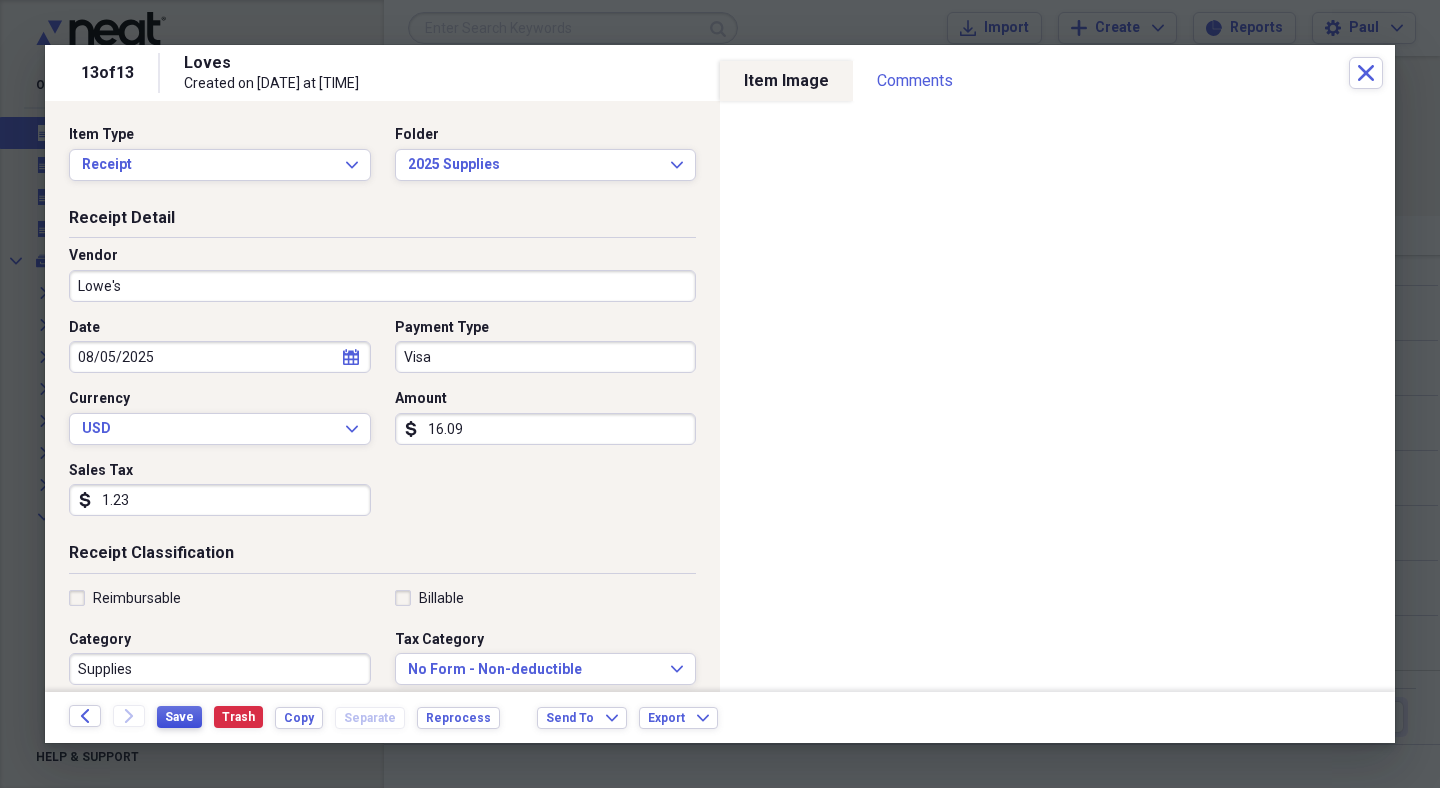 type on "1.23" 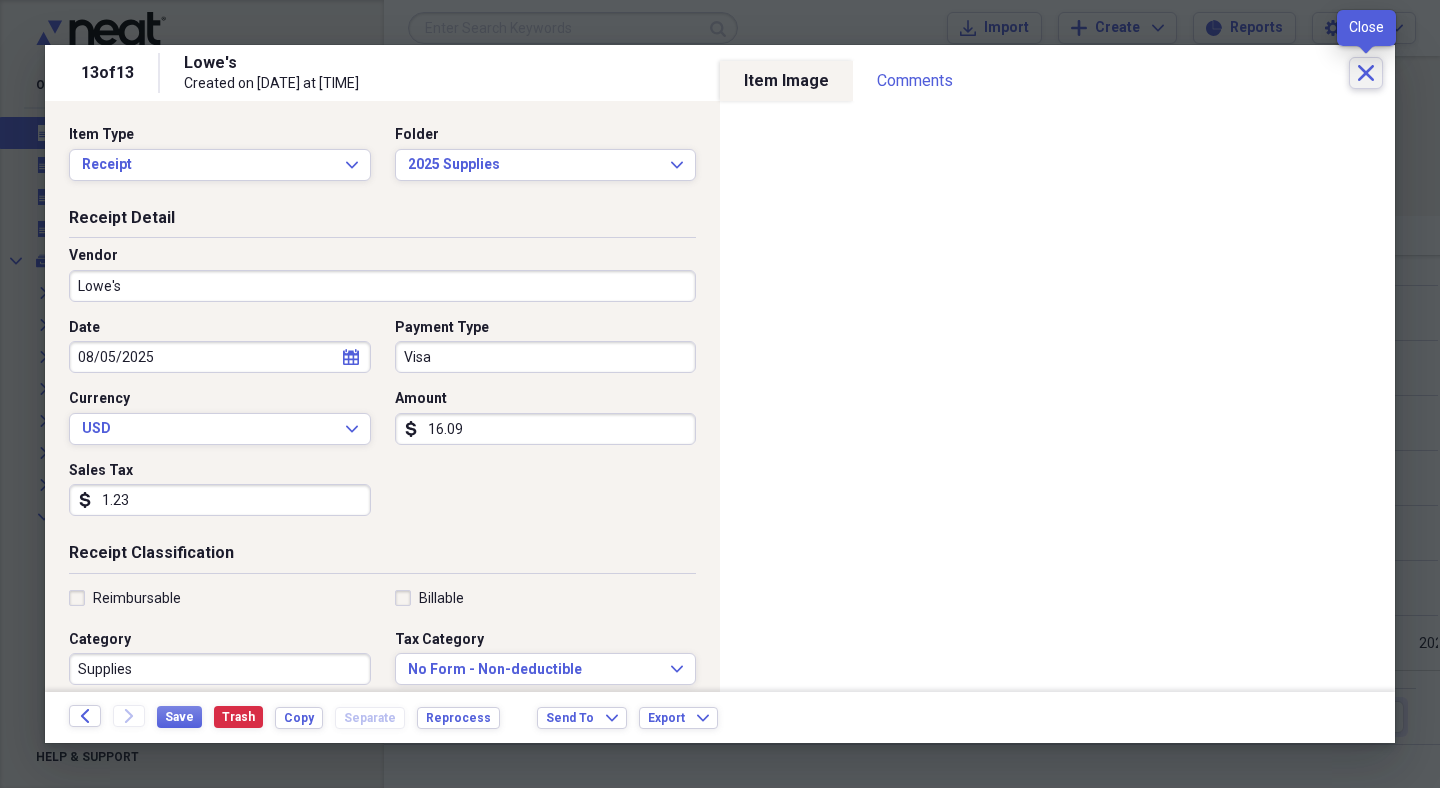 click on "Close" at bounding box center [1366, 73] 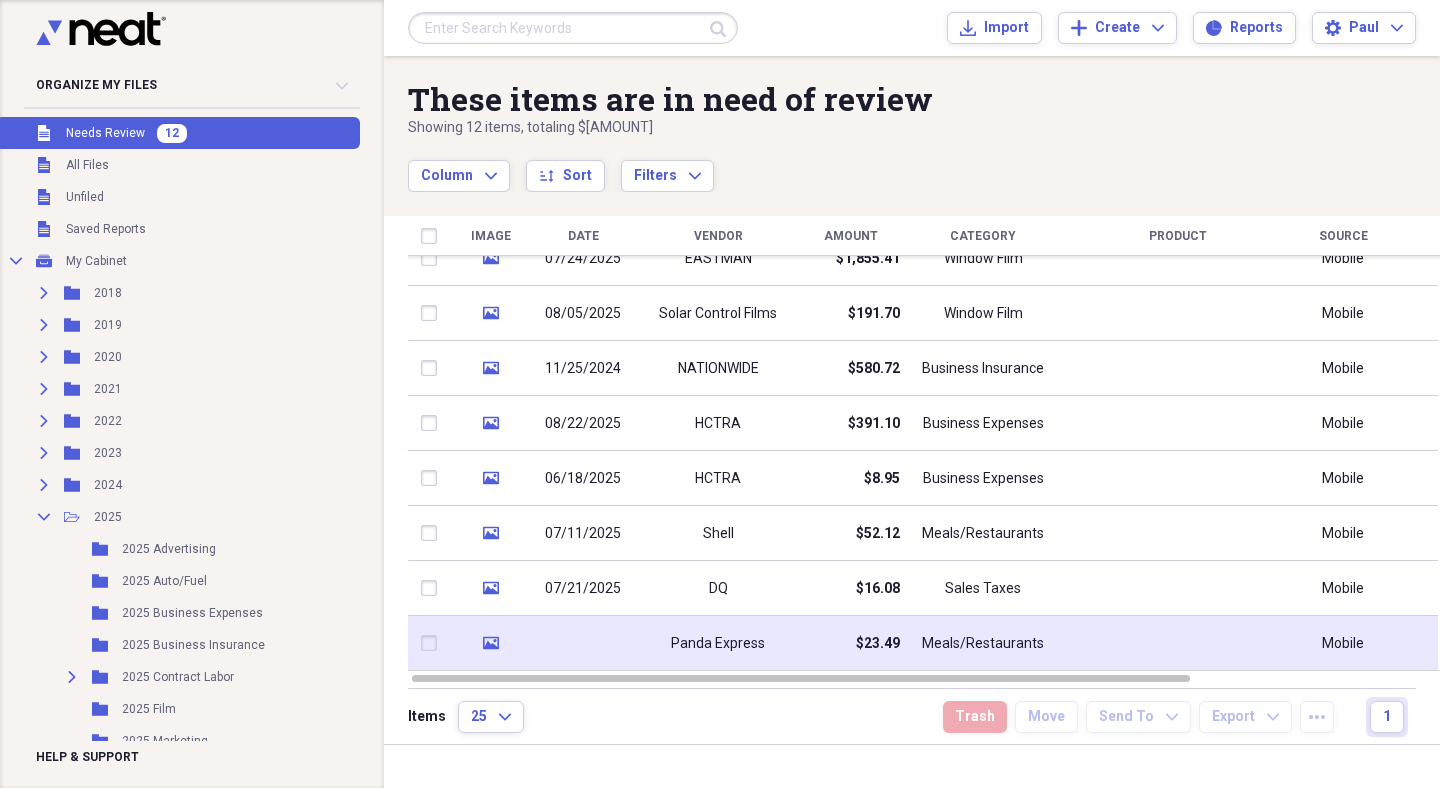click 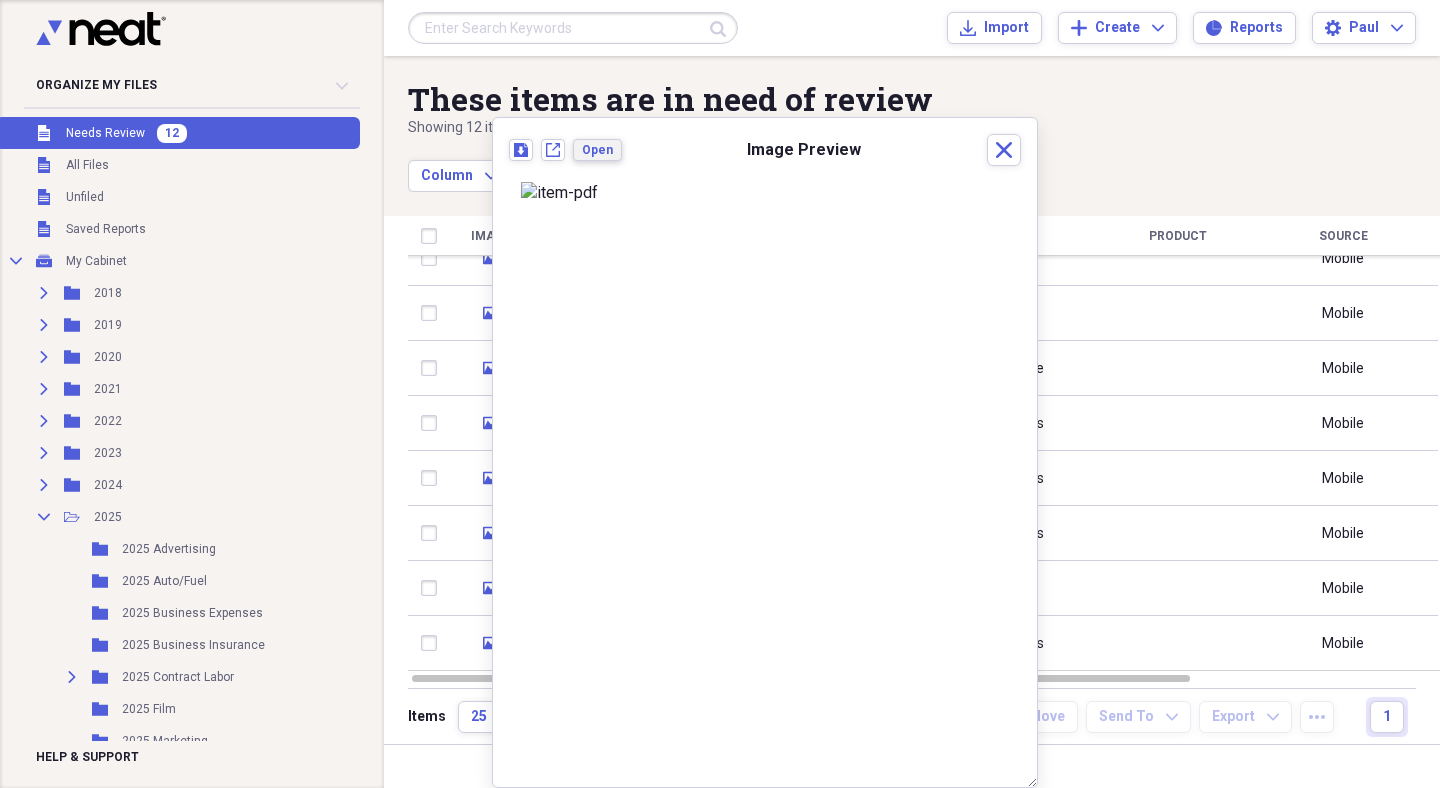 click on "Open" at bounding box center [597, 150] 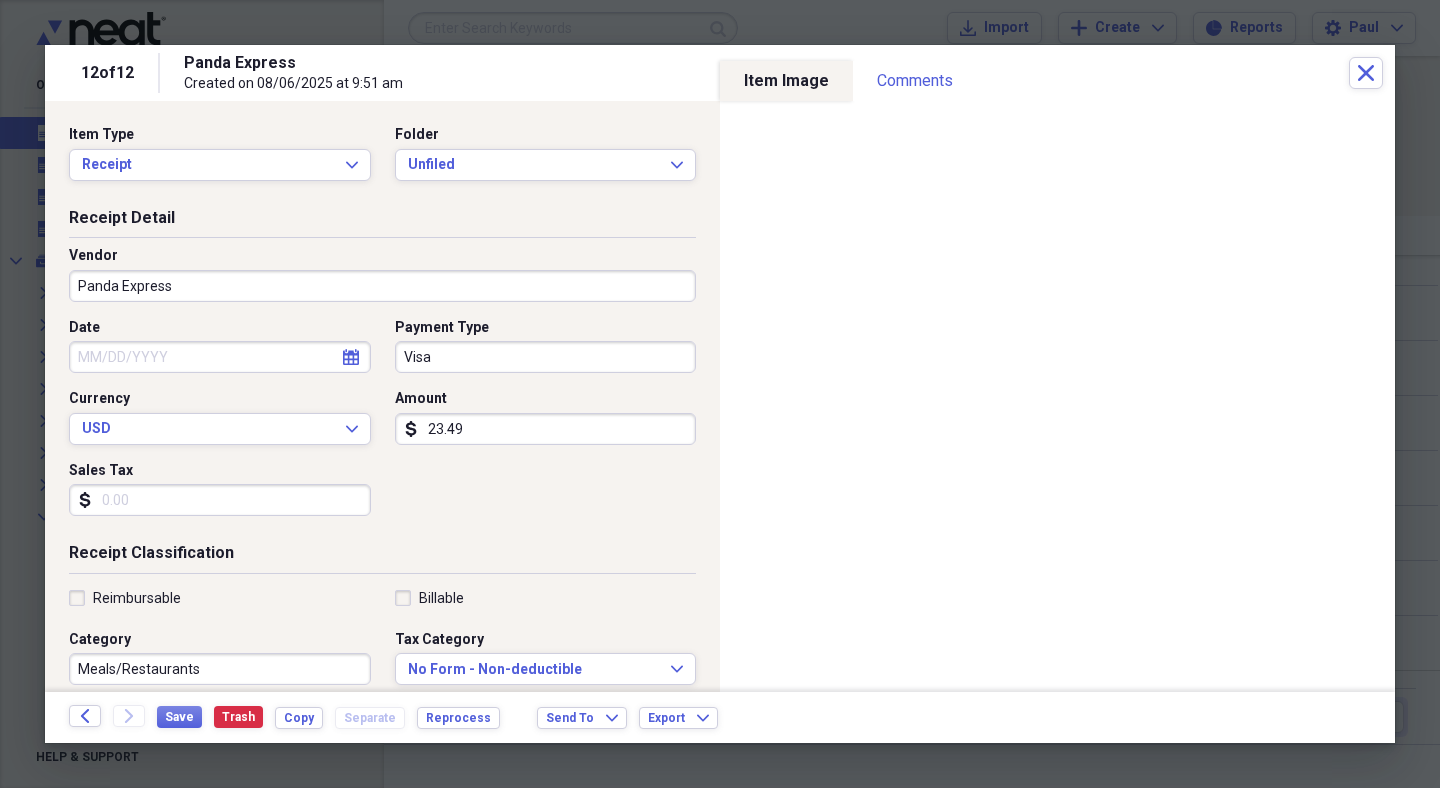 click on "Date" at bounding box center (220, 357) 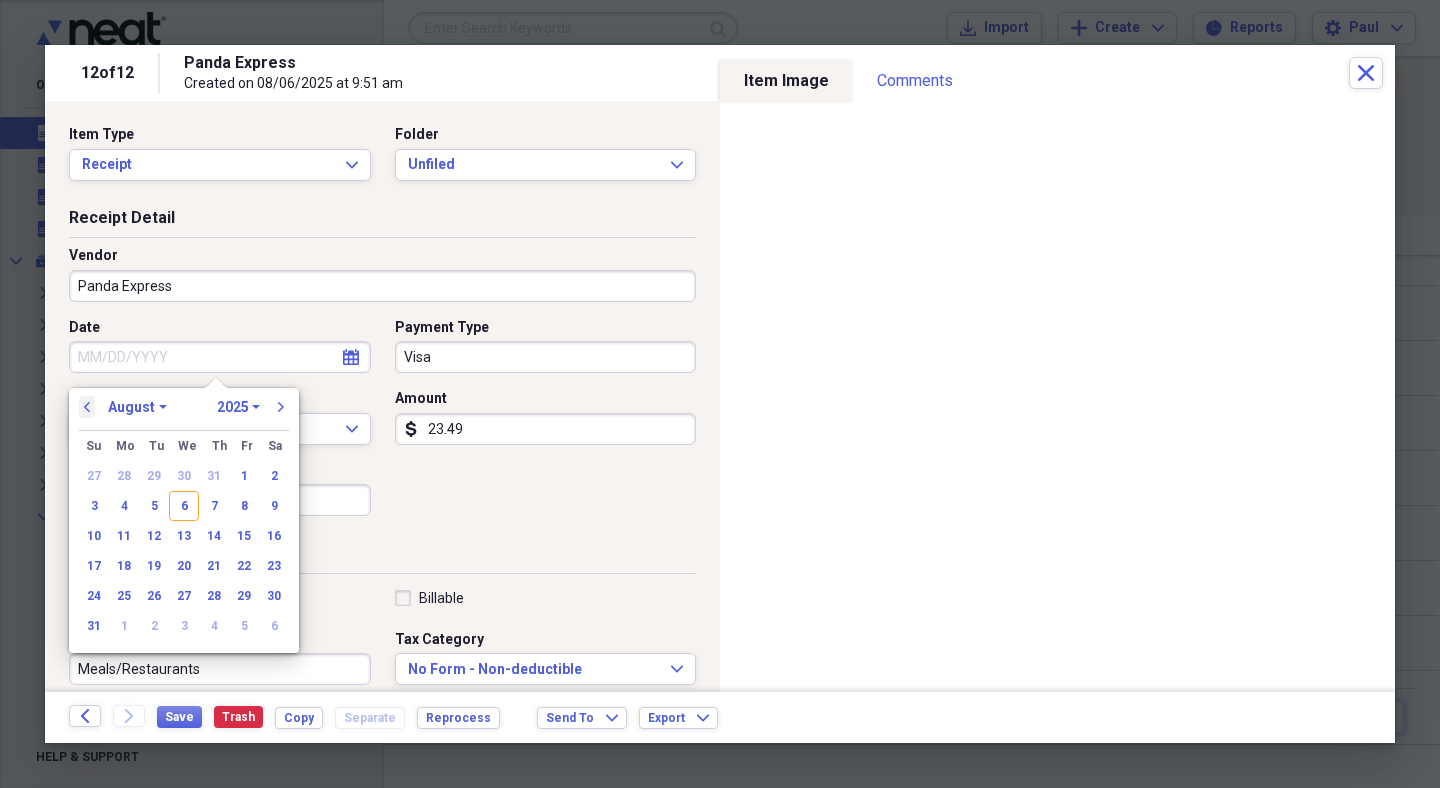 click on "previous" at bounding box center (87, 407) 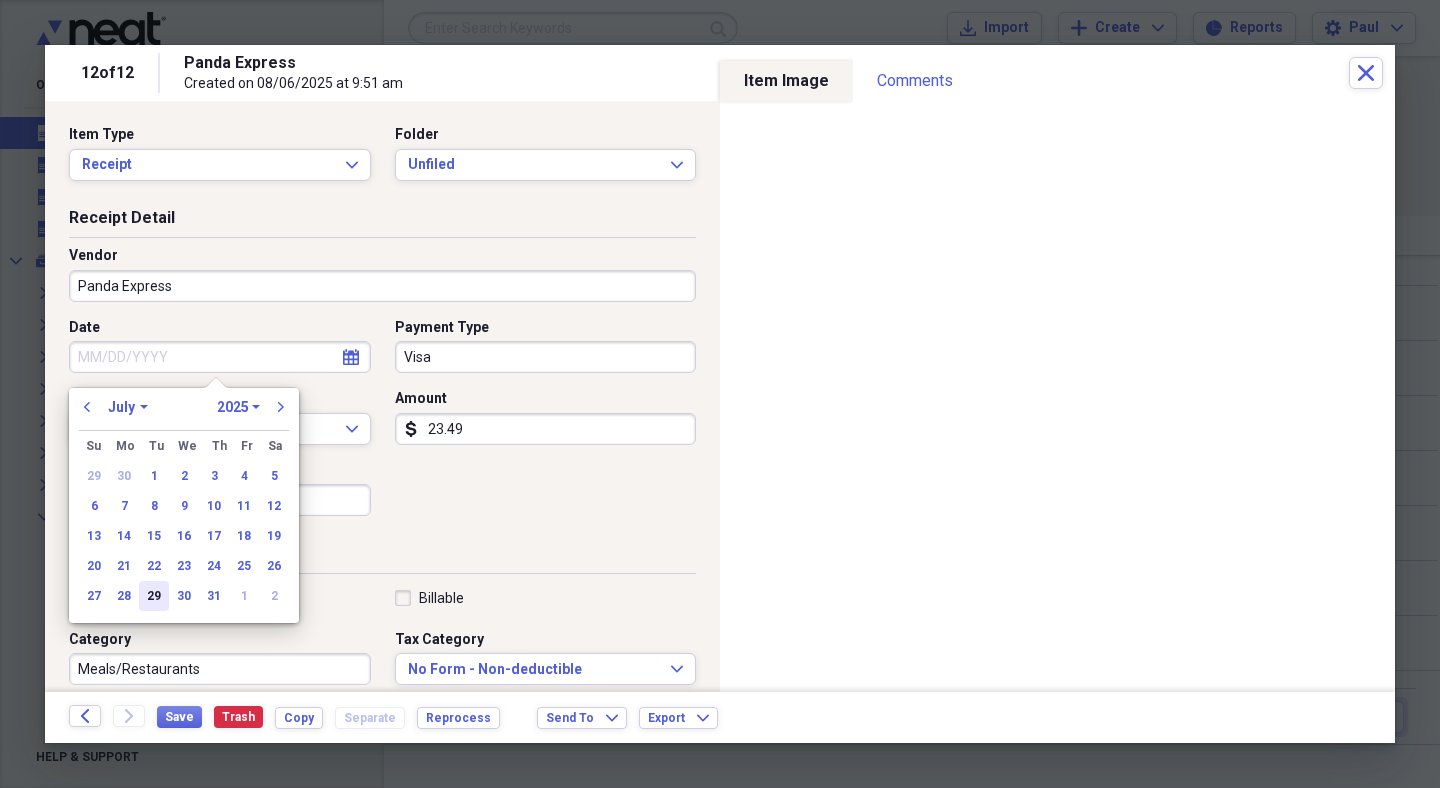 click on "29" at bounding box center (154, 596) 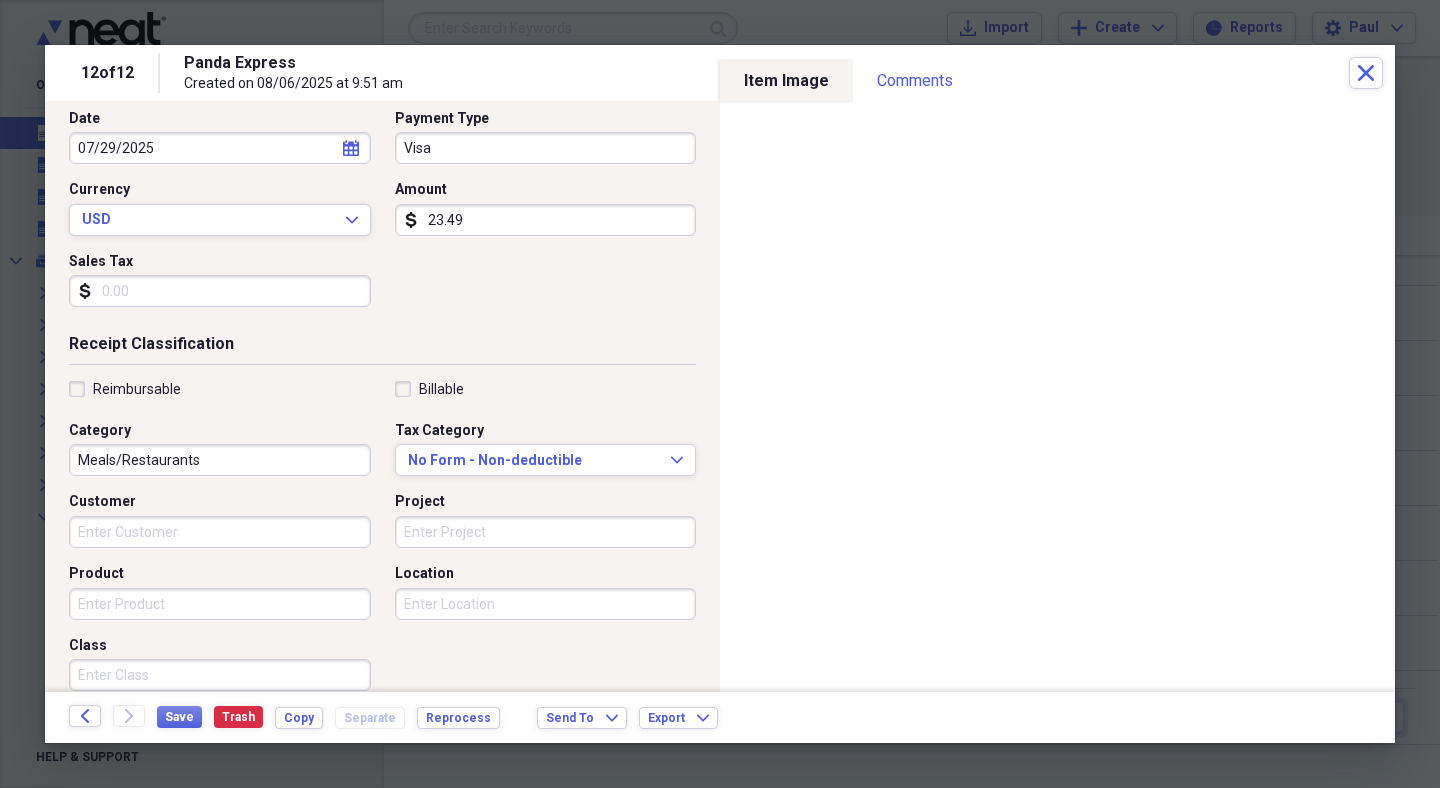 scroll, scrollTop: 244, scrollLeft: 0, axis: vertical 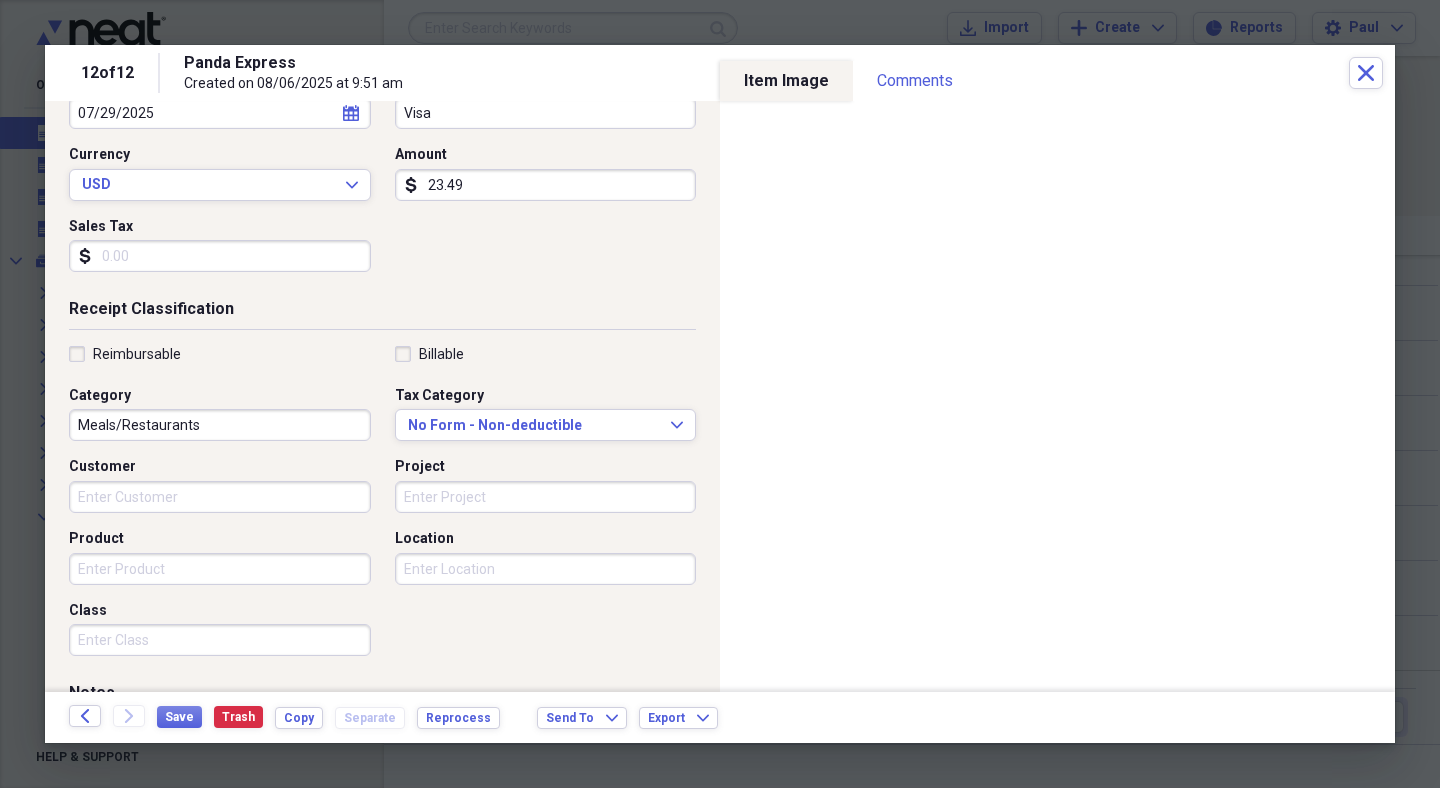 click on "Sales Tax" at bounding box center (220, 256) 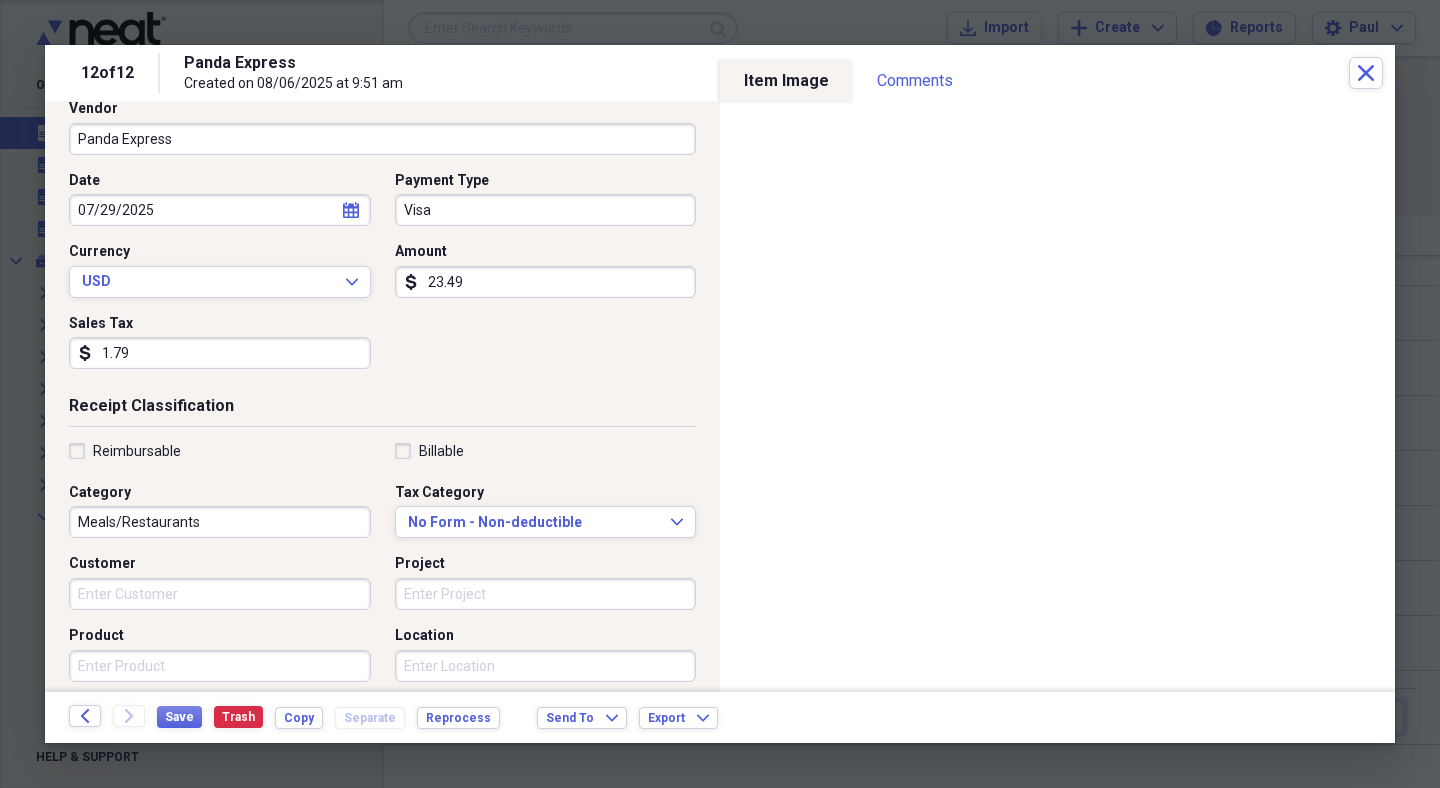 scroll, scrollTop: 0, scrollLeft: 0, axis: both 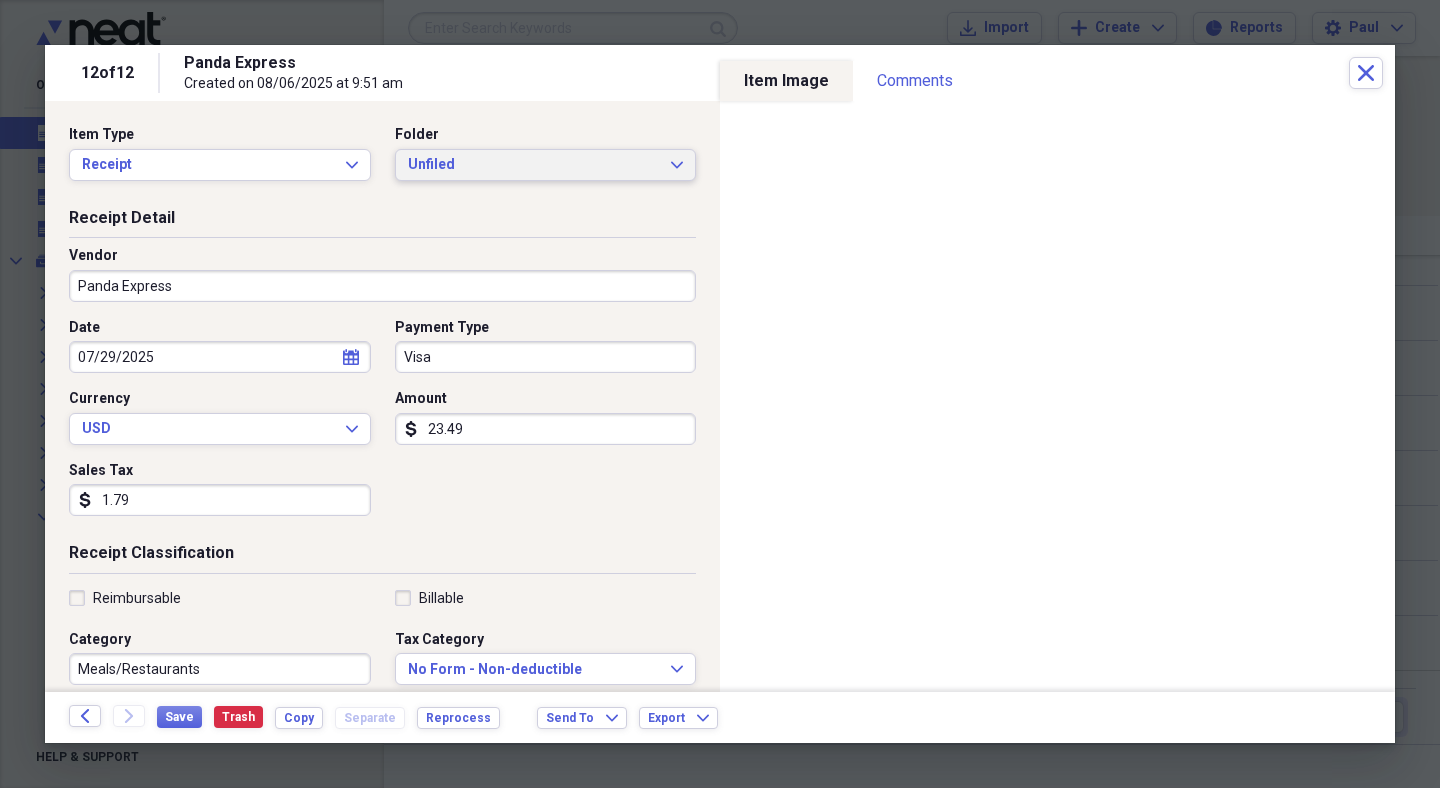 type on "1.79" 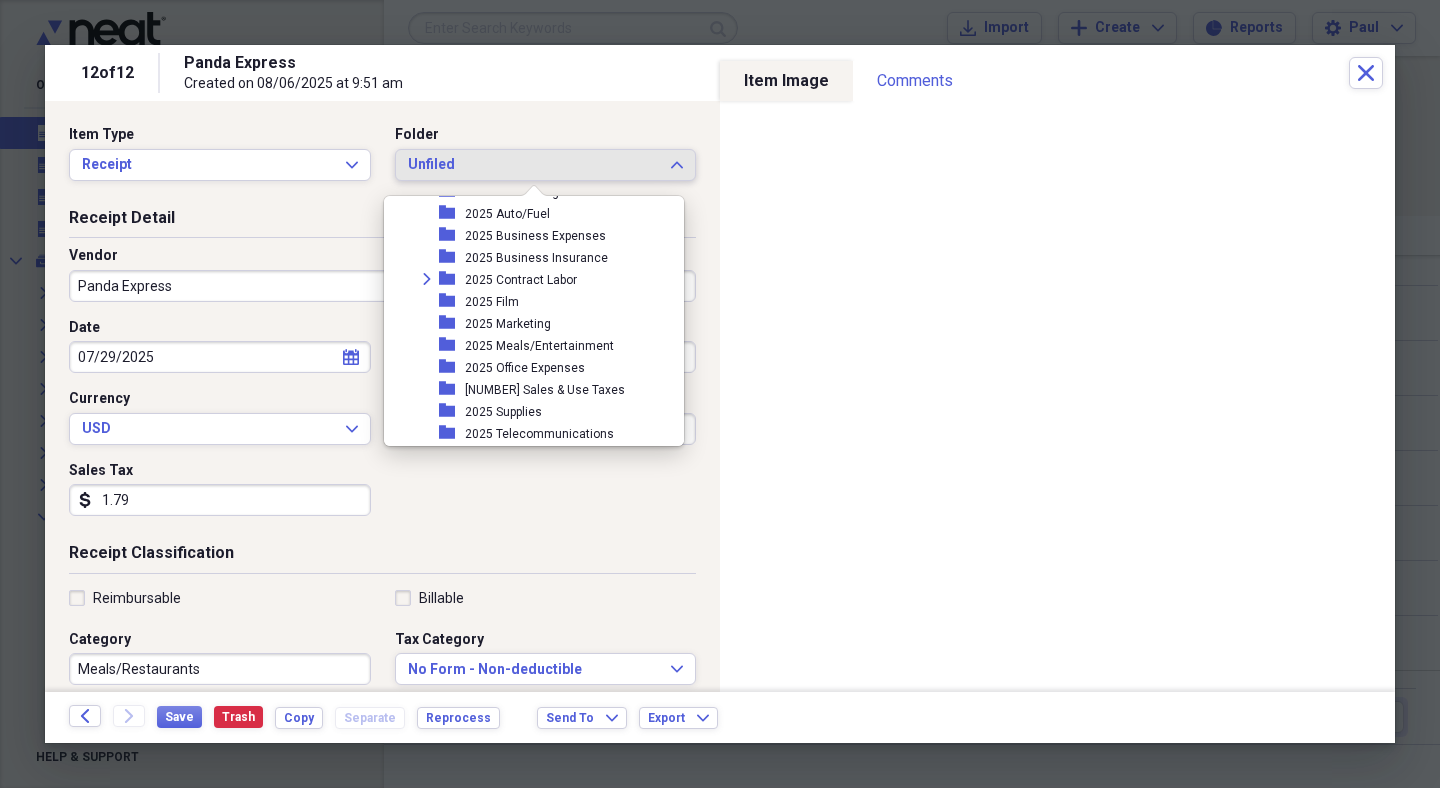scroll, scrollTop: 257, scrollLeft: 0, axis: vertical 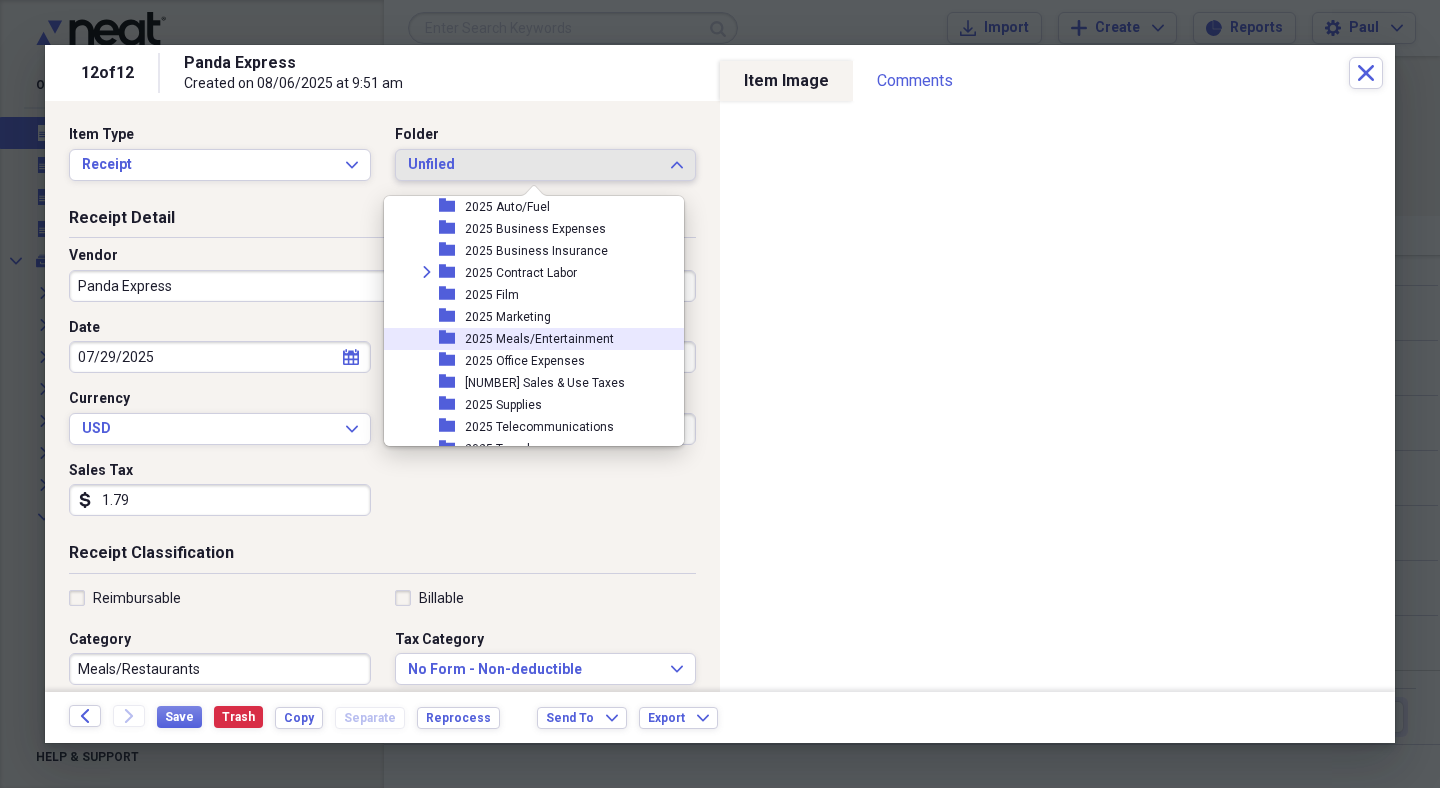 click on "2025 Meals/Entertainment" at bounding box center [539, 339] 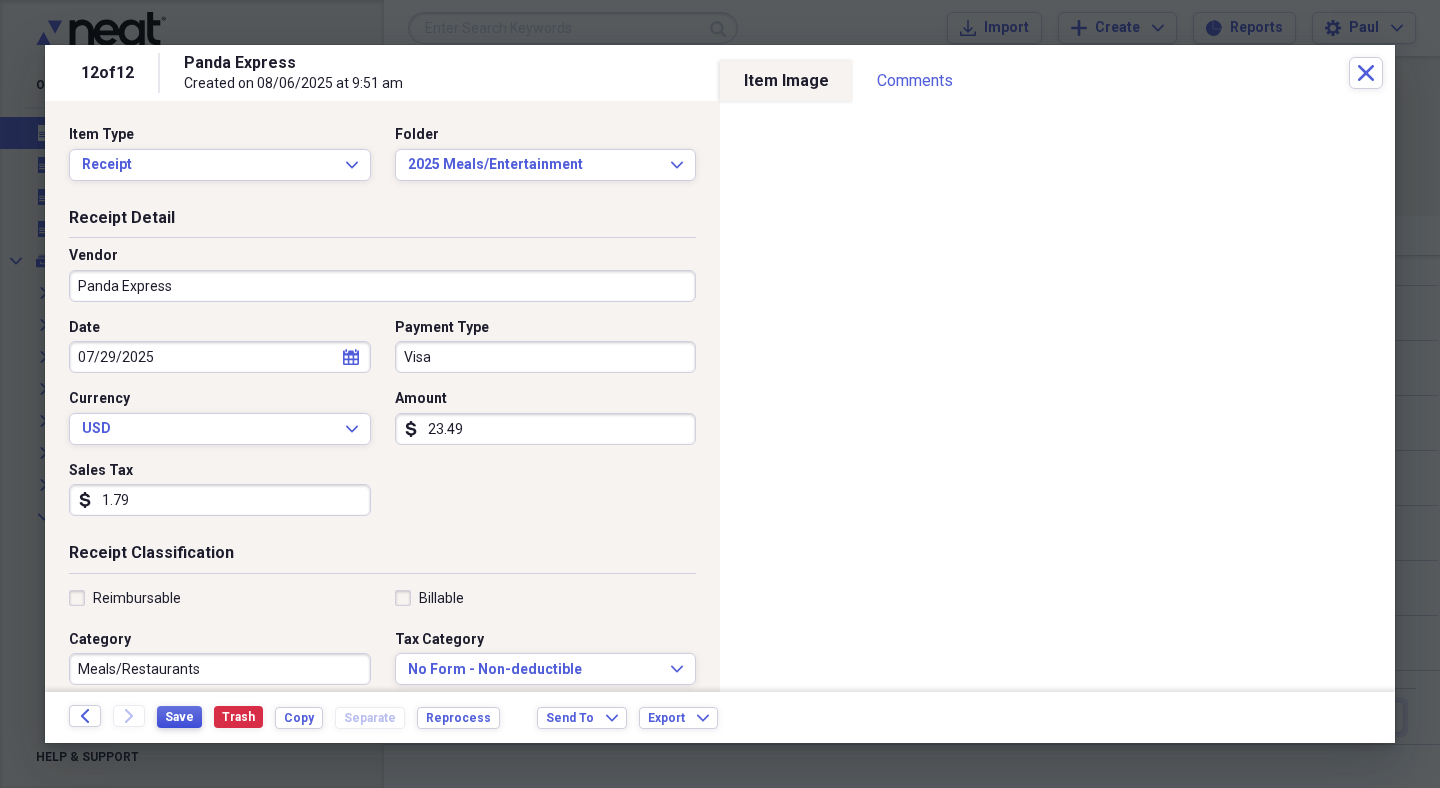 click on "Save" at bounding box center (179, 717) 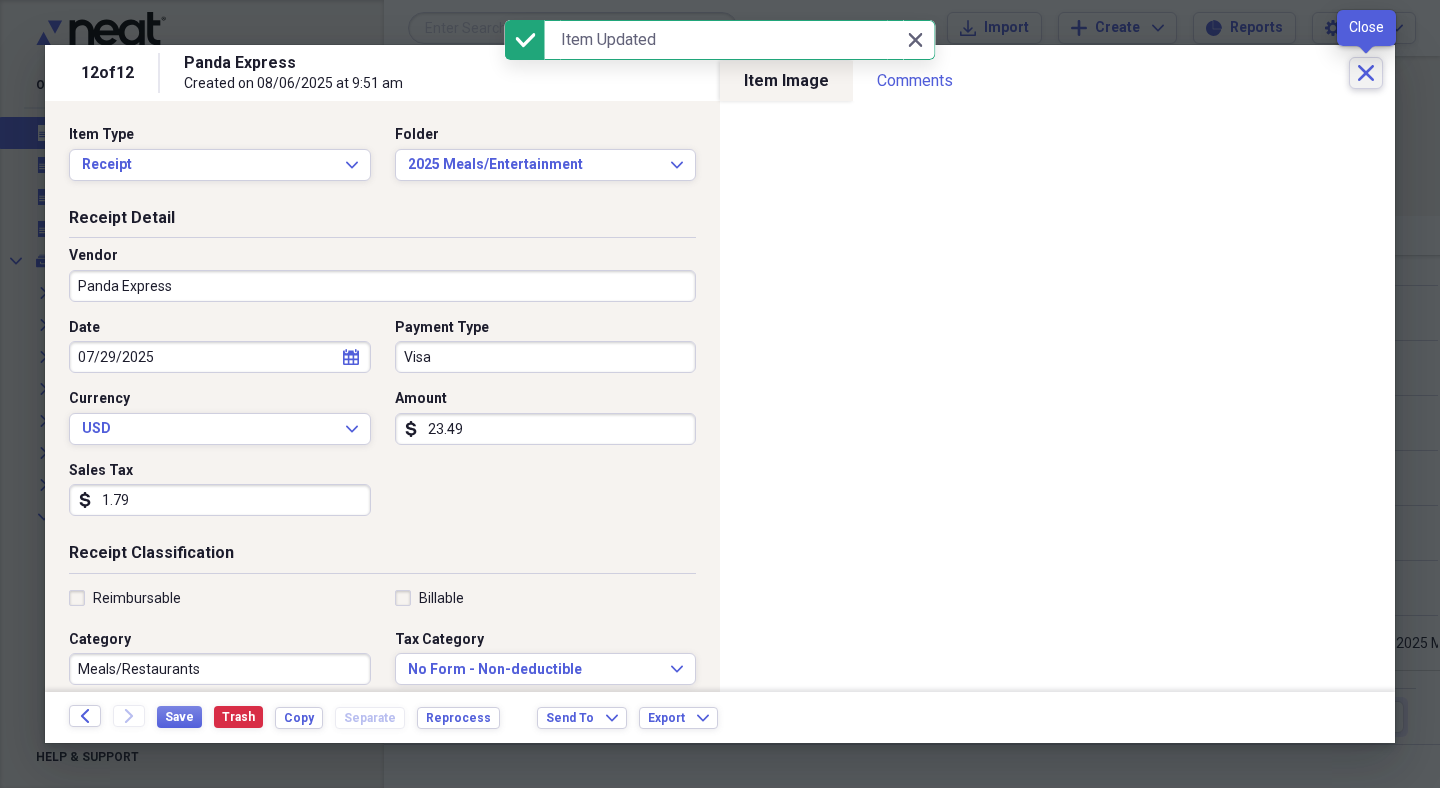 click on "Close" 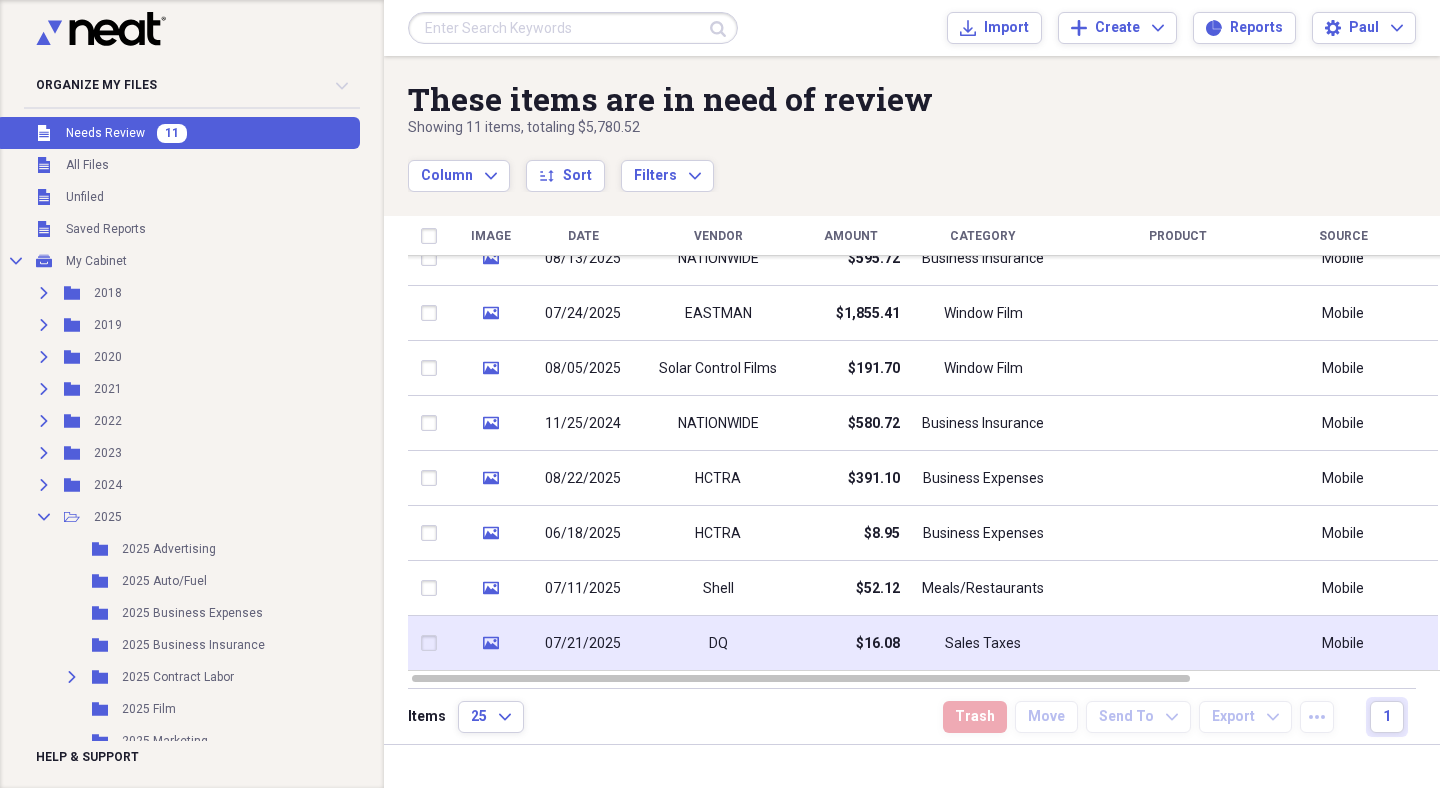 click 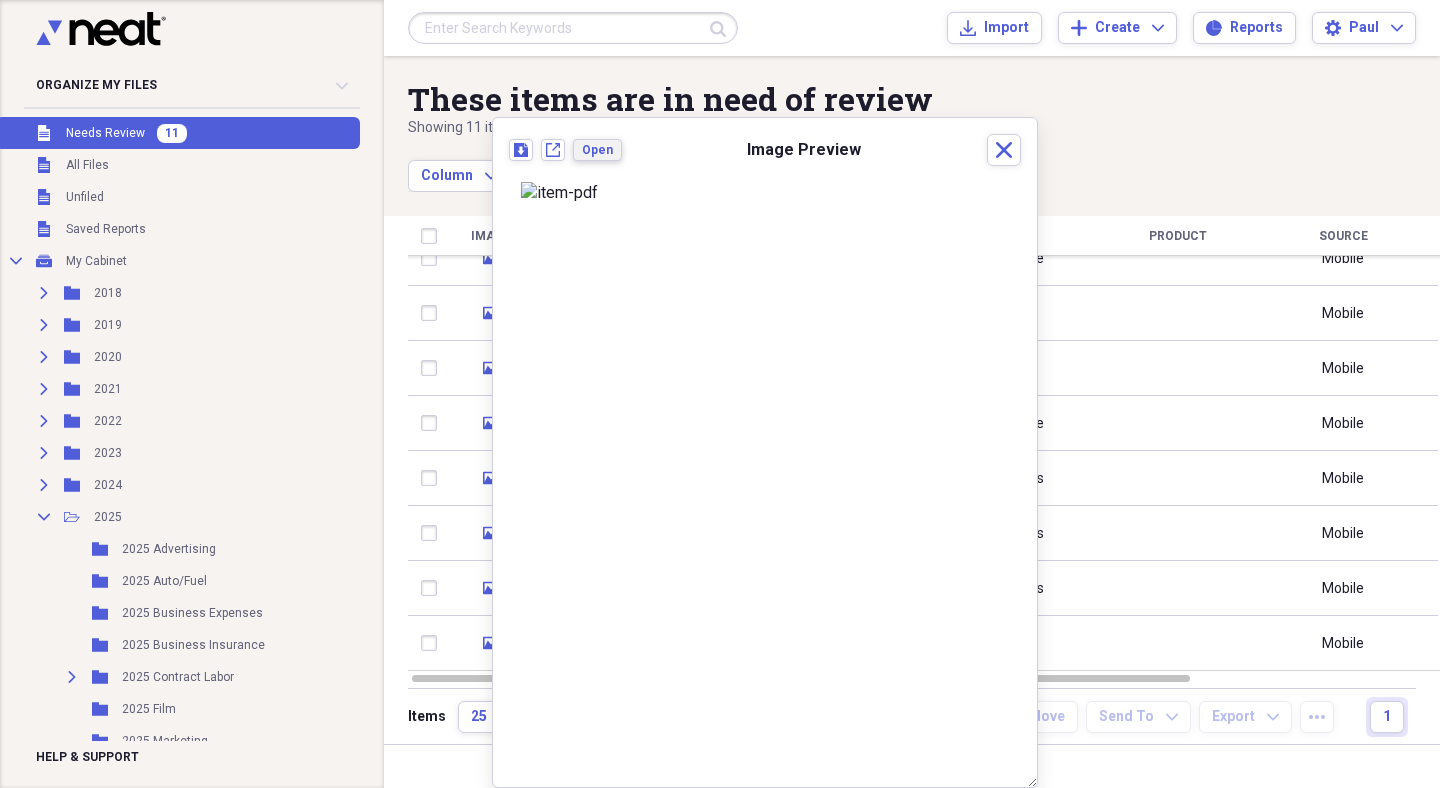 click on "Open" at bounding box center [597, 150] 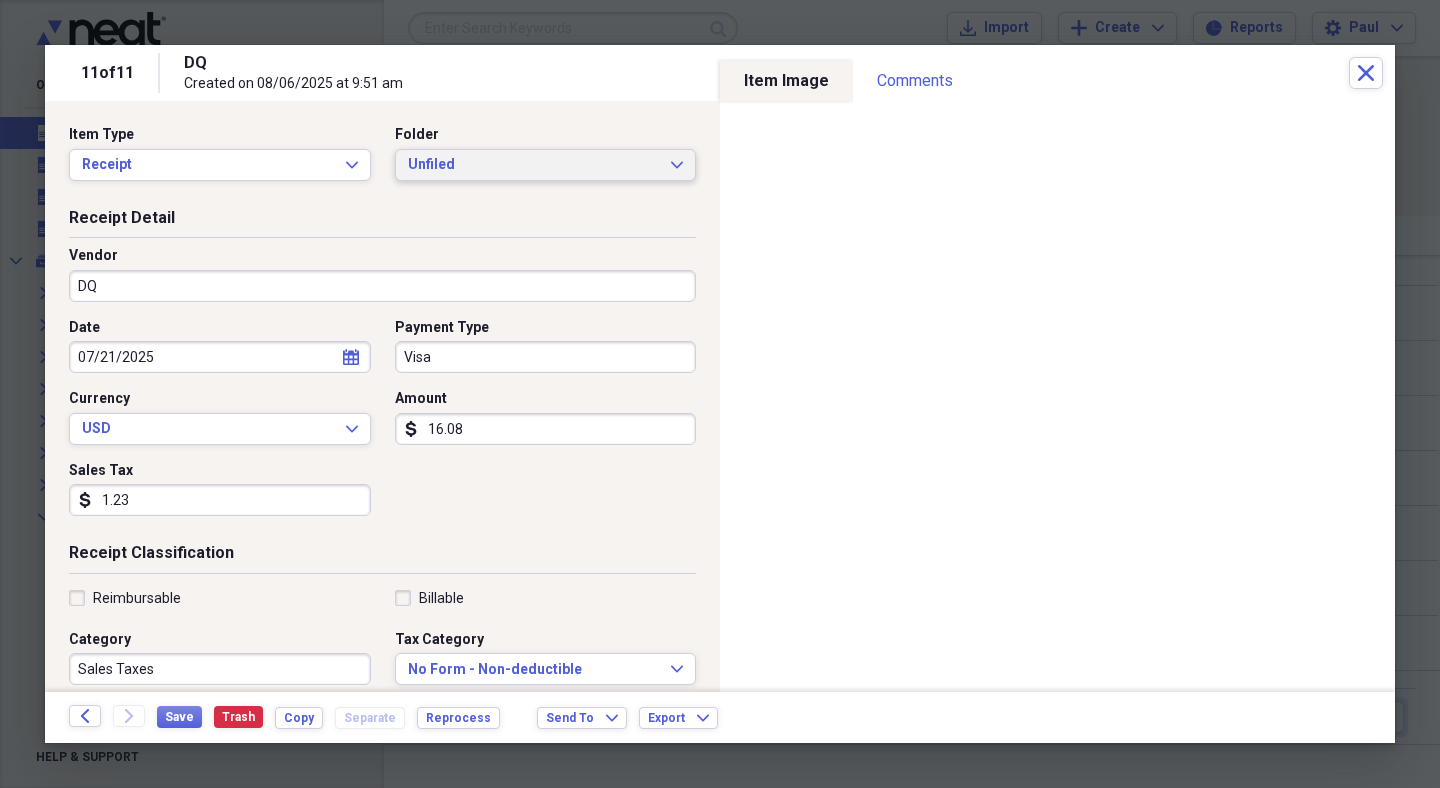 click on "Unfiled Expand" at bounding box center (546, 165) 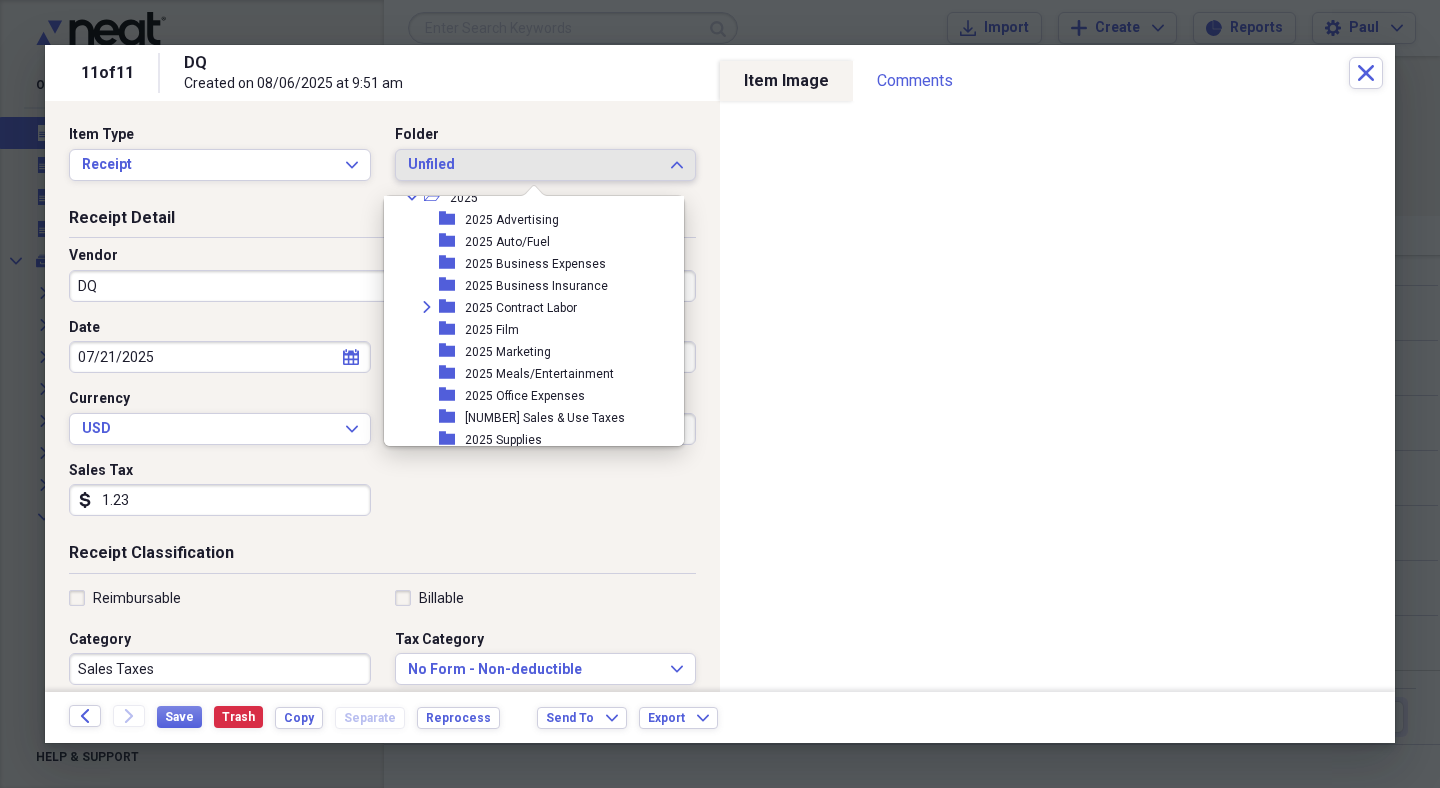 scroll, scrollTop: 252, scrollLeft: 0, axis: vertical 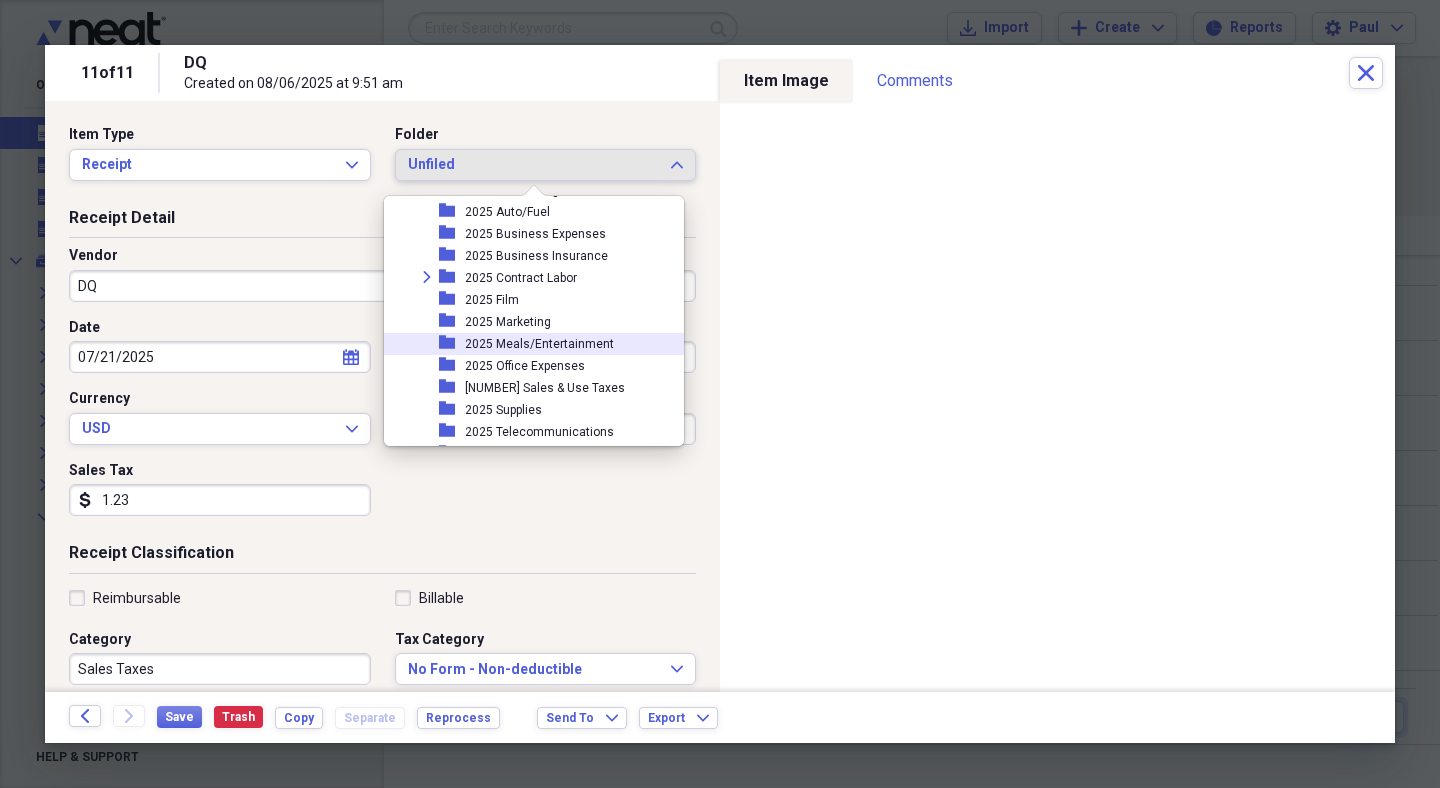 click on "2025 Meals/Entertainment" at bounding box center [539, 344] 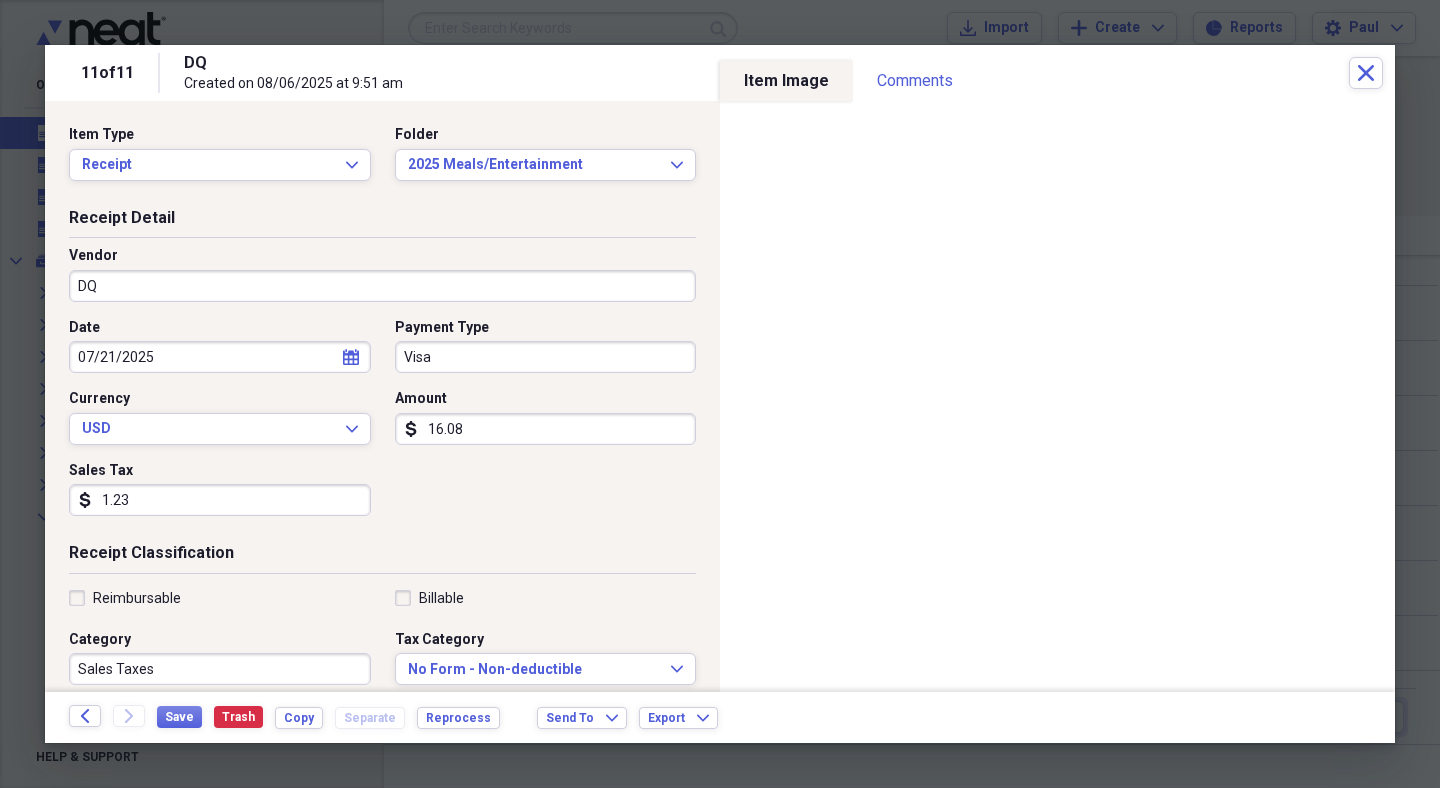 click on "DQ" at bounding box center (382, 286) 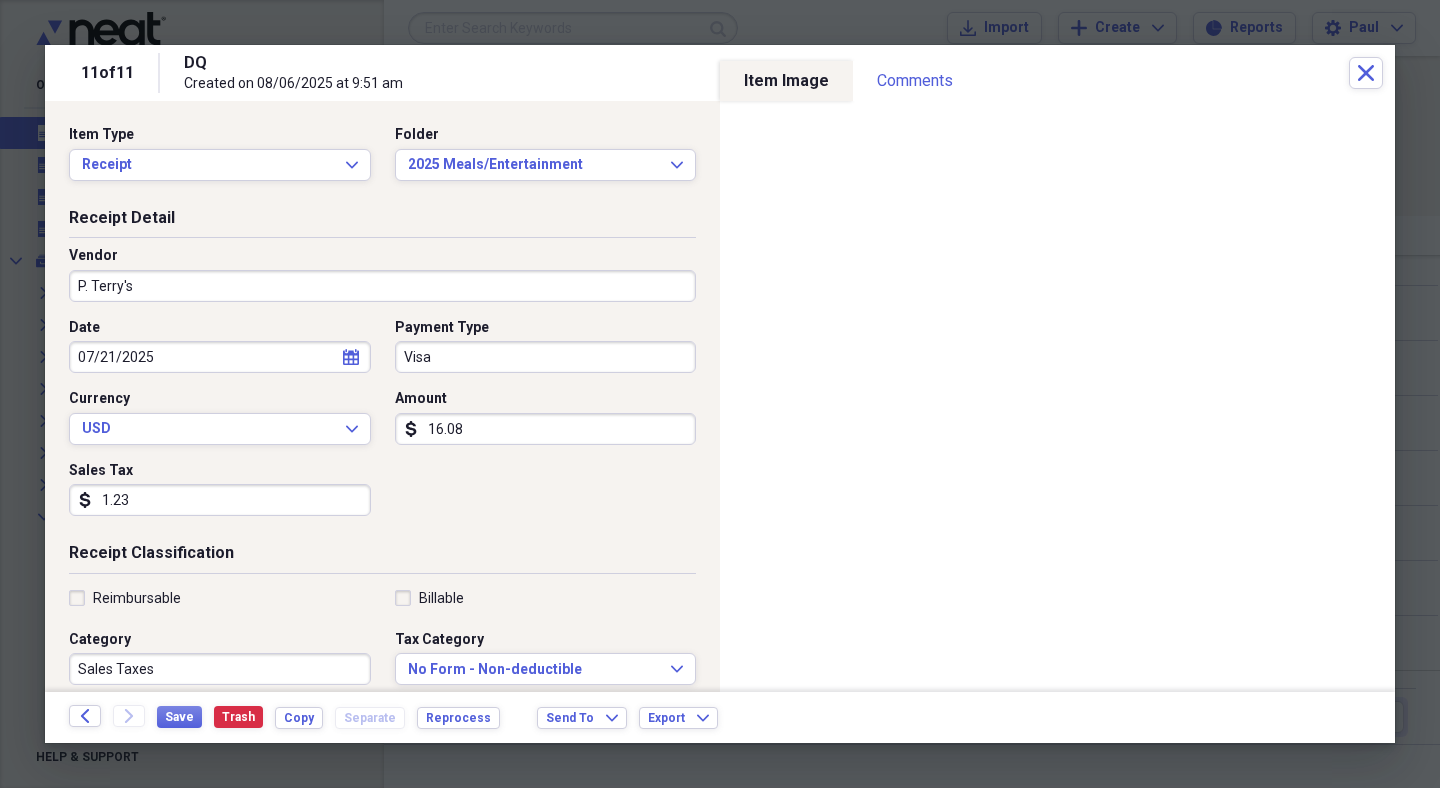 type on "P. Terry's" 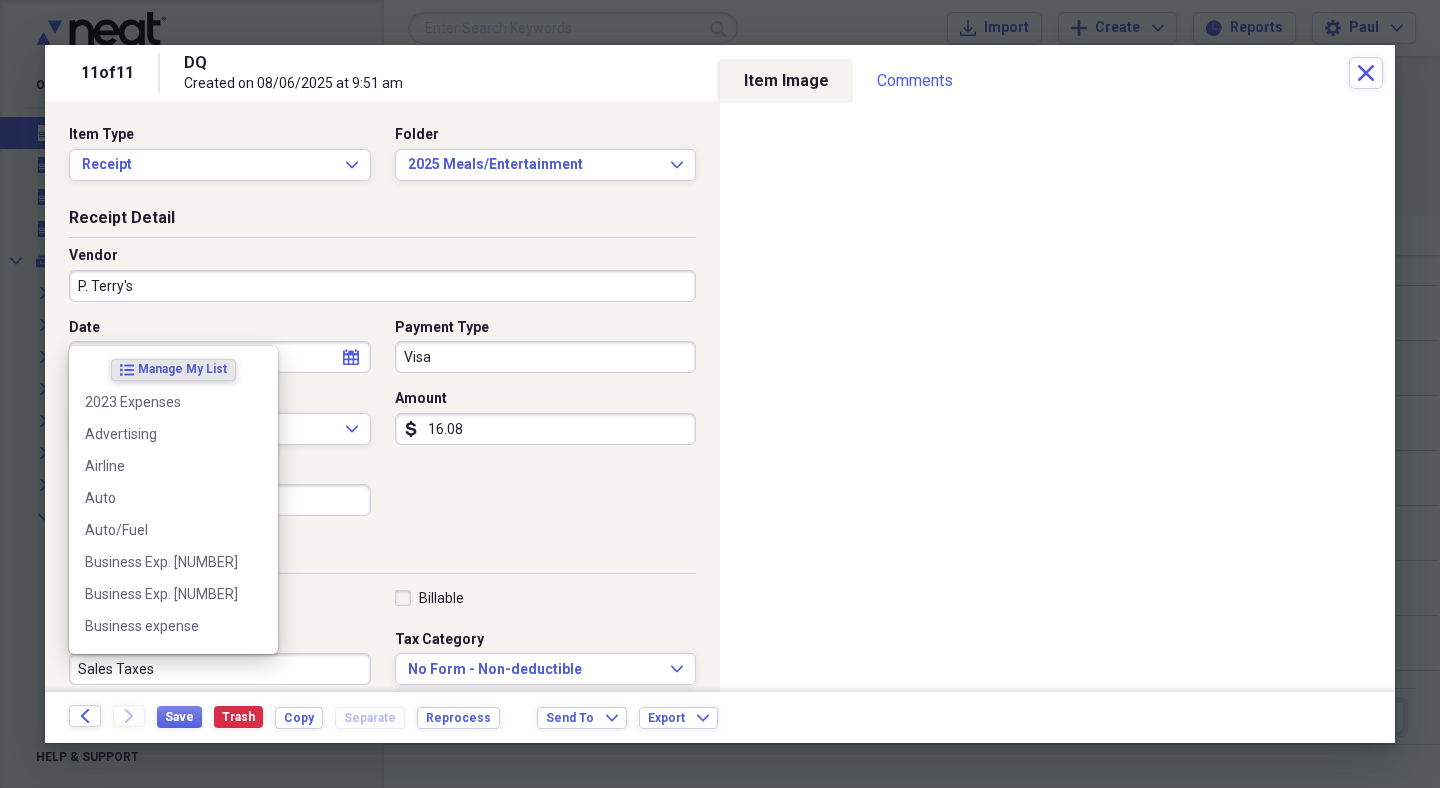 click on "Sales Taxes" at bounding box center [220, 669] 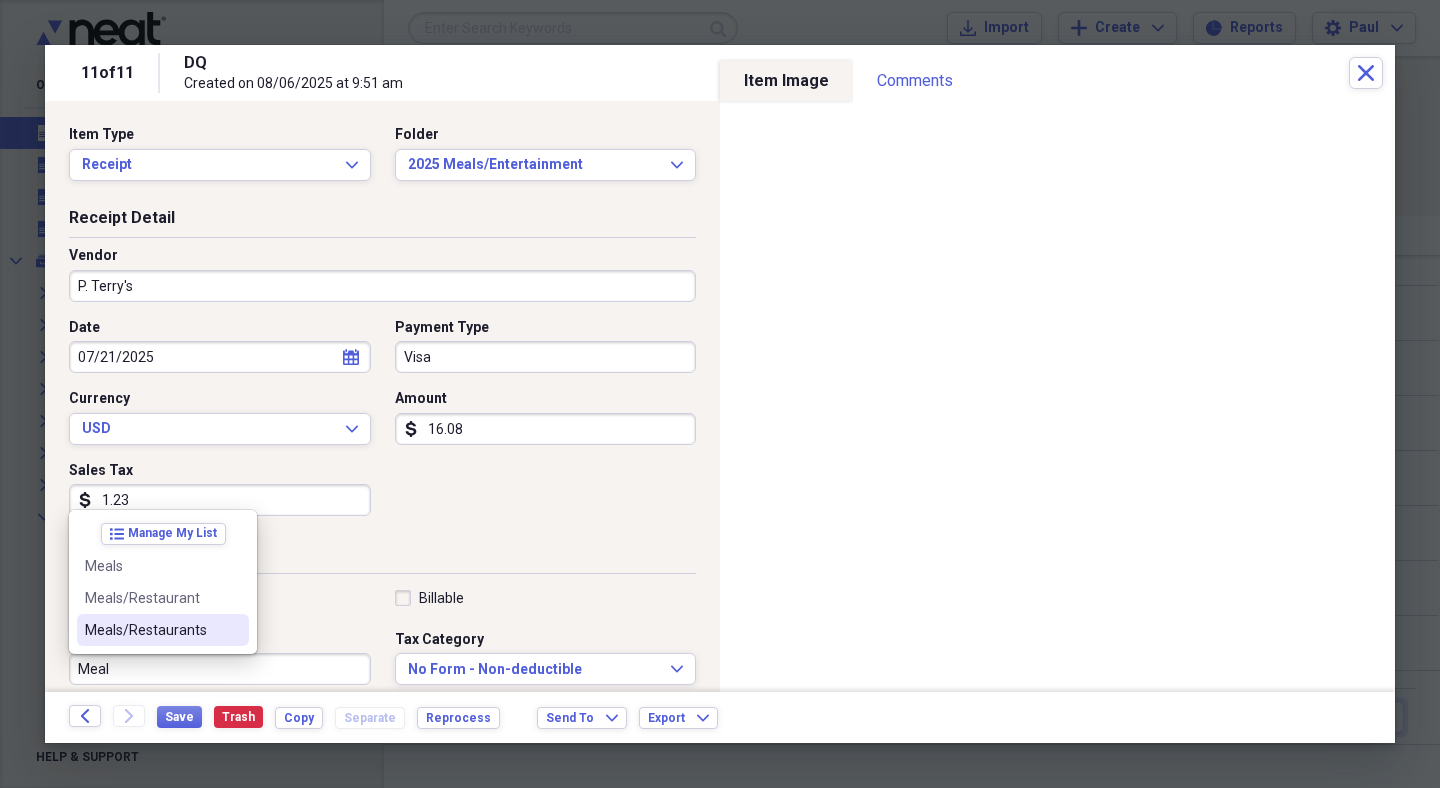 click on "Meals/Restaurants" at bounding box center (151, 630) 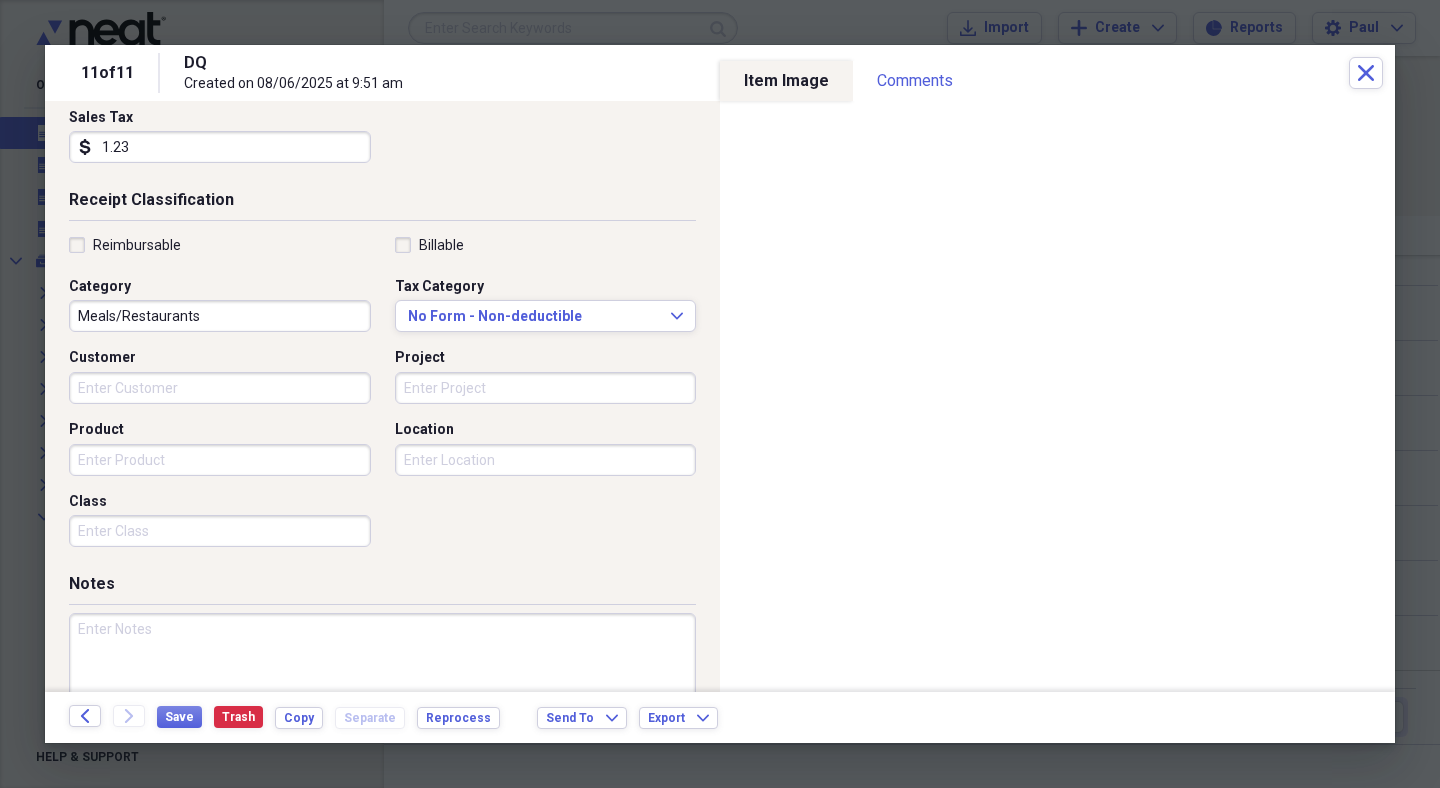 scroll, scrollTop: 405, scrollLeft: 0, axis: vertical 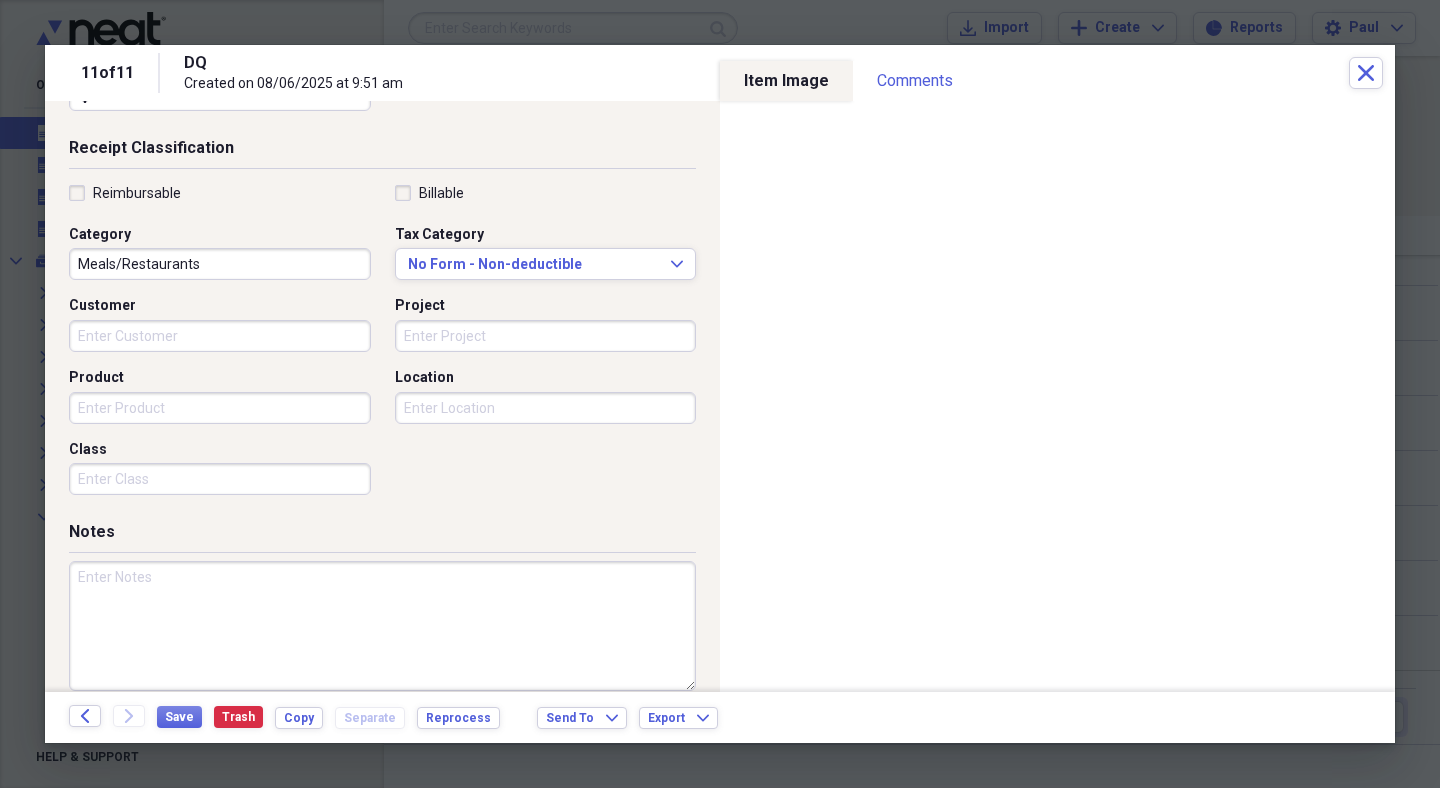 click at bounding box center (382, 626) 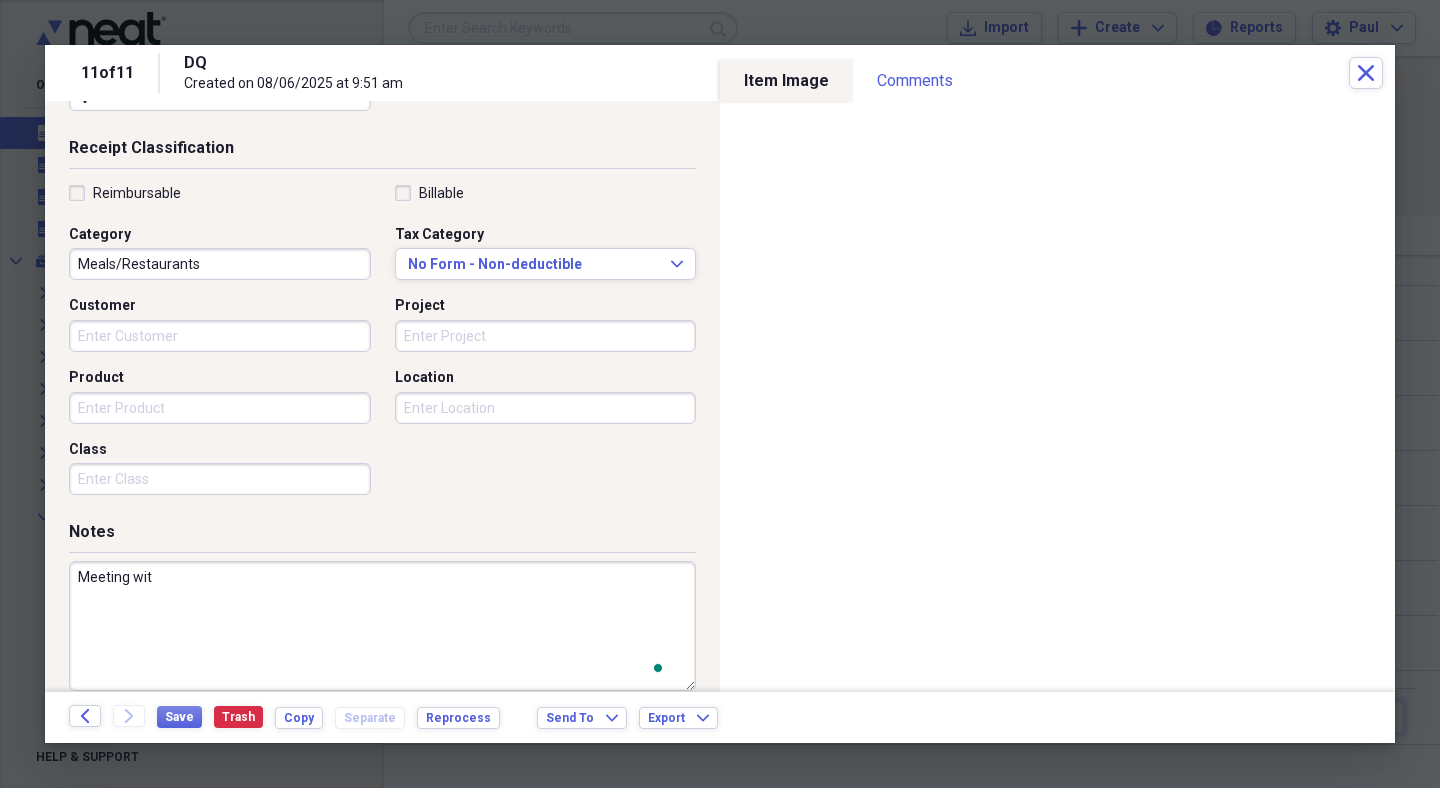 scroll, scrollTop: 405, scrollLeft: 0, axis: vertical 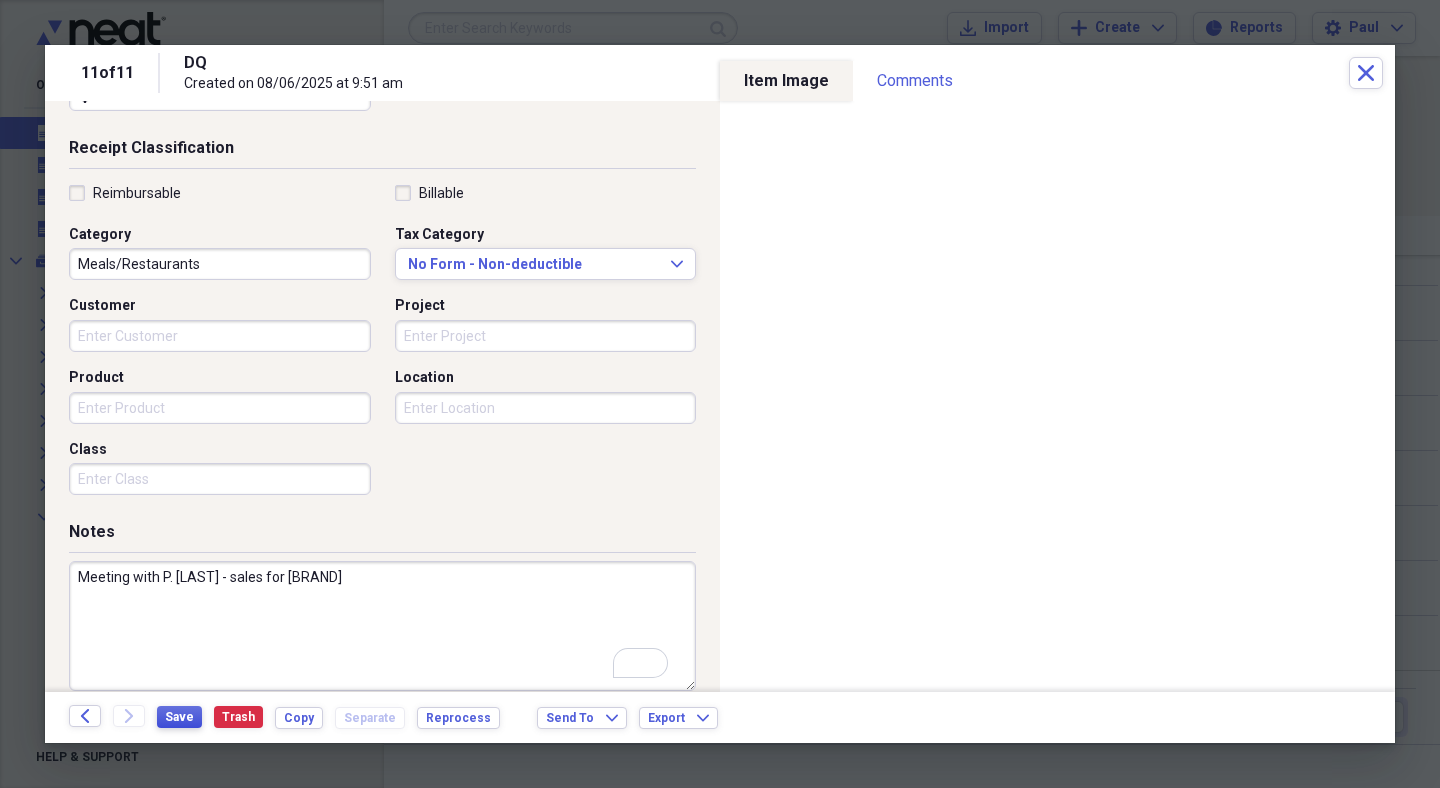 type on "Meeting with P. [LAST] - sales for [BRAND]" 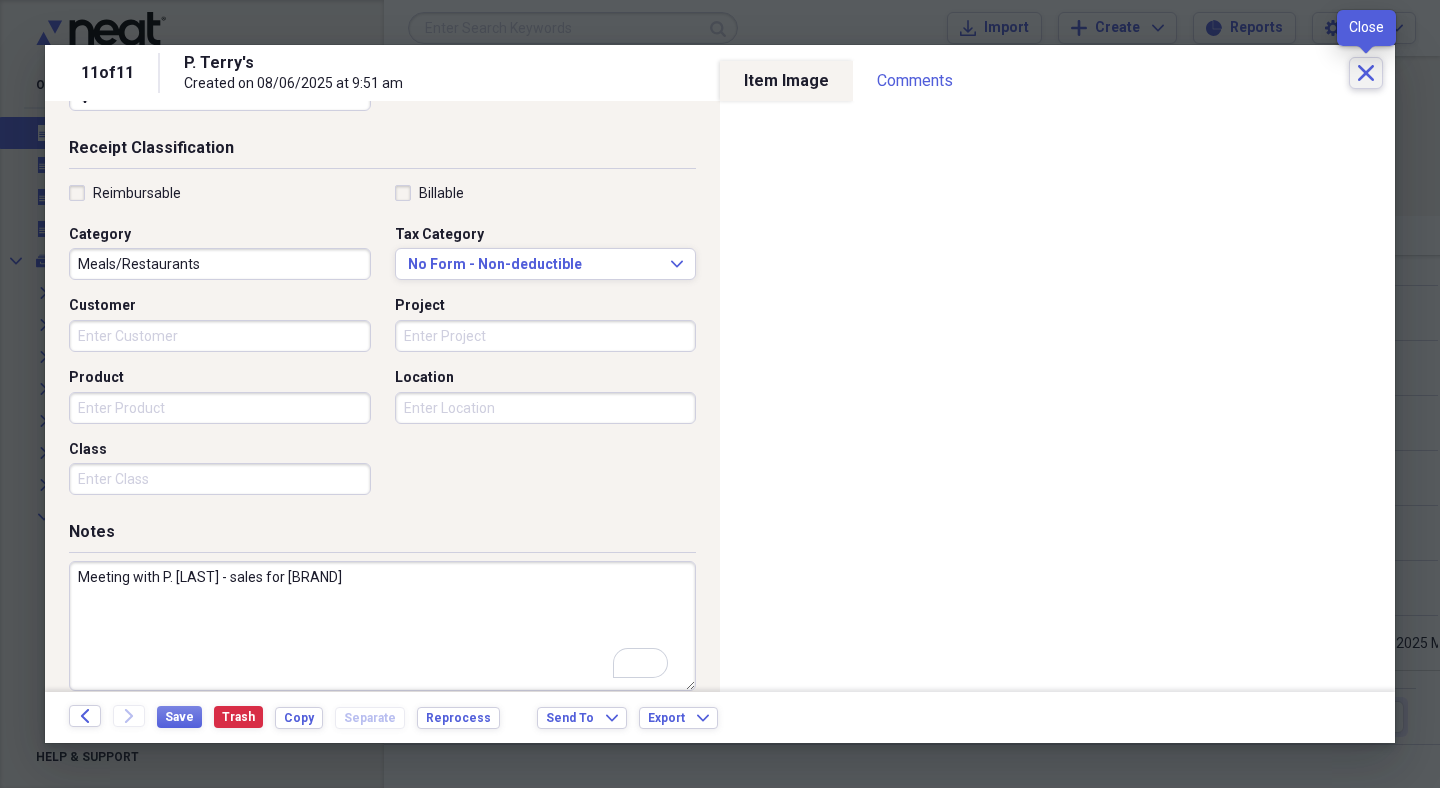 click on "Close" 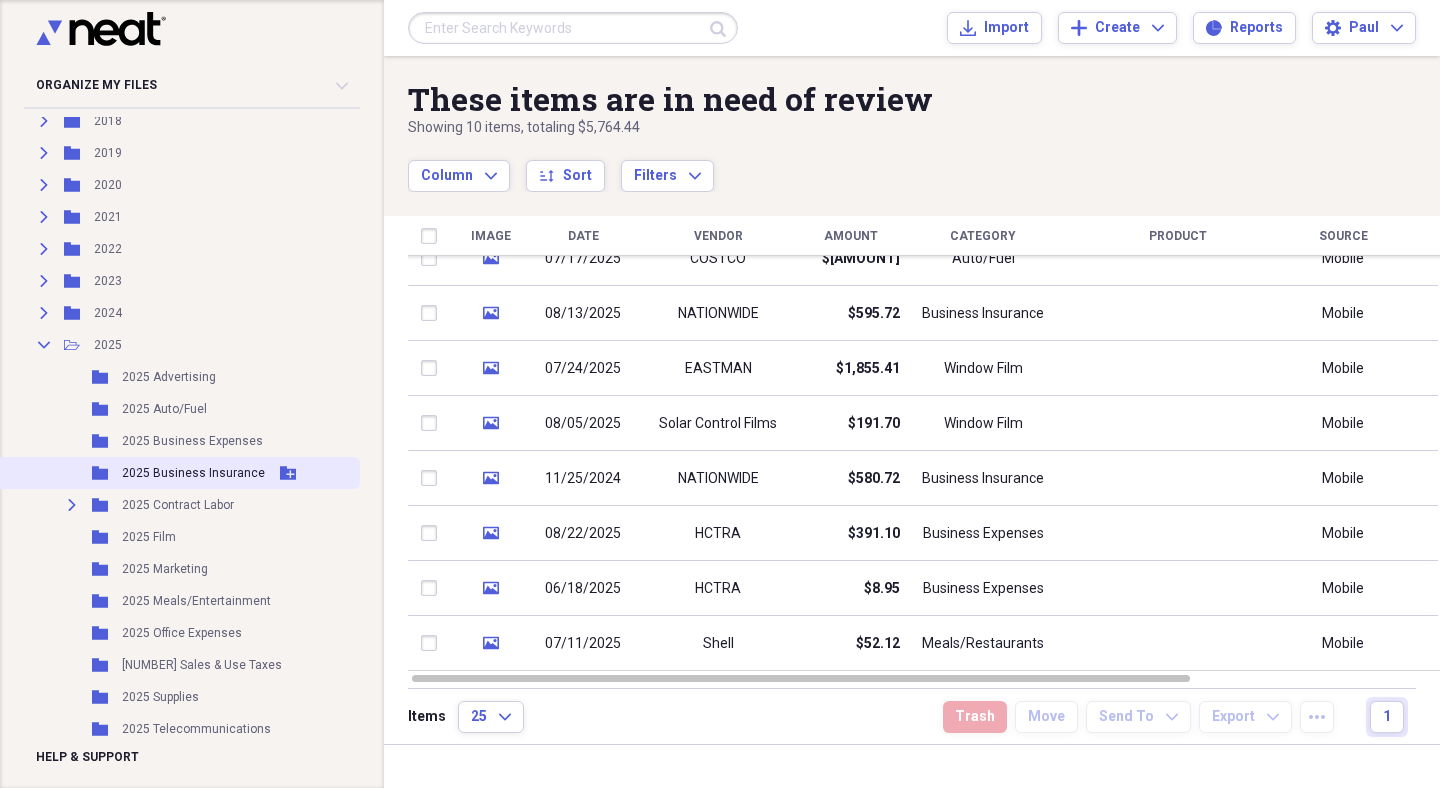 scroll, scrollTop: 303, scrollLeft: 0, axis: vertical 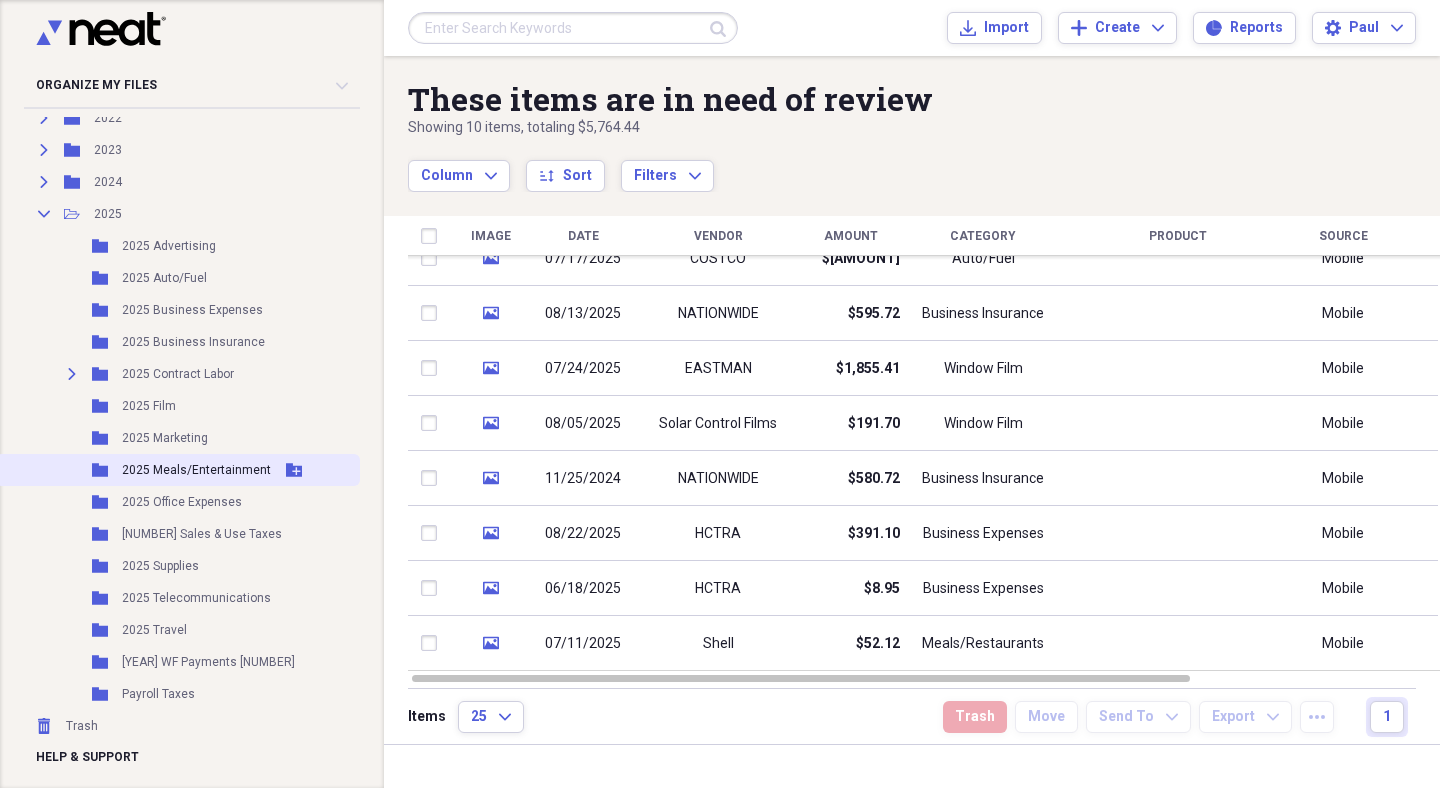 click on "2025 Meals/Entertainment" at bounding box center (196, 470) 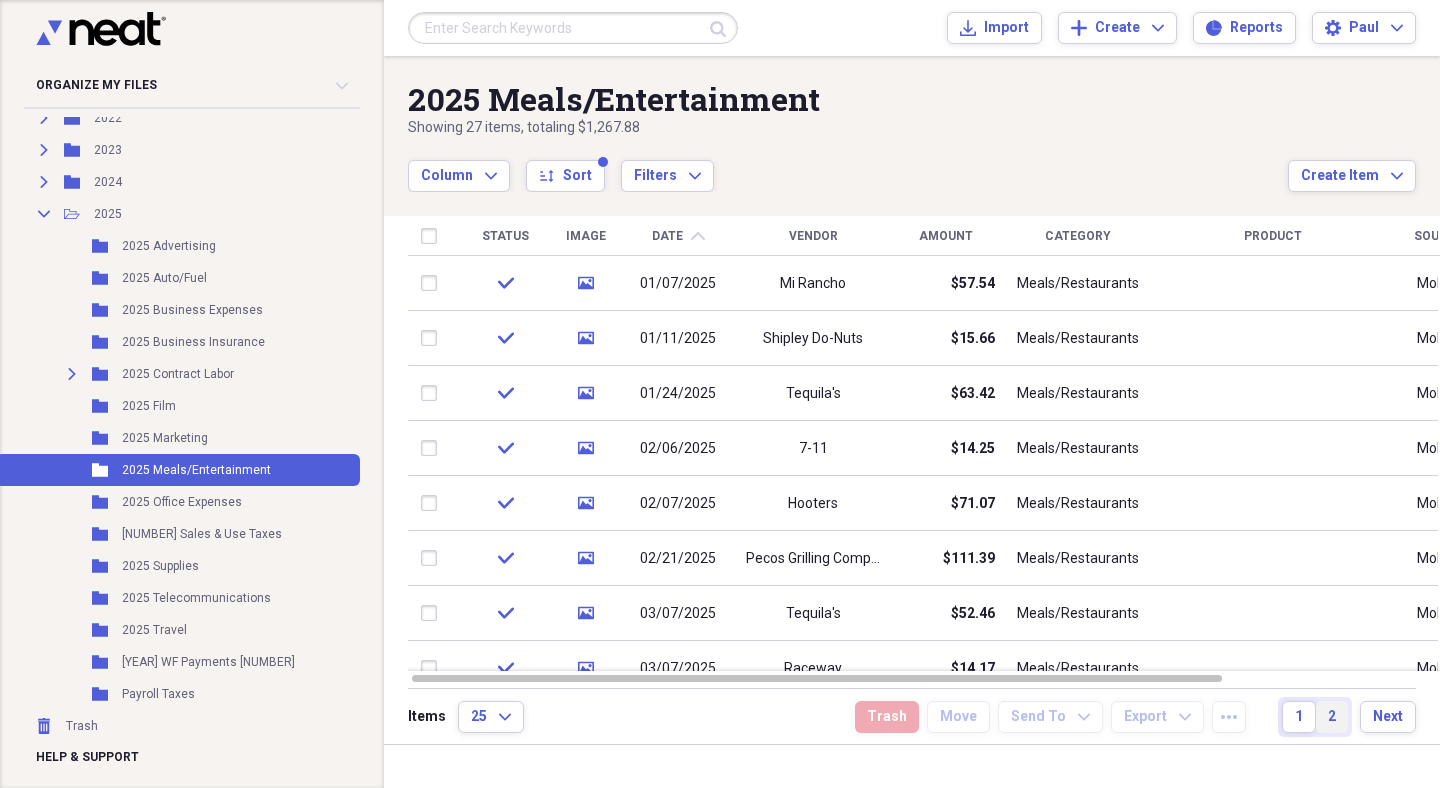 click on "2" at bounding box center [1332, 717] 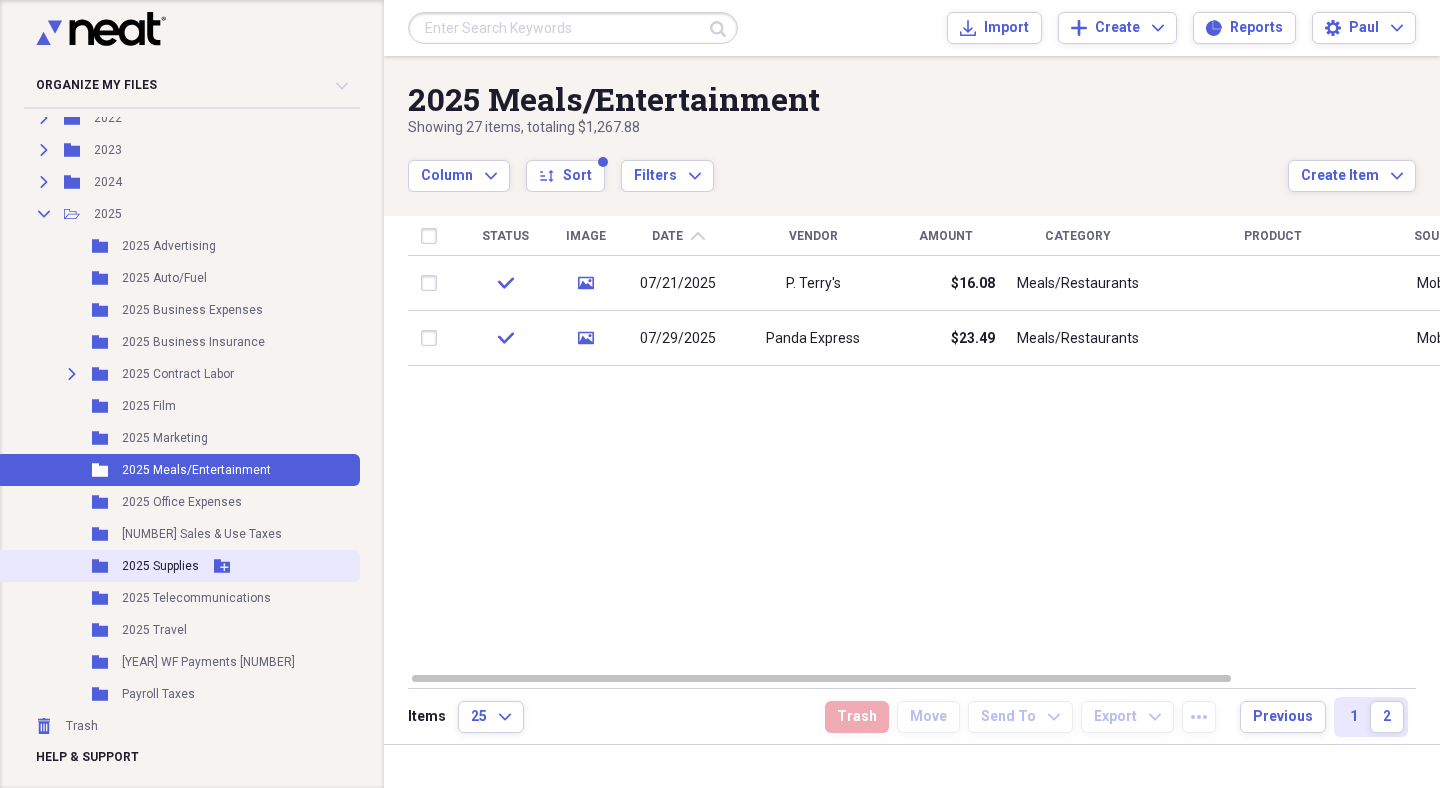 click on "2025 Supplies" at bounding box center [160, 566] 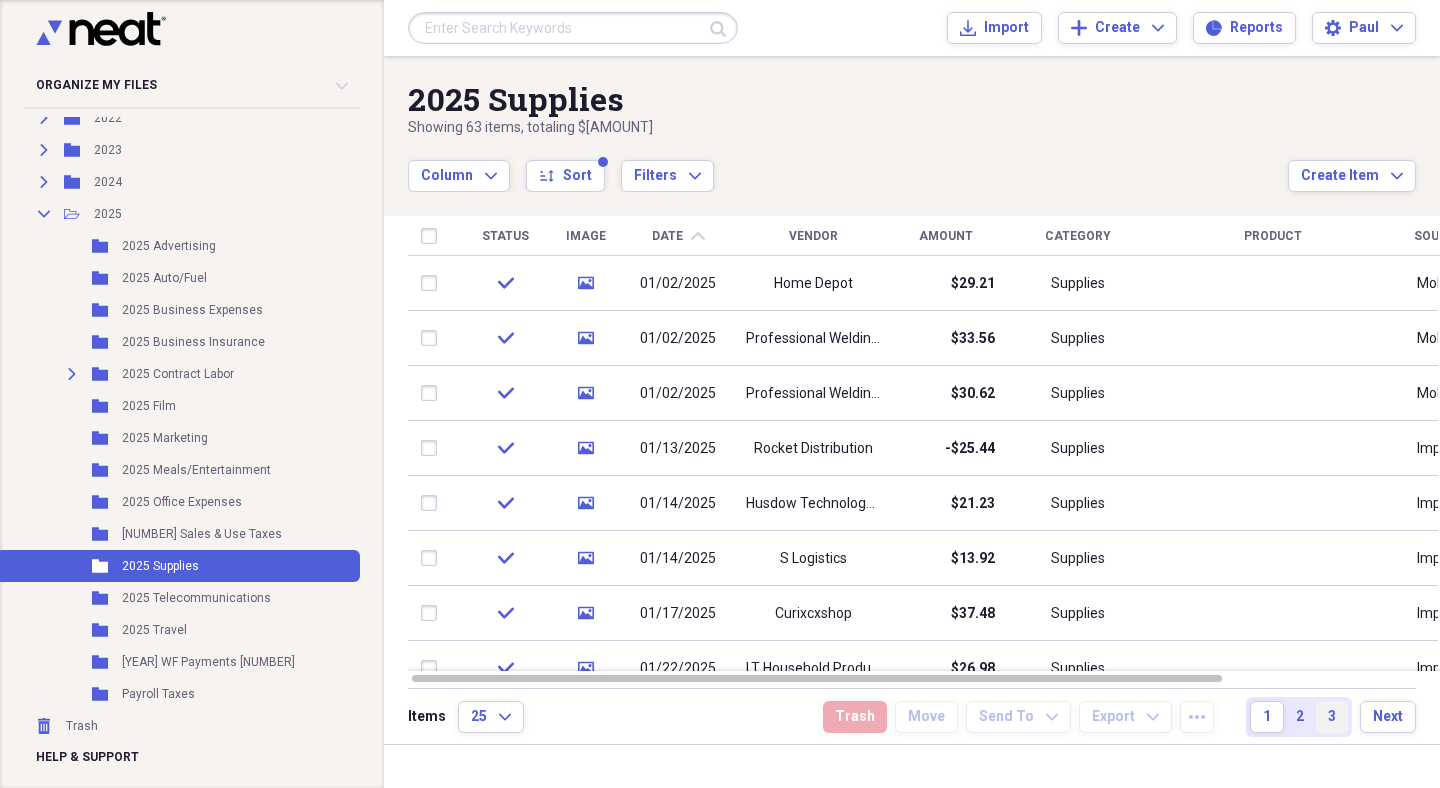 click on "3" at bounding box center [1332, 717] 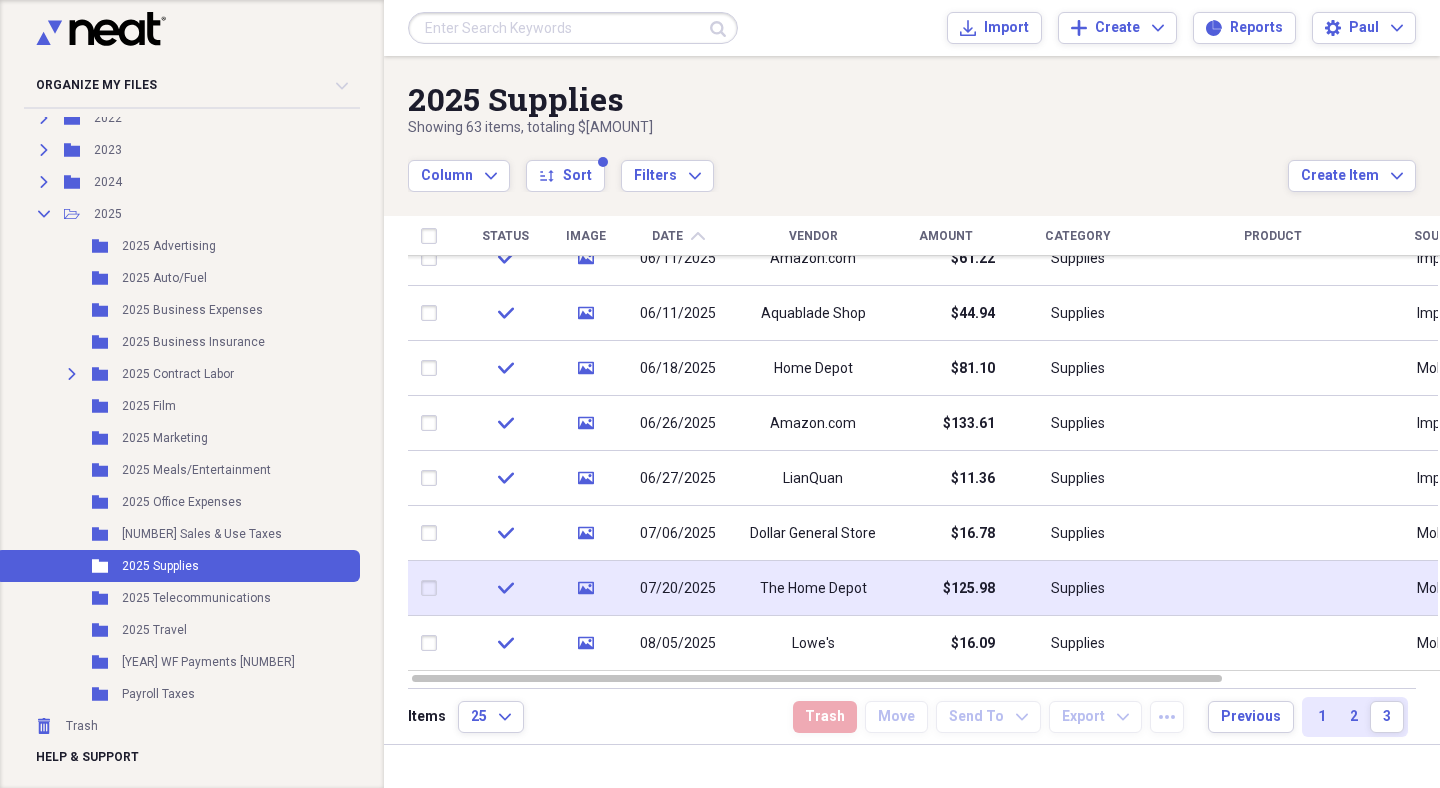 click 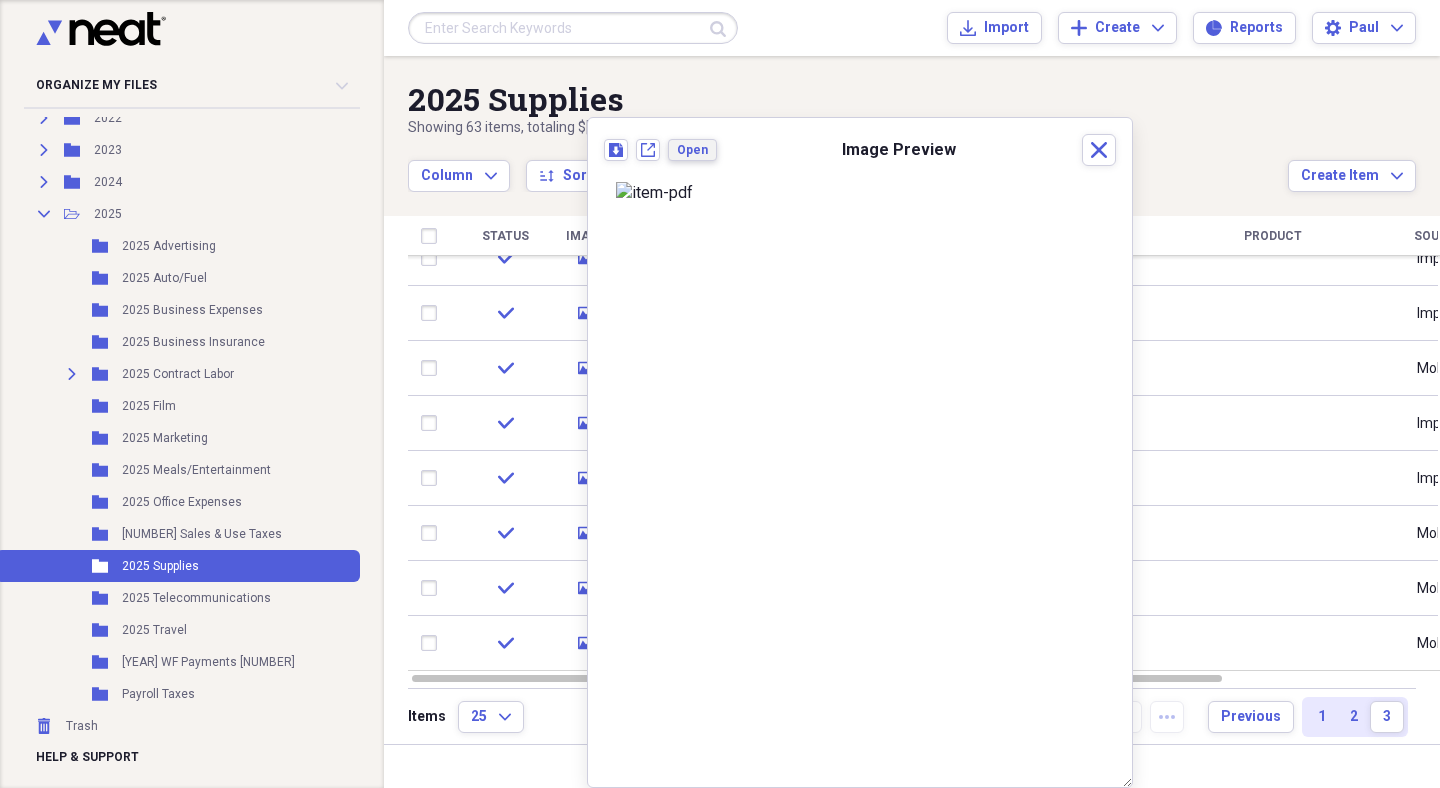 click on "Open" at bounding box center [692, 150] 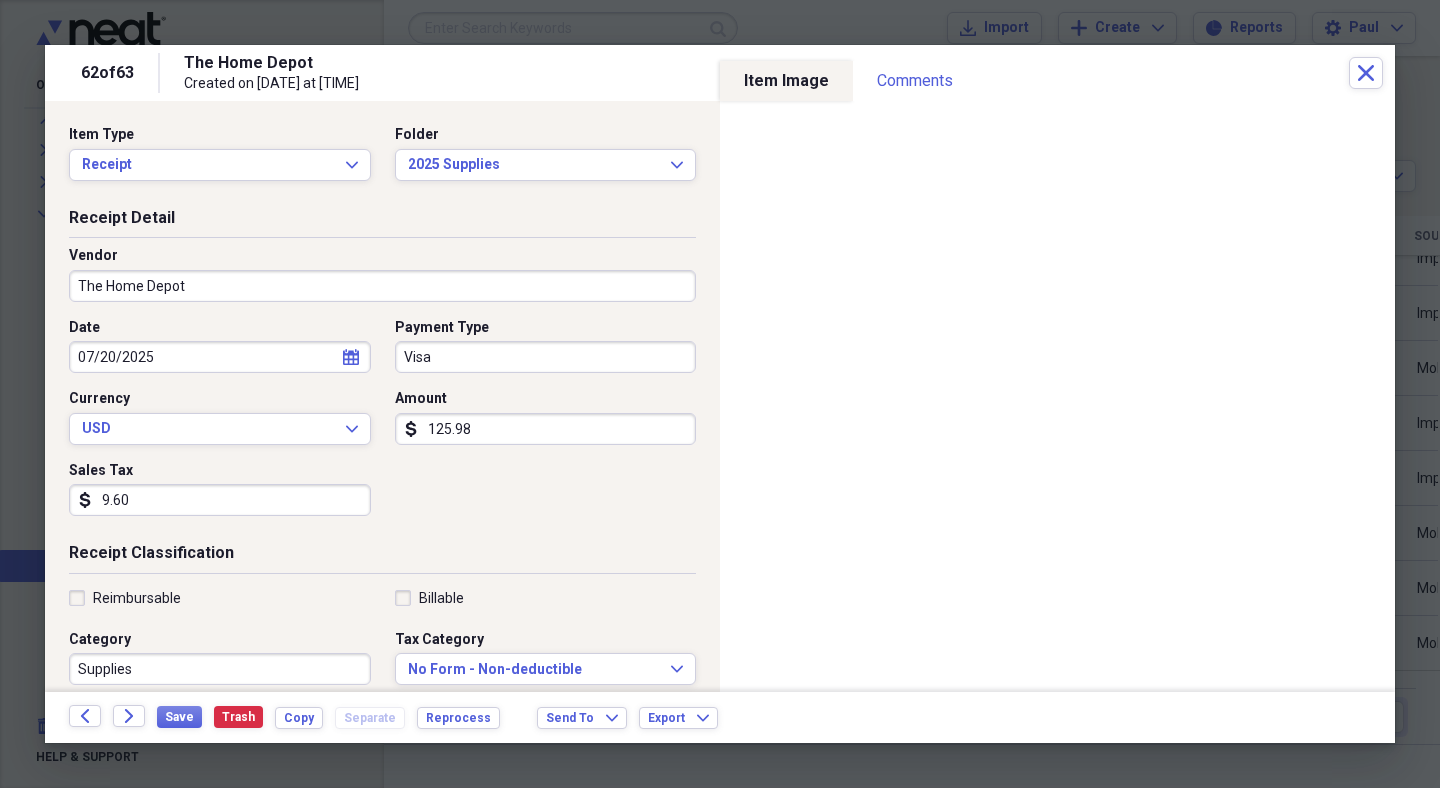 click on "The Home Depot" at bounding box center [382, 286] 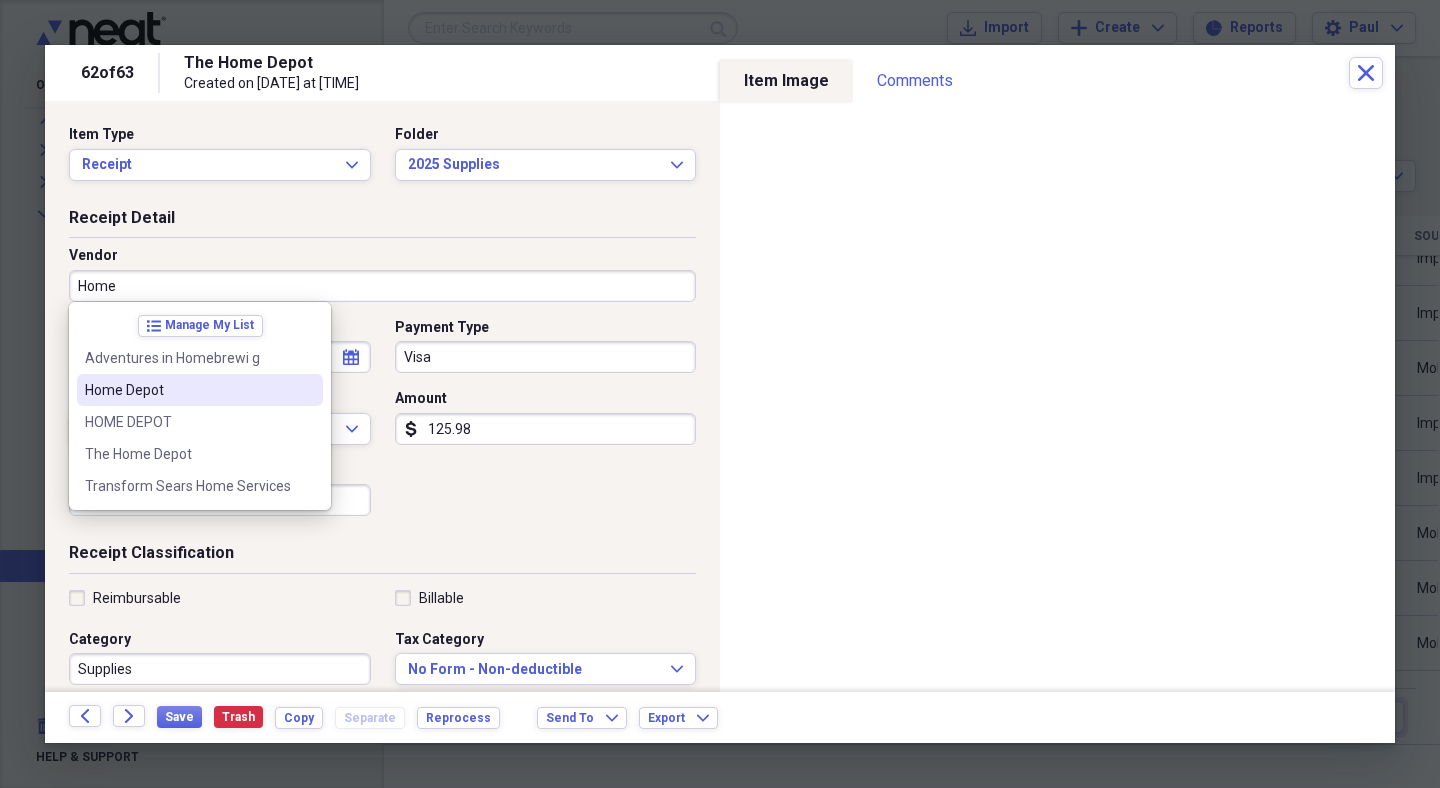 click on "Home Depot" at bounding box center [200, 390] 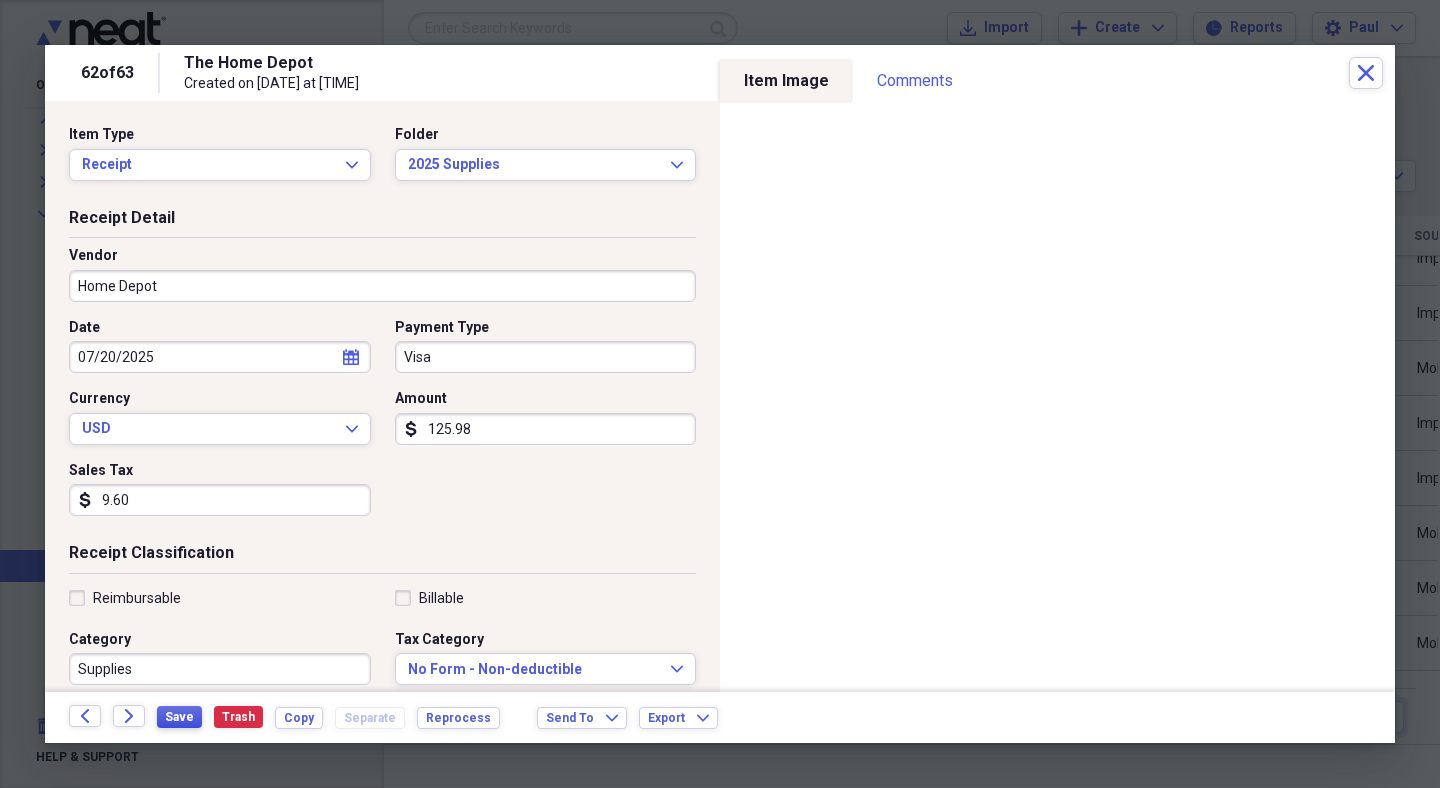 click on "Save" at bounding box center [179, 717] 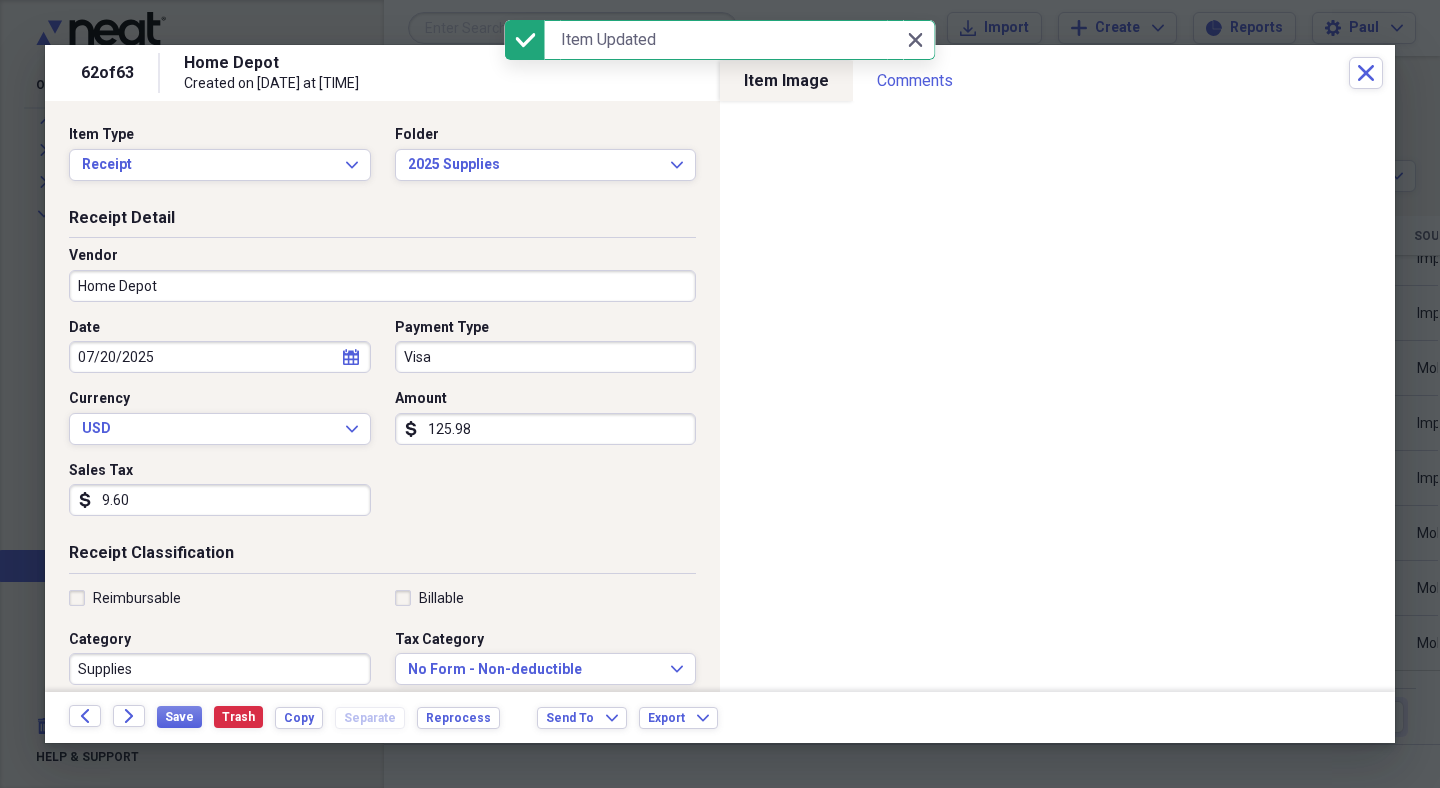 click on "Created on [DATE] at [TIME]" at bounding box center (720, 73) 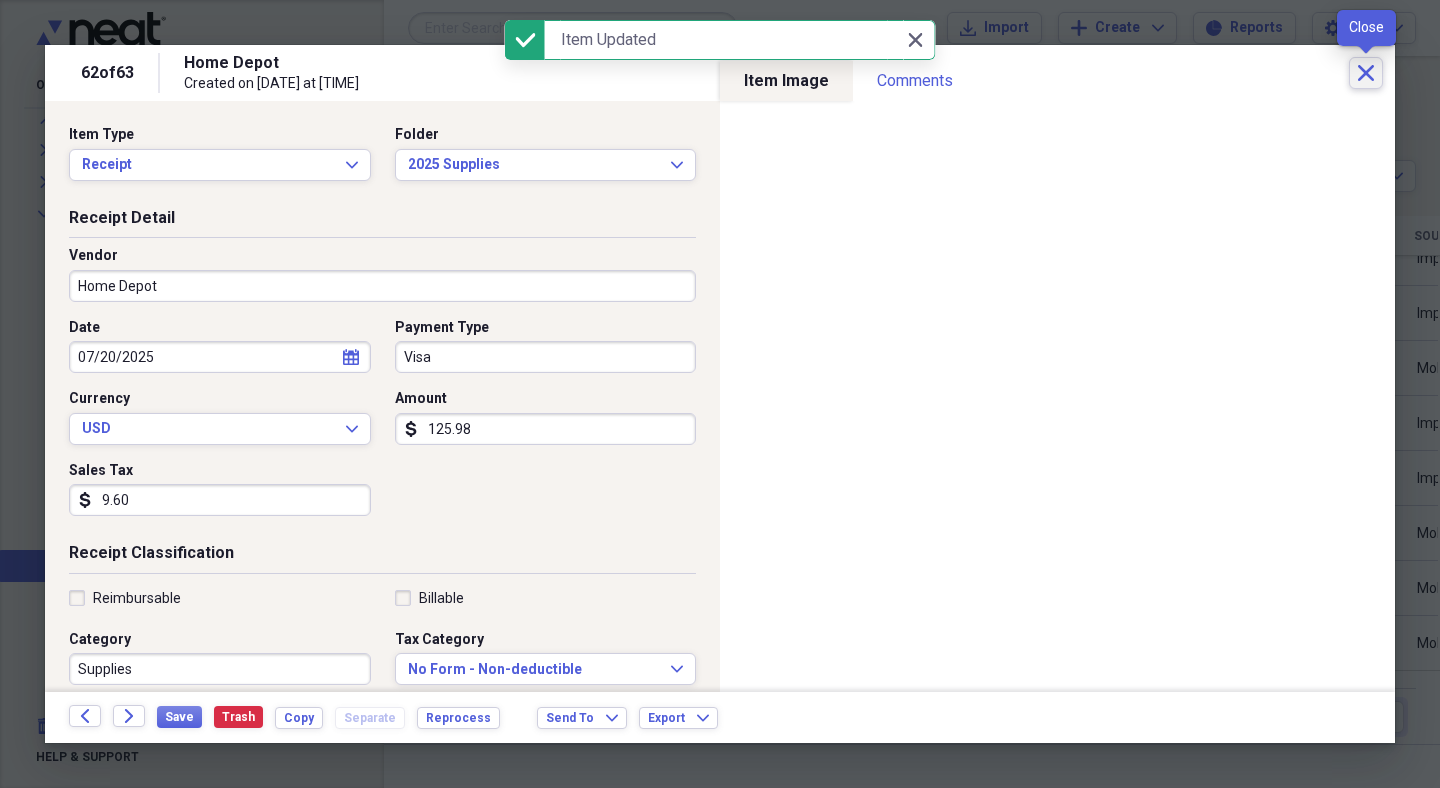 click 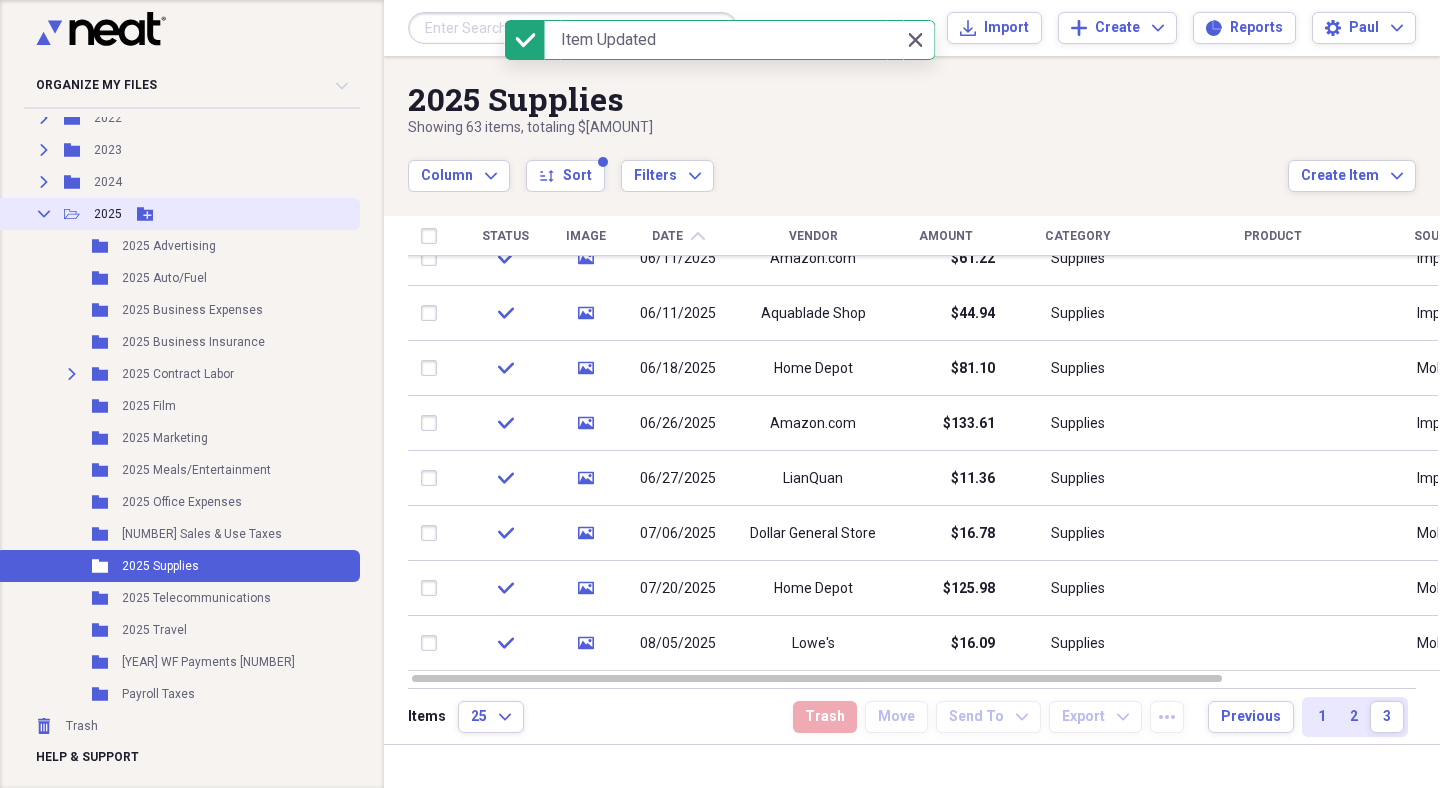 scroll, scrollTop: 0, scrollLeft: 0, axis: both 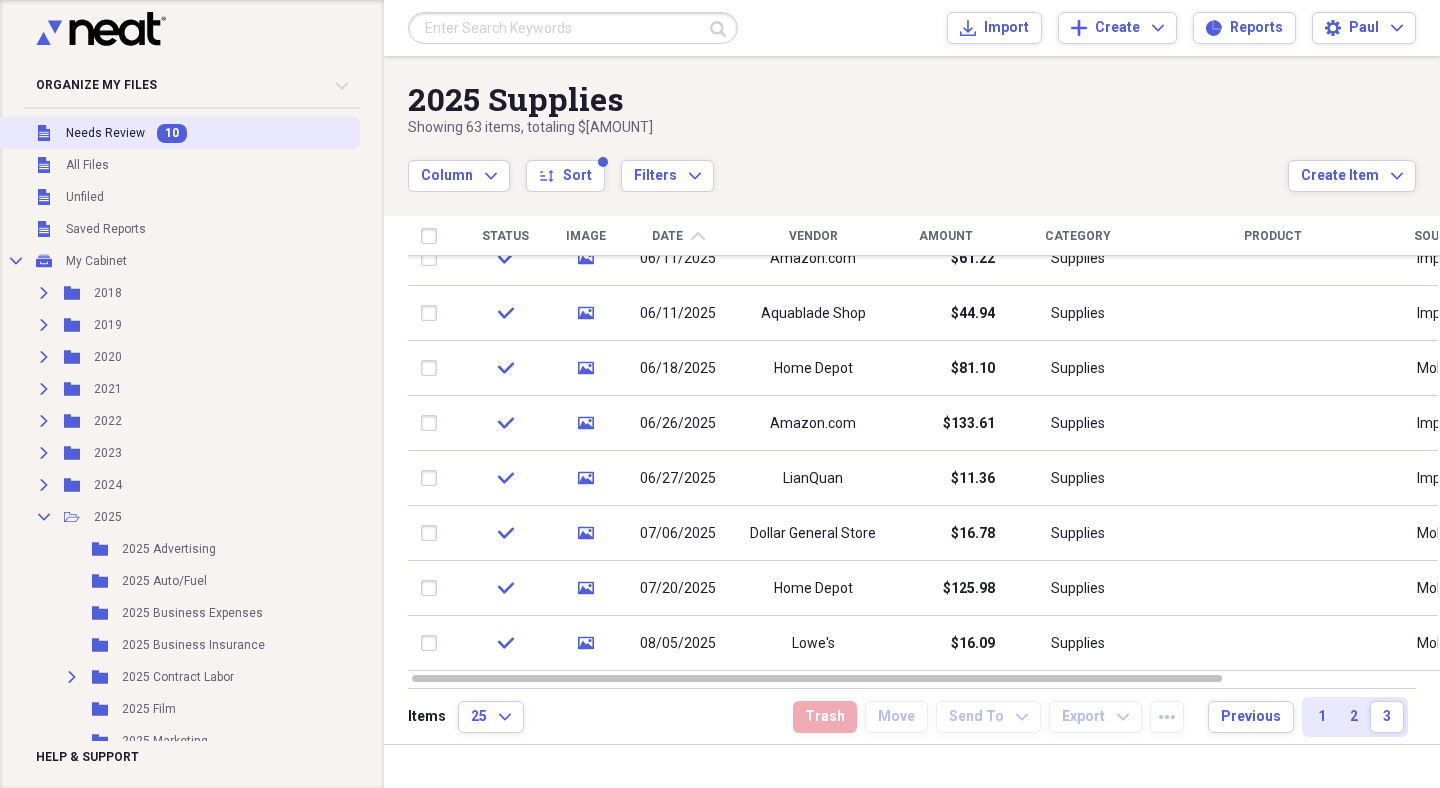 click on "Needs Review" at bounding box center [105, 133] 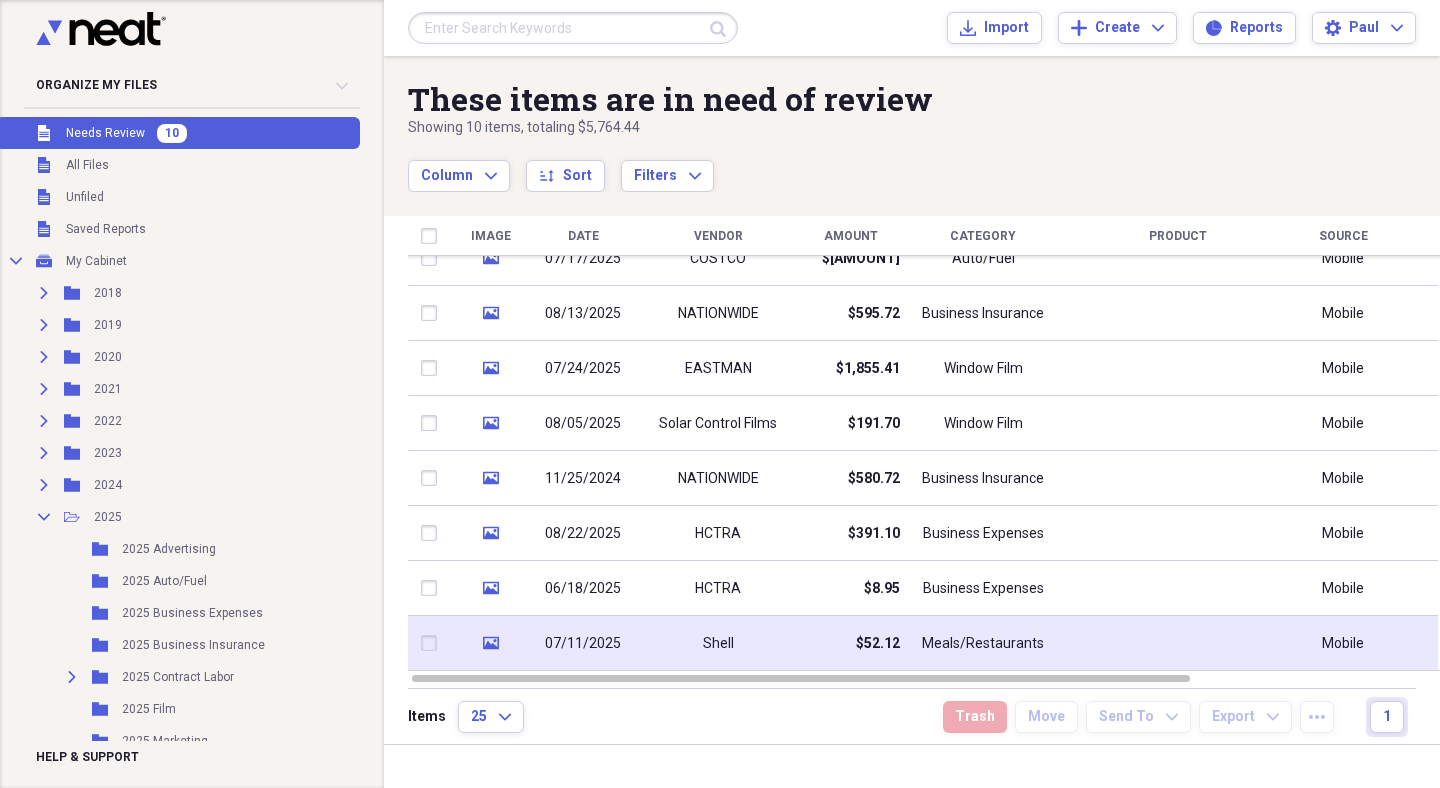 click on "media" at bounding box center [491, 643] 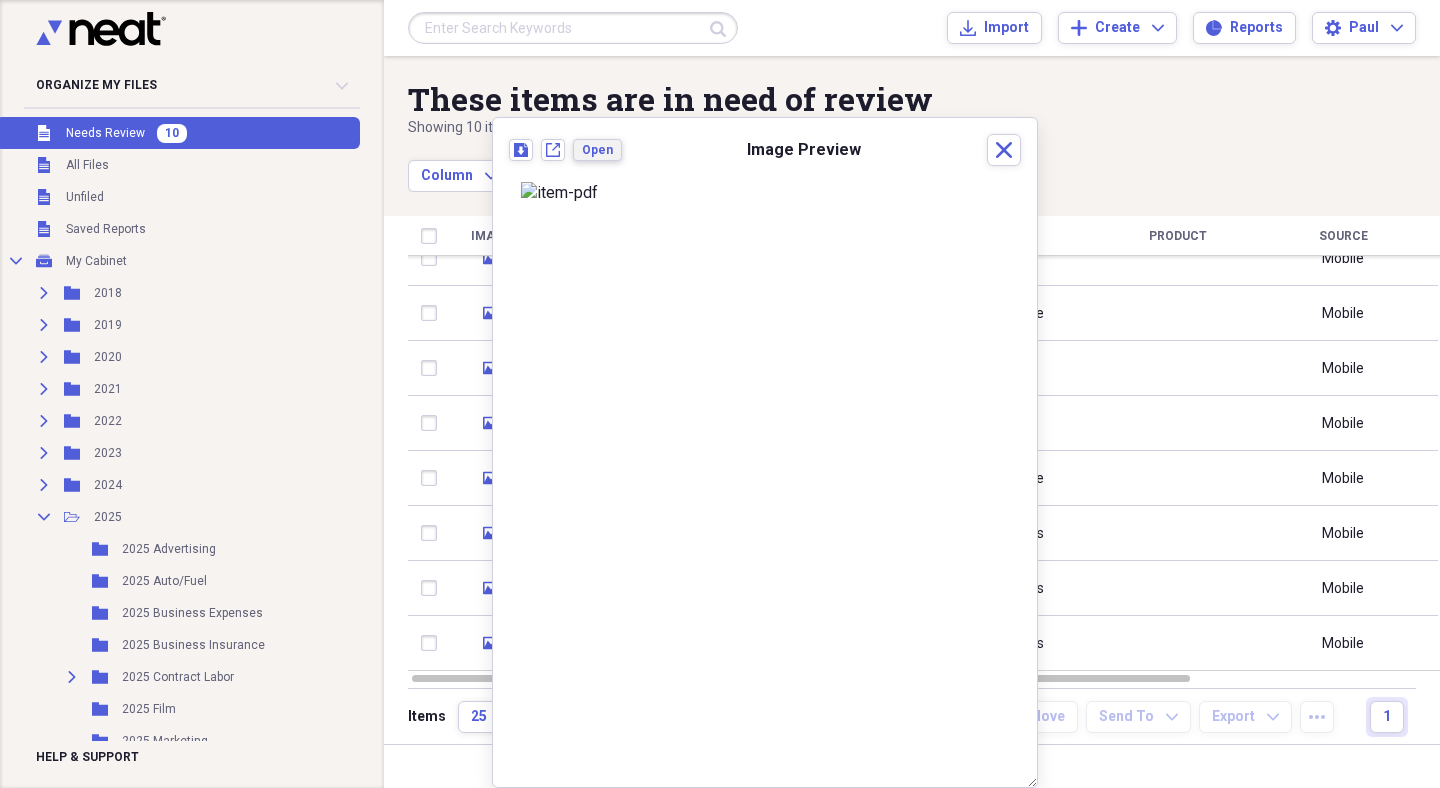 click on "Open" at bounding box center [597, 150] 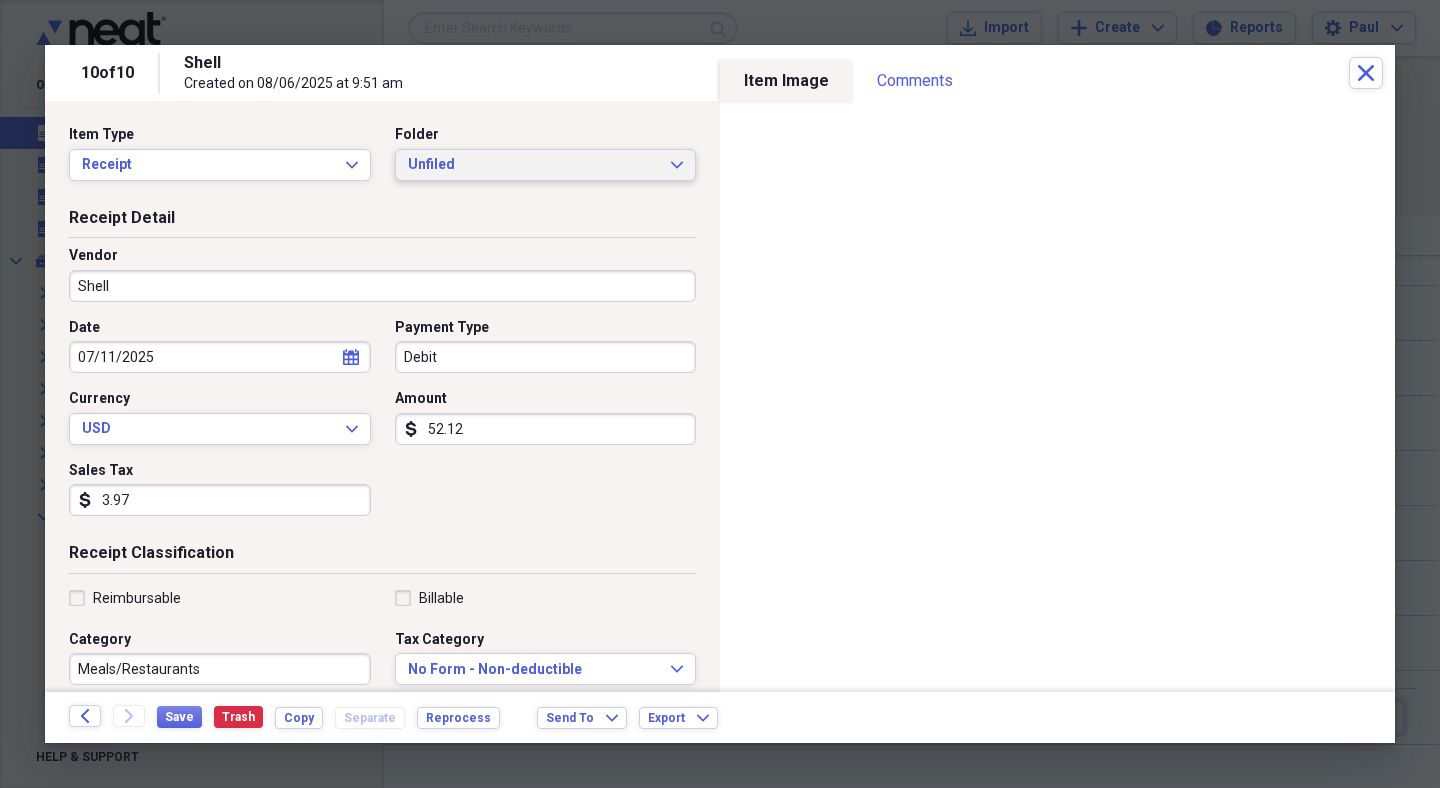 click 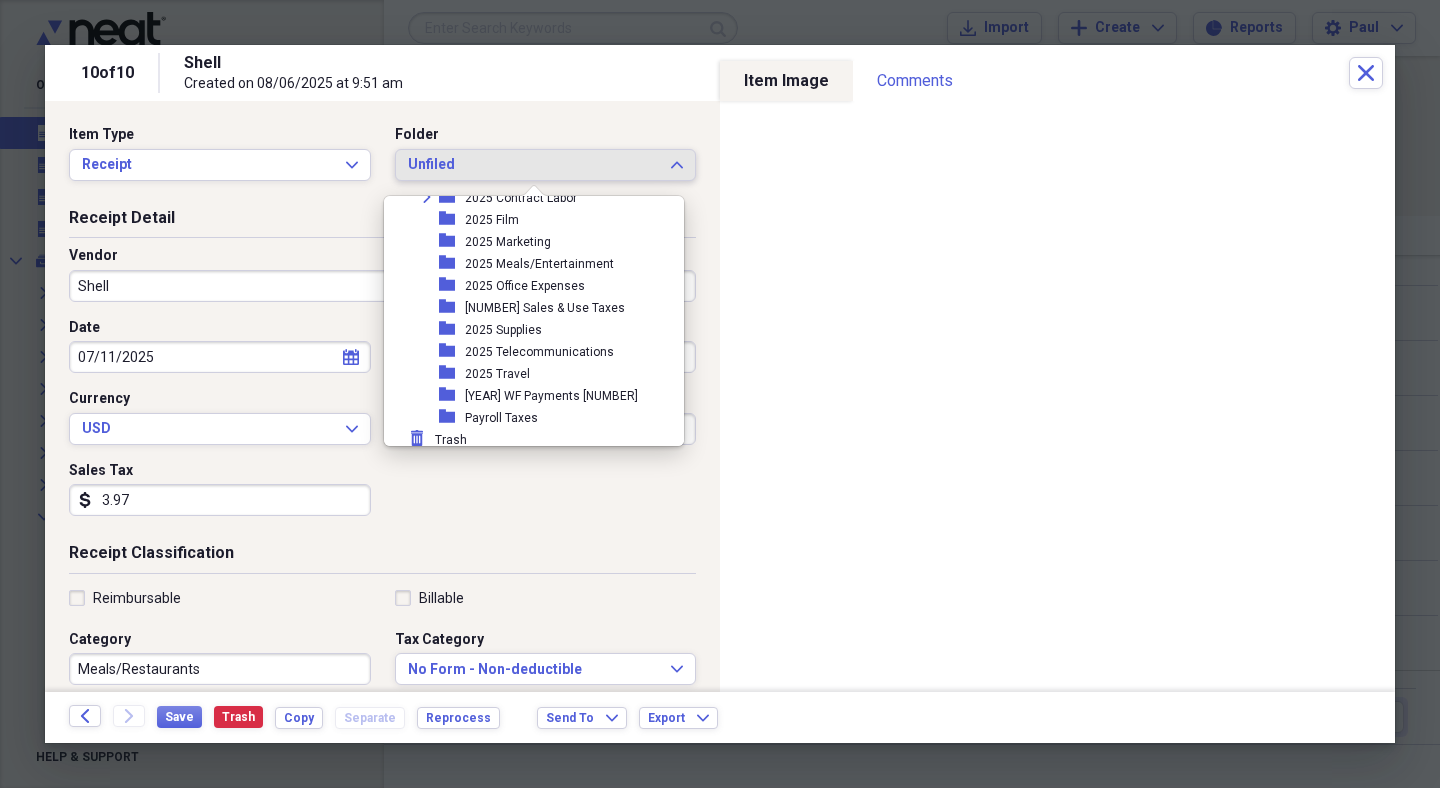 scroll, scrollTop: 337, scrollLeft: 0, axis: vertical 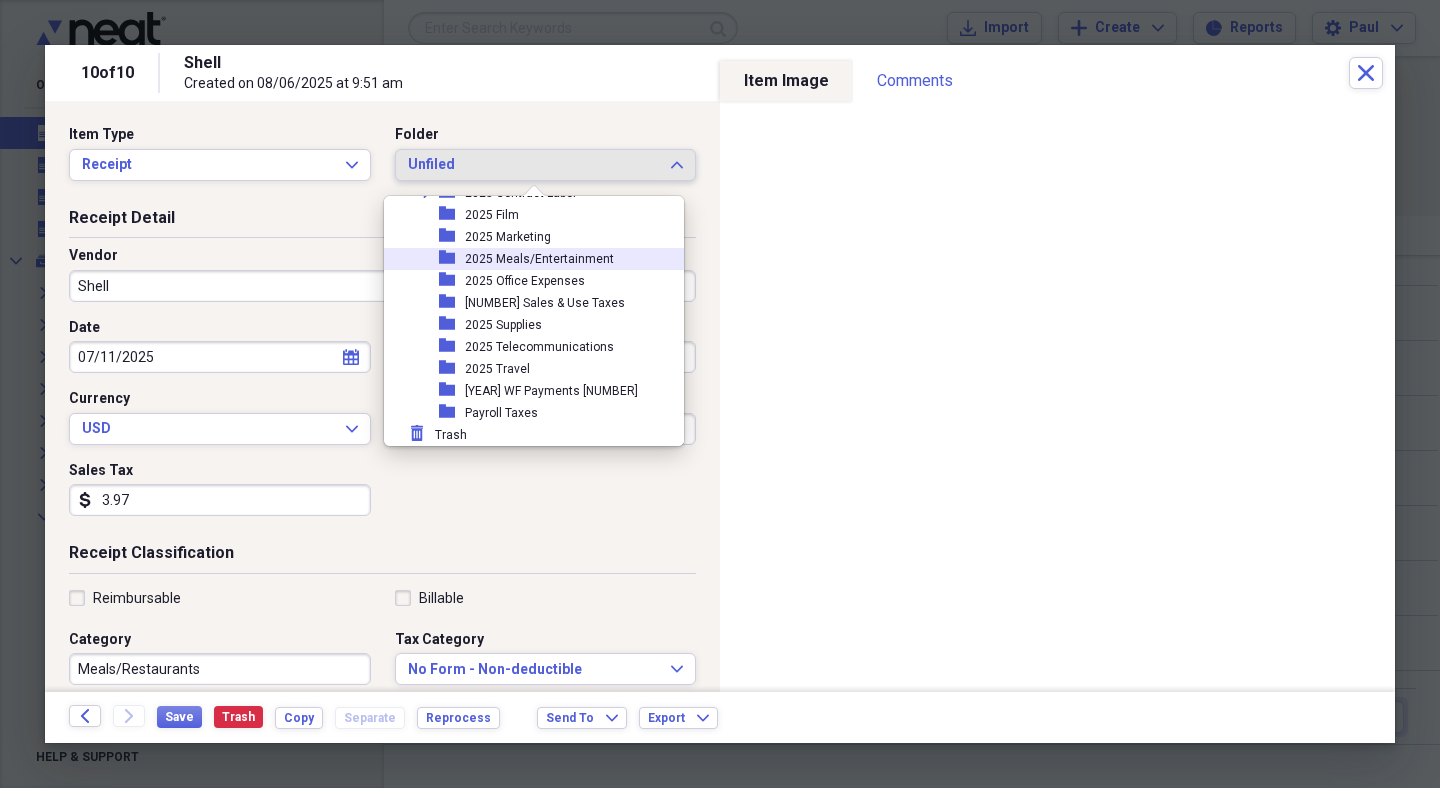 click on "2025 Meals/Entertainment" at bounding box center [539, 259] 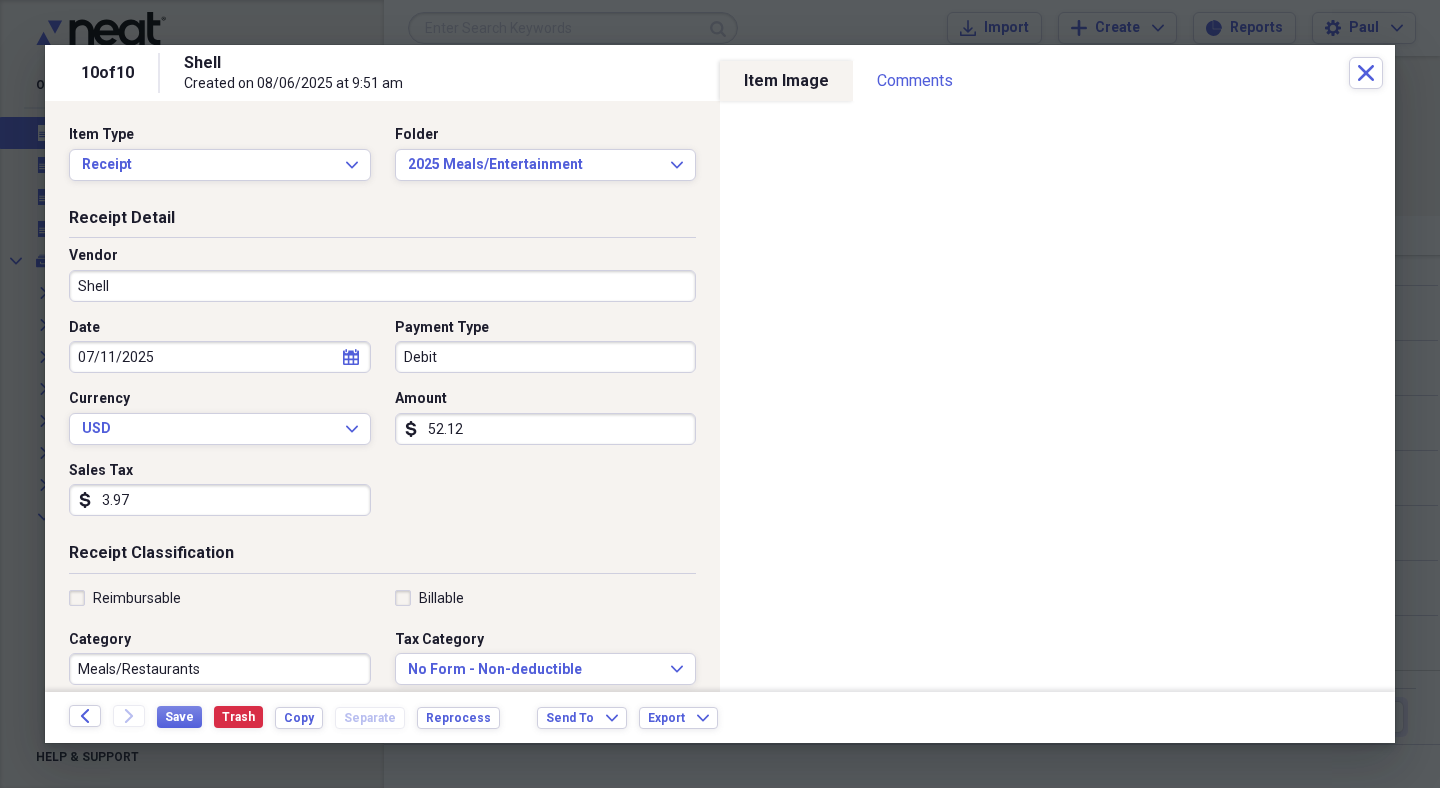 click on "Debit" at bounding box center (546, 357) 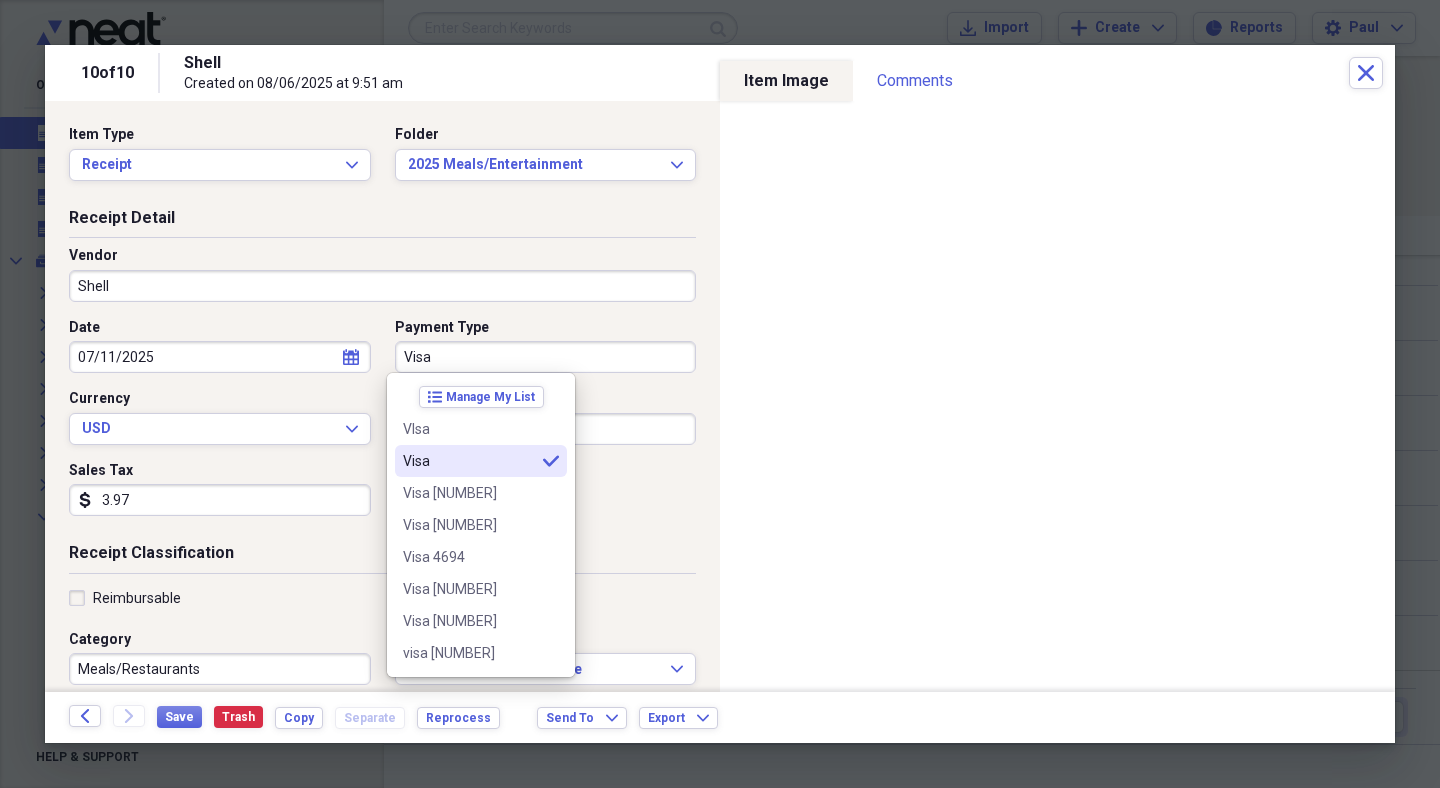 type on "Visa" 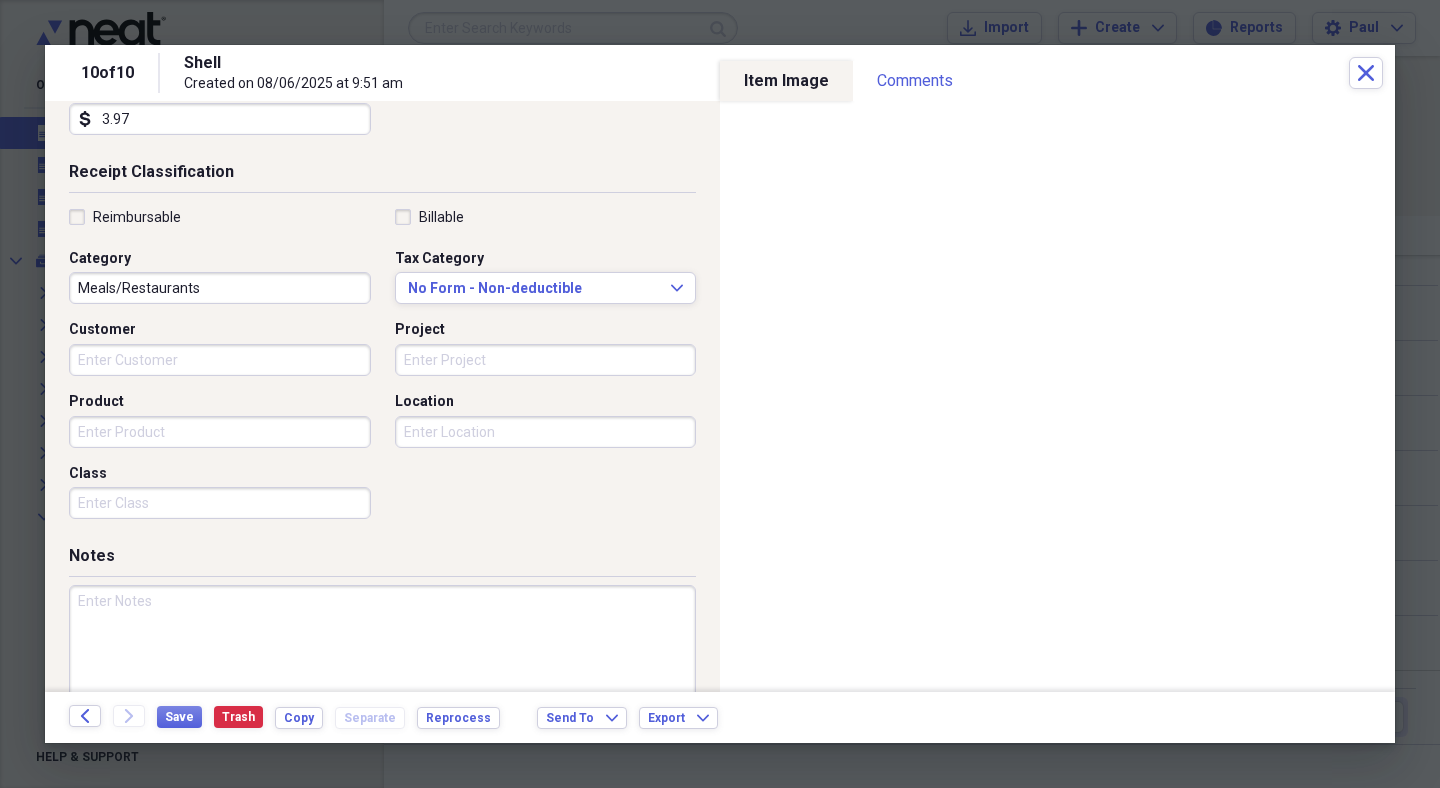 scroll, scrollTop: 429, scrollLeft: 0, axis: vertical 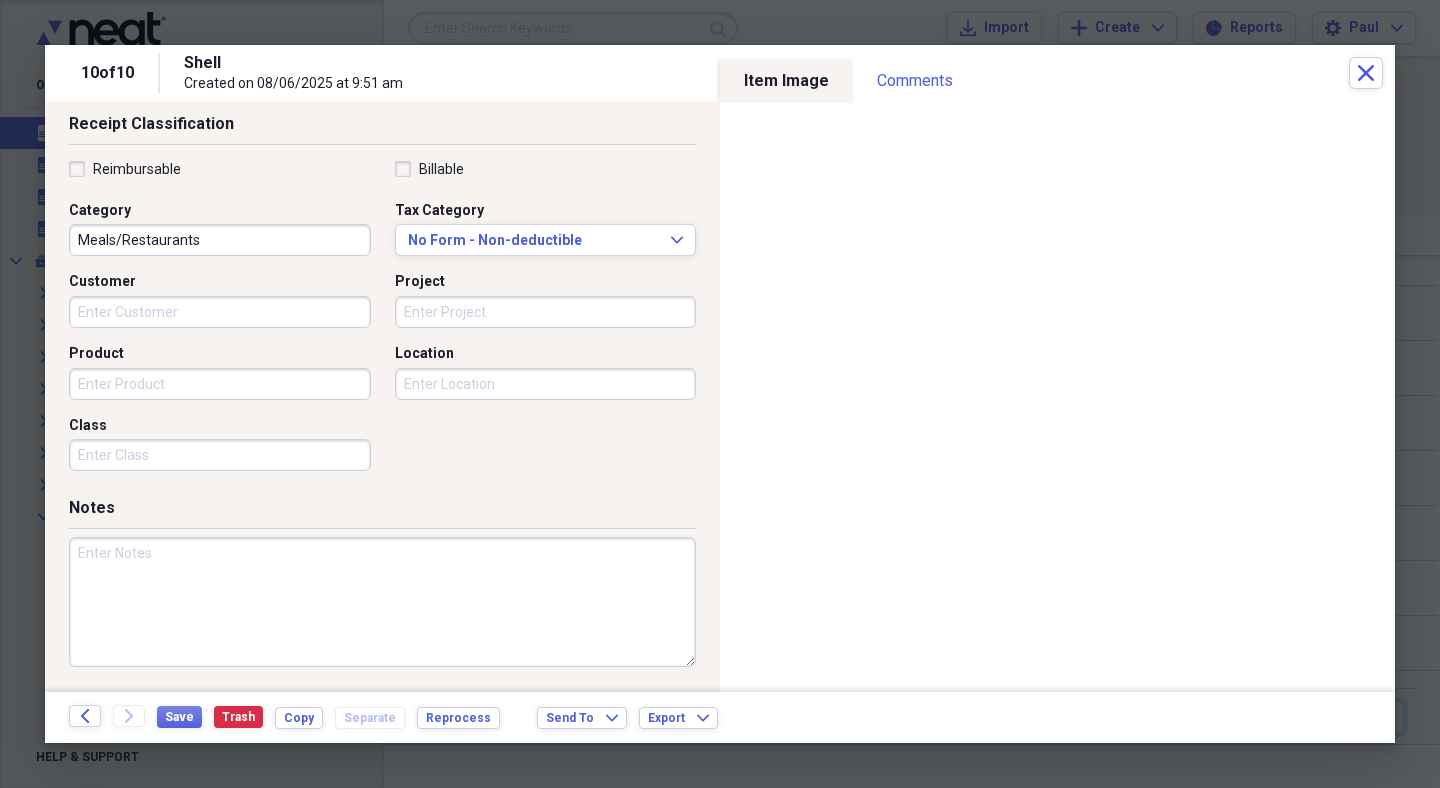 click at bounding box center [382, 602] 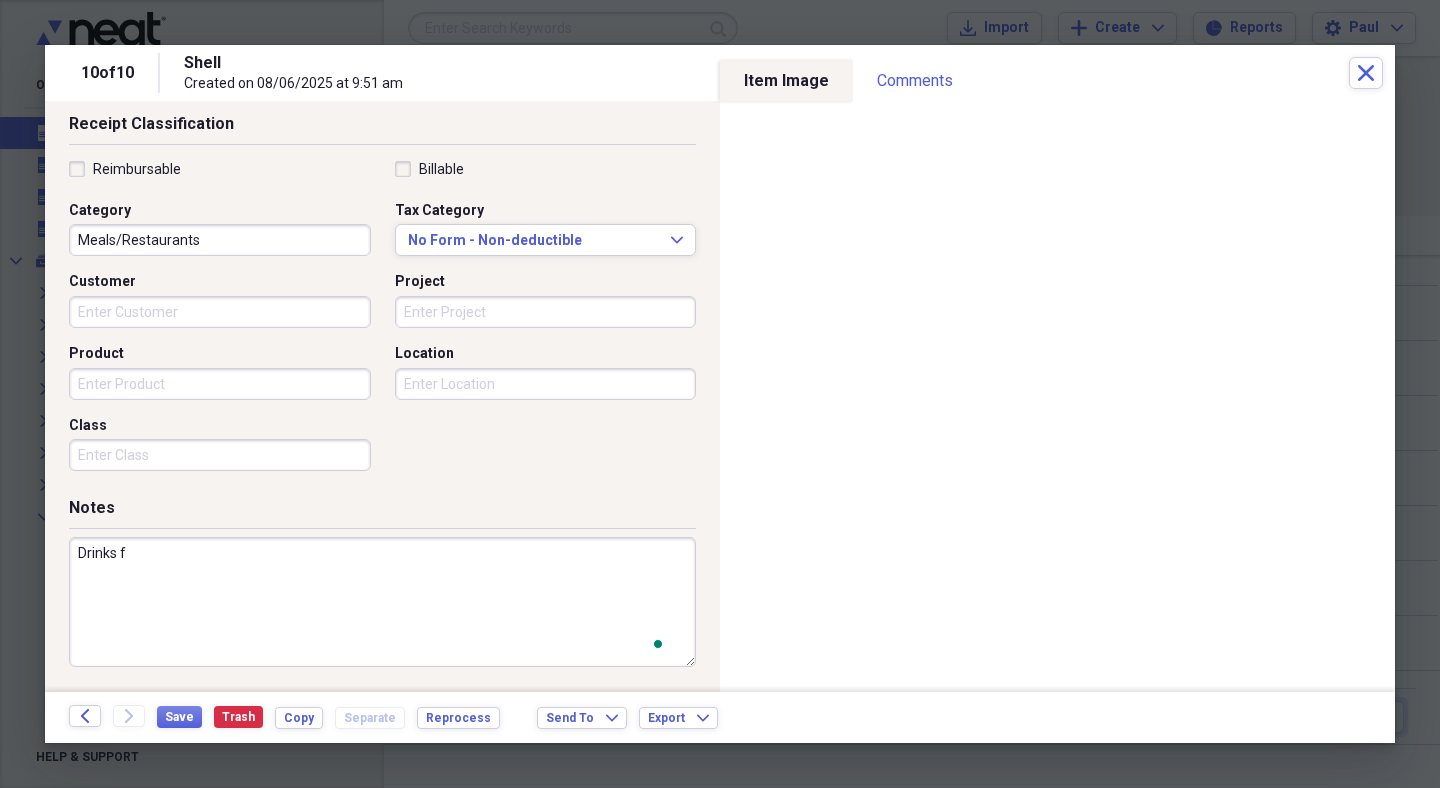 scroll, scrollTop: 429, scrollLeft: 0, axis: vertical 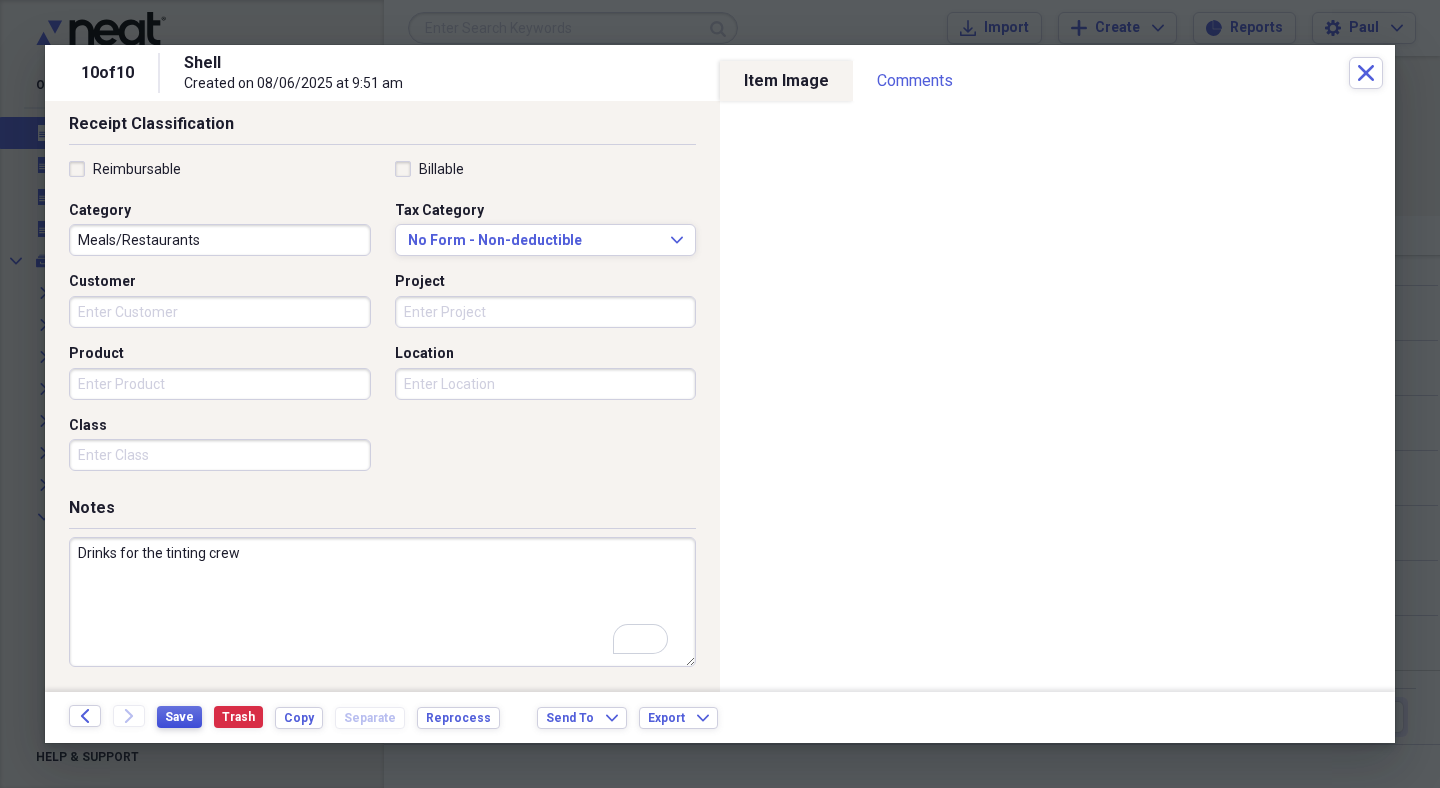 type on "Drinks for the tinting crew" 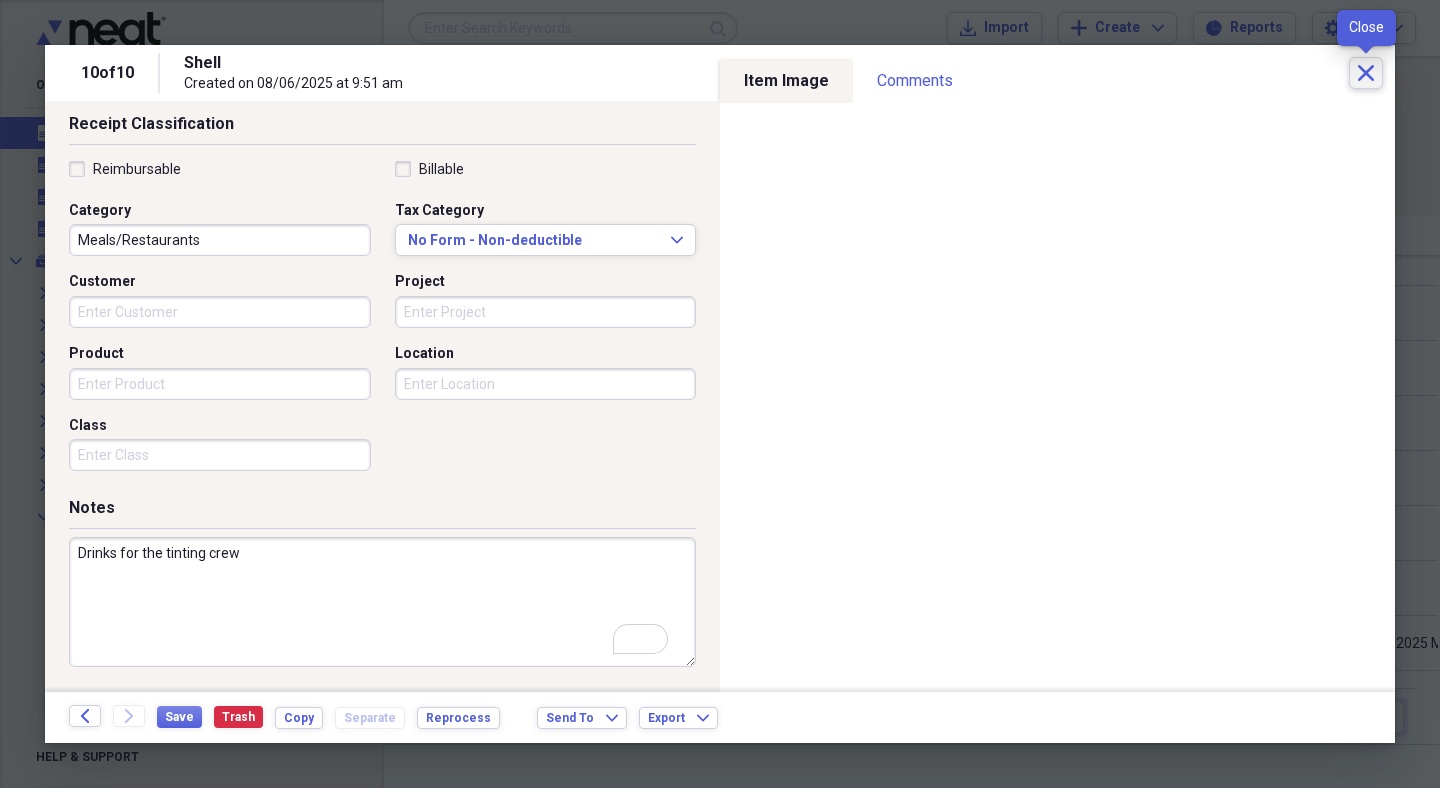 click on "Close" at bounding box center [1366, 73] 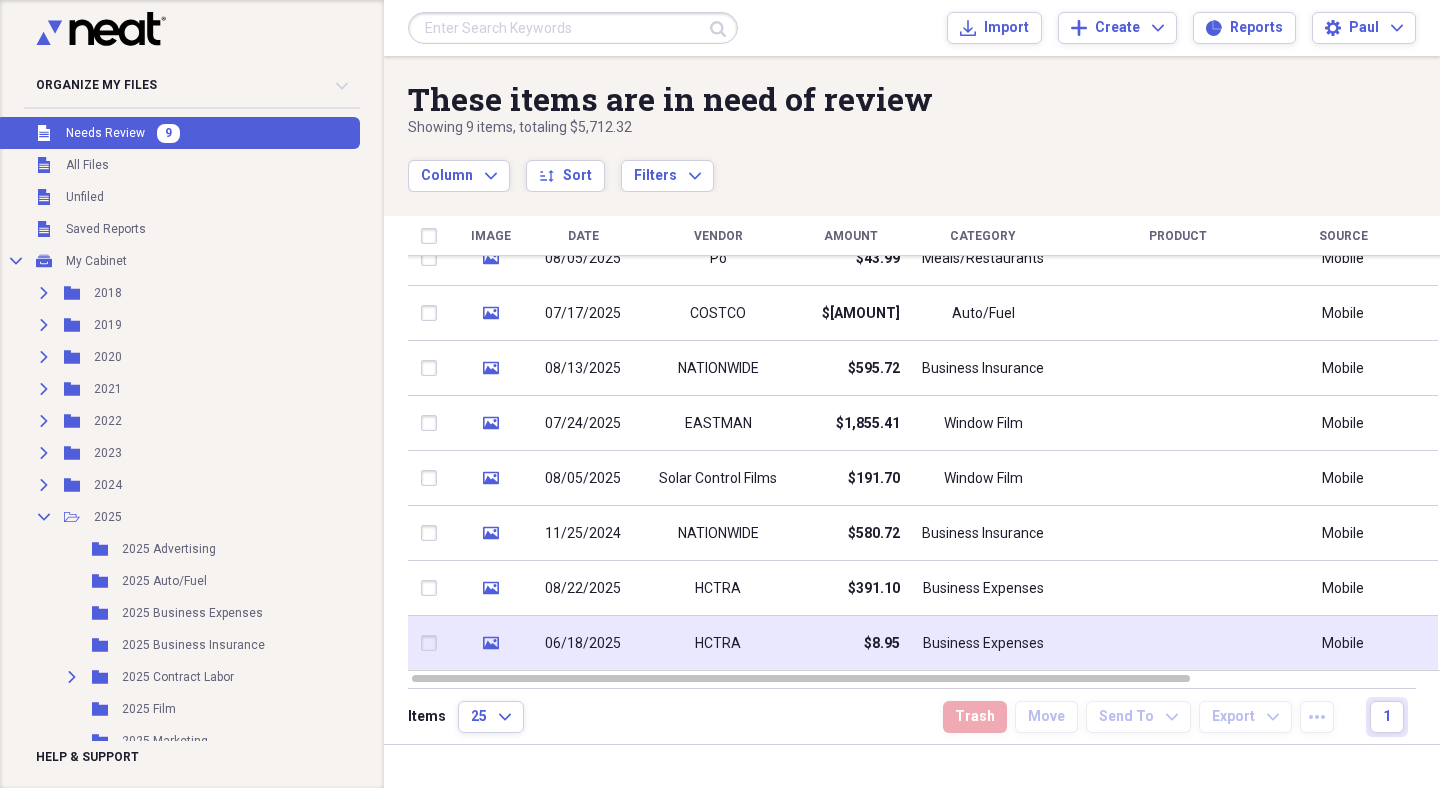 click on "media" 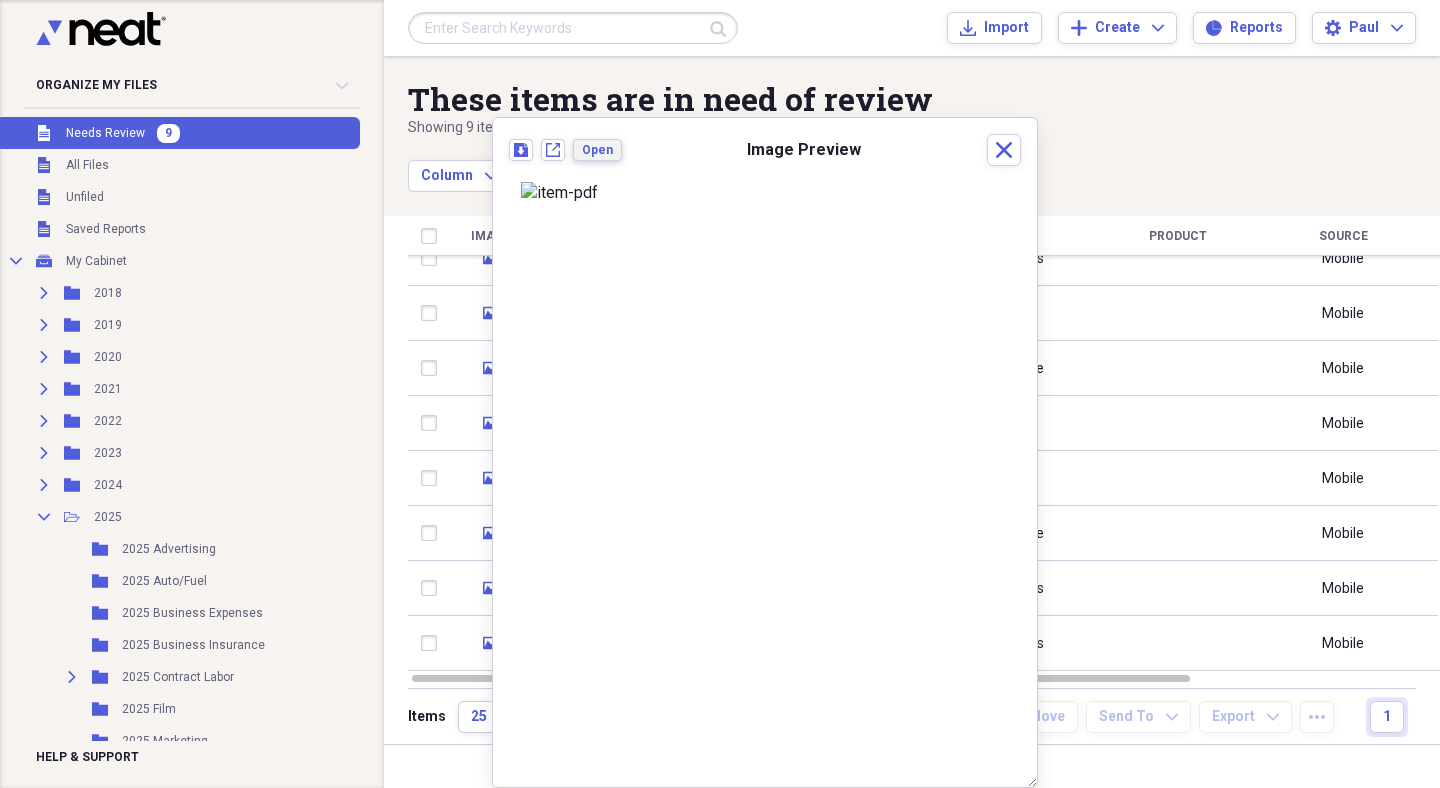 click on "Open" at bounding box center [597, 150] 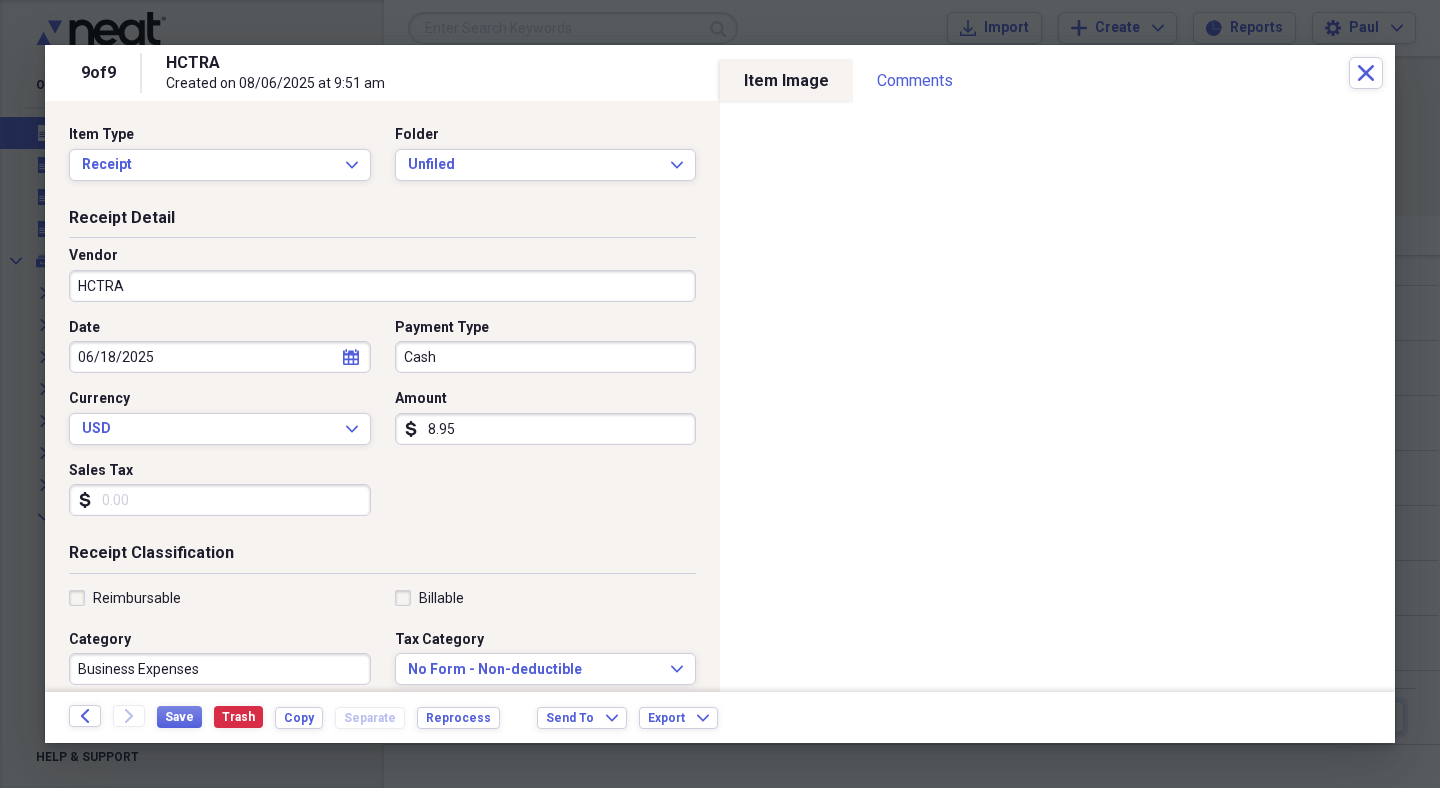 click on "HCTRA" at bounding box center (382, 286) 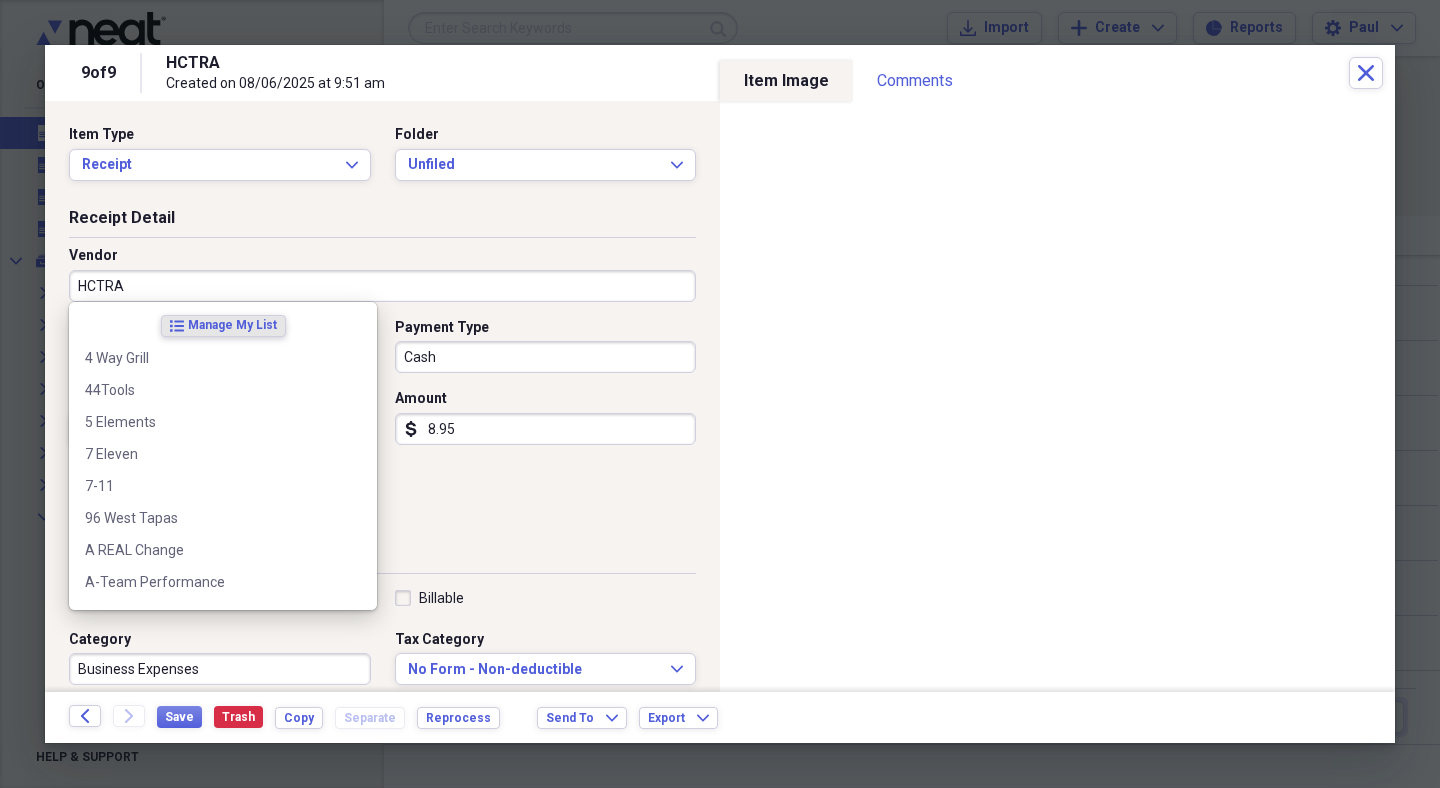 click on "HCTRA" at bounding box center [382, 286] 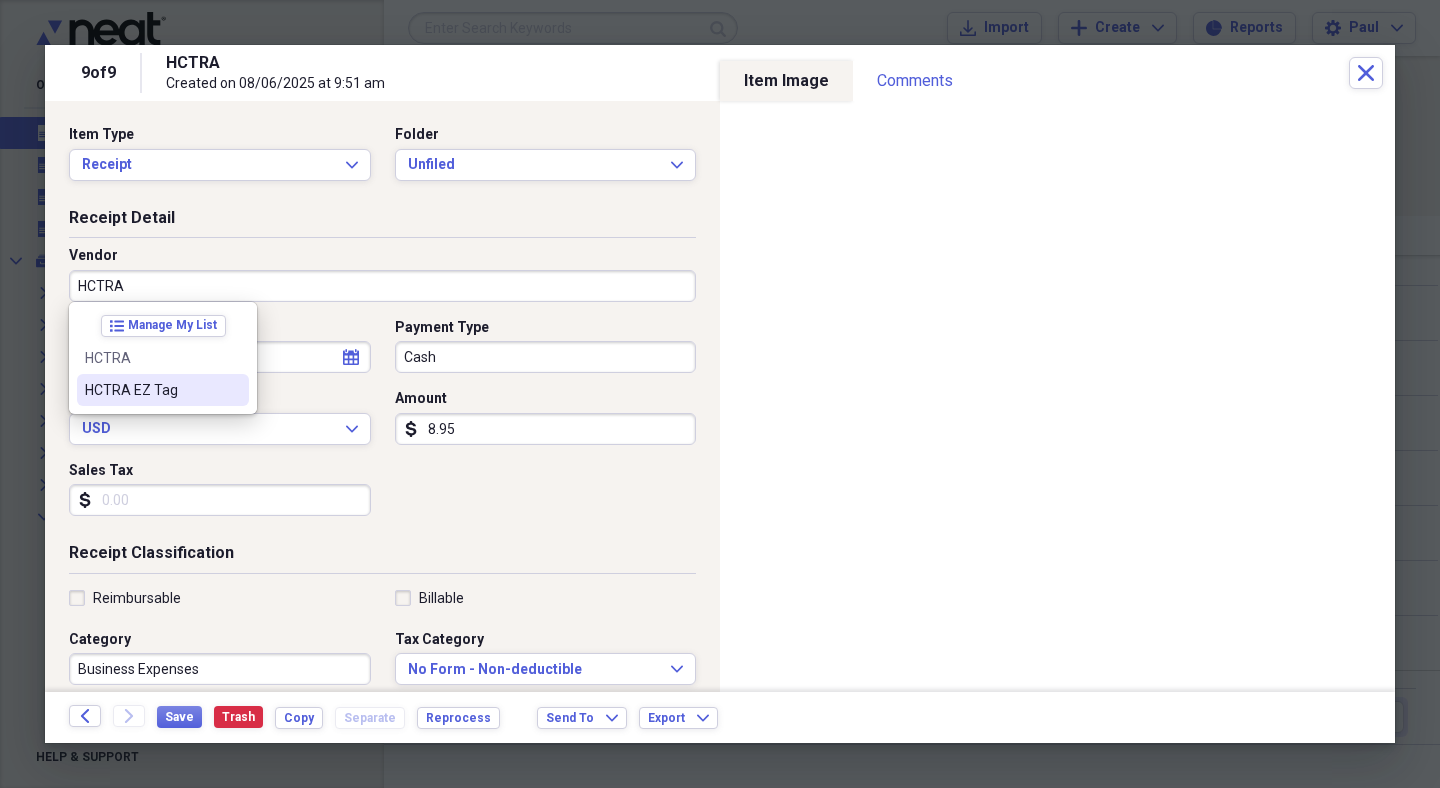 click on "HCTRA EZ Tag" at bounding box center (163, 390) 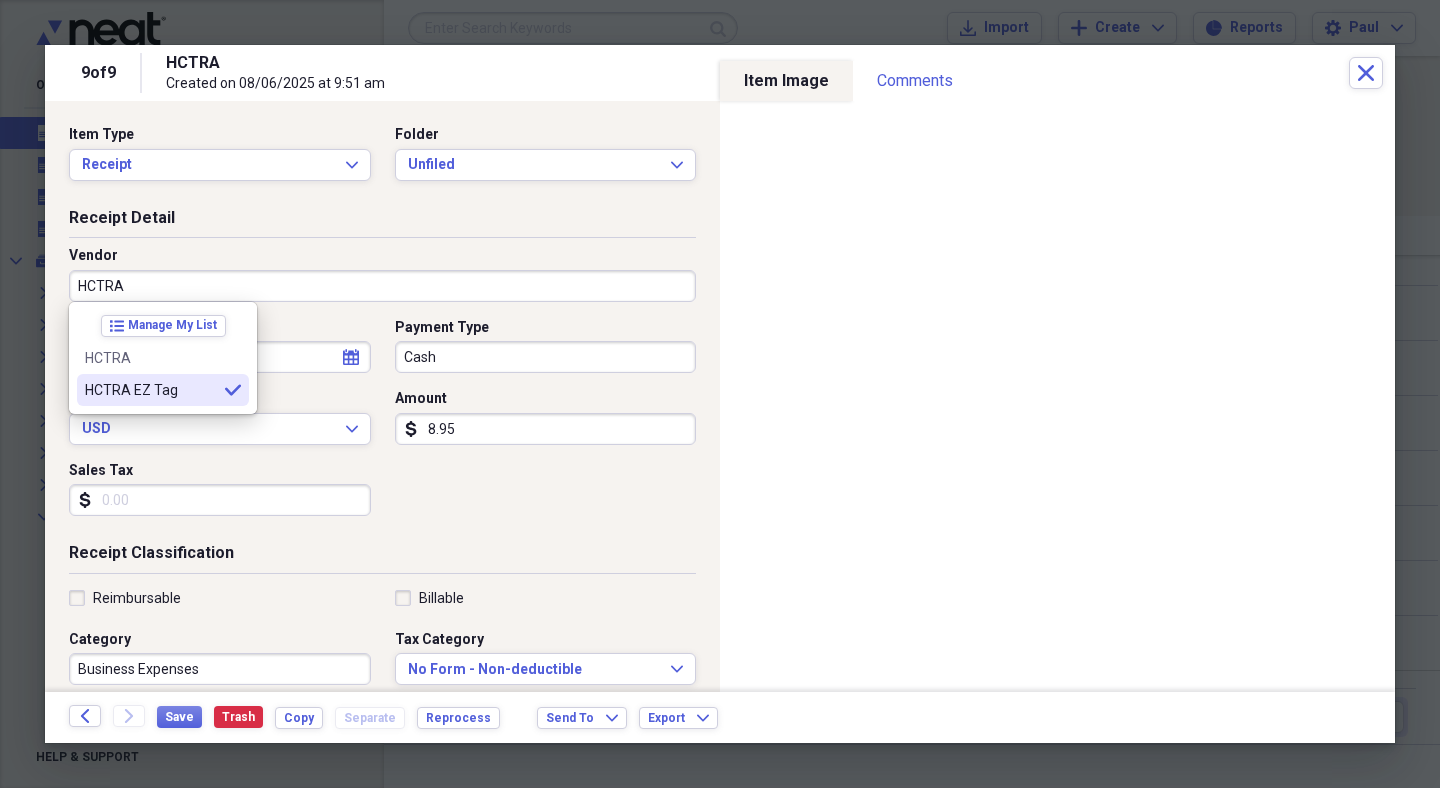 type on "HCTRA EZ Tag" 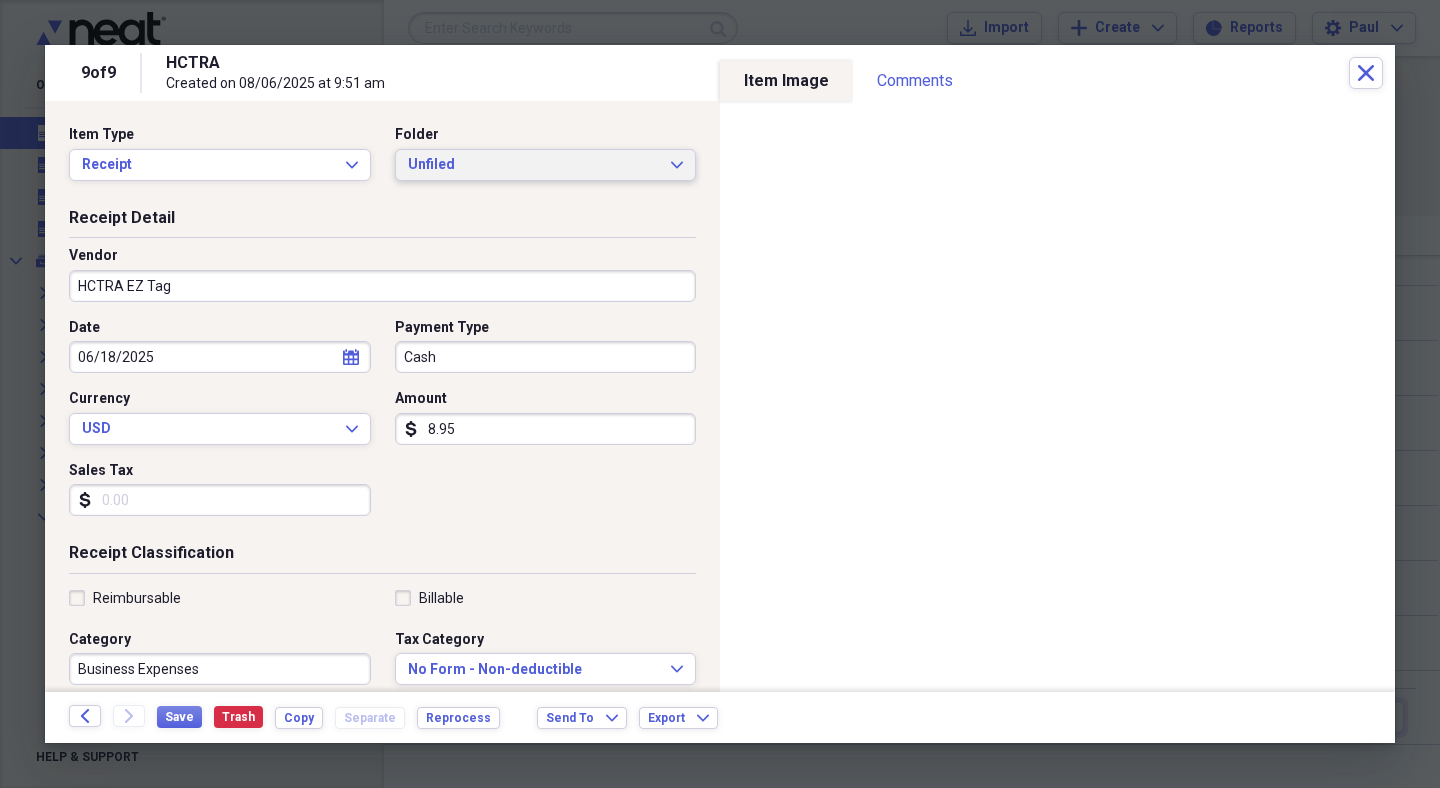 click 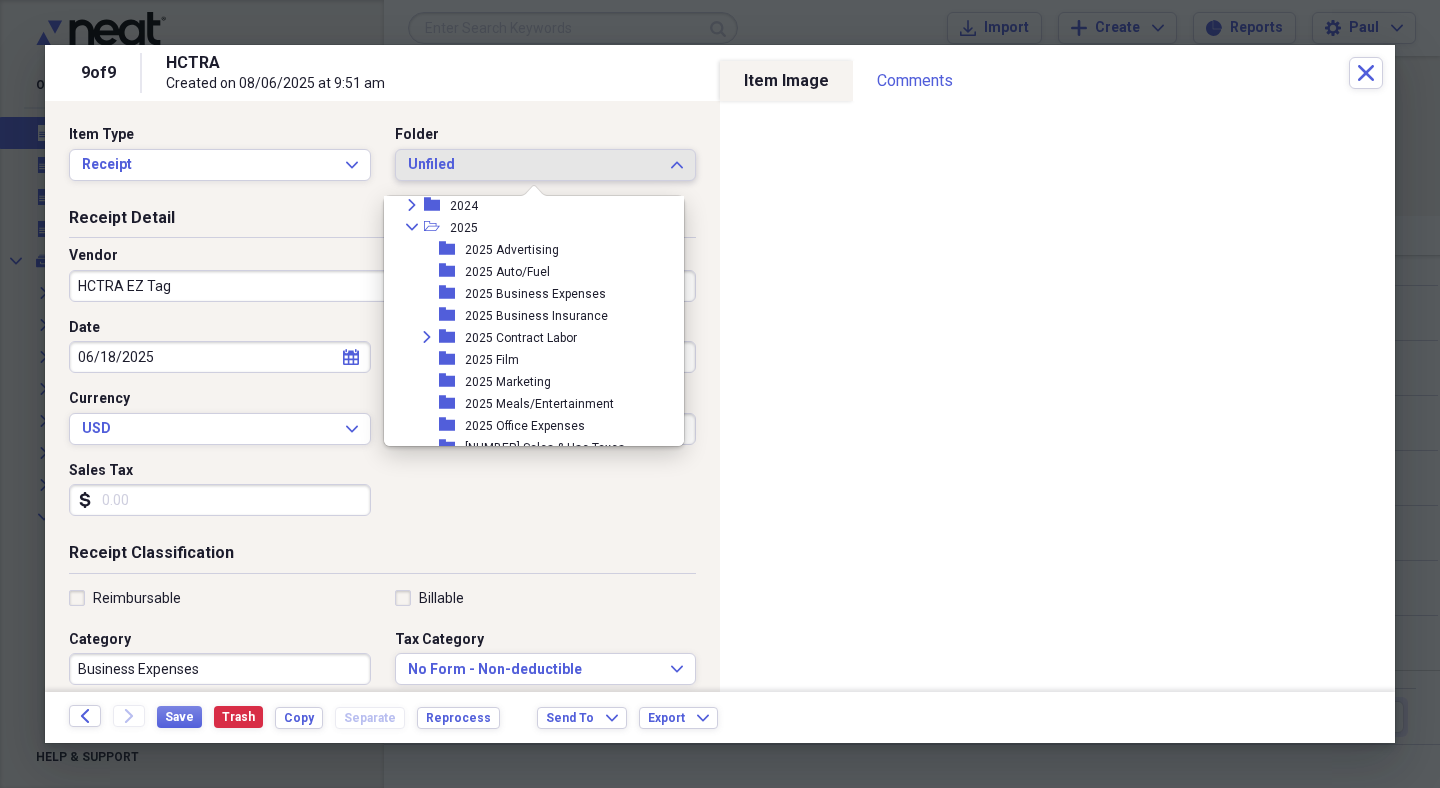 scroll 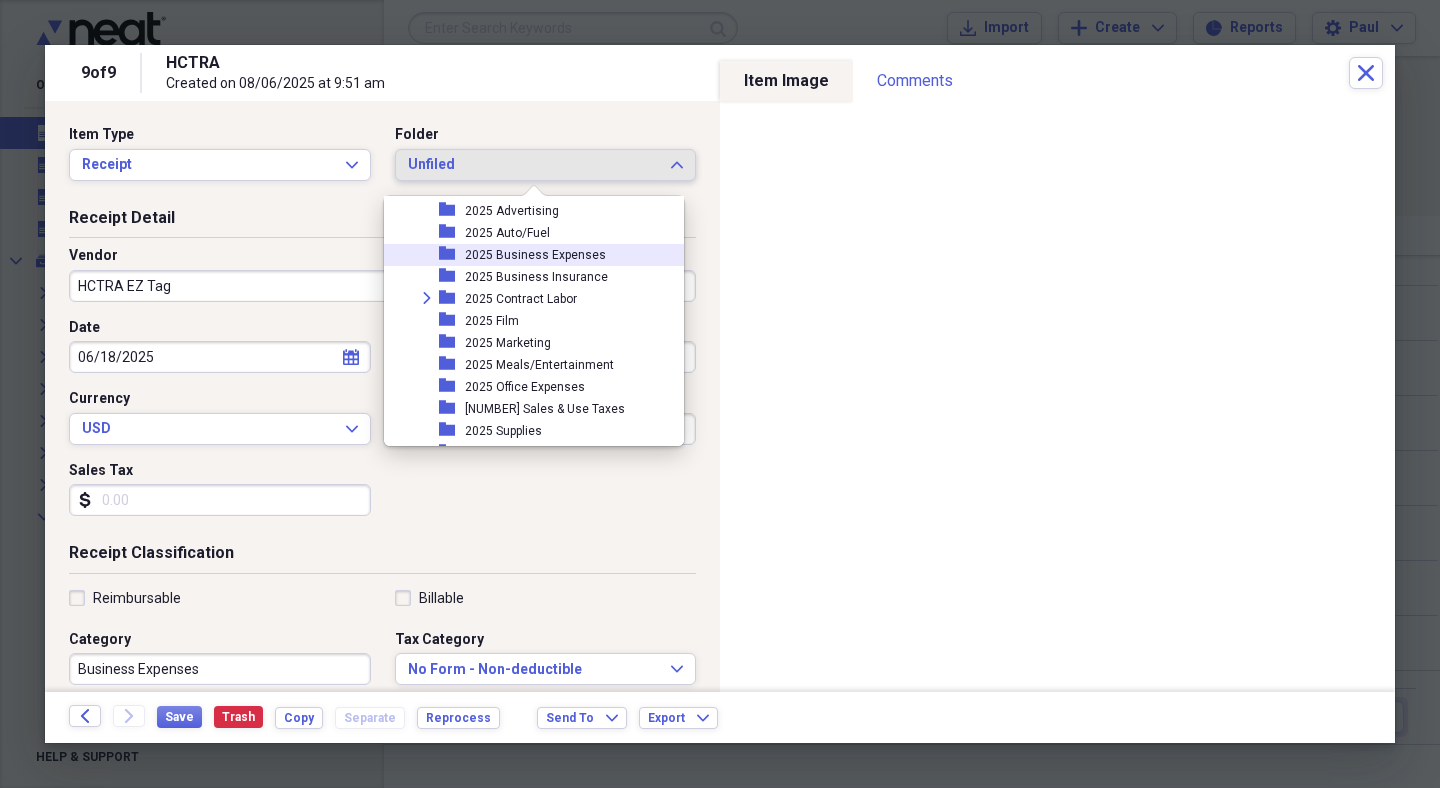 click on "2025 Business Expenses" at bounding box center [535, 255] 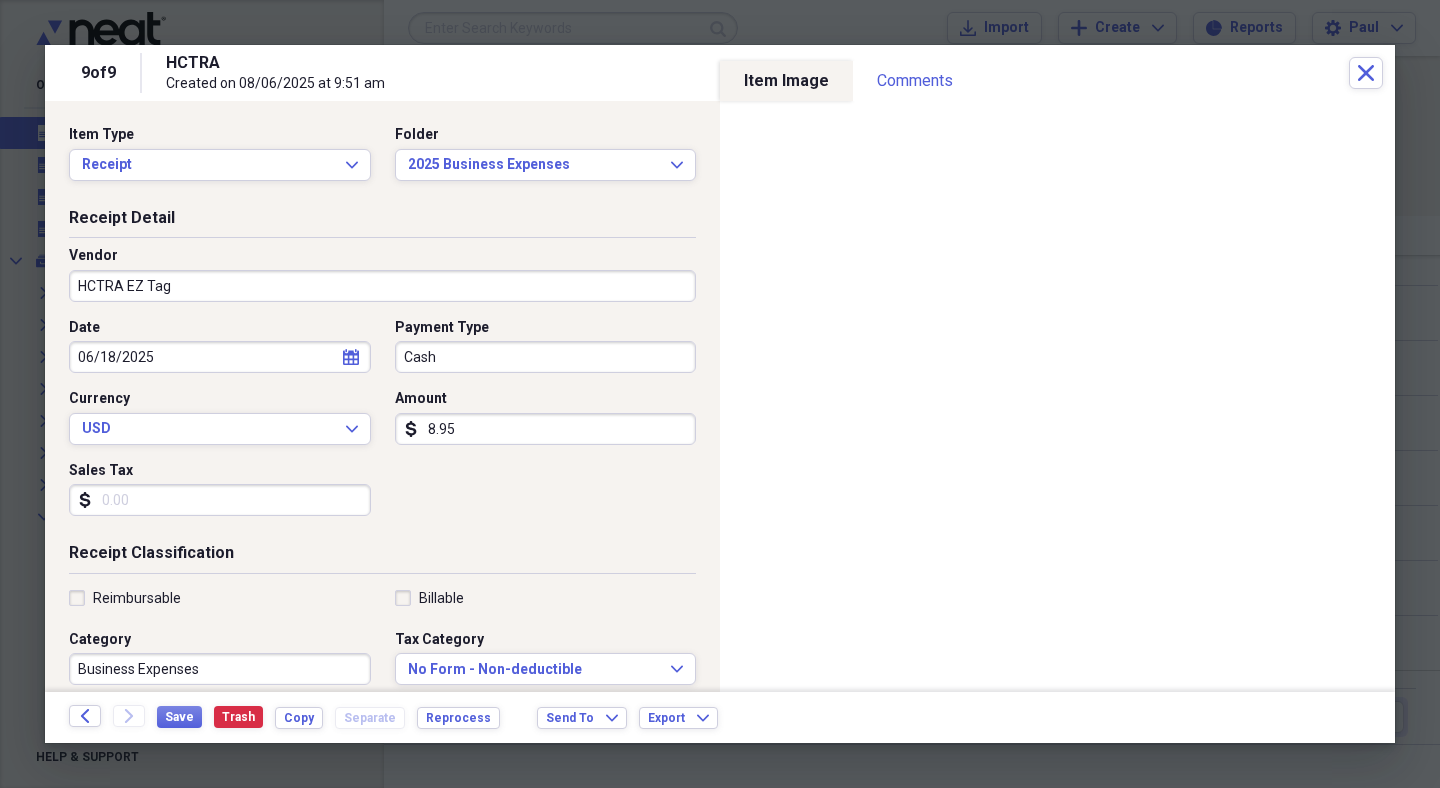 click on "Cash" at bounding box center [546, 357] 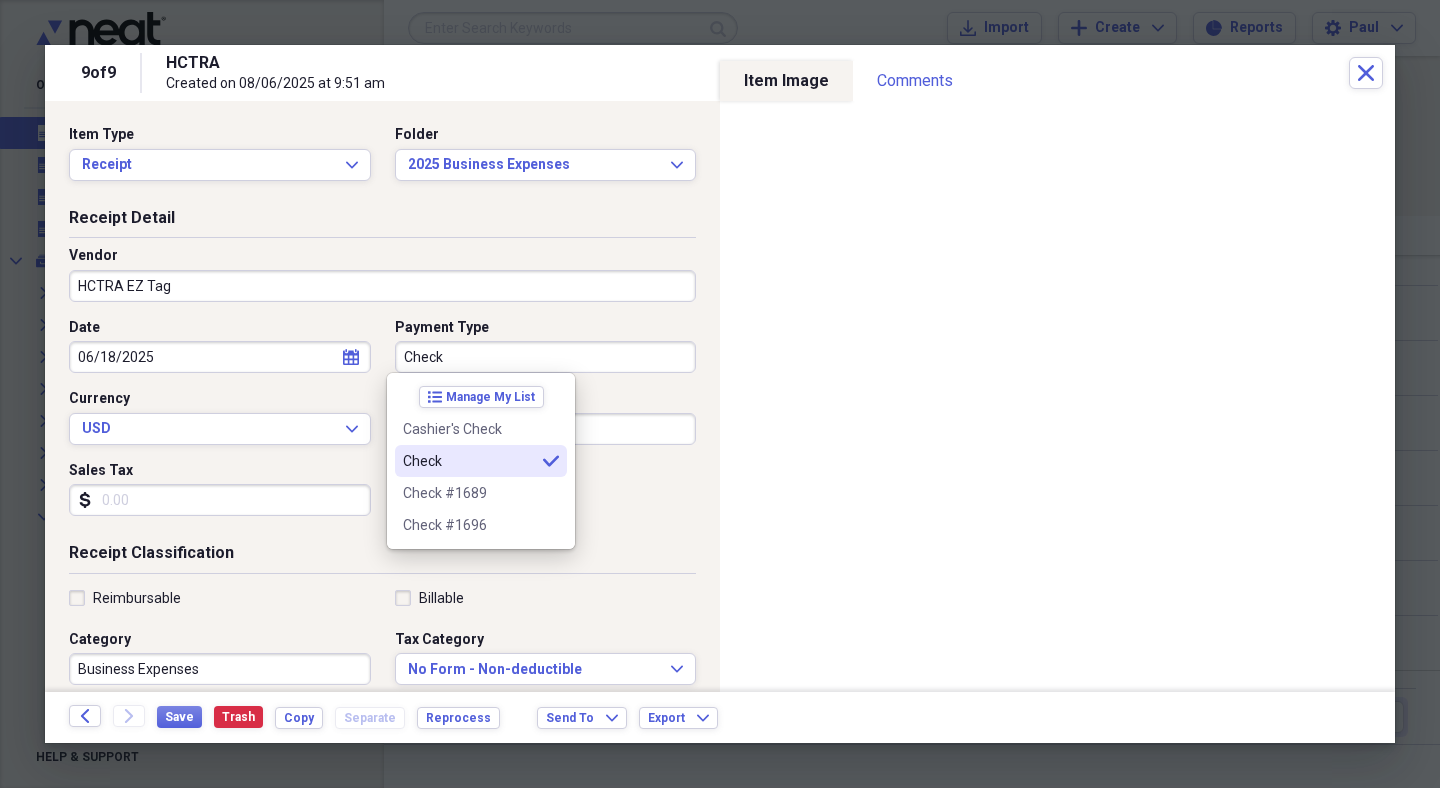 type on "Check" 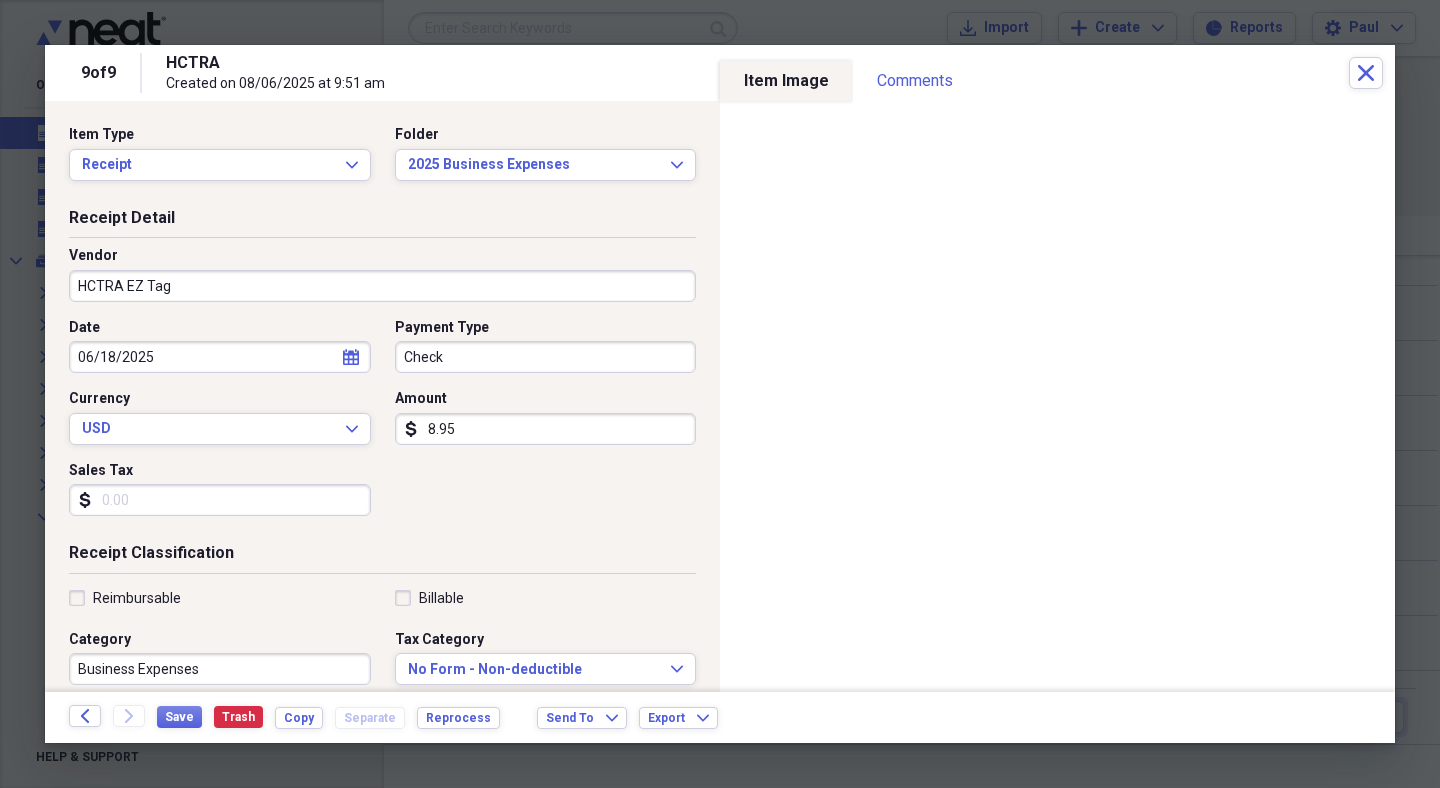 click on "calendar" 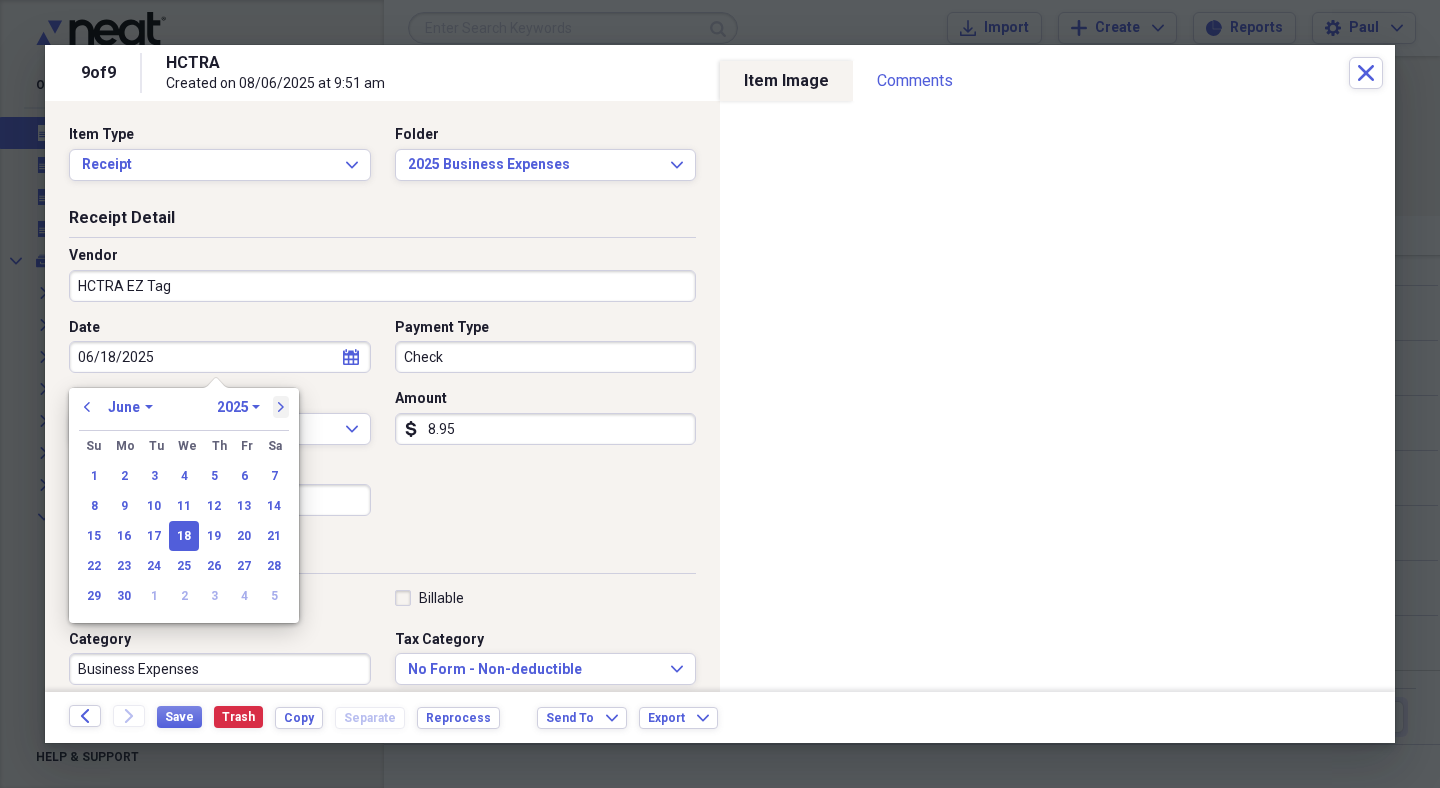click on "next" at bounding box center (281, 407) 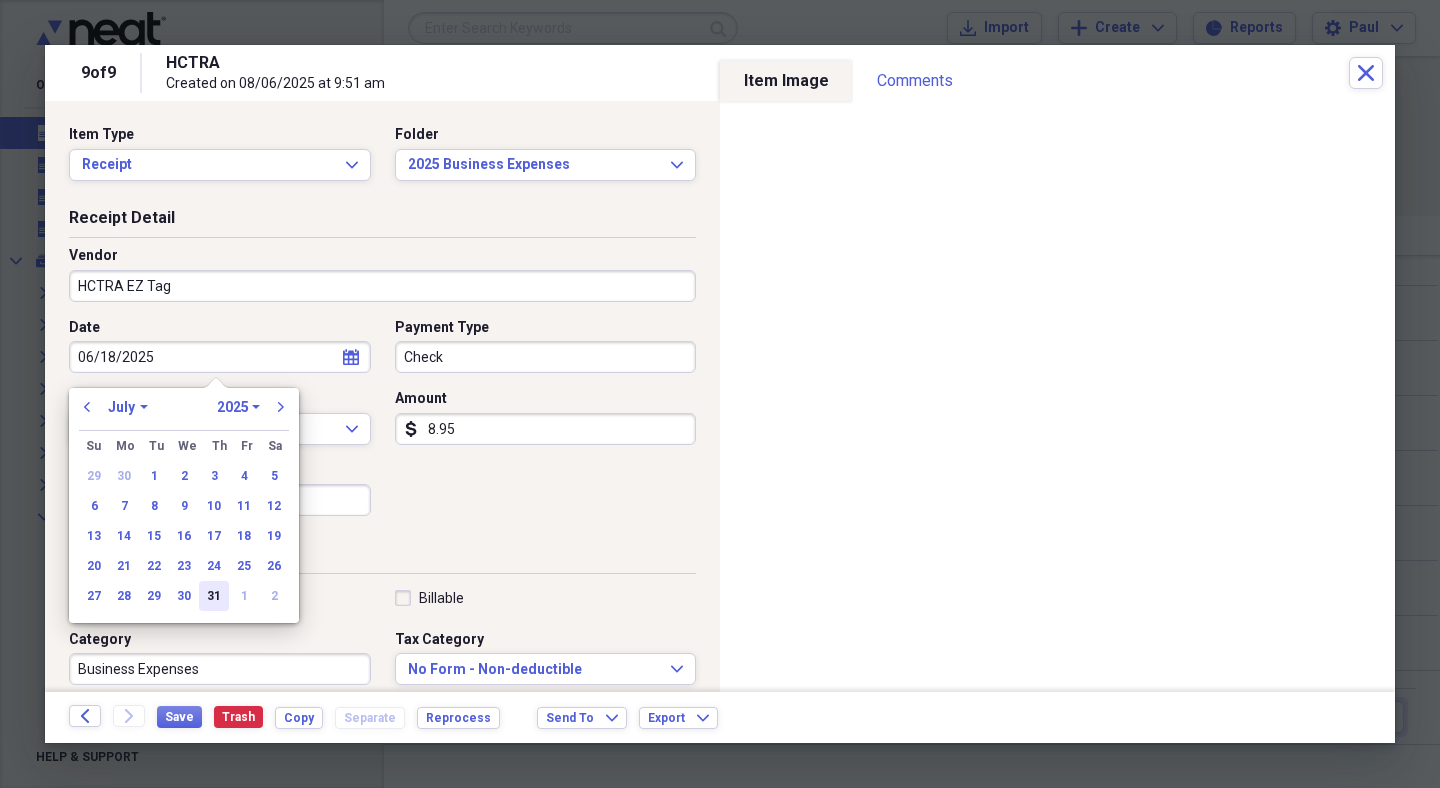 click on "31" at bounding box center [214, 596] 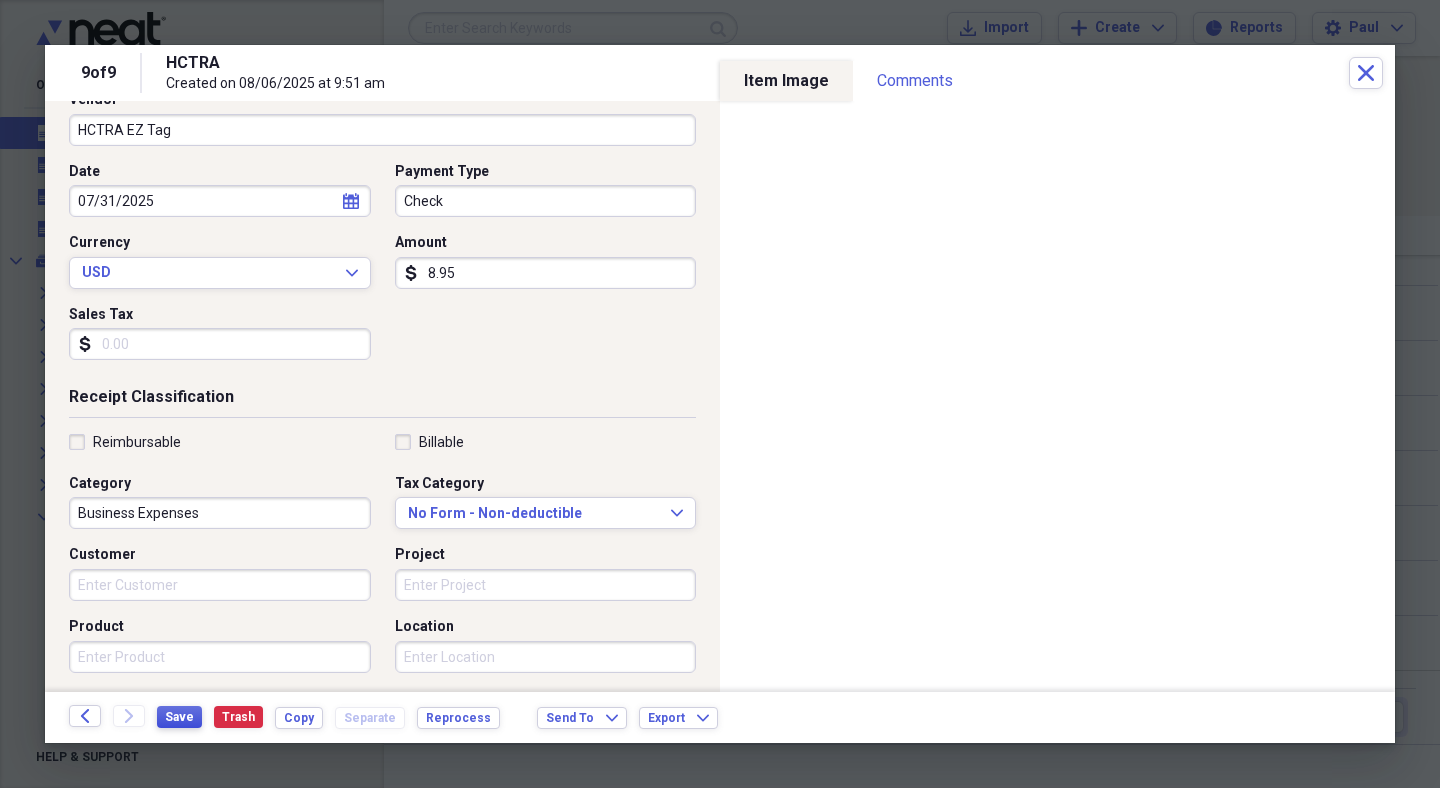 click on "Save" at bounding box center (179, 717) 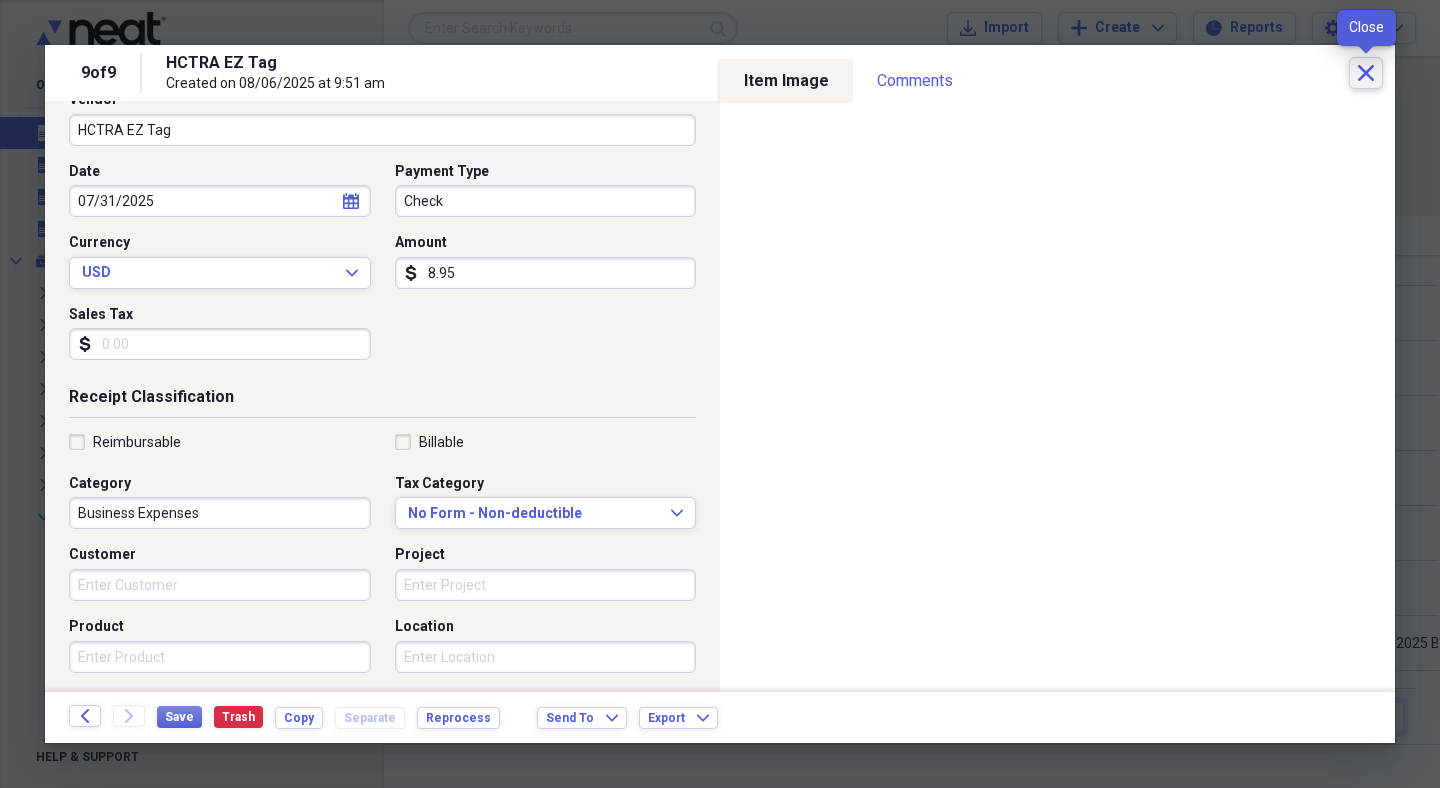 click 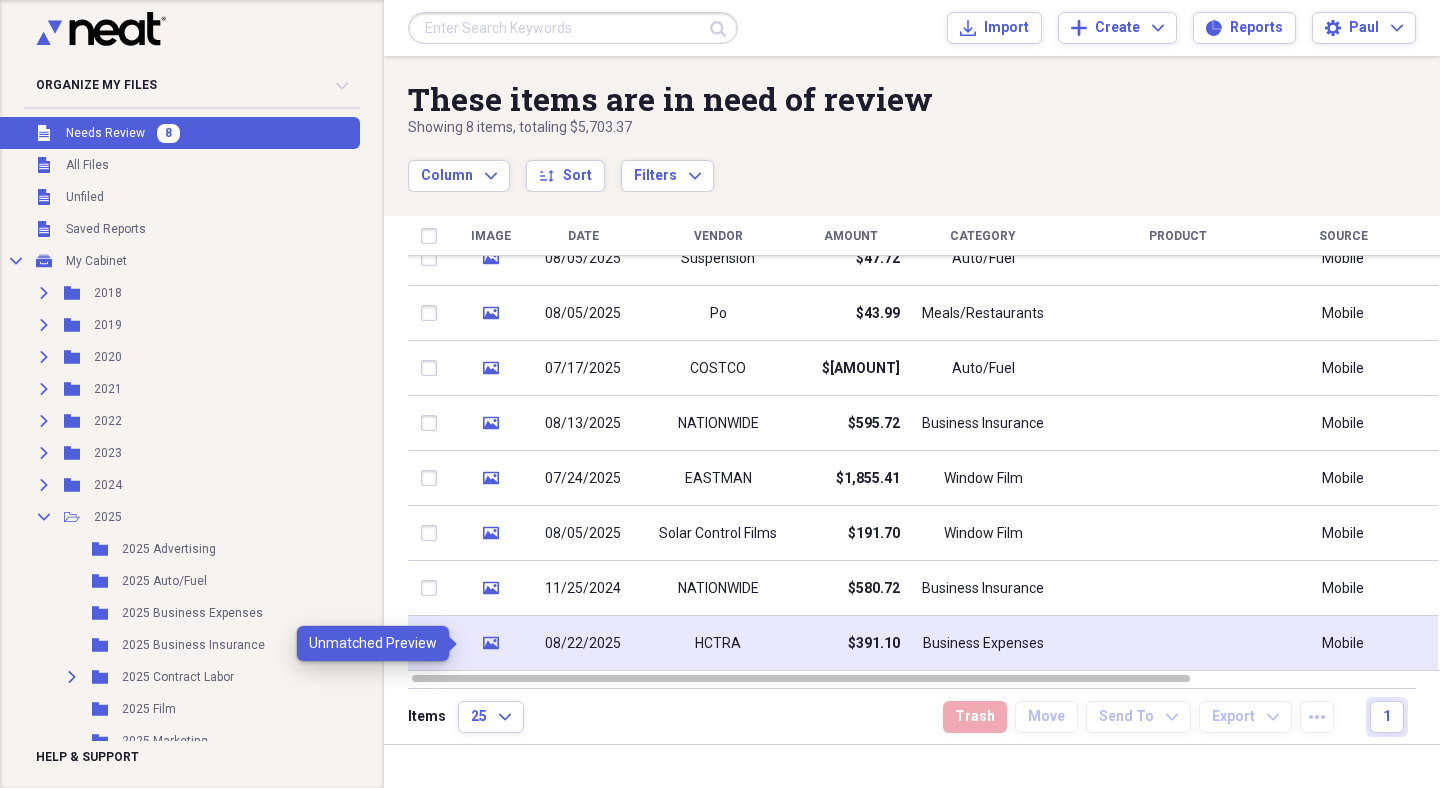 click 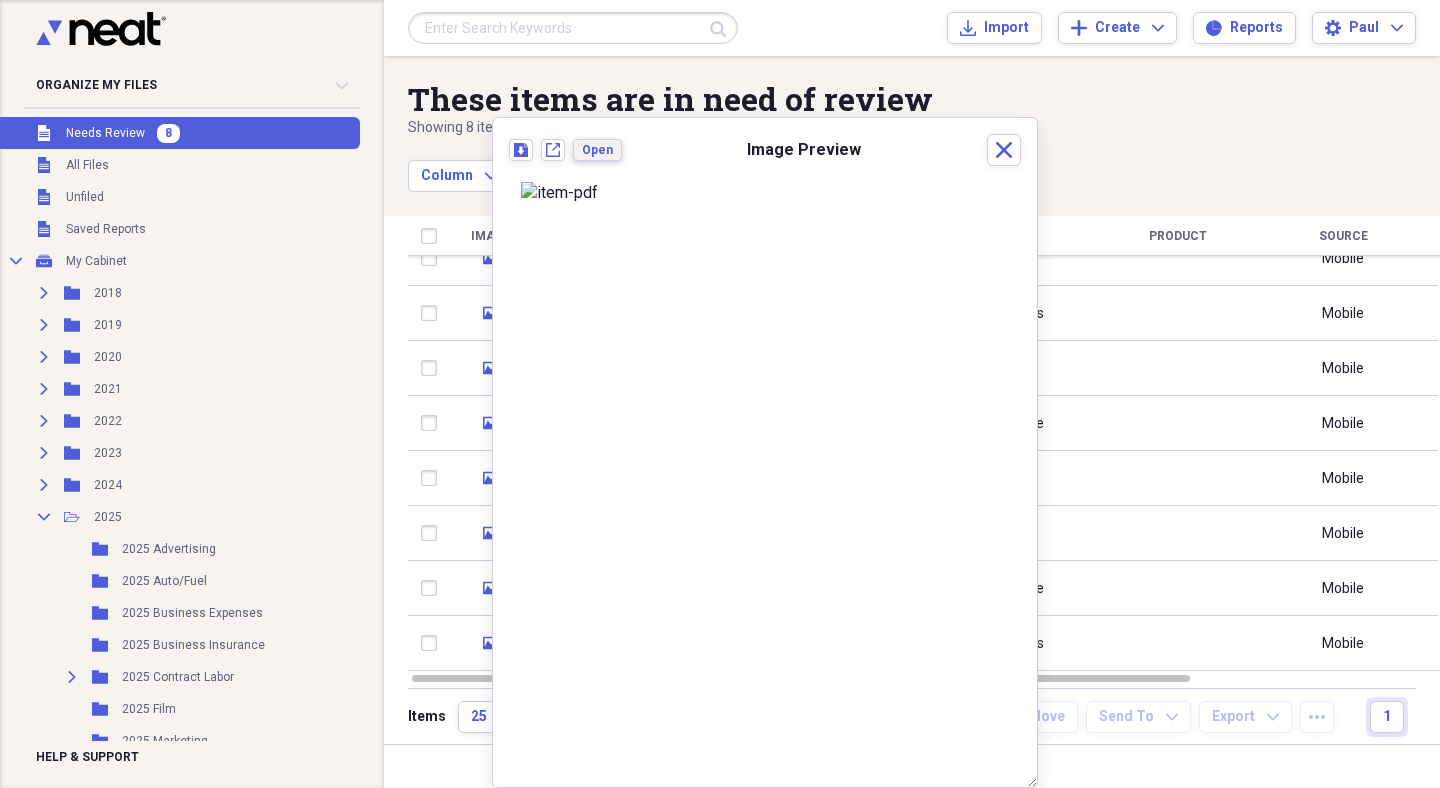 click on "Open" at bounding box center [597, 150] 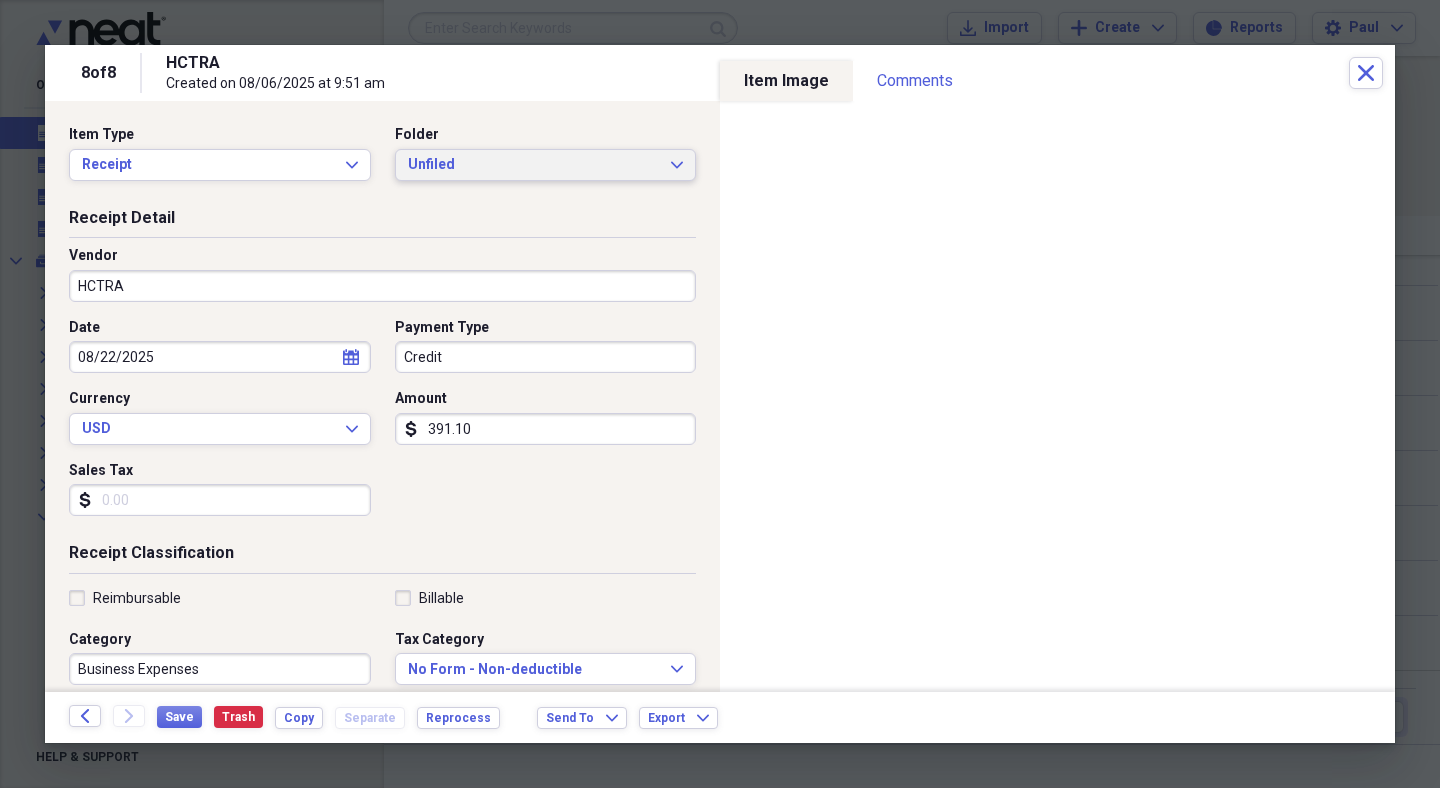 click on "Unfiled Expand" at bounding box center [546, 165] 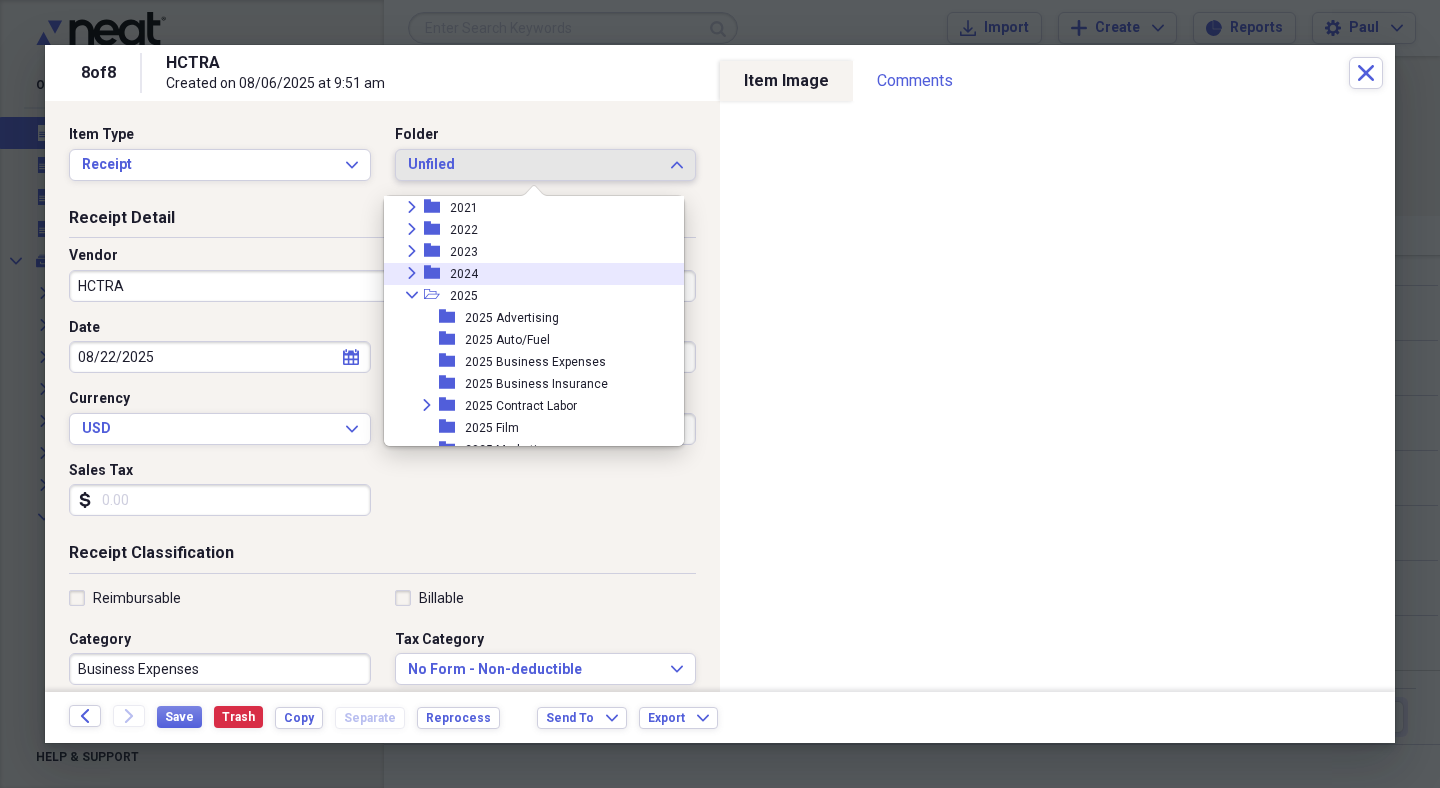 scroll, scrollTop: 125, scrollLeft: 0, axis: vertical 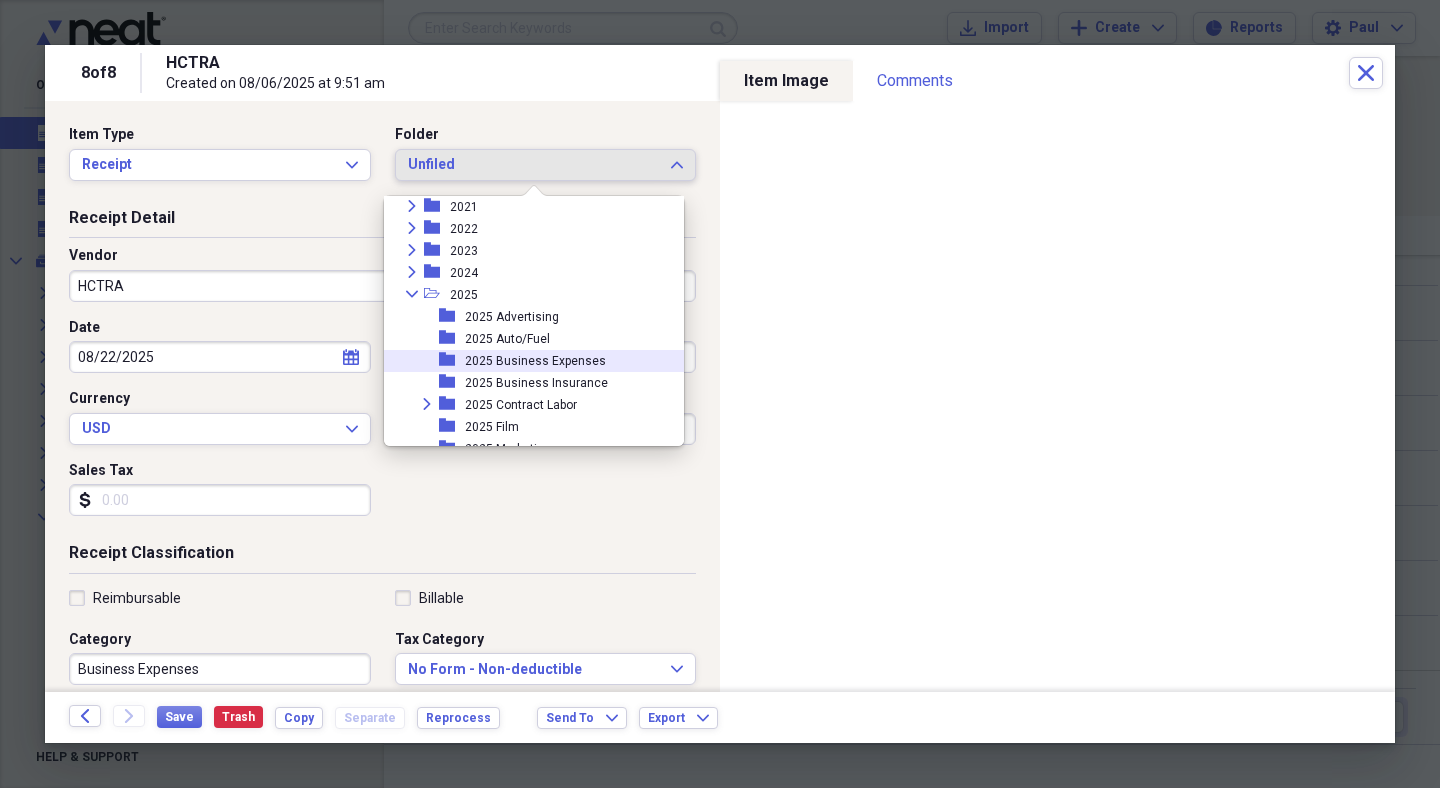 click on "2025 Business Expenses" at bounding box center (535, 361) 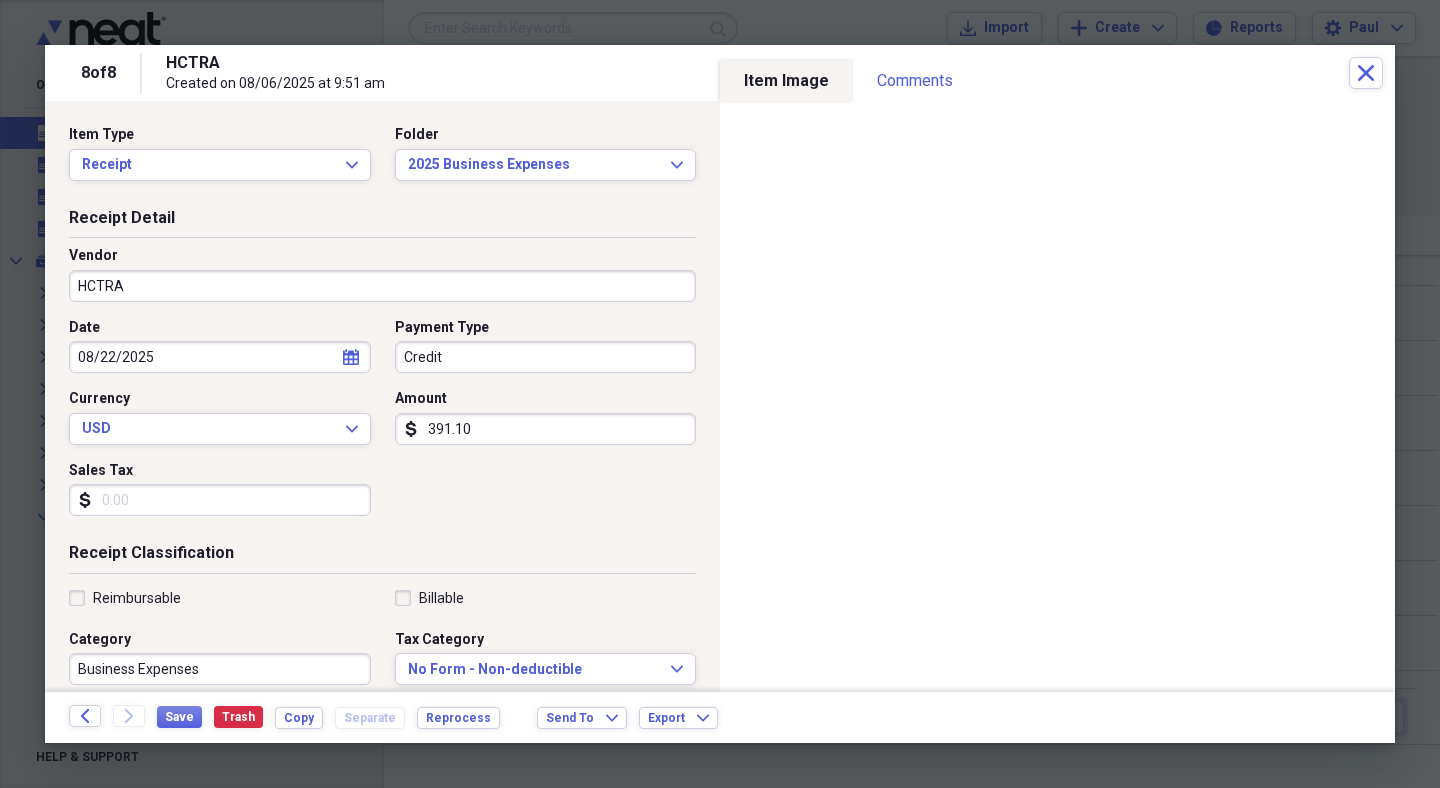 click on "HCTRA" at bounding box center [382, 286] 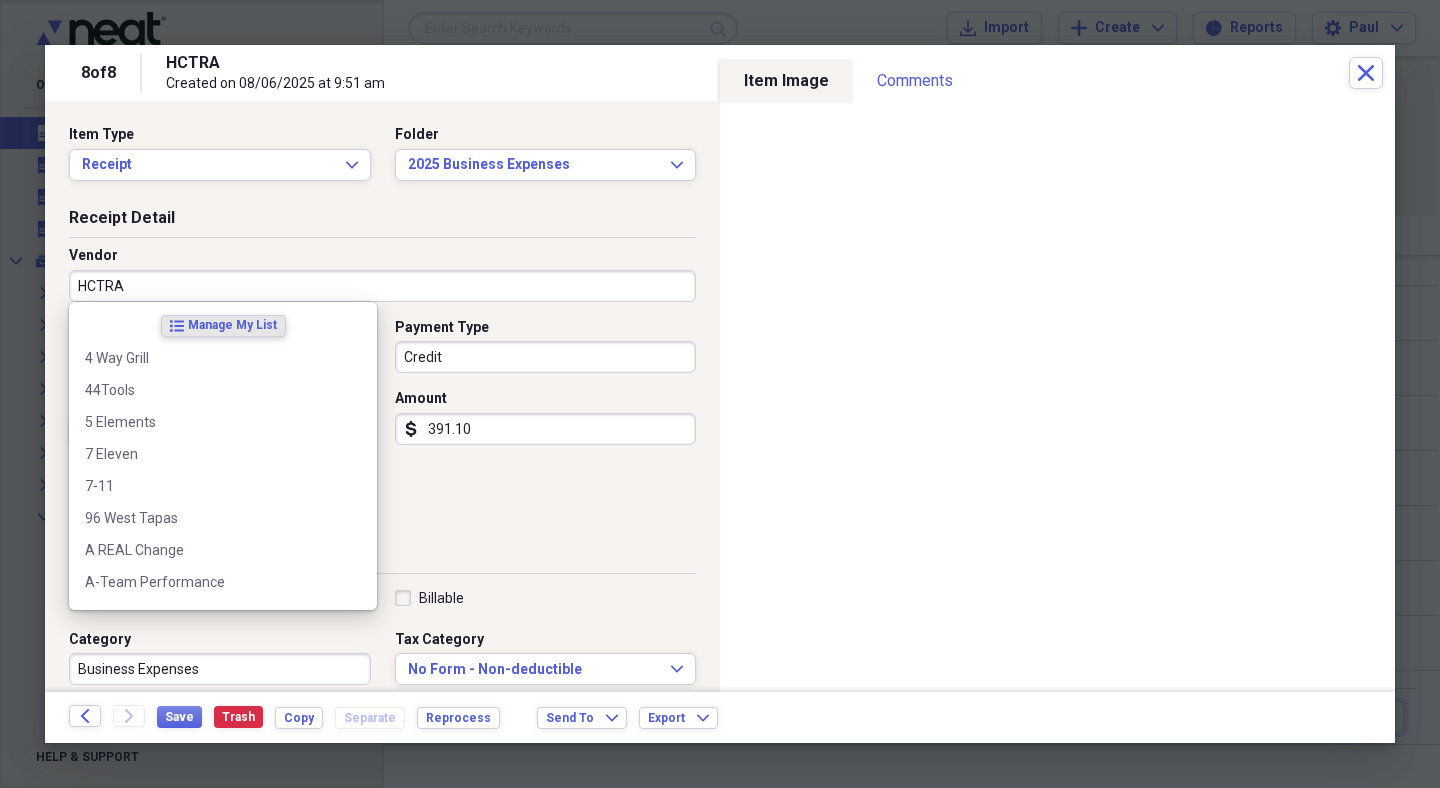 click on "HCTRA" at bounding box center (382, 286) 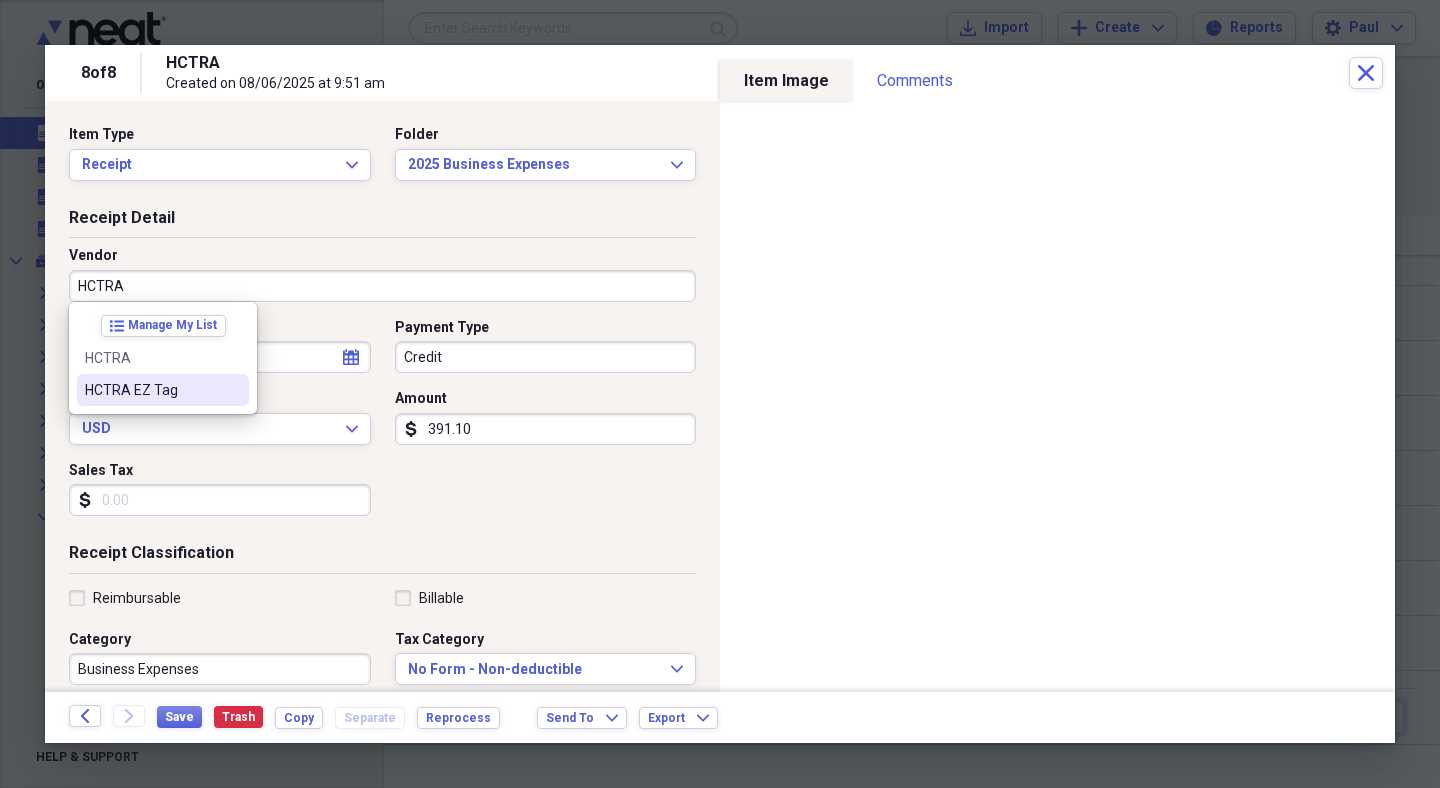 click on "HCTRA EZ Tag" at bounding box center [163, 390] 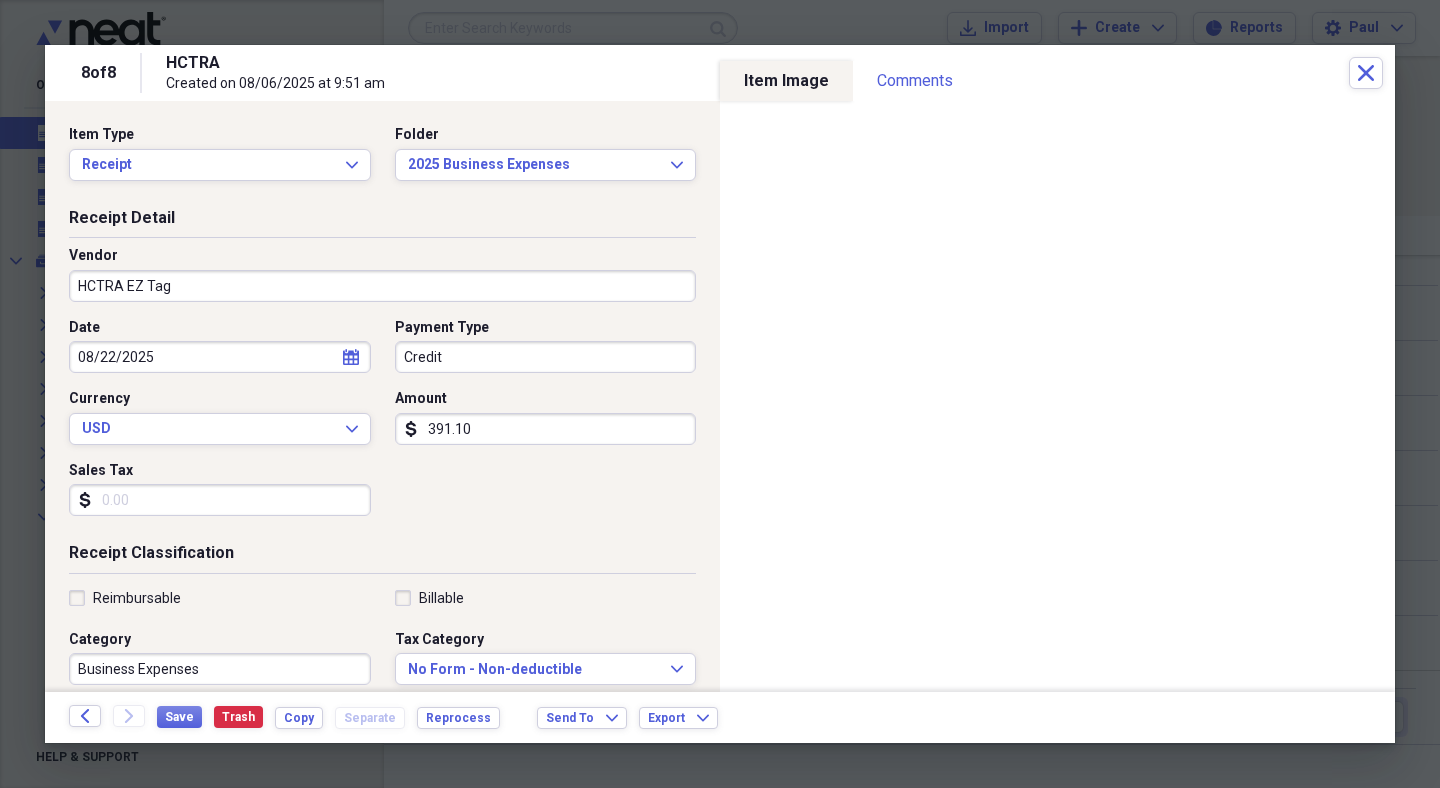 click 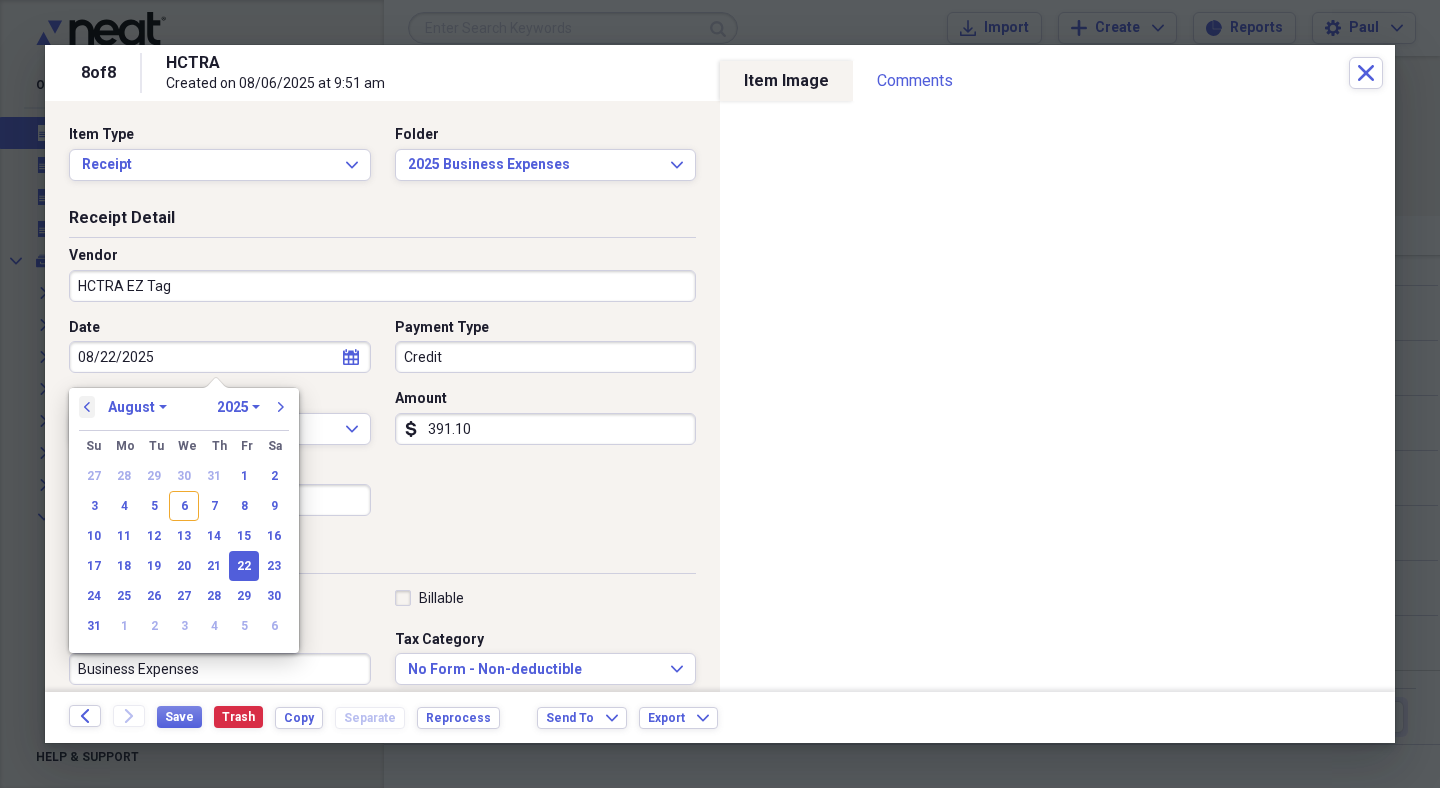 click on "previous" at bounding box center (87, 407) 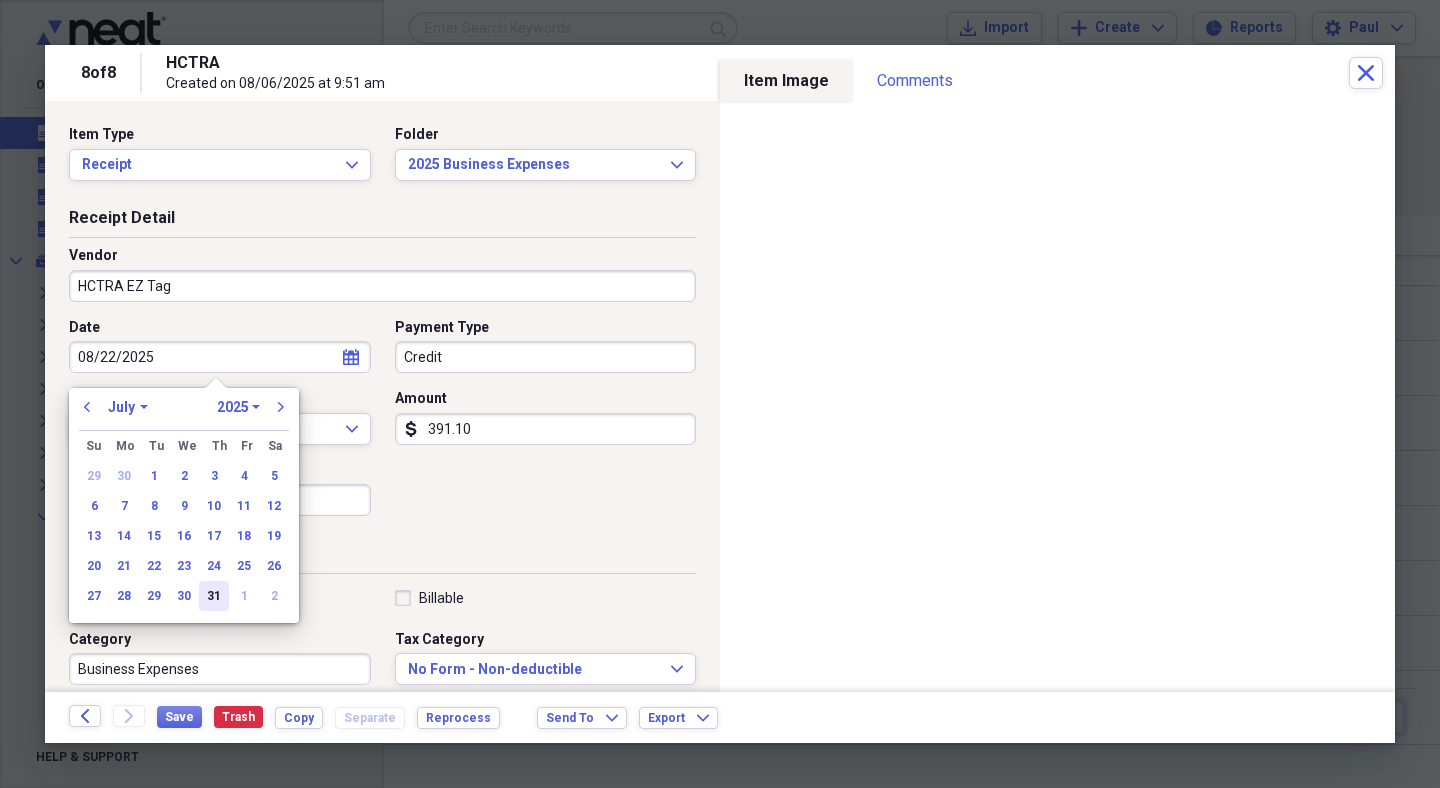 click on "31" at bounding box center (214, 596) 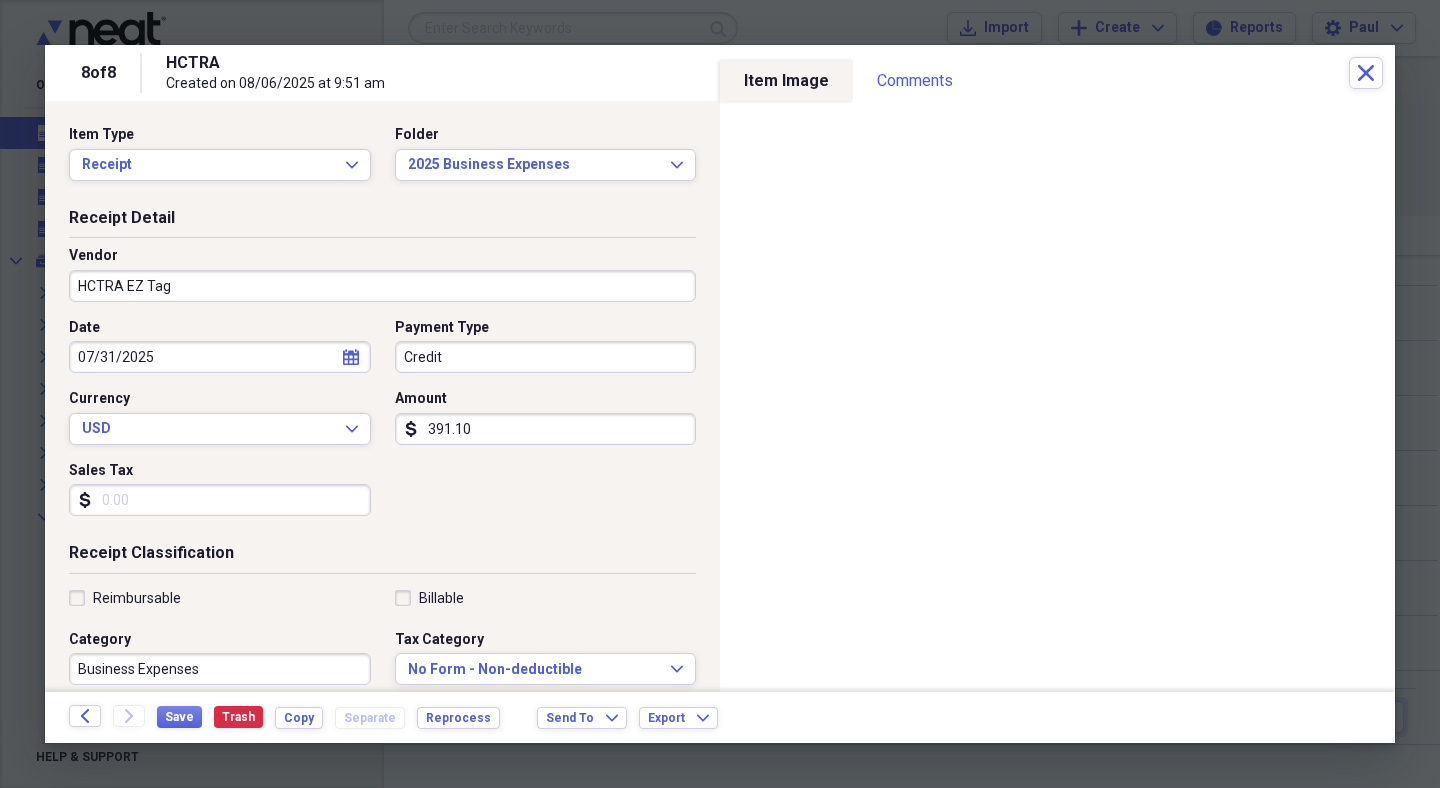 click on "391.10" at bounding box center [546, 429] 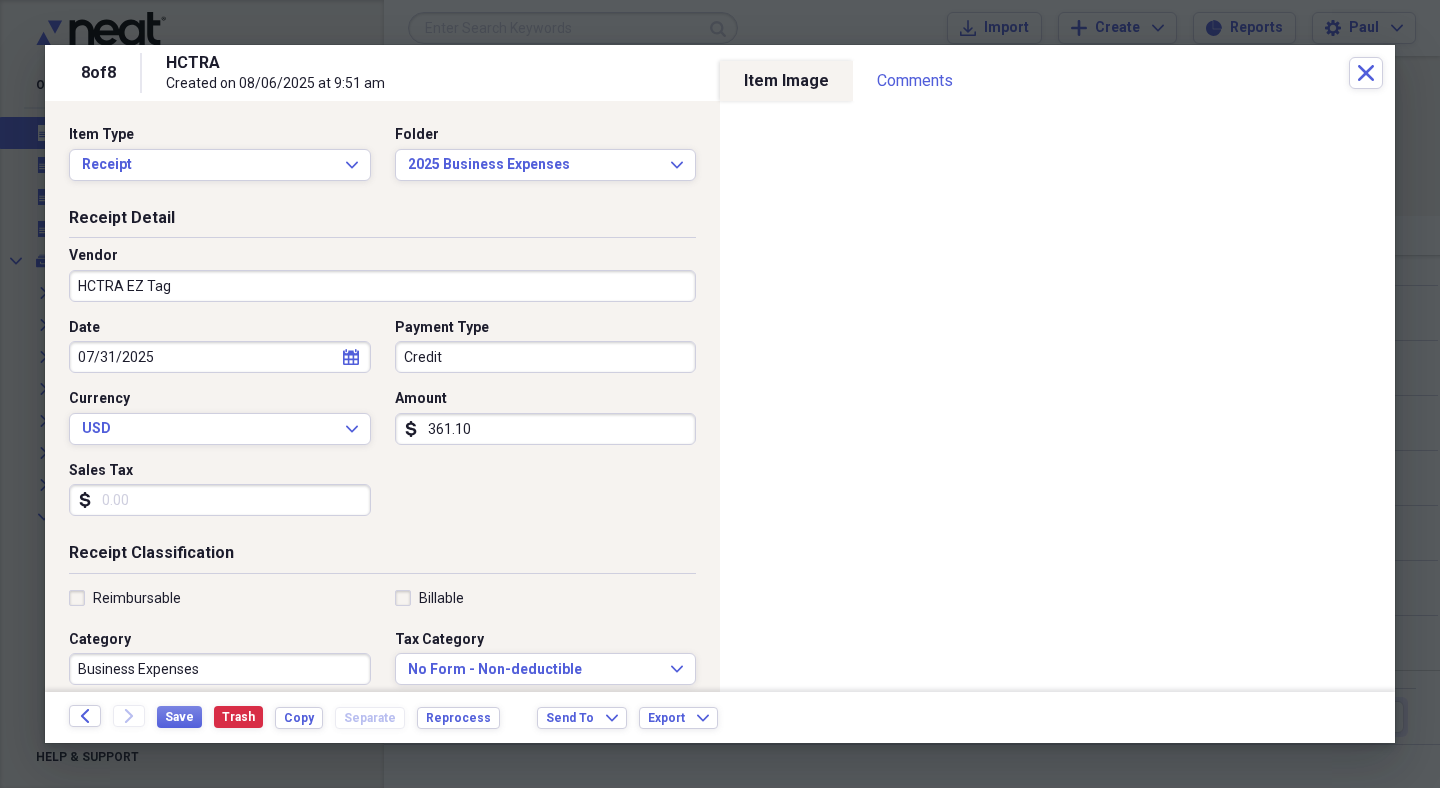 type on "361.10" 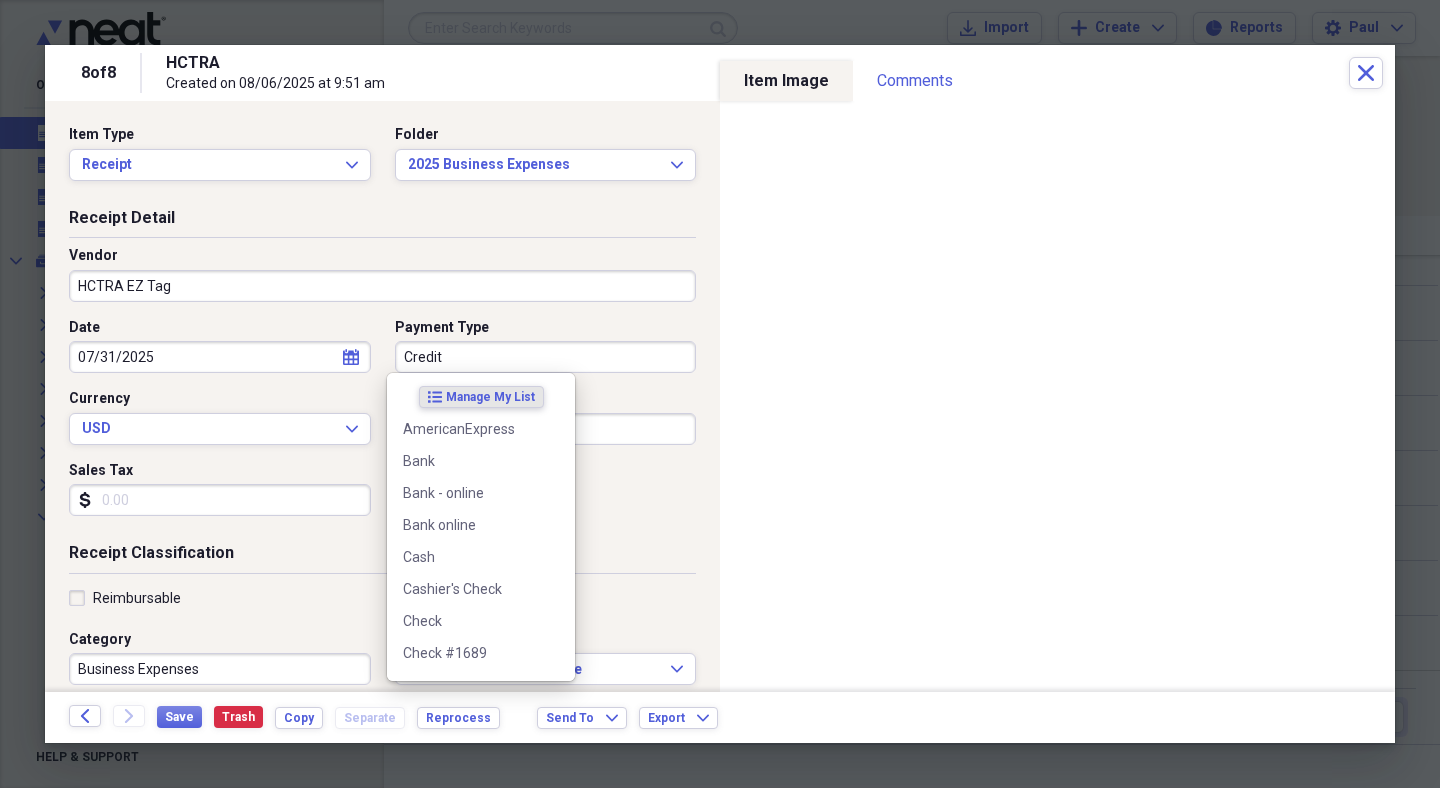 click on "Credit" at bounding box center (546, 357) 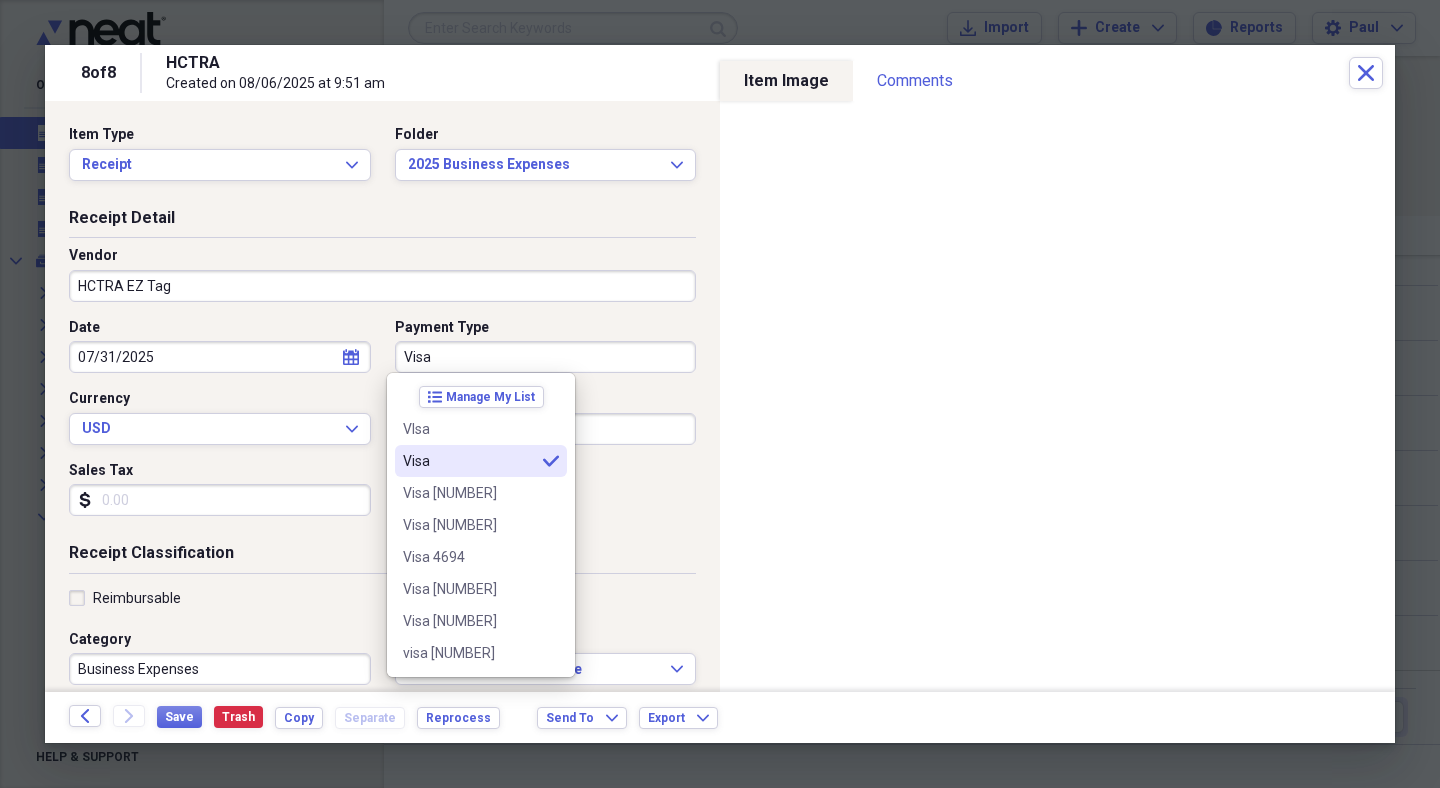 type on "Visa" 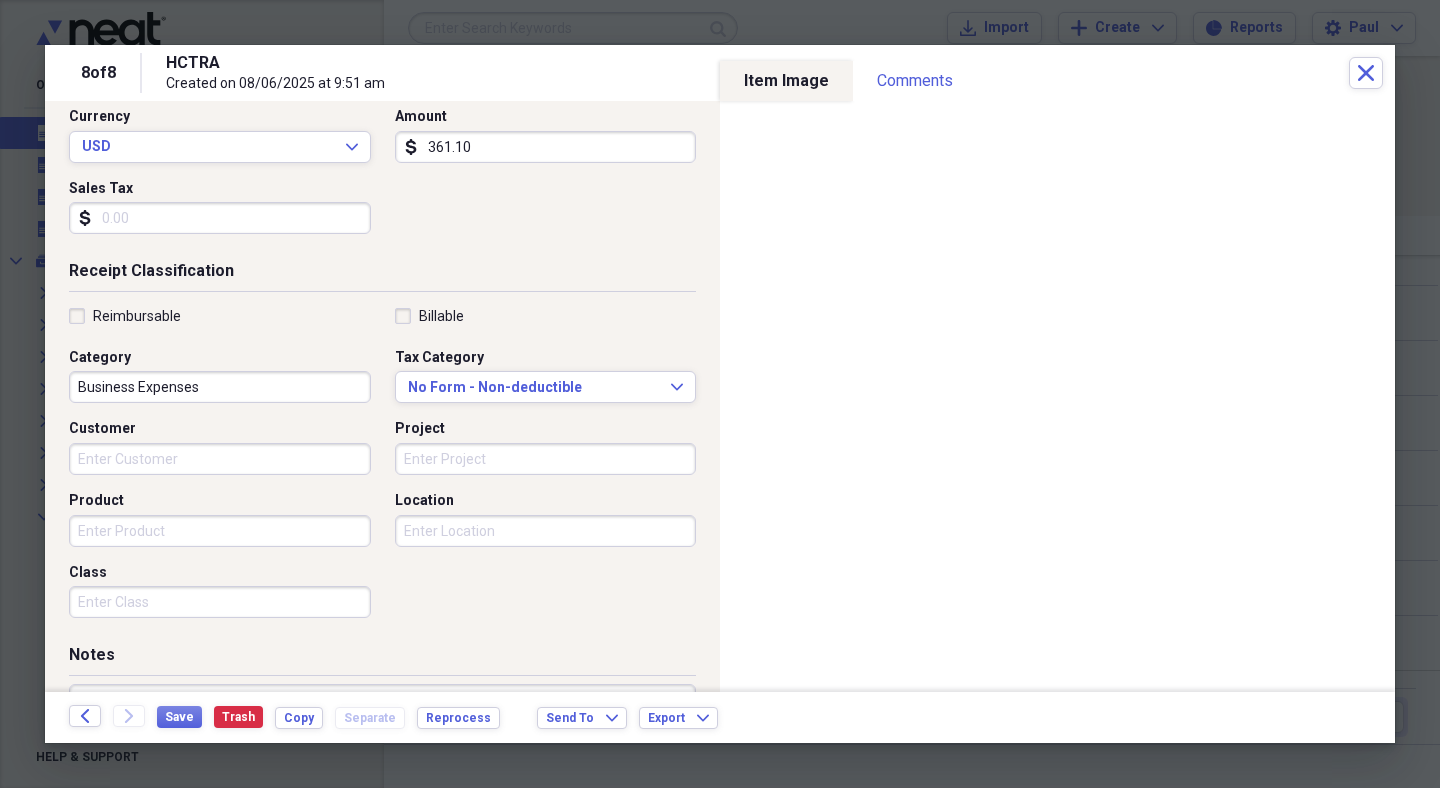 scroll, scrollTop: 321, scrollLeft: 0, axis: vertical 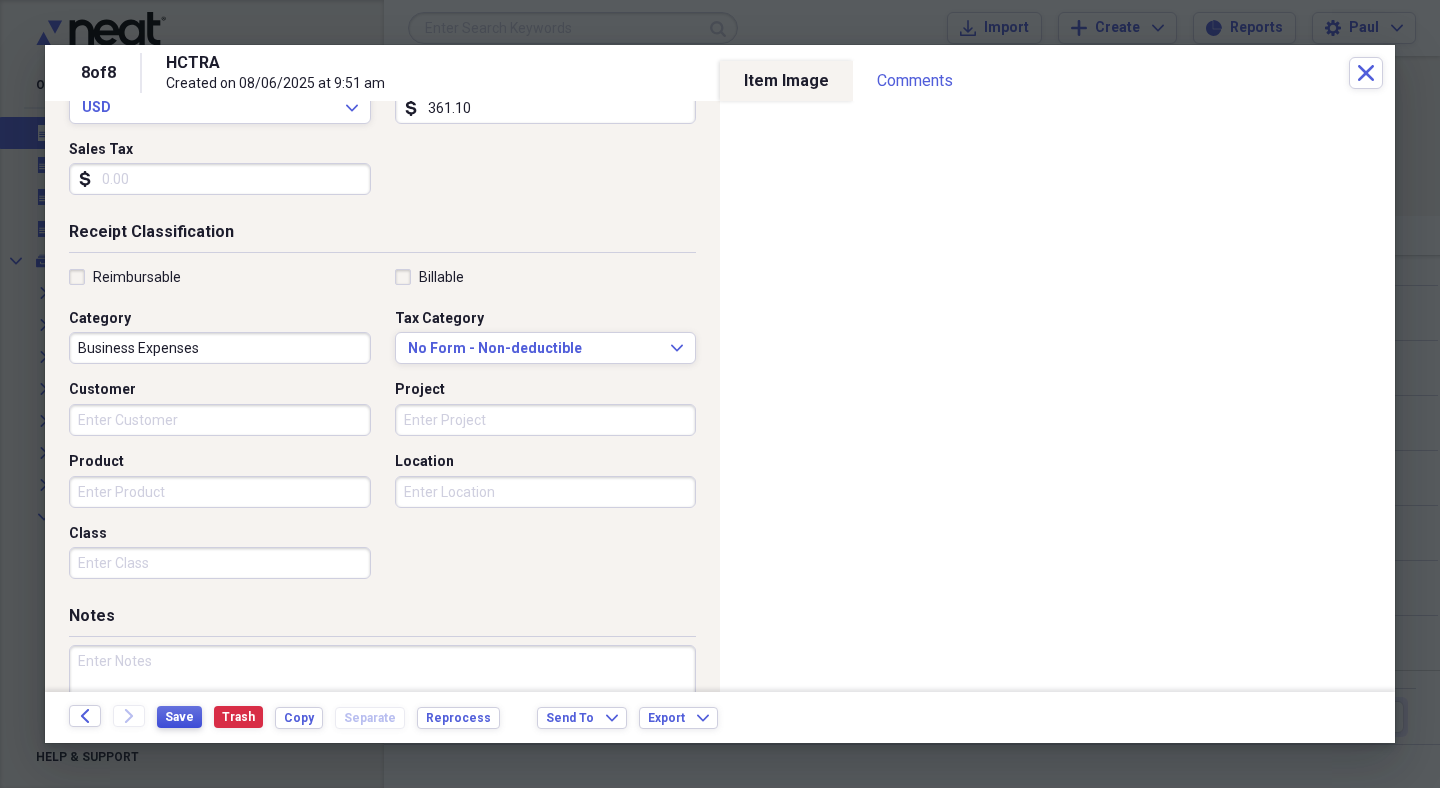 click on "Save" at bounding box center (179, 717) 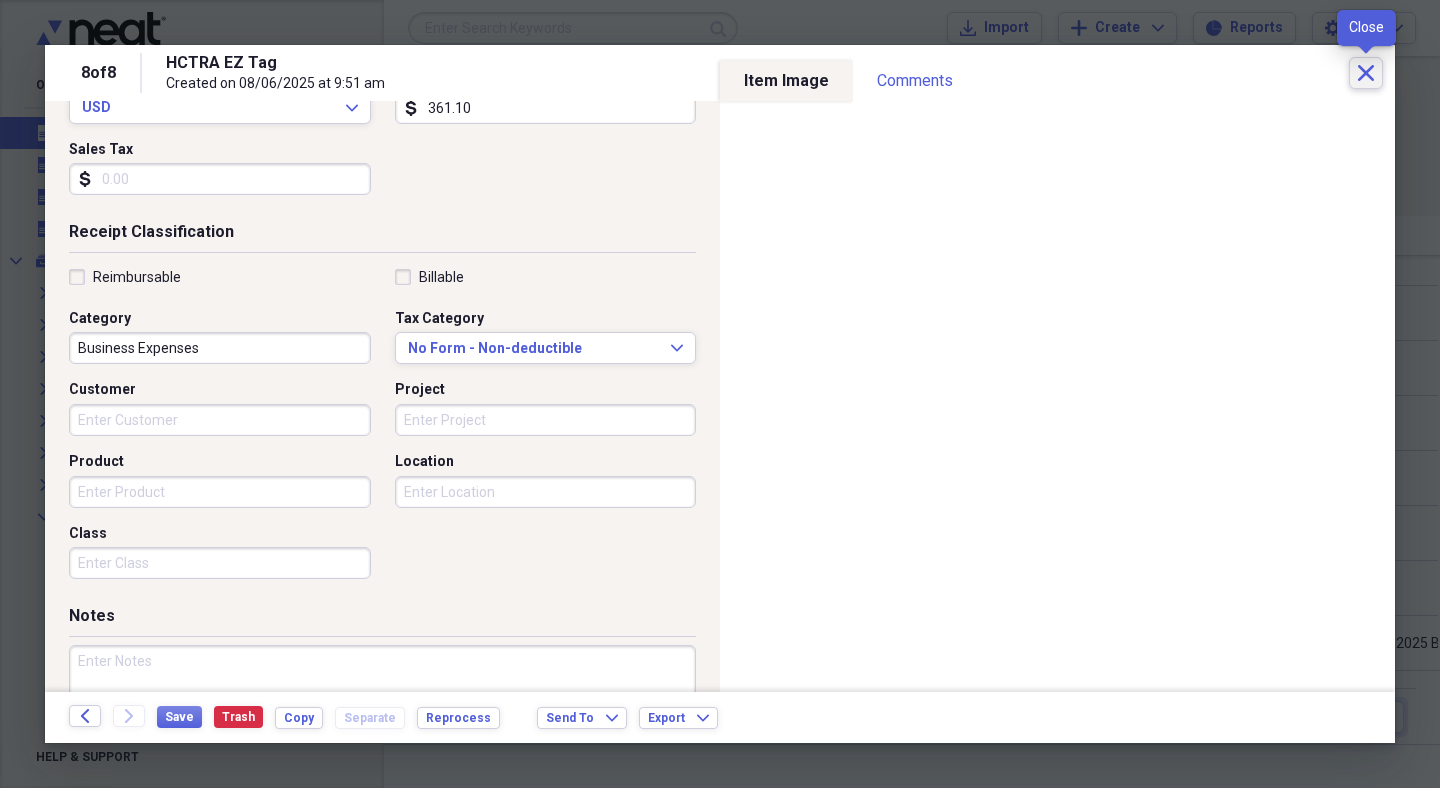click on "Close" 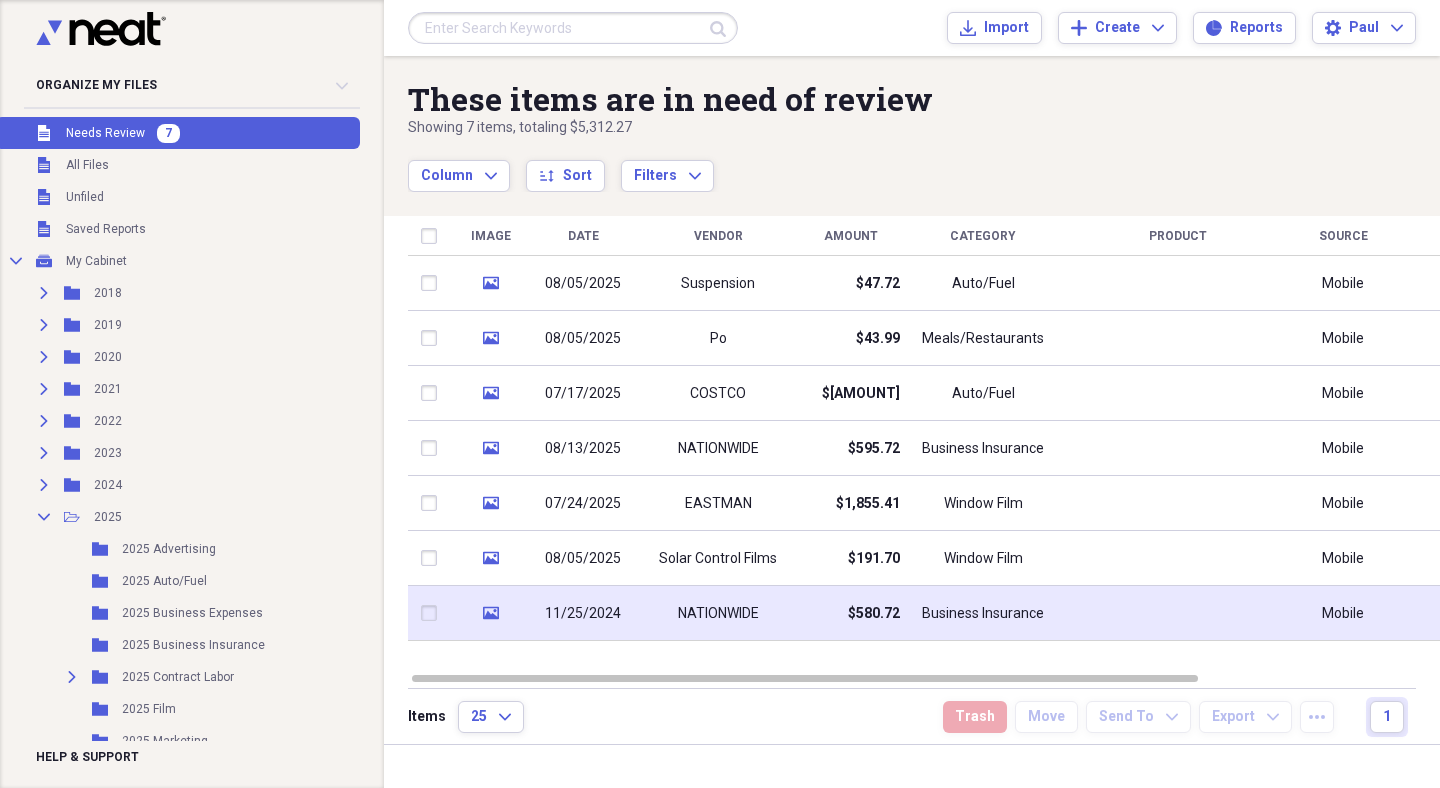 click on "media" 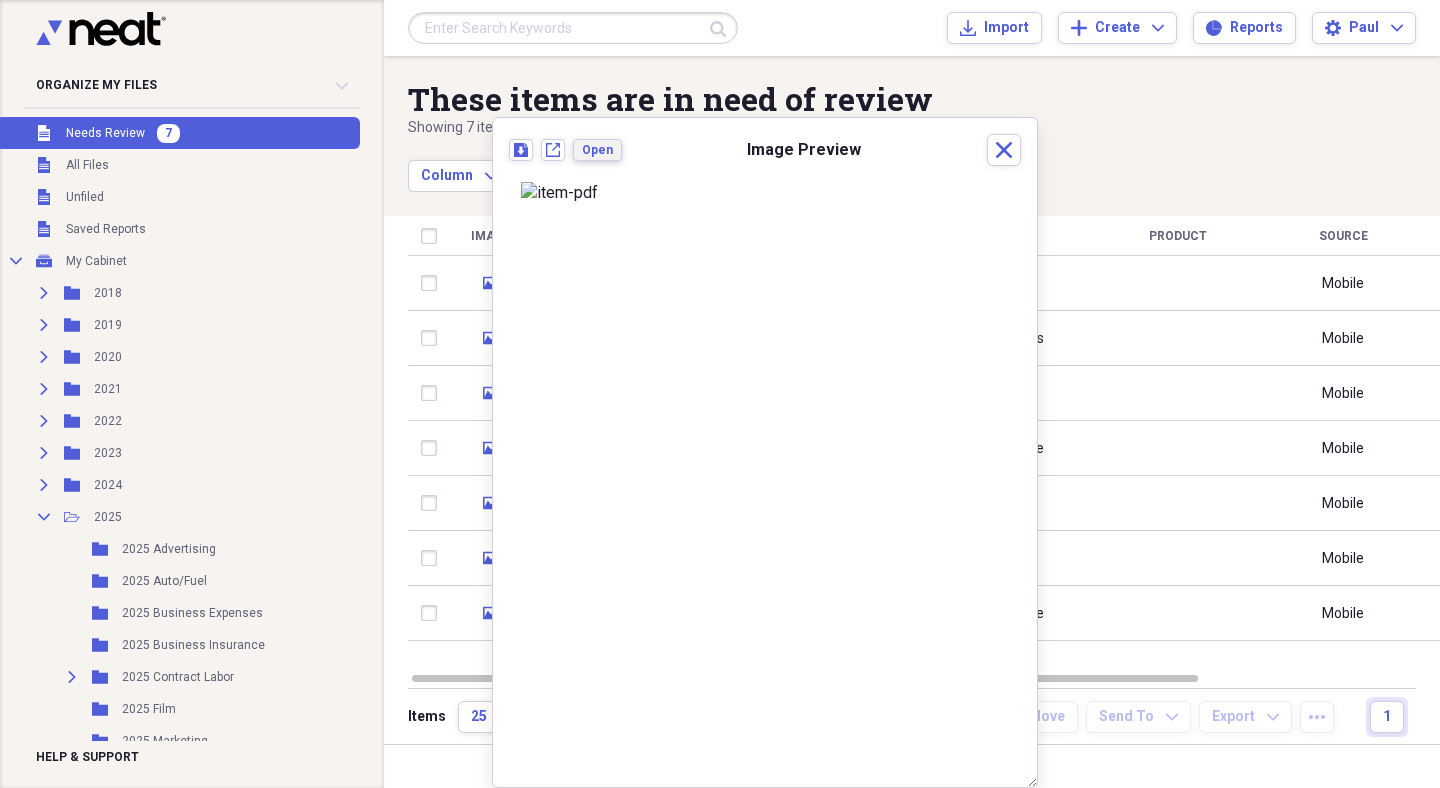 click on "Open" at bounding box center (597, 150) 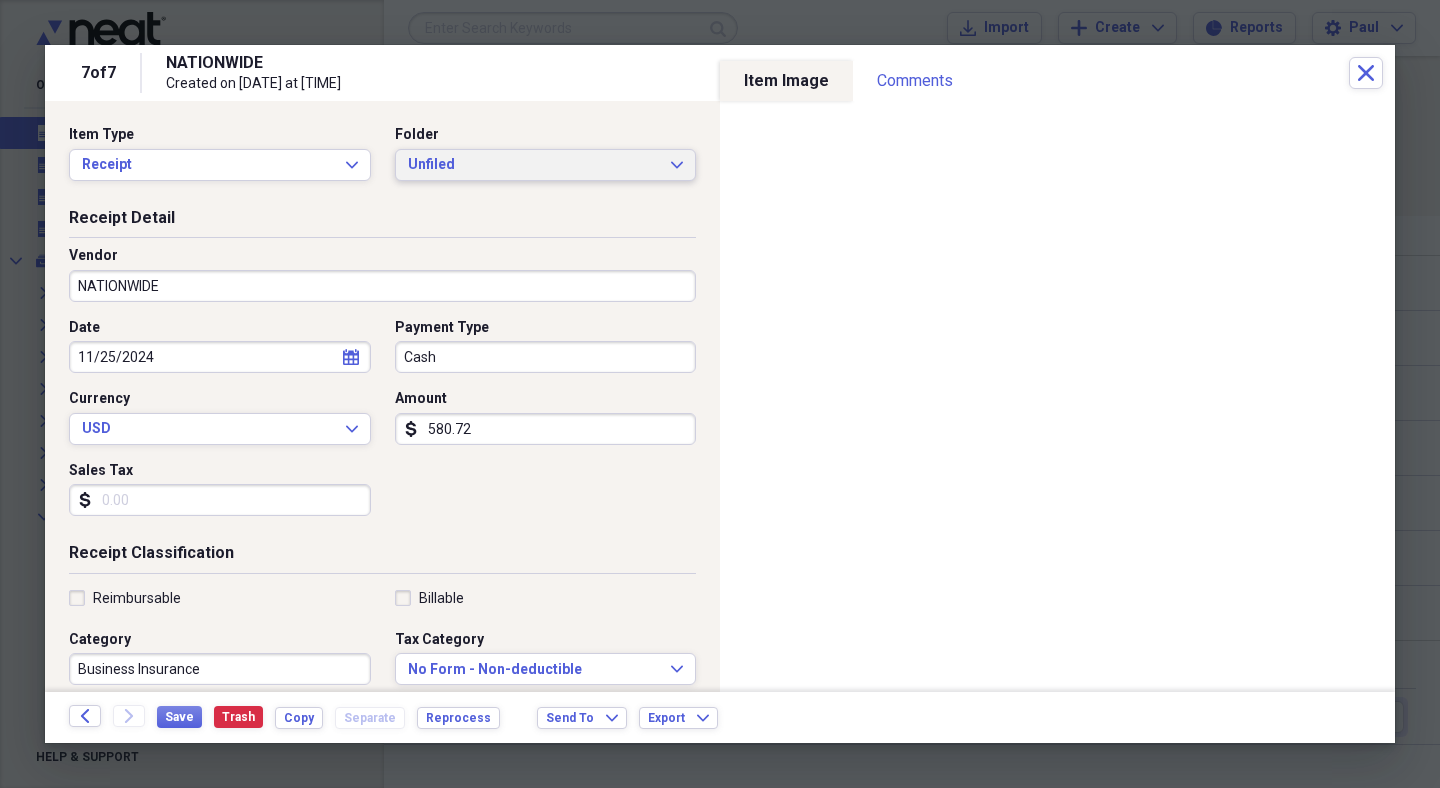 click on "Expand" 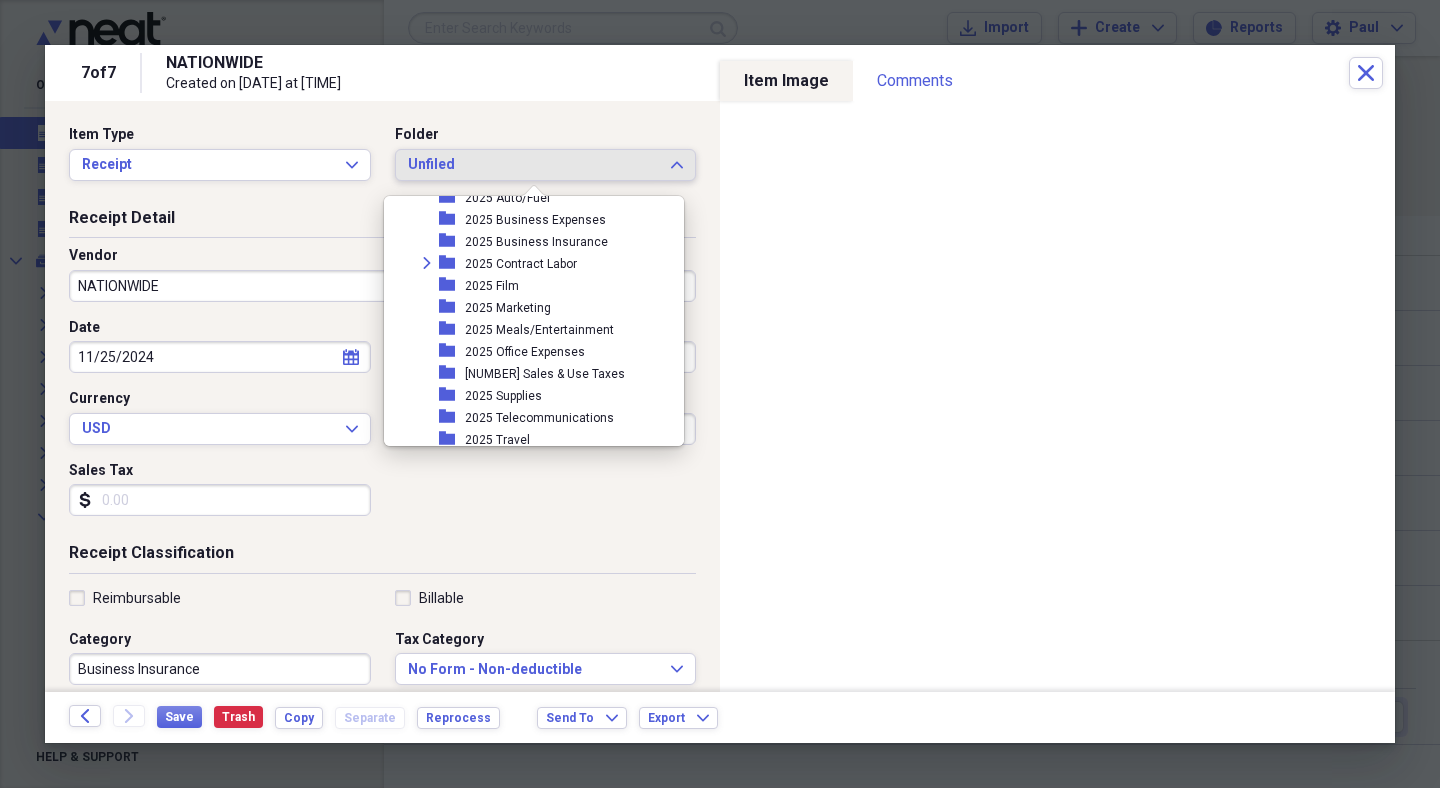 scroll, scrollTop: 272, scrollLeft: 0, axis: vertical 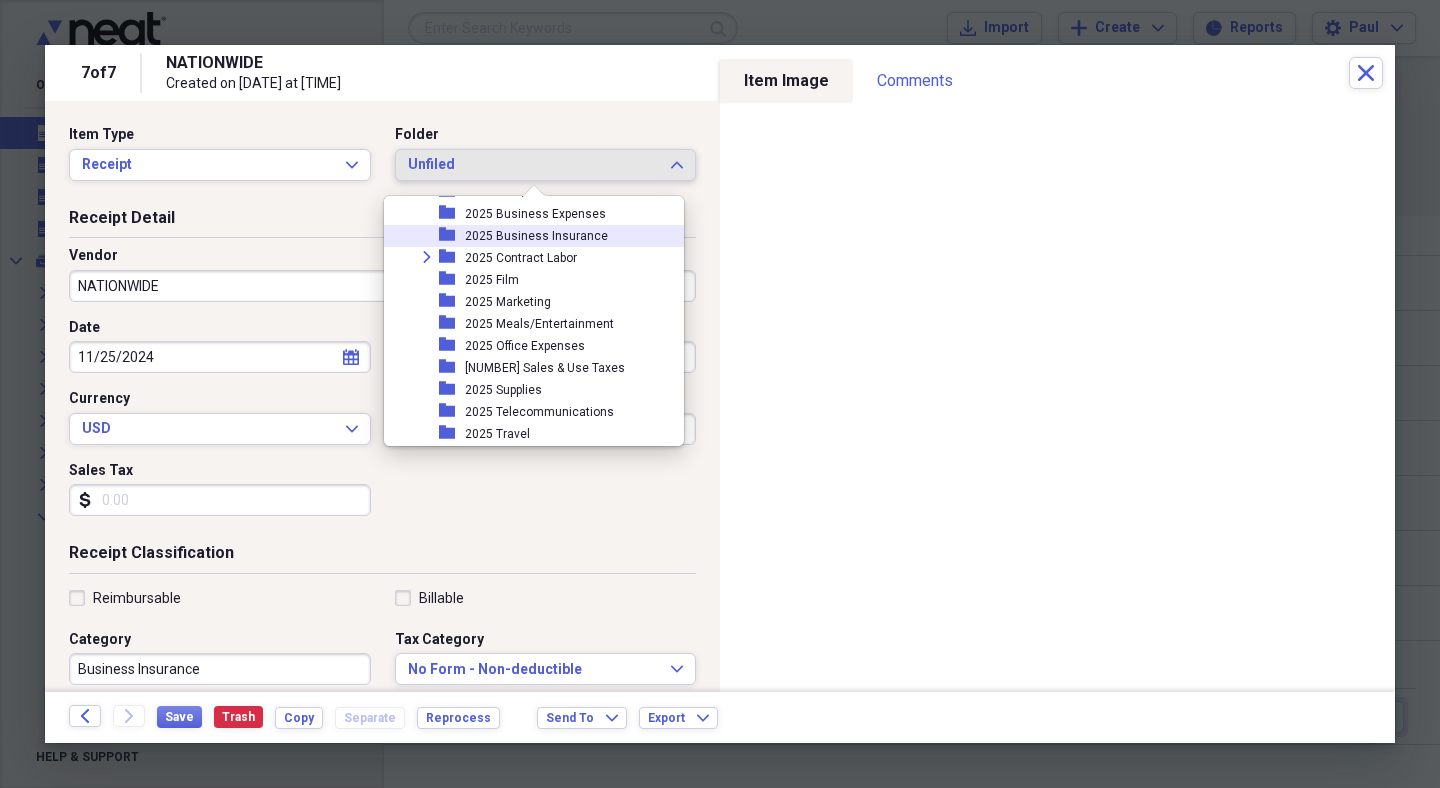 click on "2025 Business Insurance" at bounding box center [536, 236] 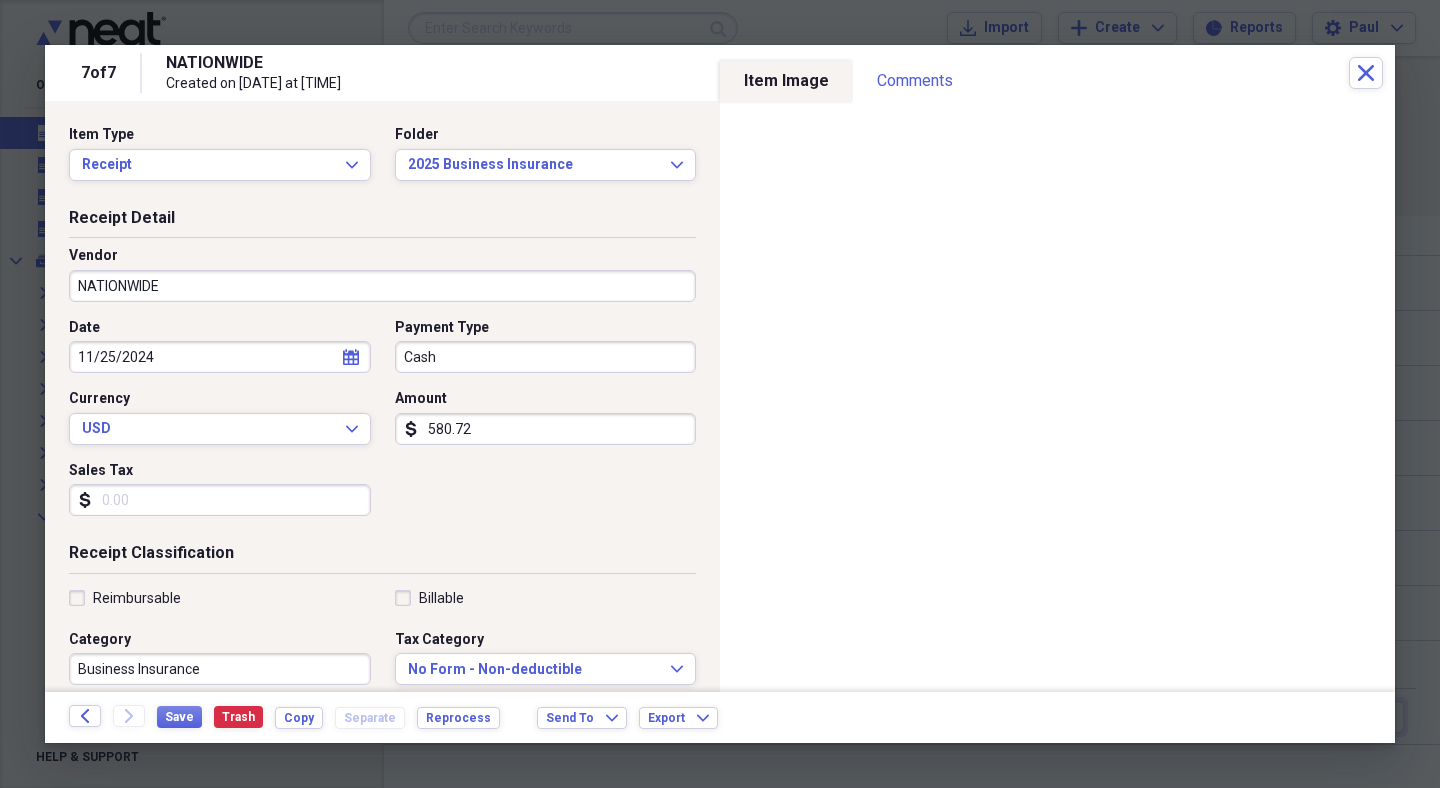 click on "NATIONWIDE" at bounding box center [382, 286] 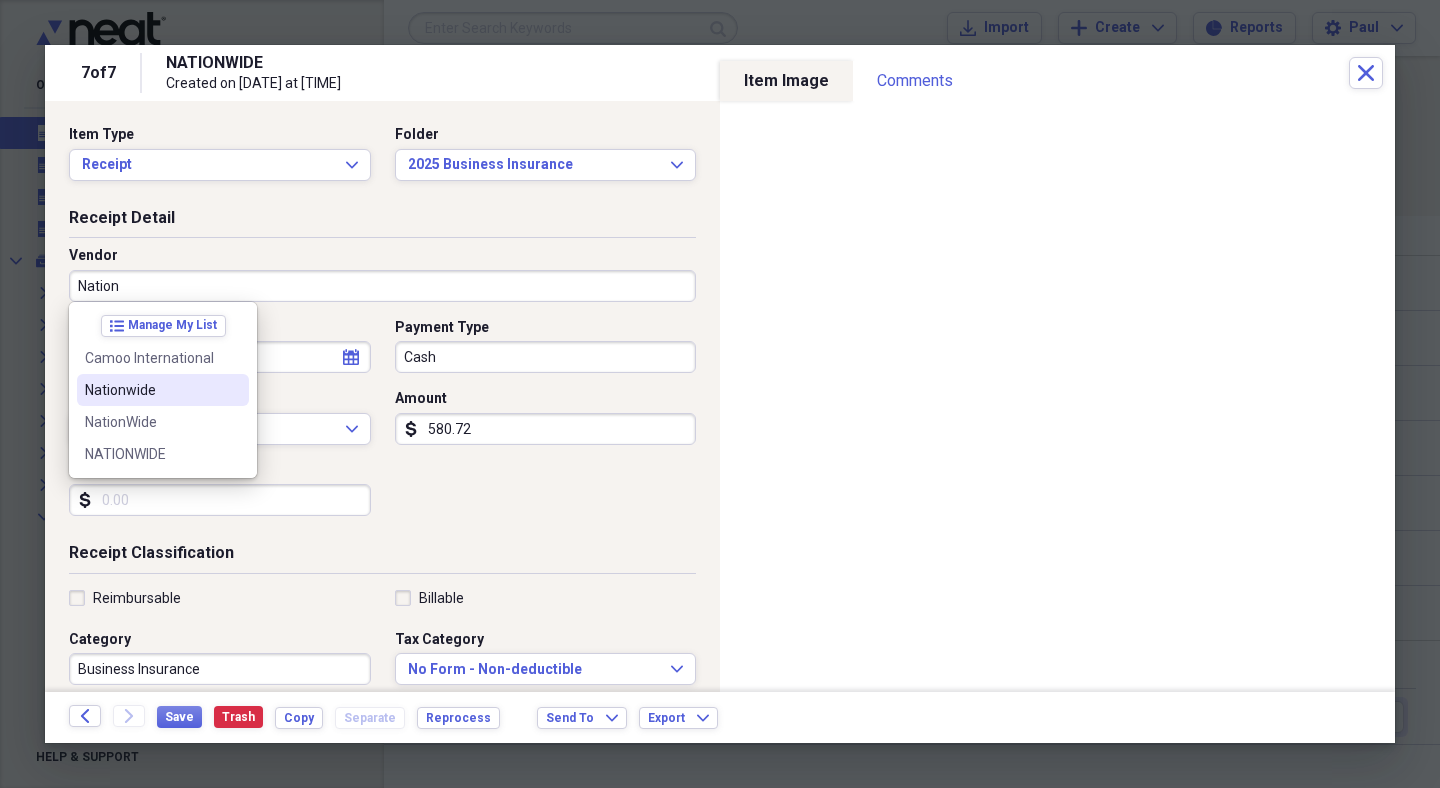 click on "Nationwide" at bounding box center [151, 390] 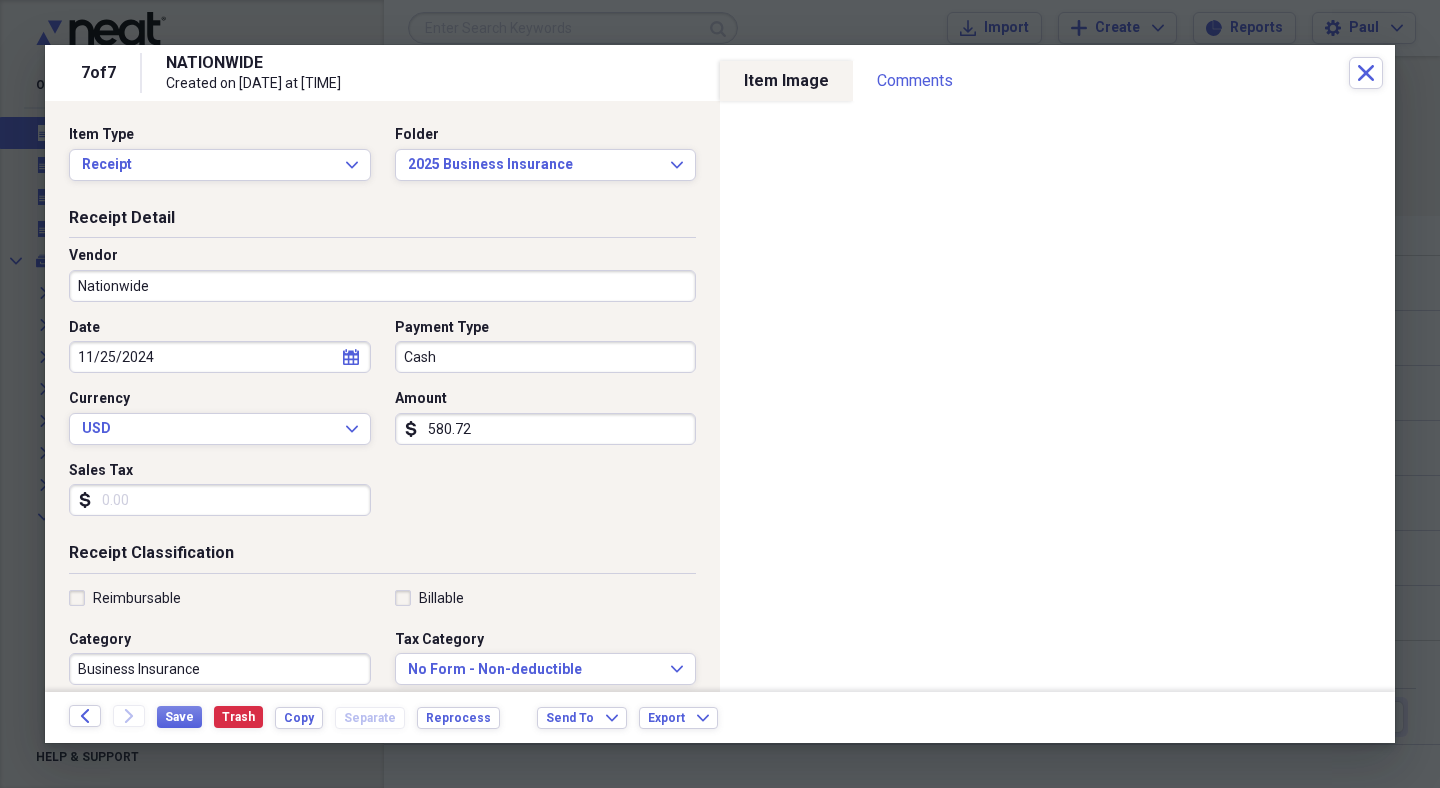 click 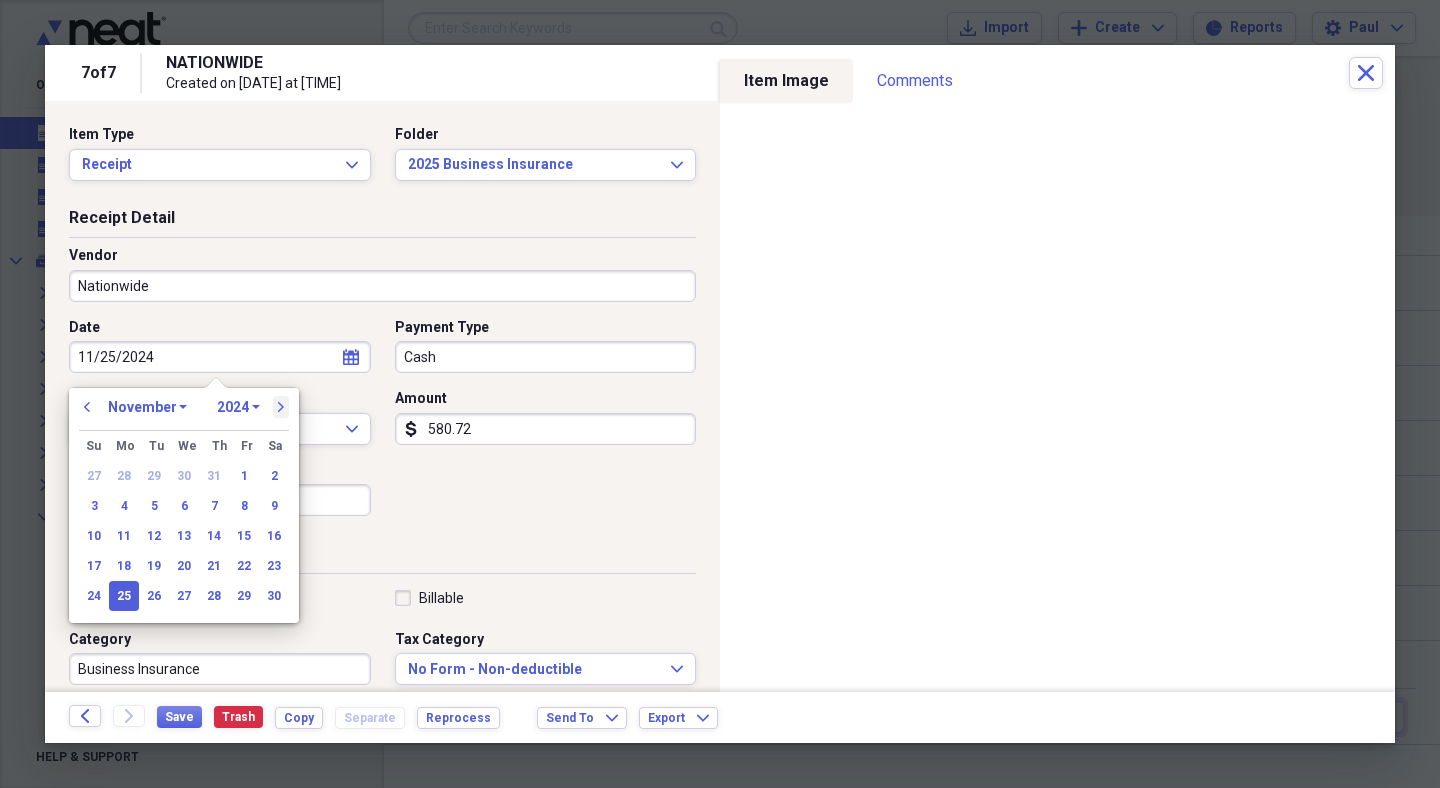 click on "next" at bounding box center [281, 407] 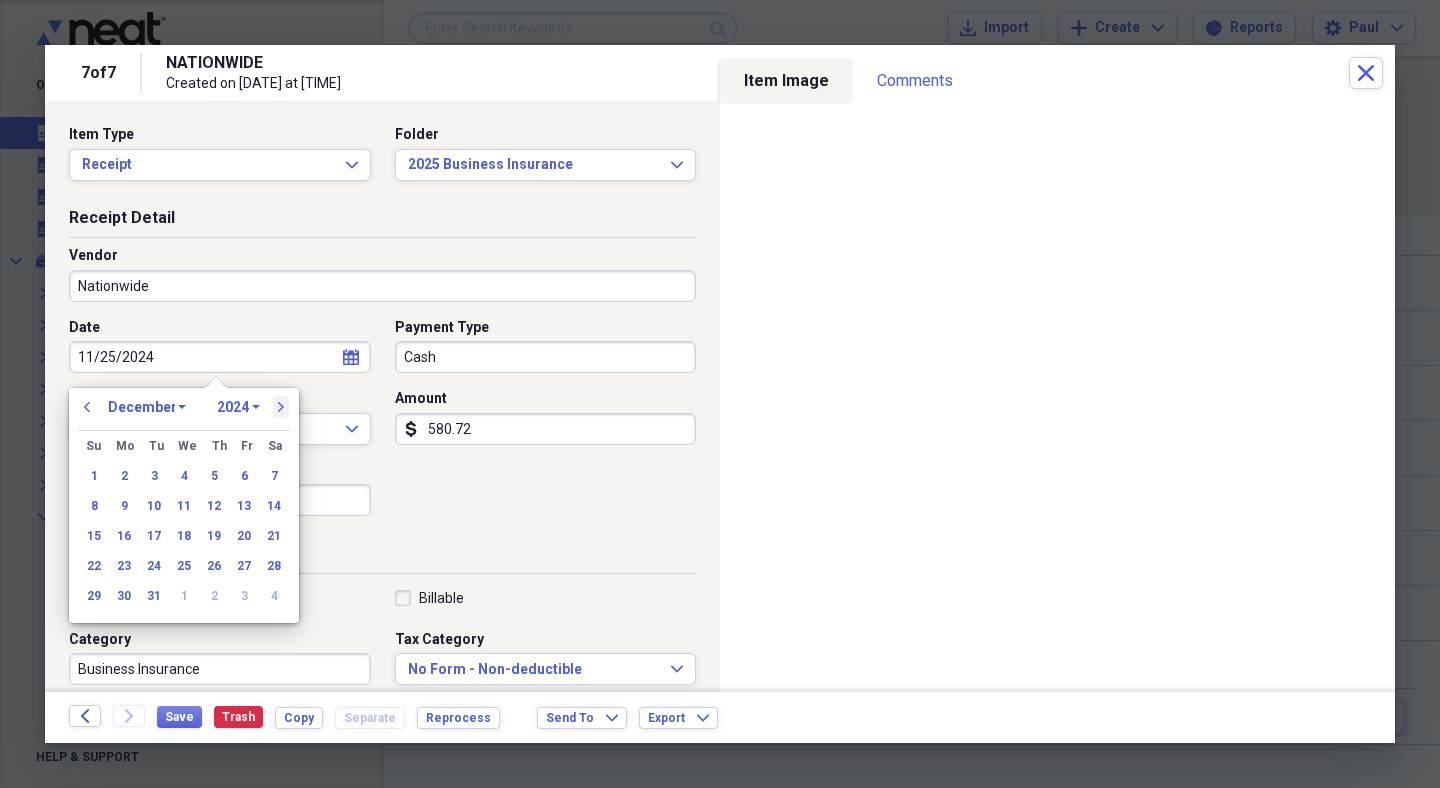 click on "next" at bounding box center (281, 407) 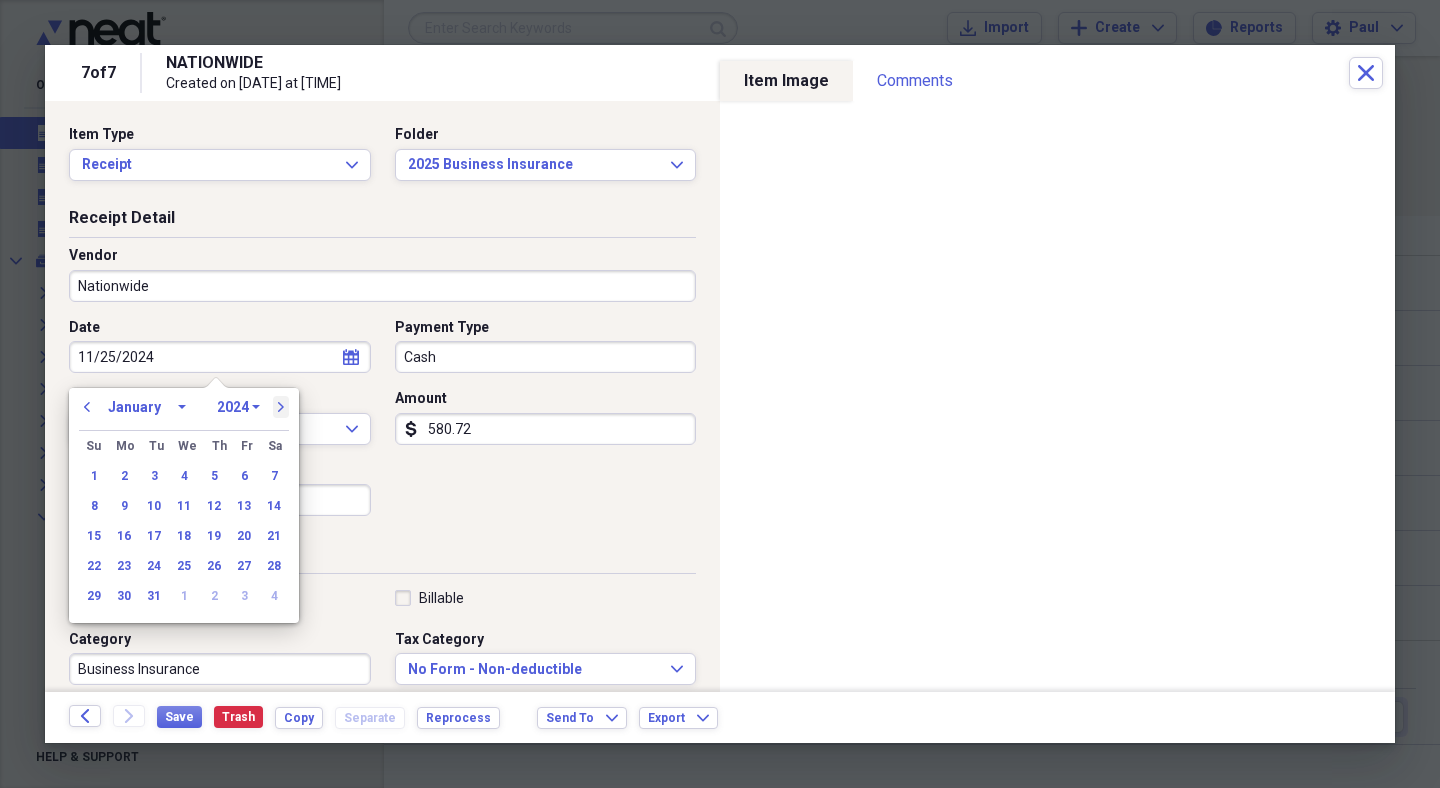 select on "2025" 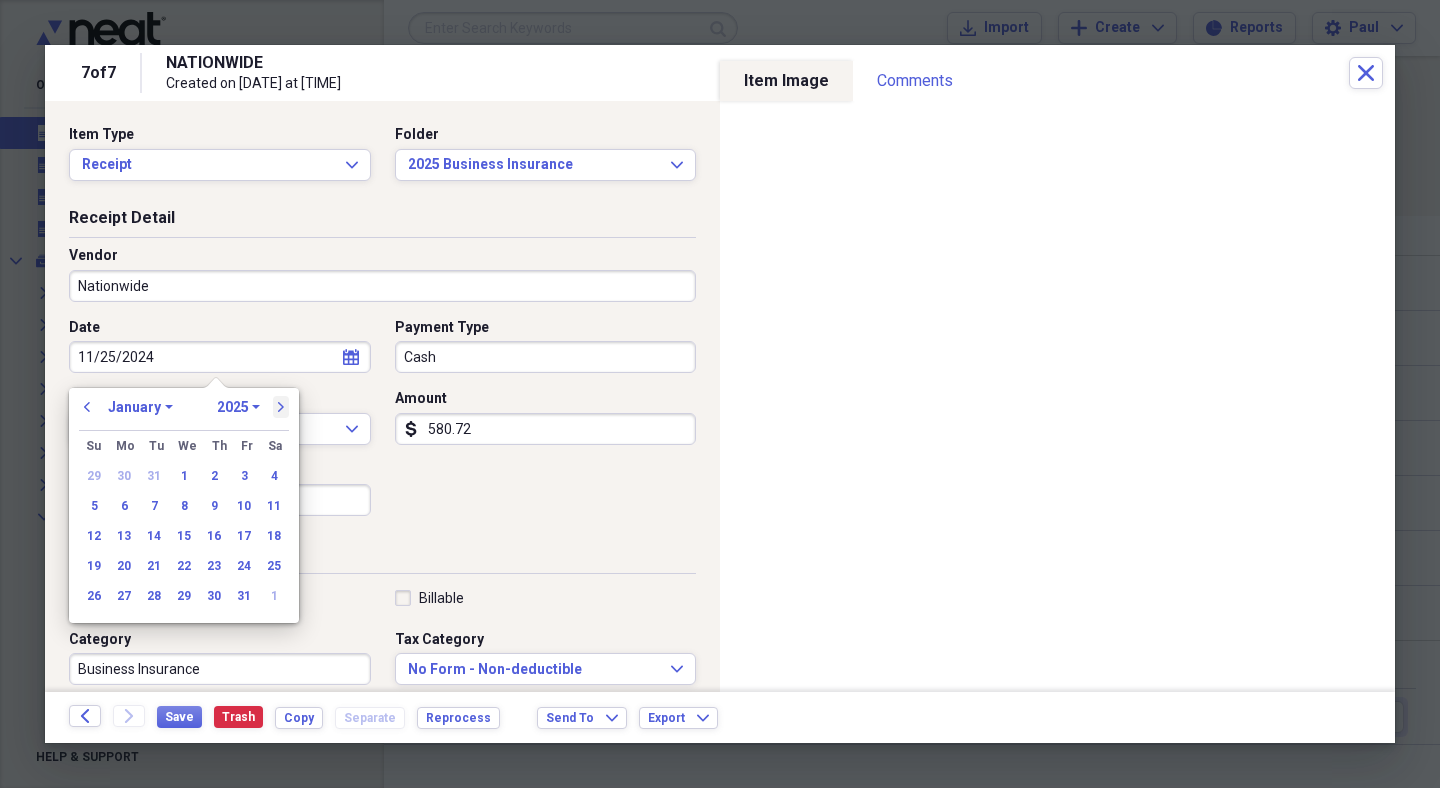 click on "next" at bounding box center [281, 407] 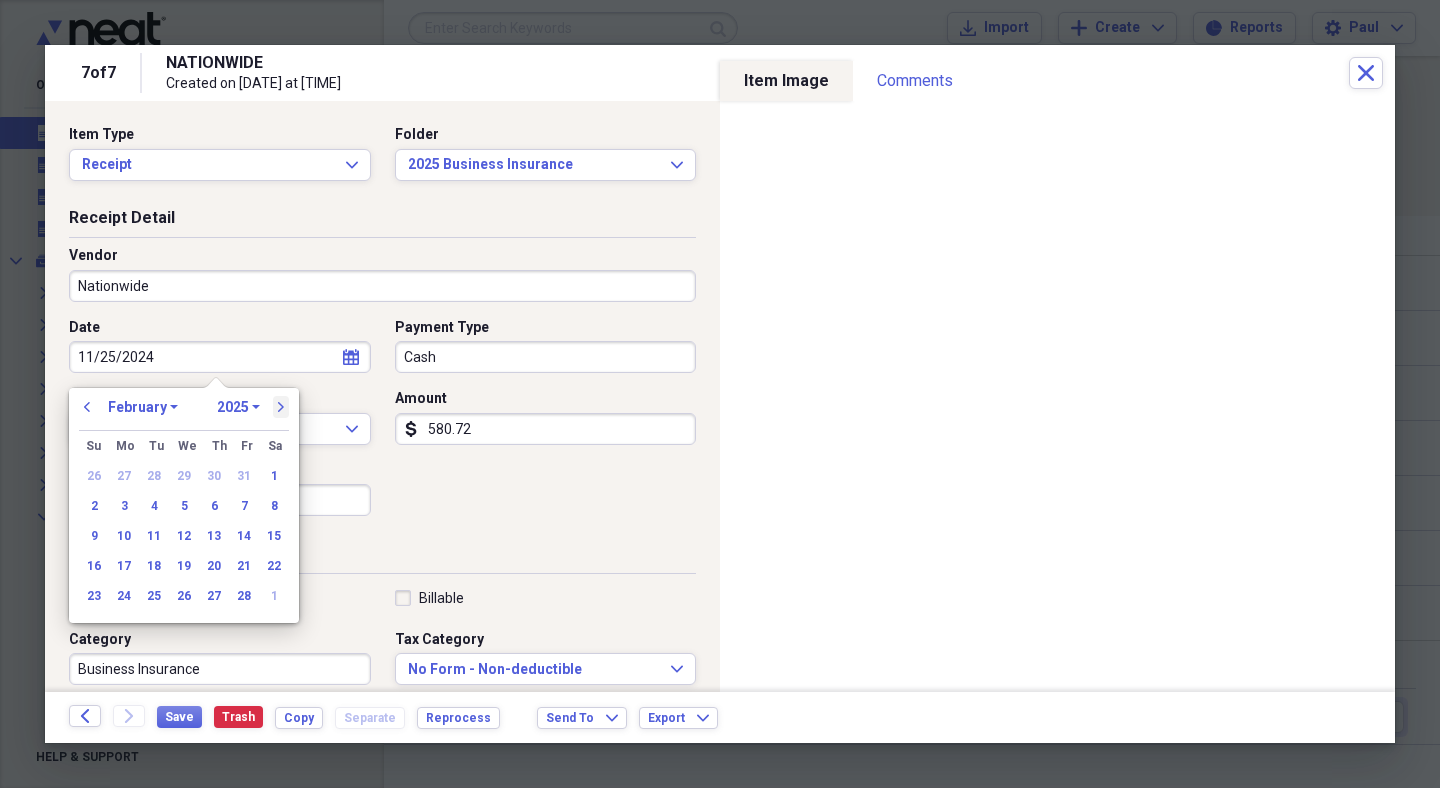 click on "next" at bounding box center (281, 407) 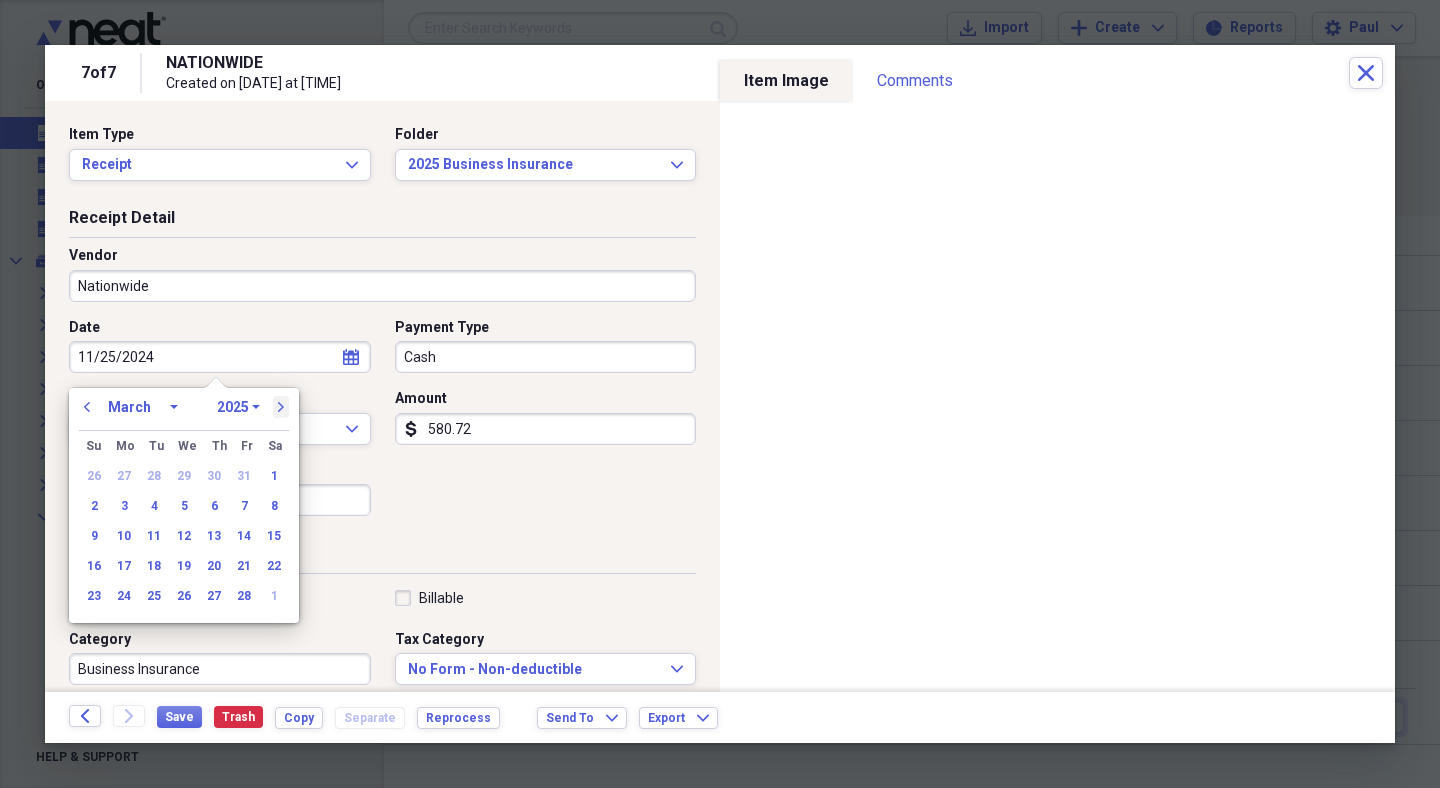 click on "next" at bounding box center (281, 407) 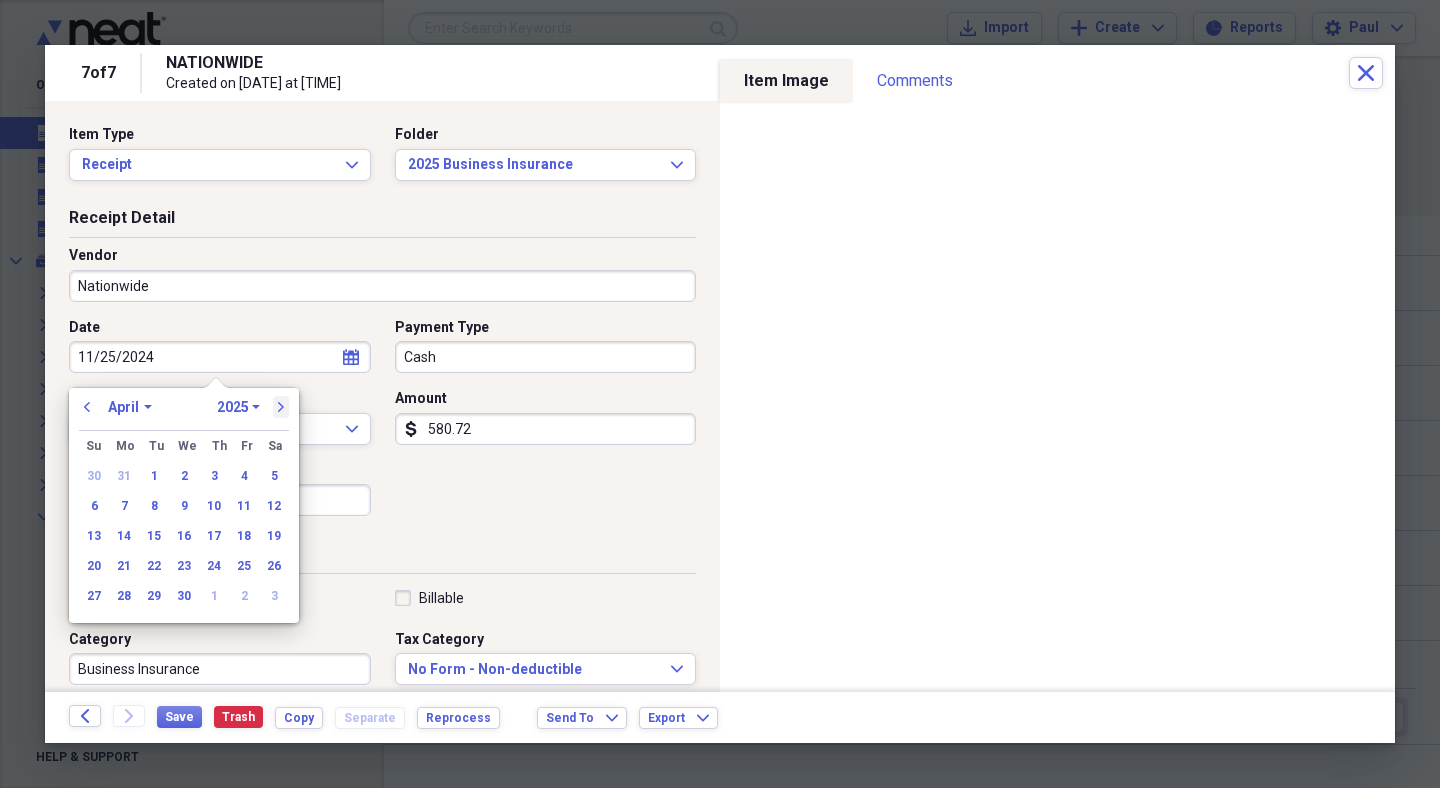 click on "next" at bounding box center [281, 407] 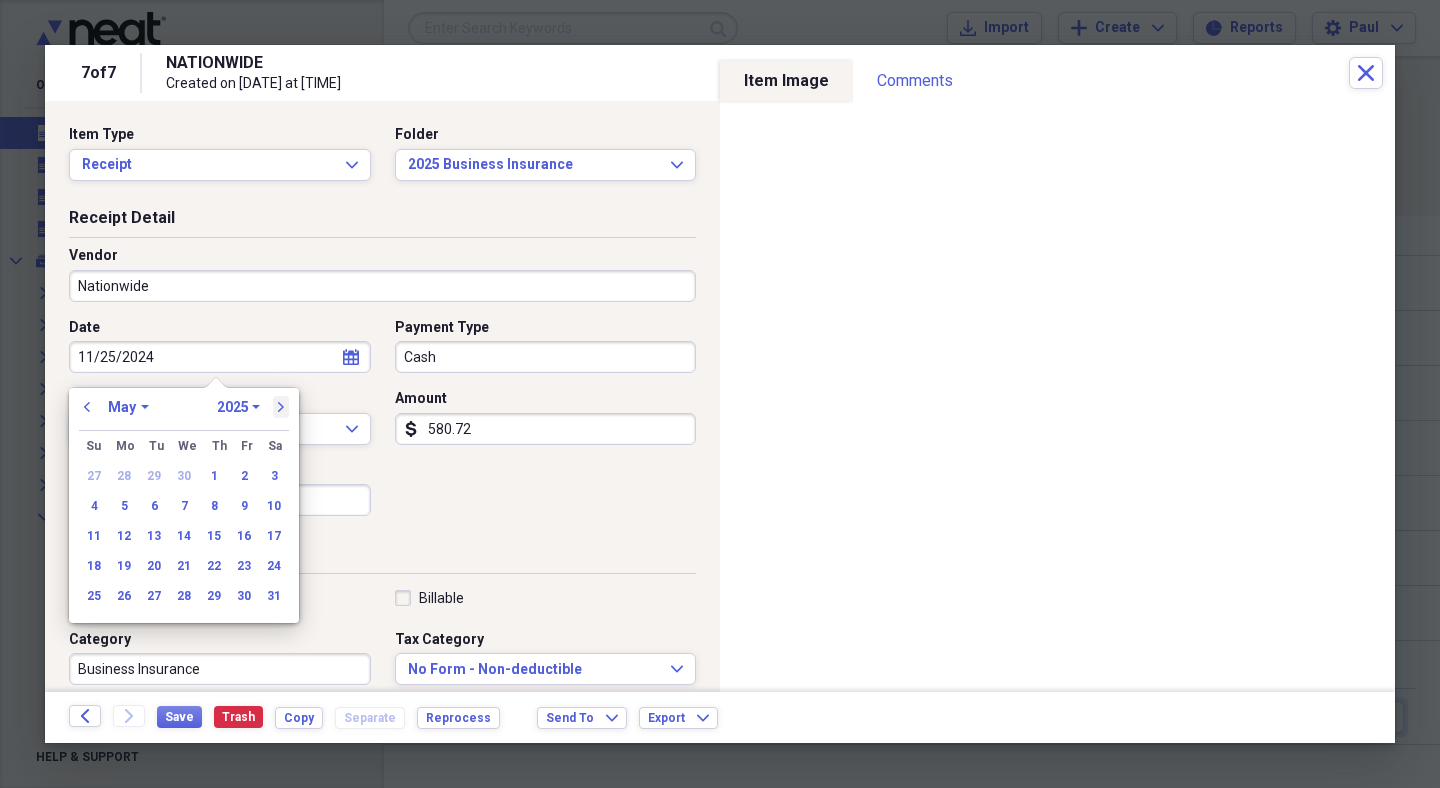 click on "next" at bounding box center (281, 407) 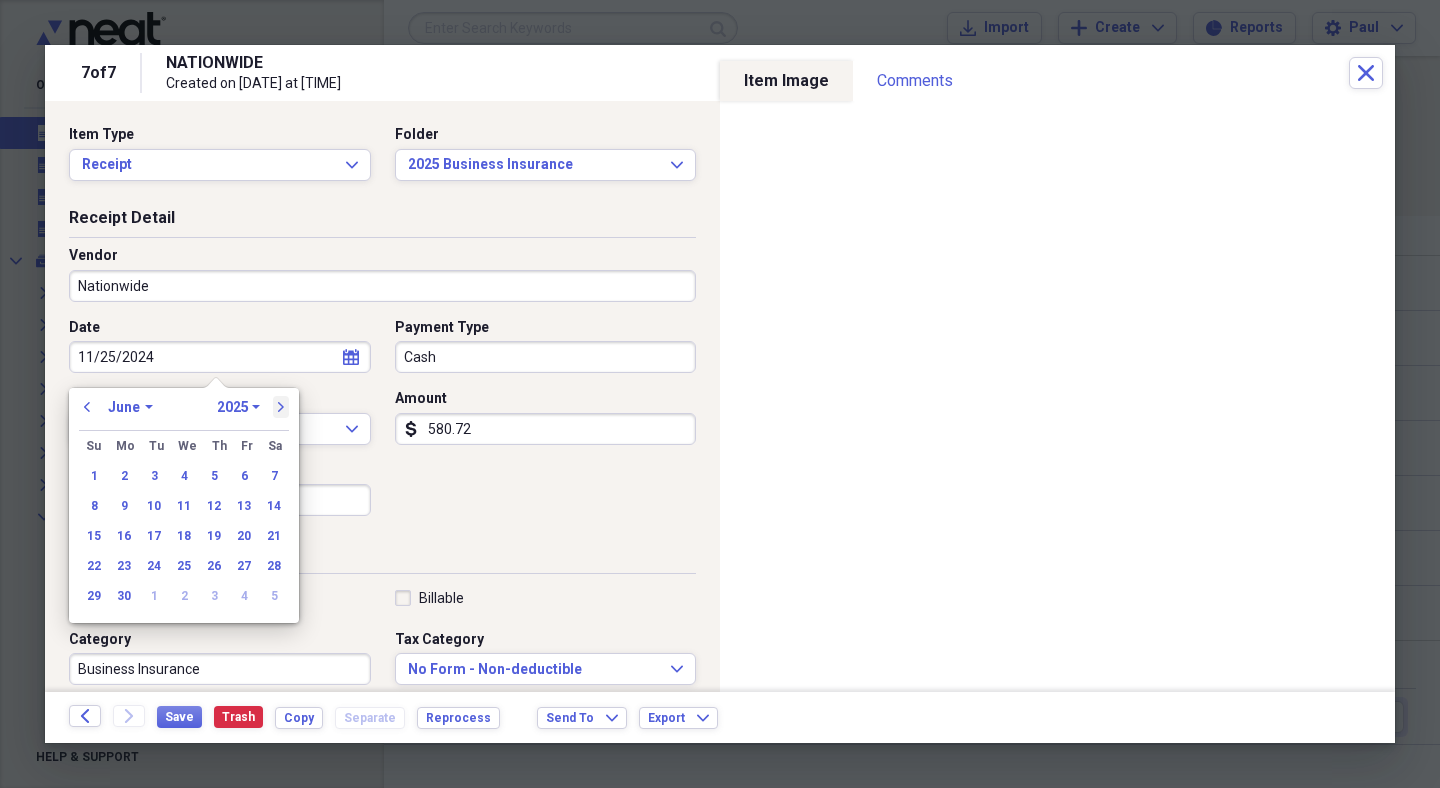 click on "next" at bounding box center [281, 407] 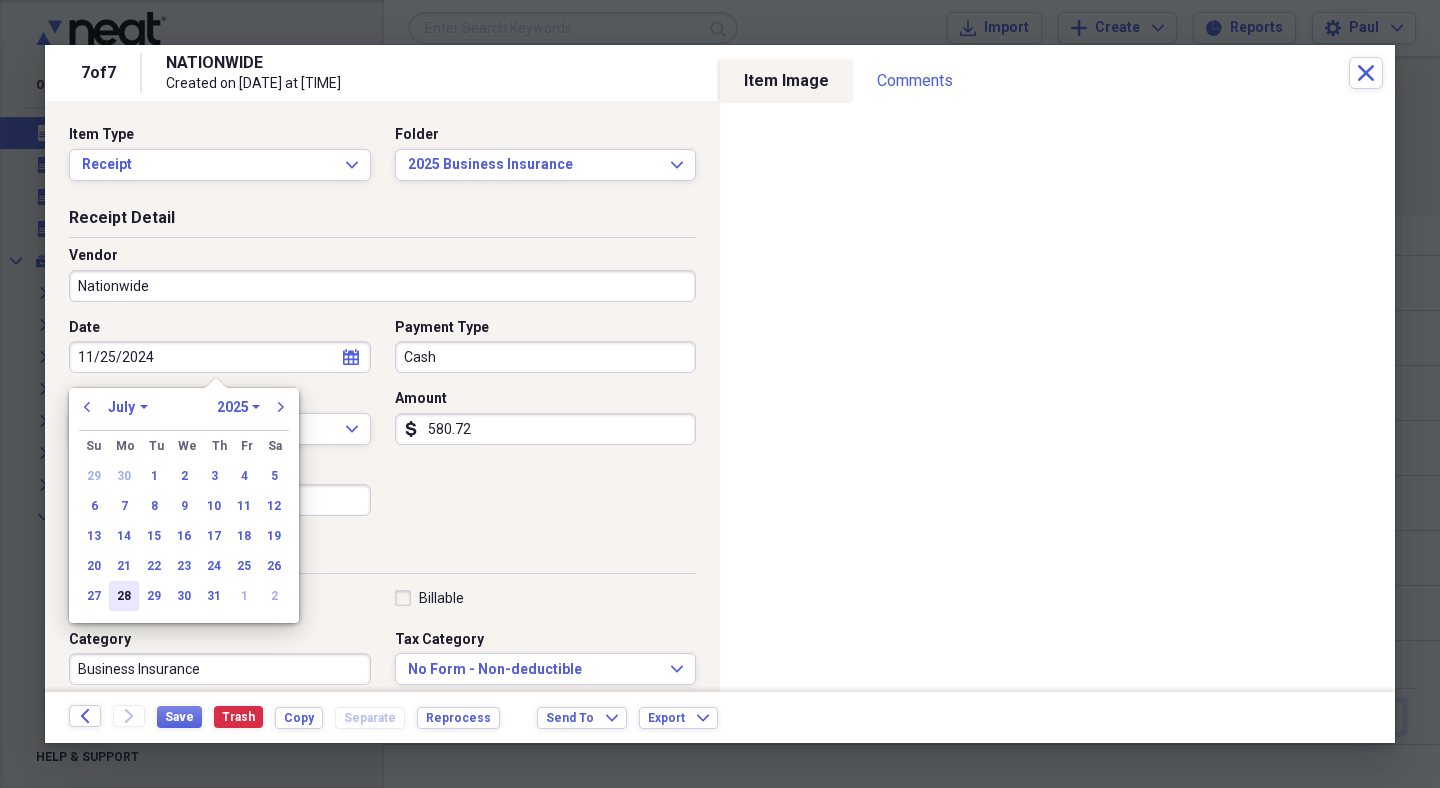 click on "28" at bounding box center (124, 596) 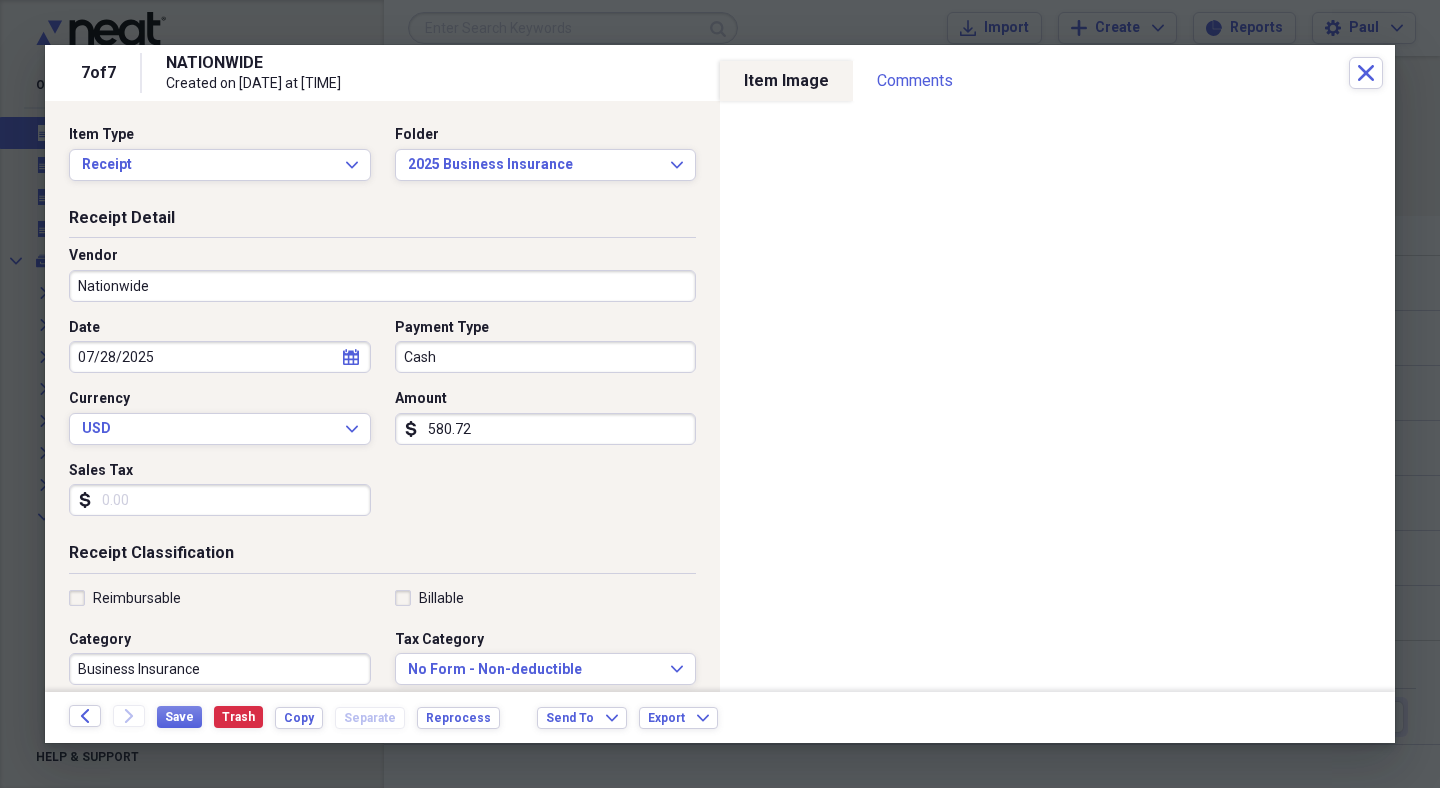type on "07/28/2025" 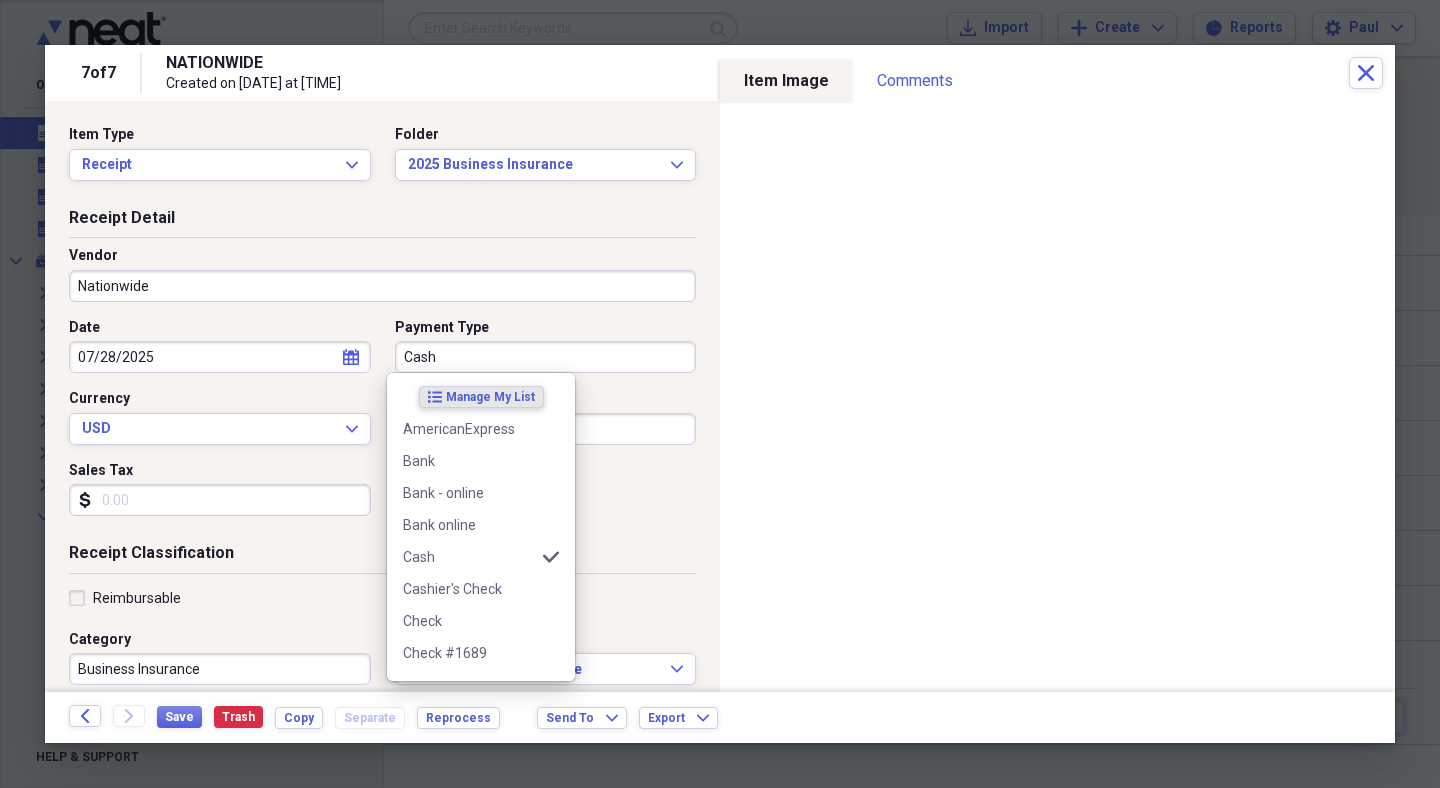 click on "Cash" at bounding box center [546, 357] 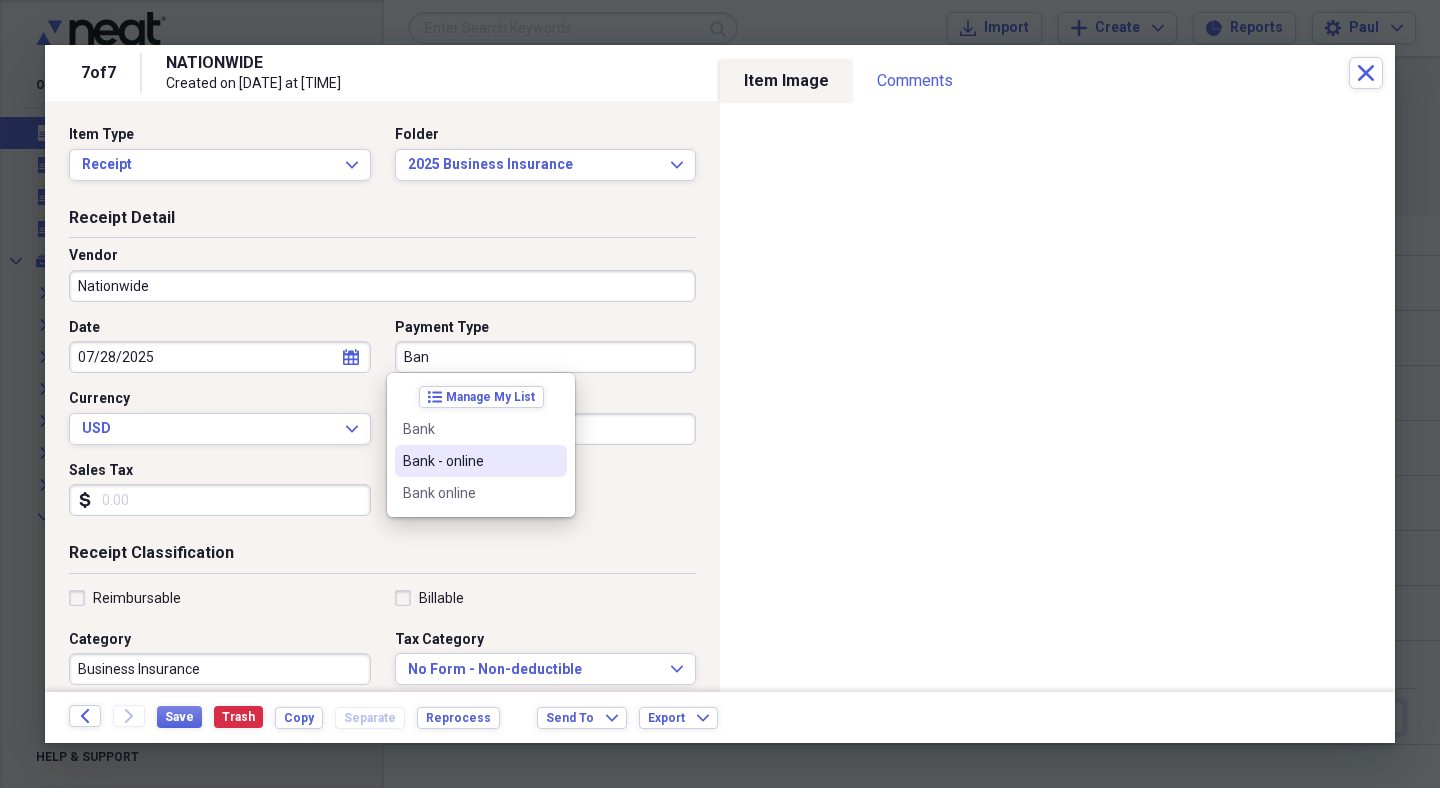 click on "Bank - online" at bounding box center (469, 461) 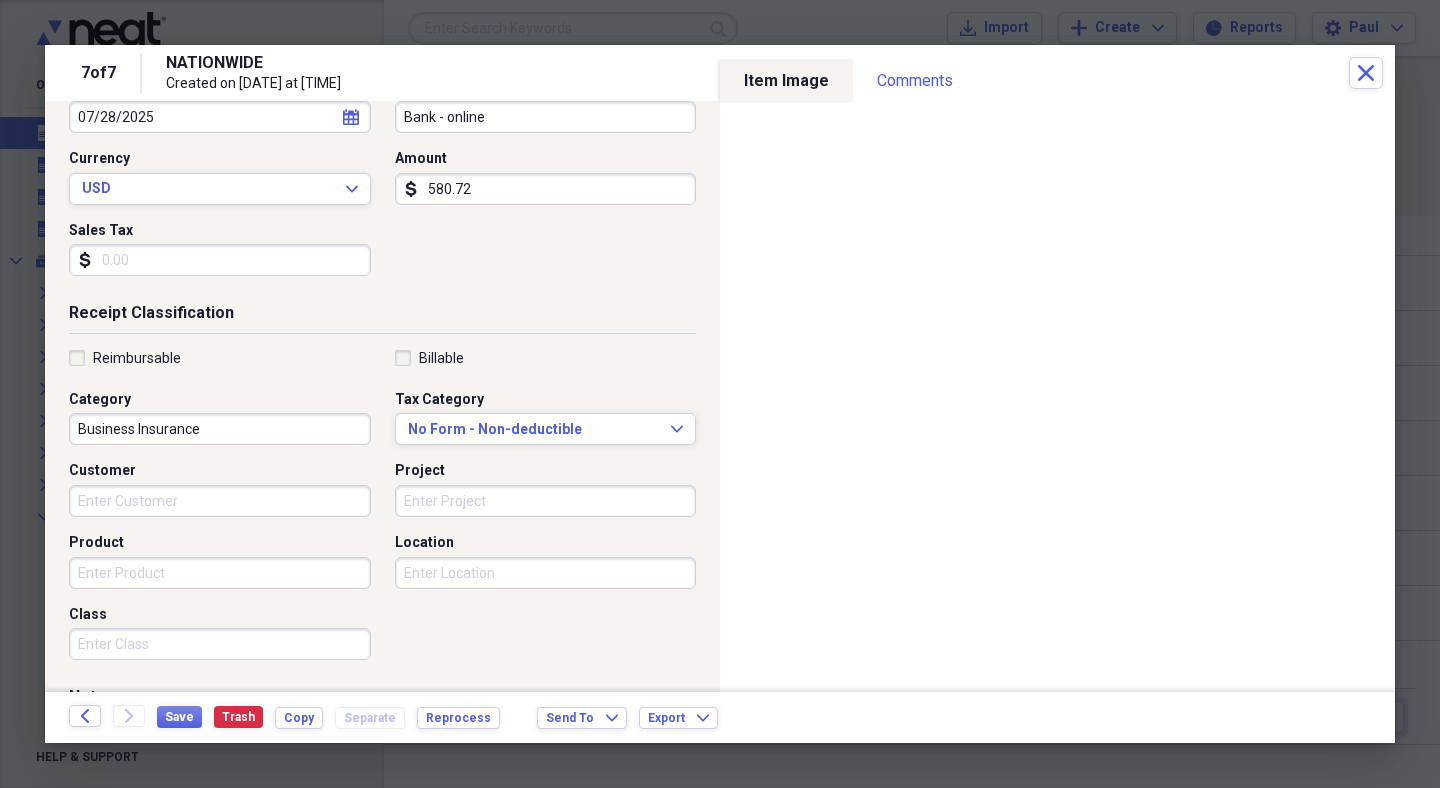 scroll, scrollTop: 286, scrollLeft: 0, axis: vertical 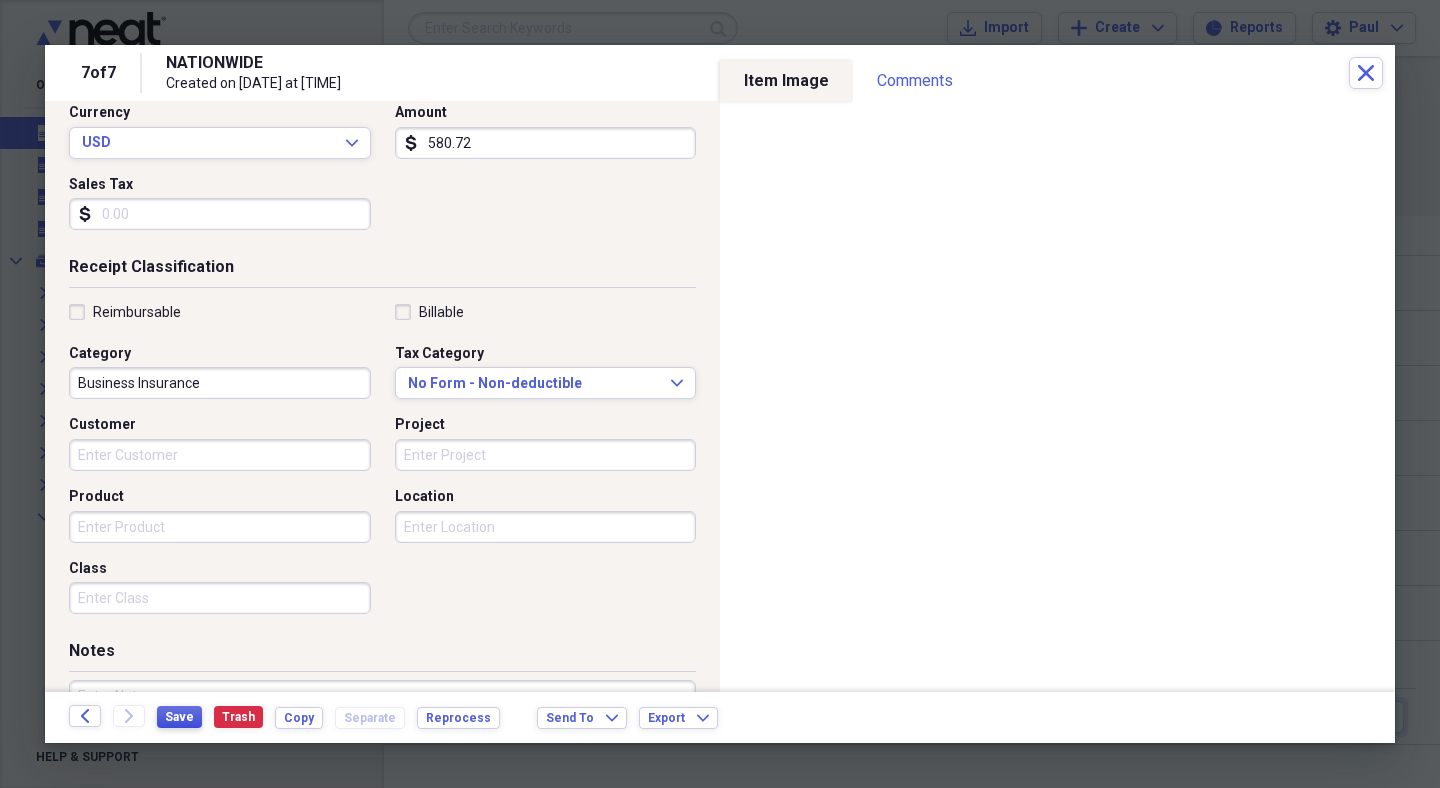 click on "Save" at bounding box center (179, 717) 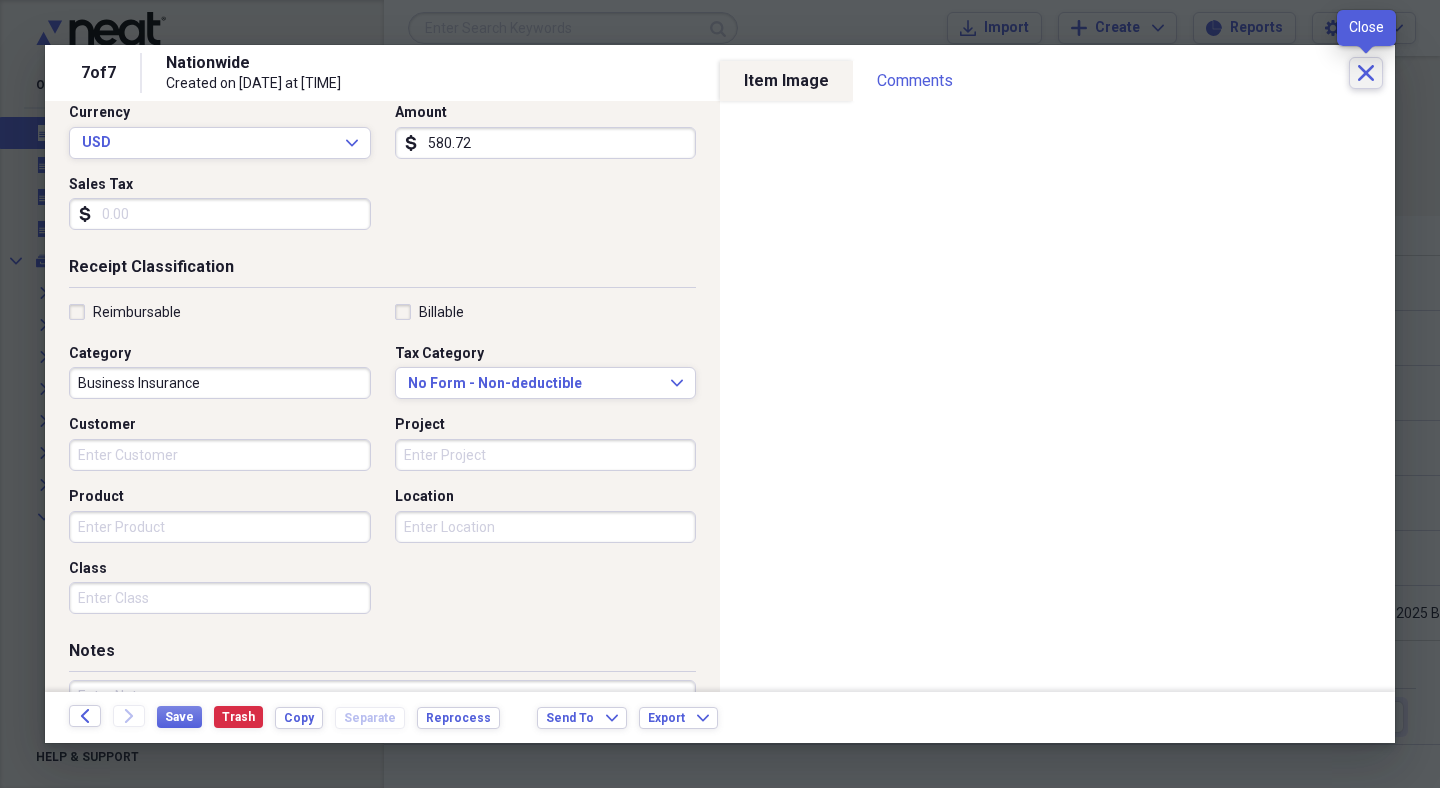 click on "Close" 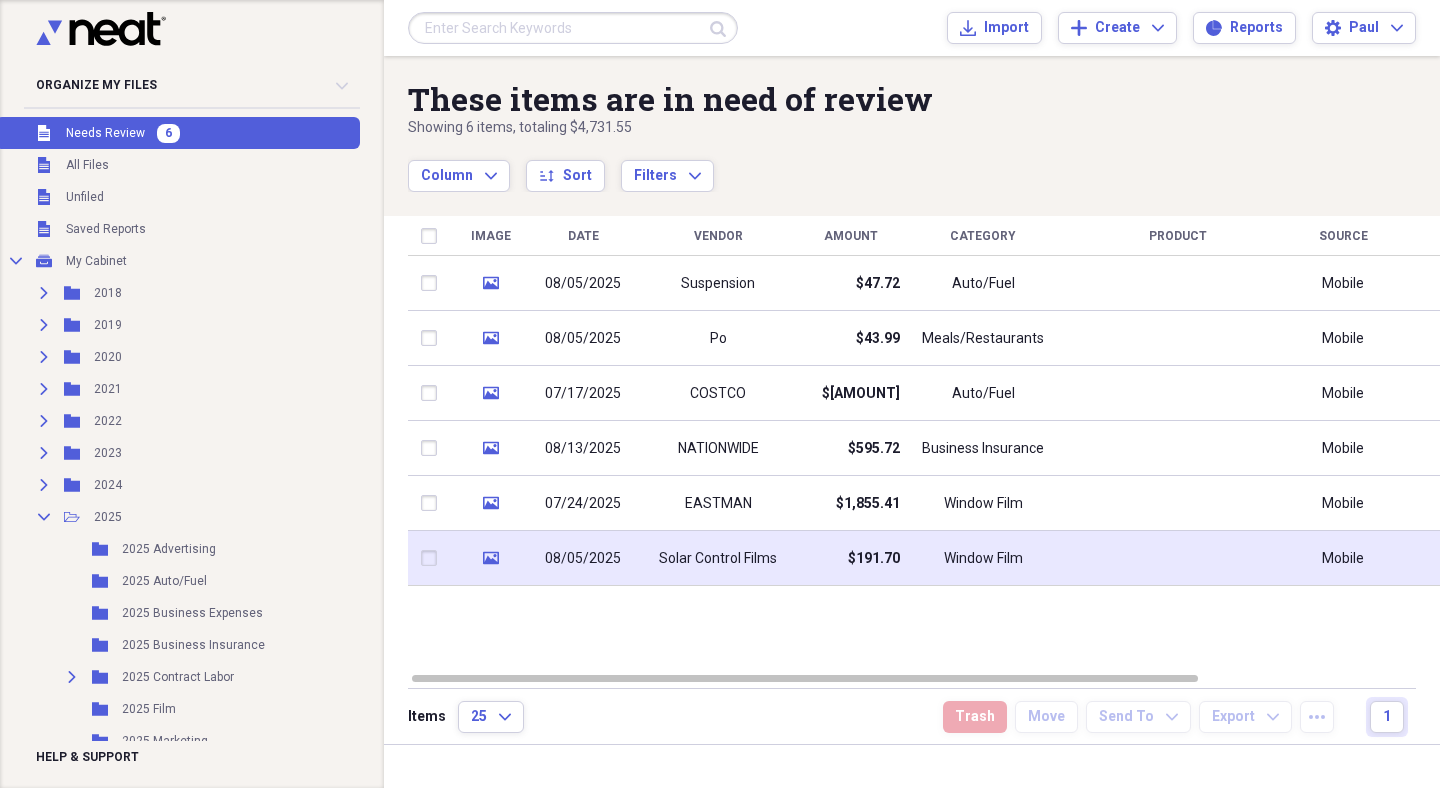 click on "media" 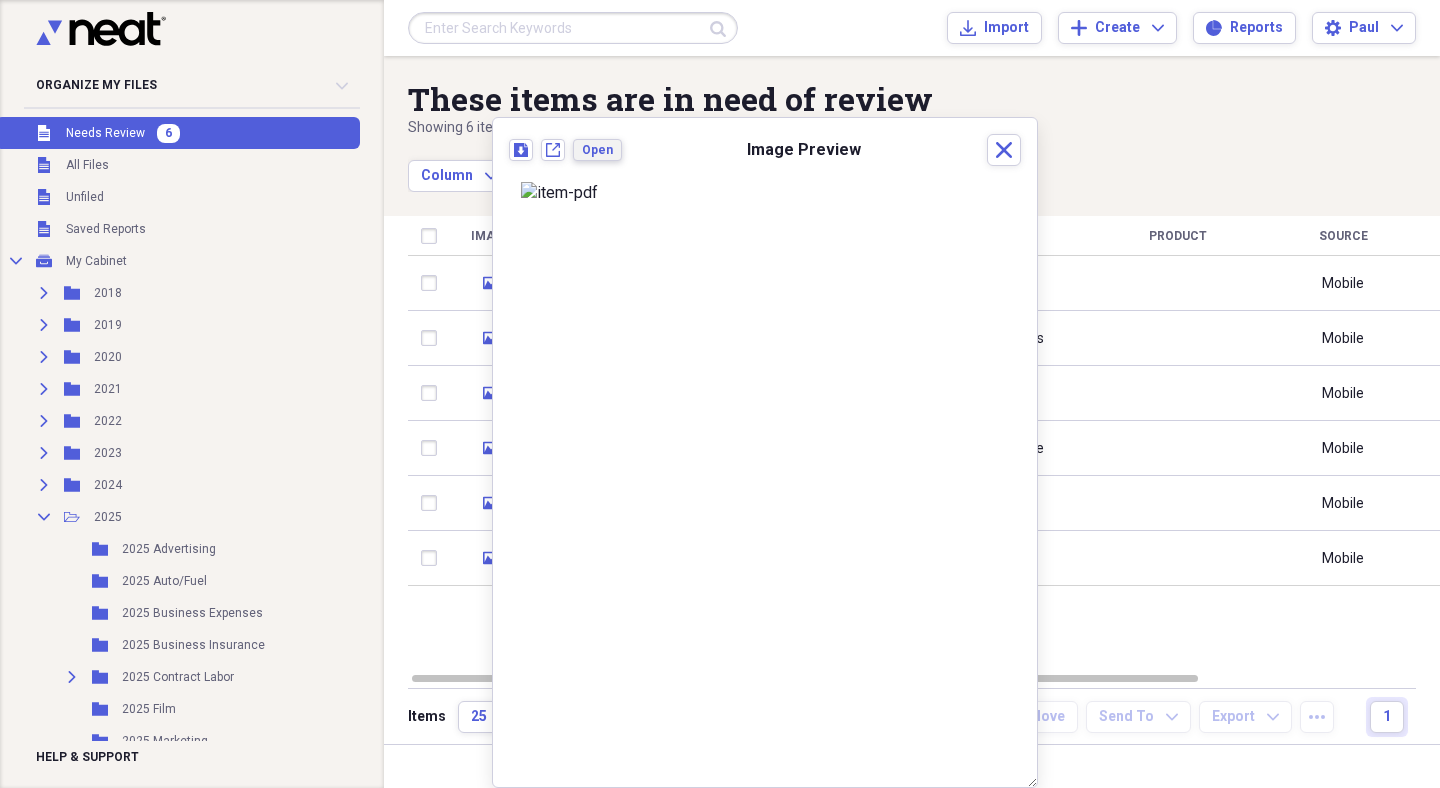 click on "Open" at bounding box center [597, 150] 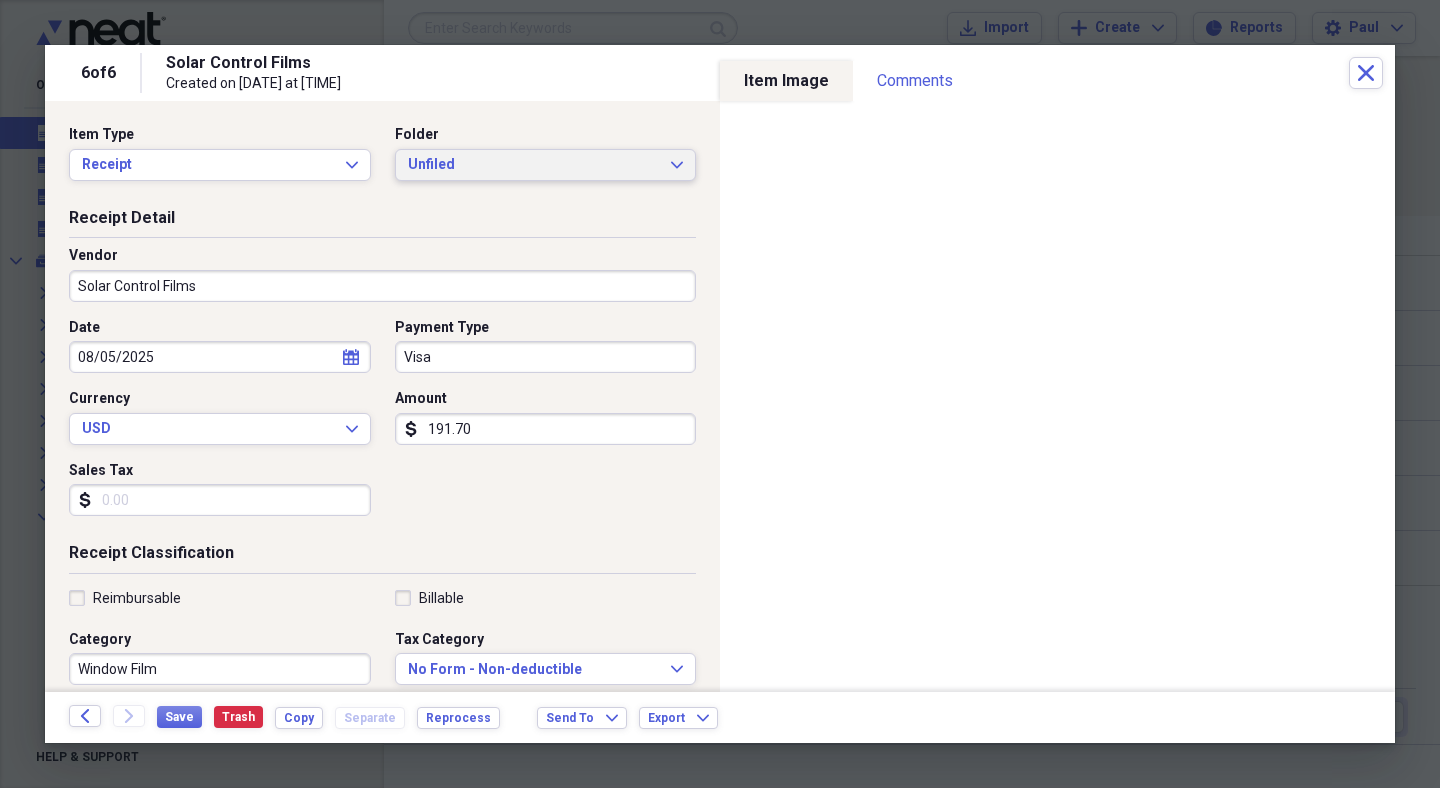 click on "Expand" 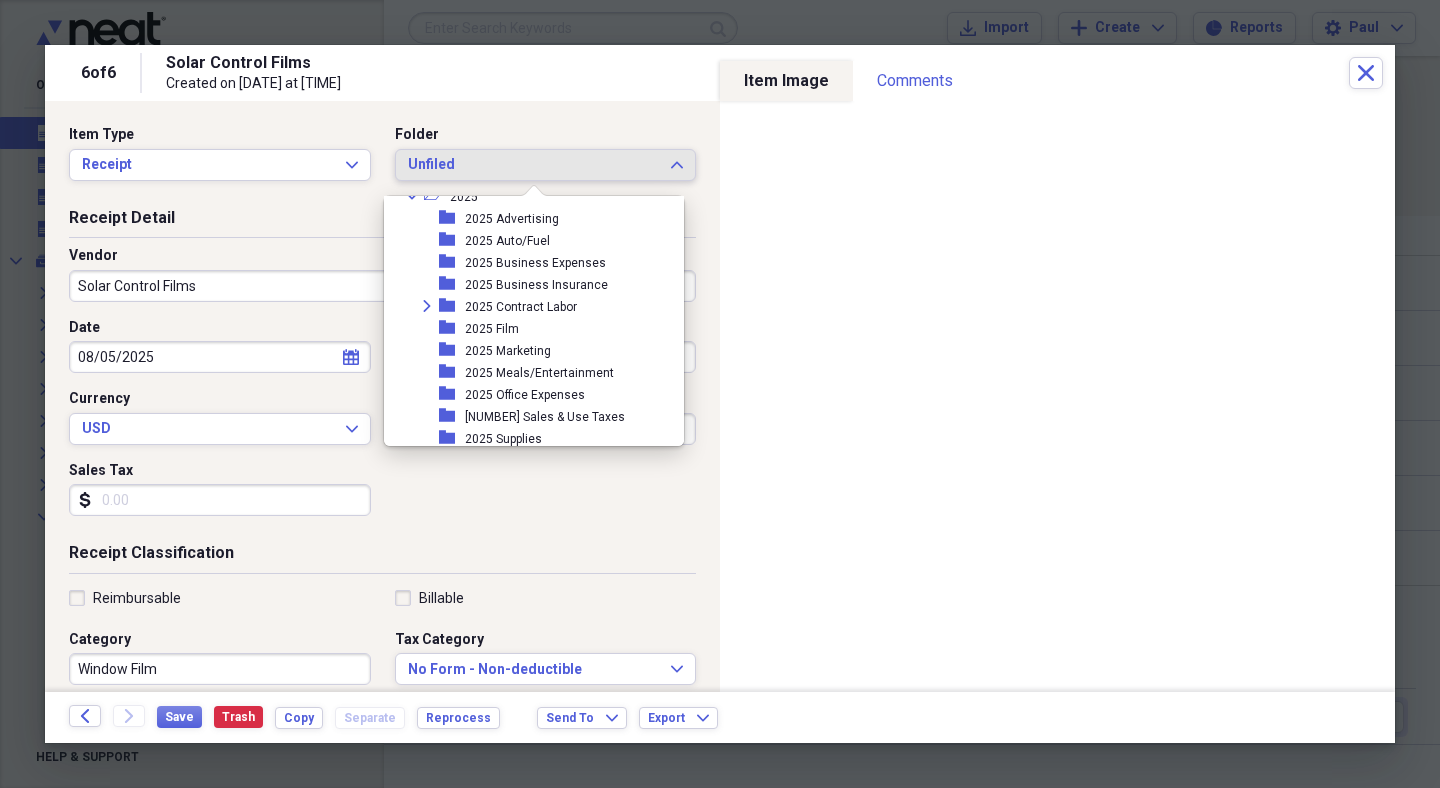 scroll, scrollTop: 230, scrollLeft: 0, axis: vertical 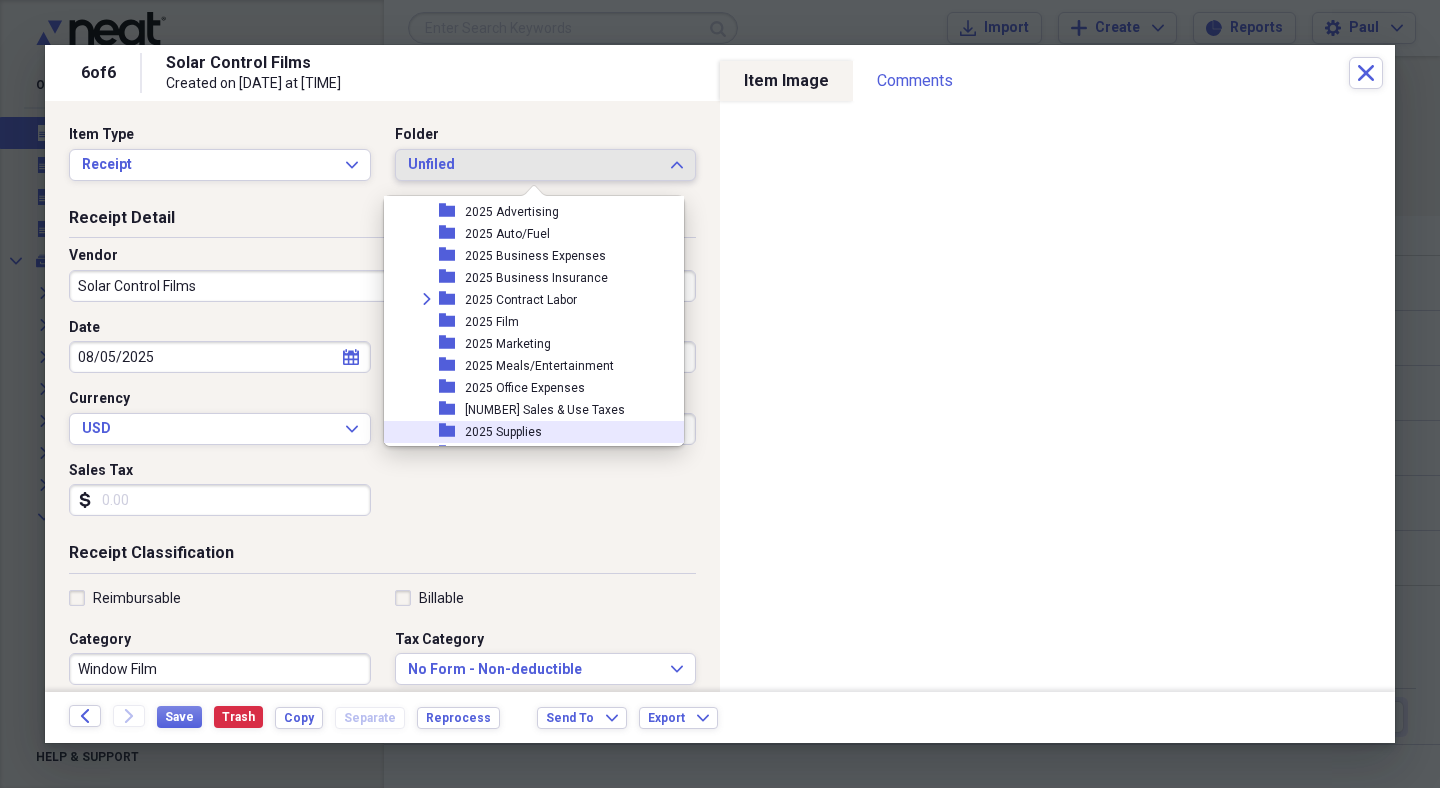 click on "2025 Supplies" at bounding box center (503, 432) 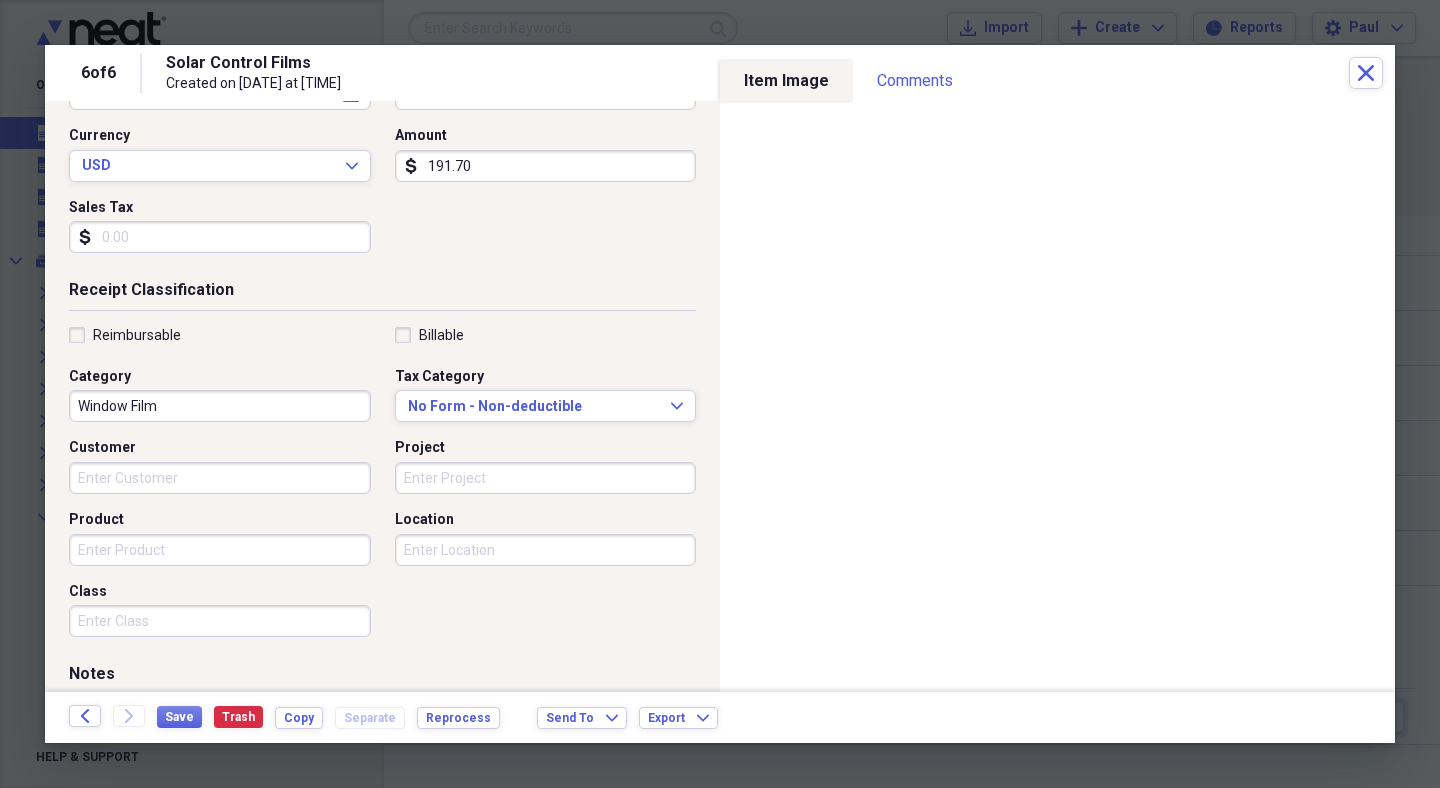 scroll, scrollTop: 276, scrollLeft: 0, axis: vertical 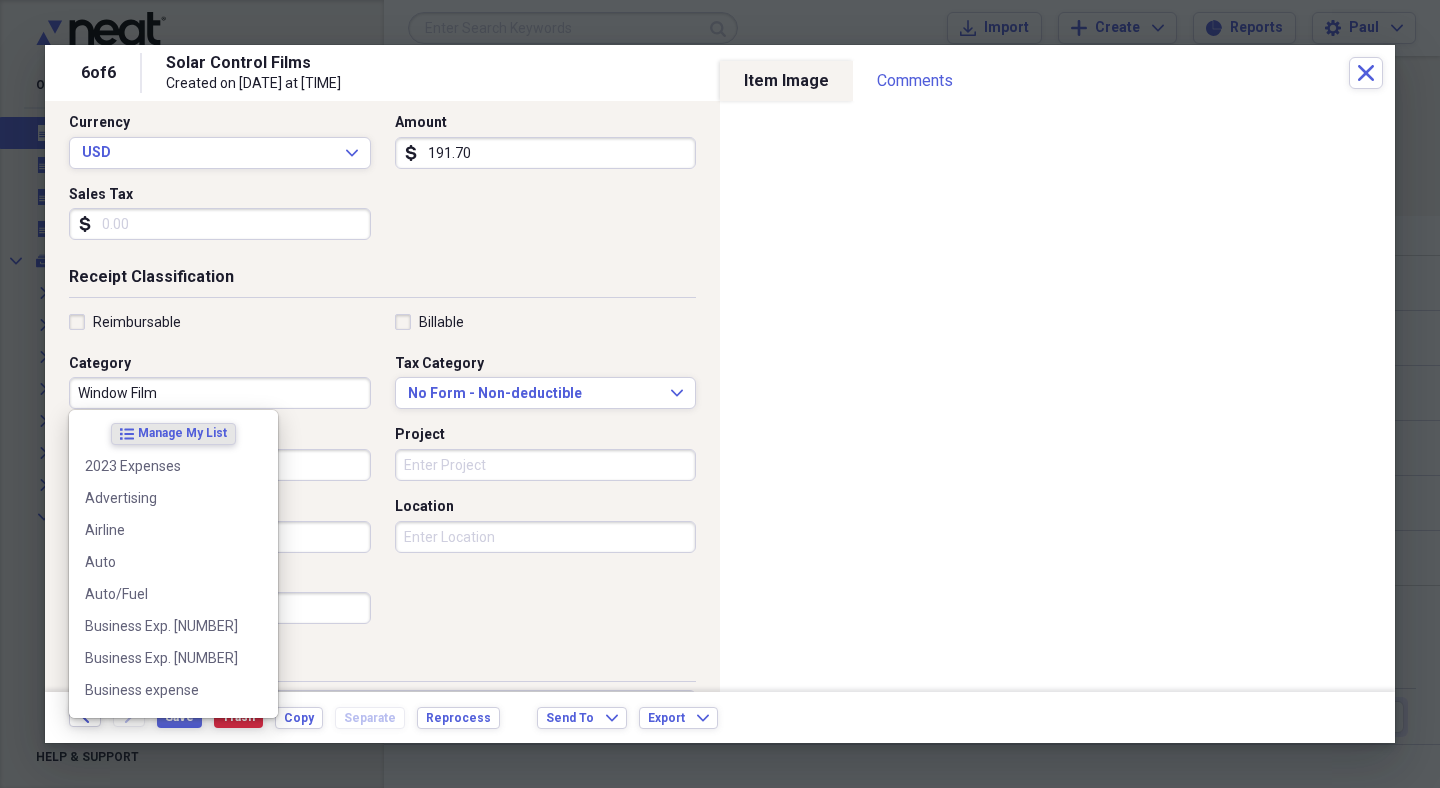 click on "Window Film" at bounding box center [220, 393] 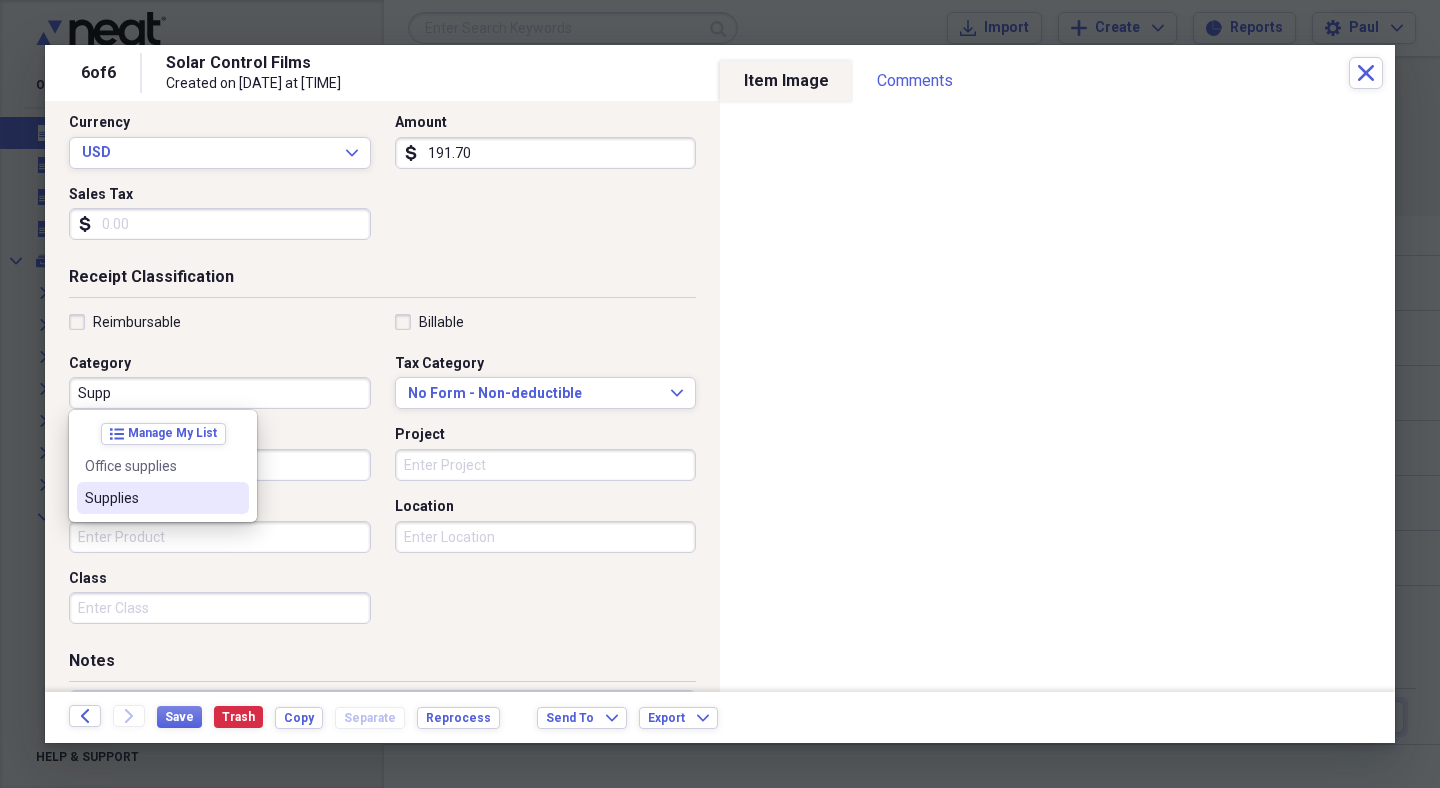click on "Supplies" at bounding box center (151, 498) 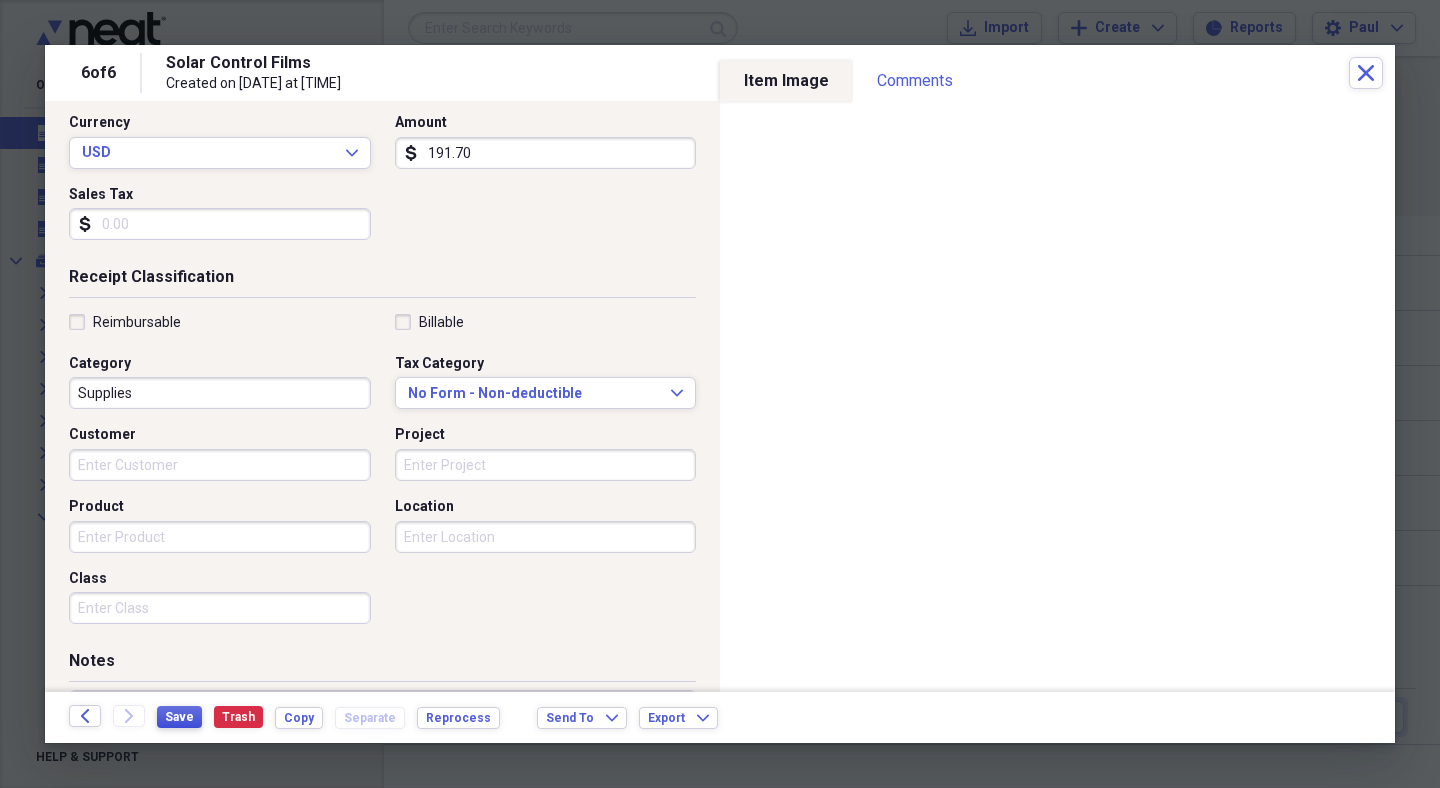 click on "Save" at bounding box center [179, 717] 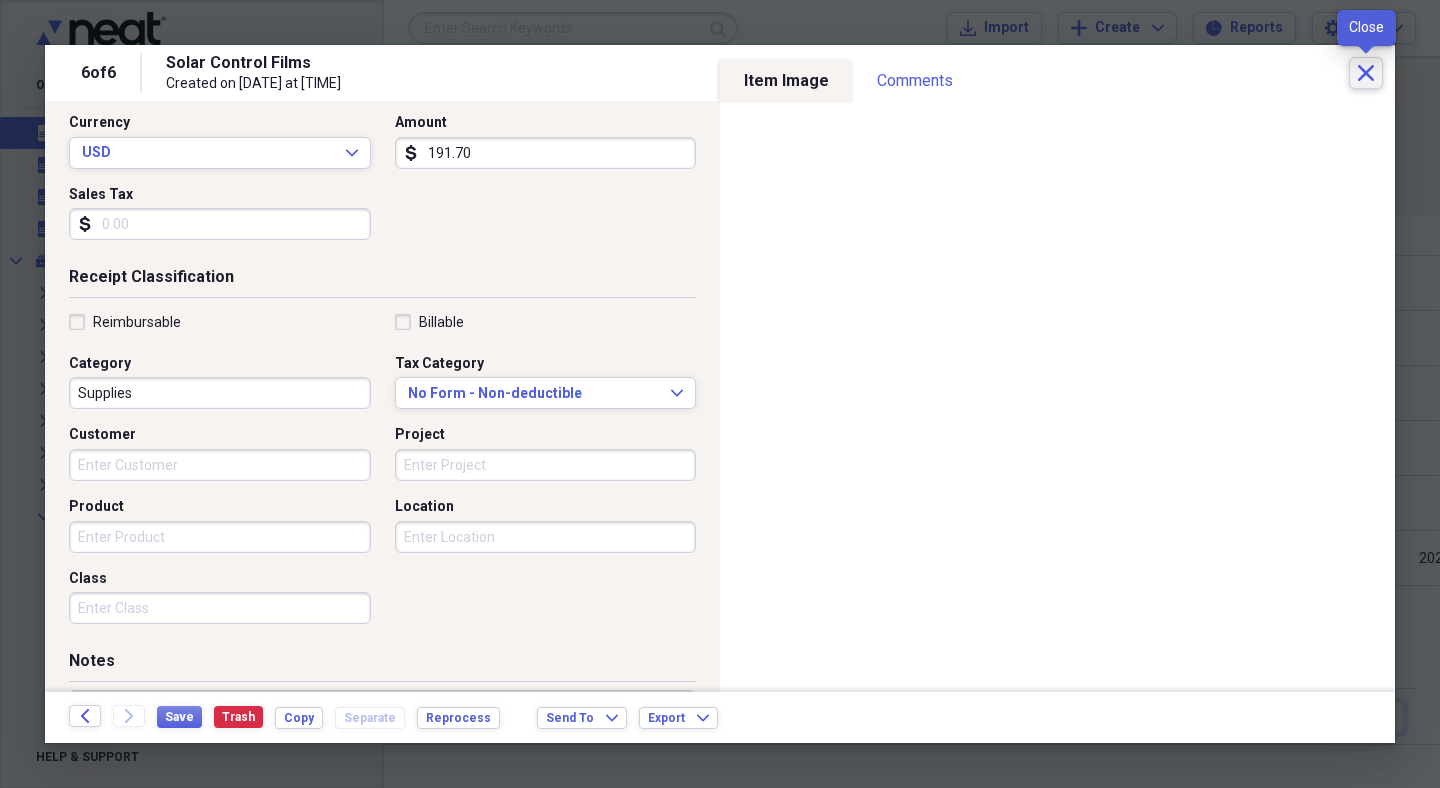 click on "Close" 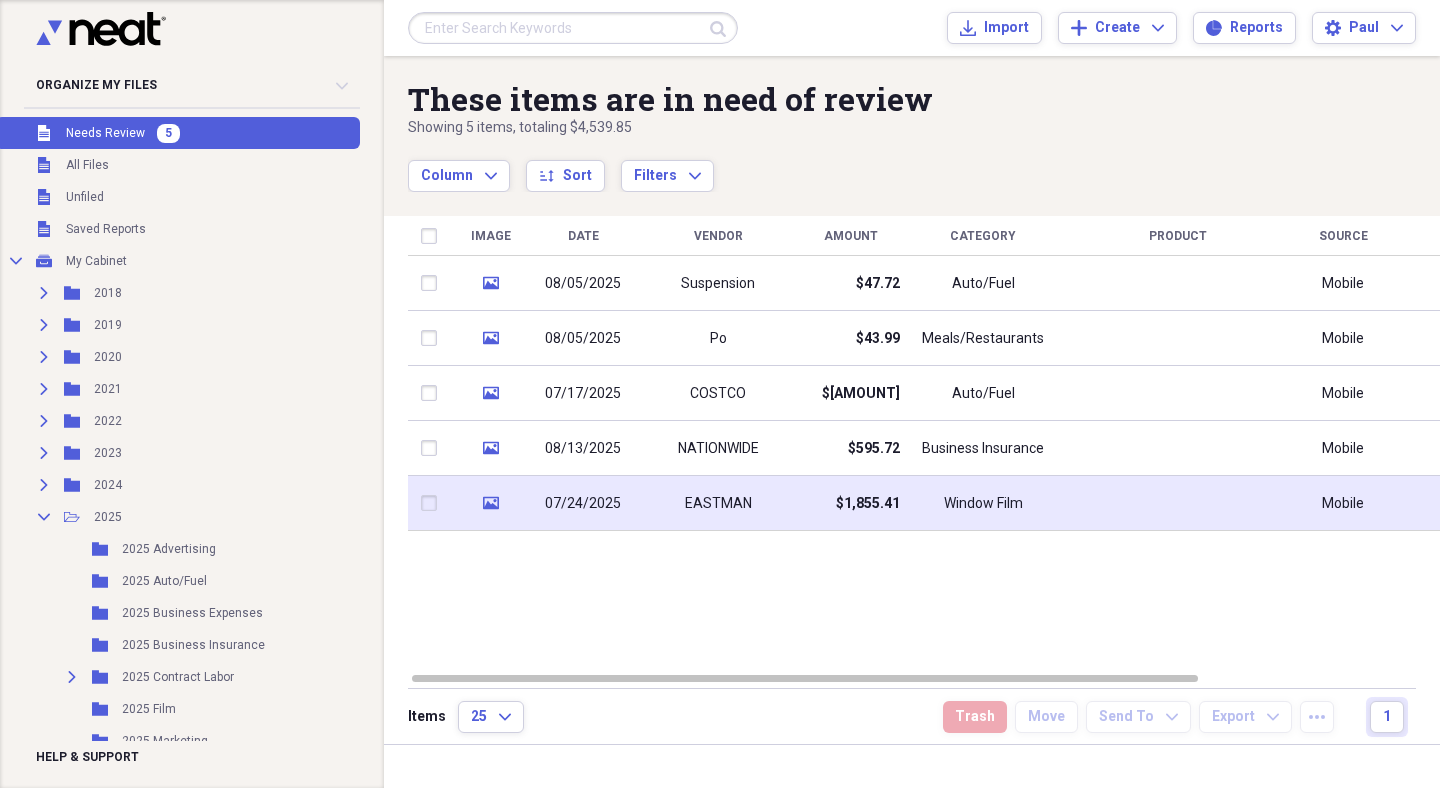 click 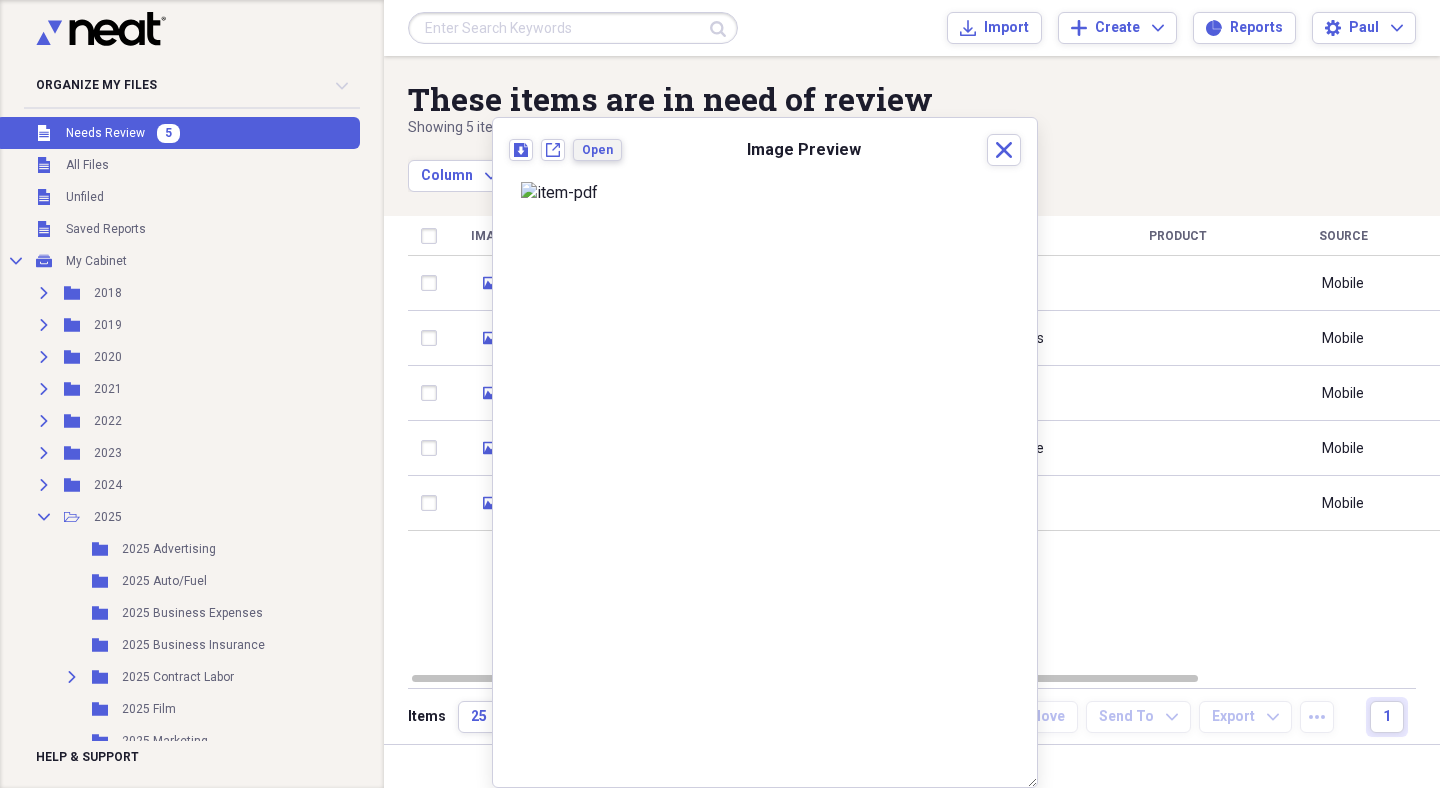click on "Open" at bounding box center (597, 150) 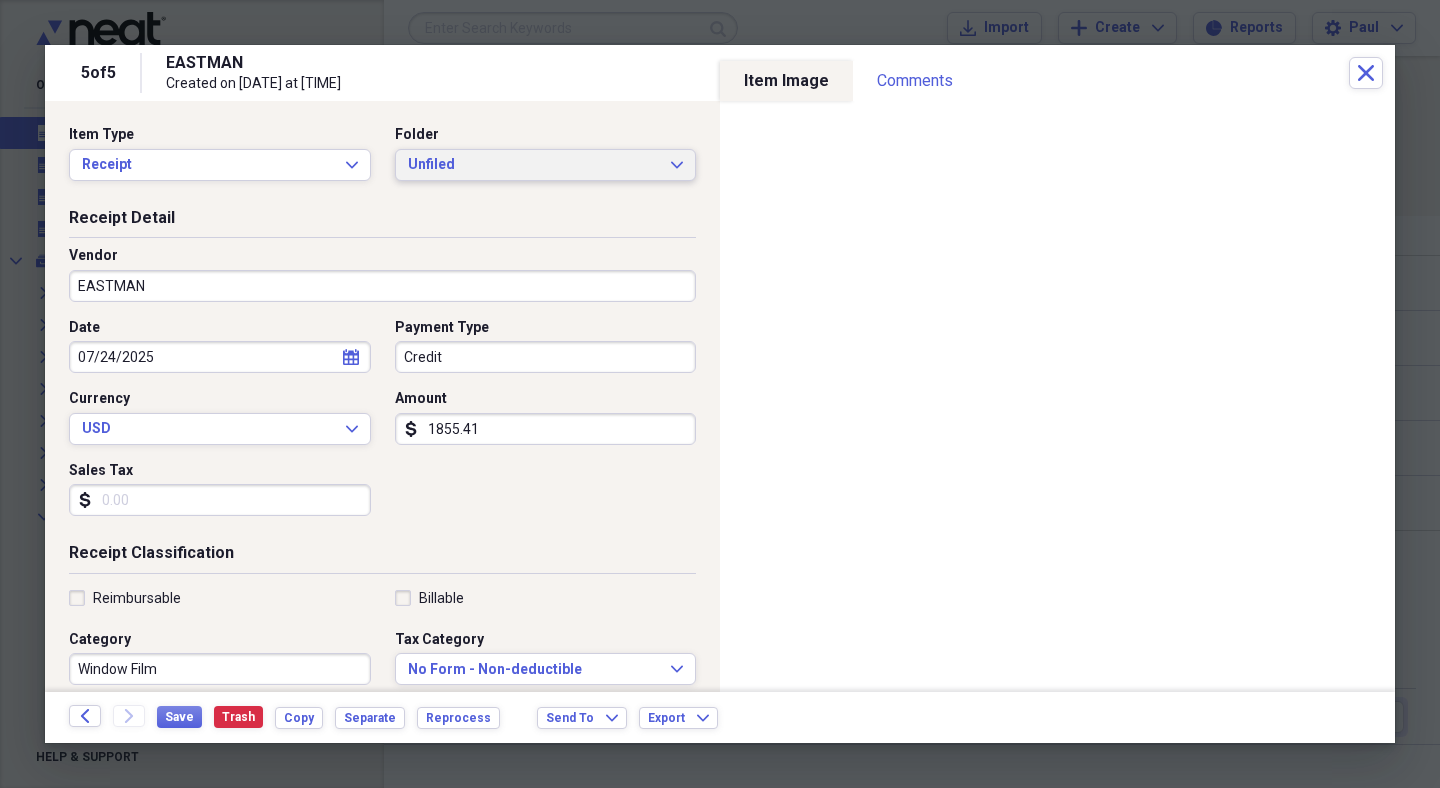 click on "Unfiled Expand" at bounding box center (546, 165) 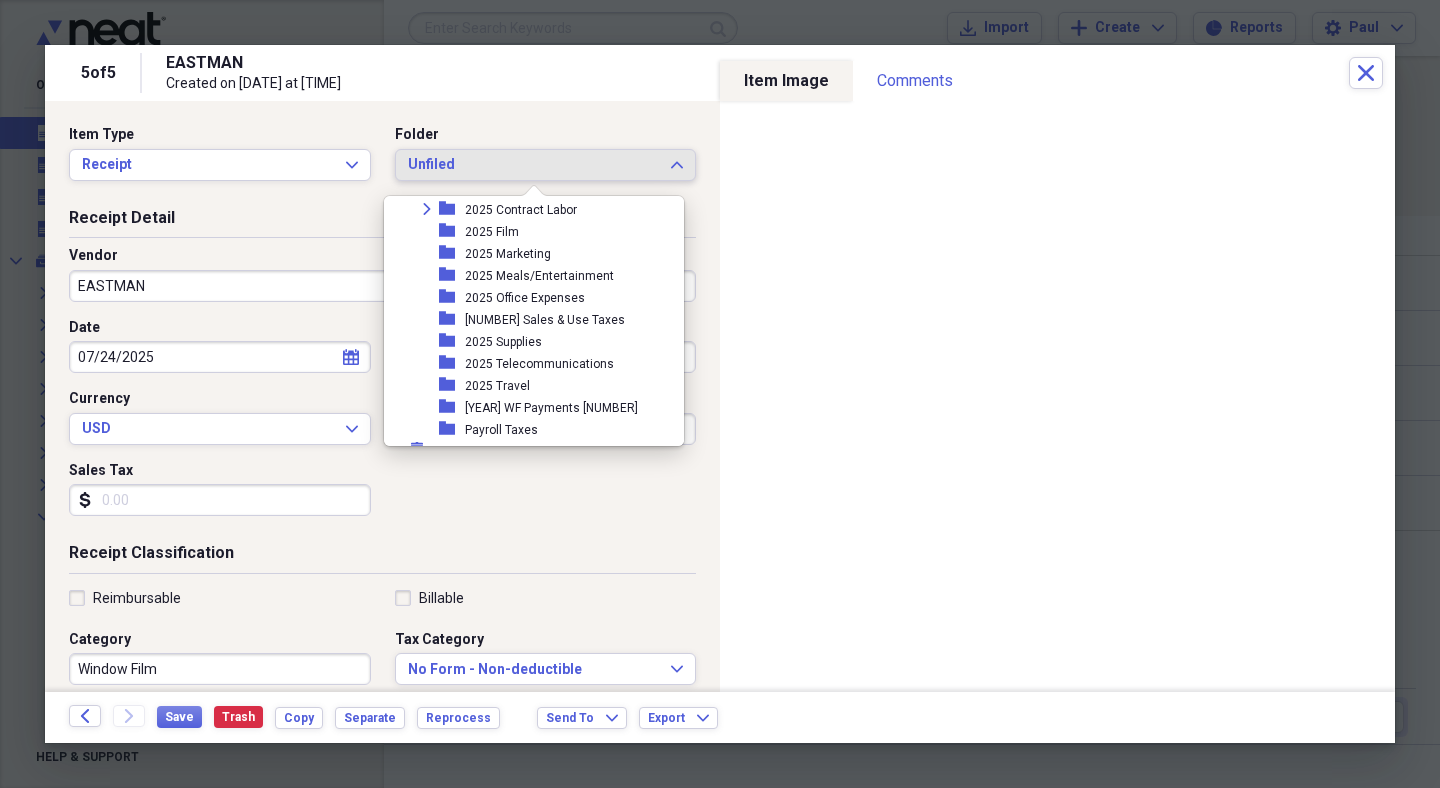 scroll, scrollTop: 331, scrollLeft: 0, axis: vertical 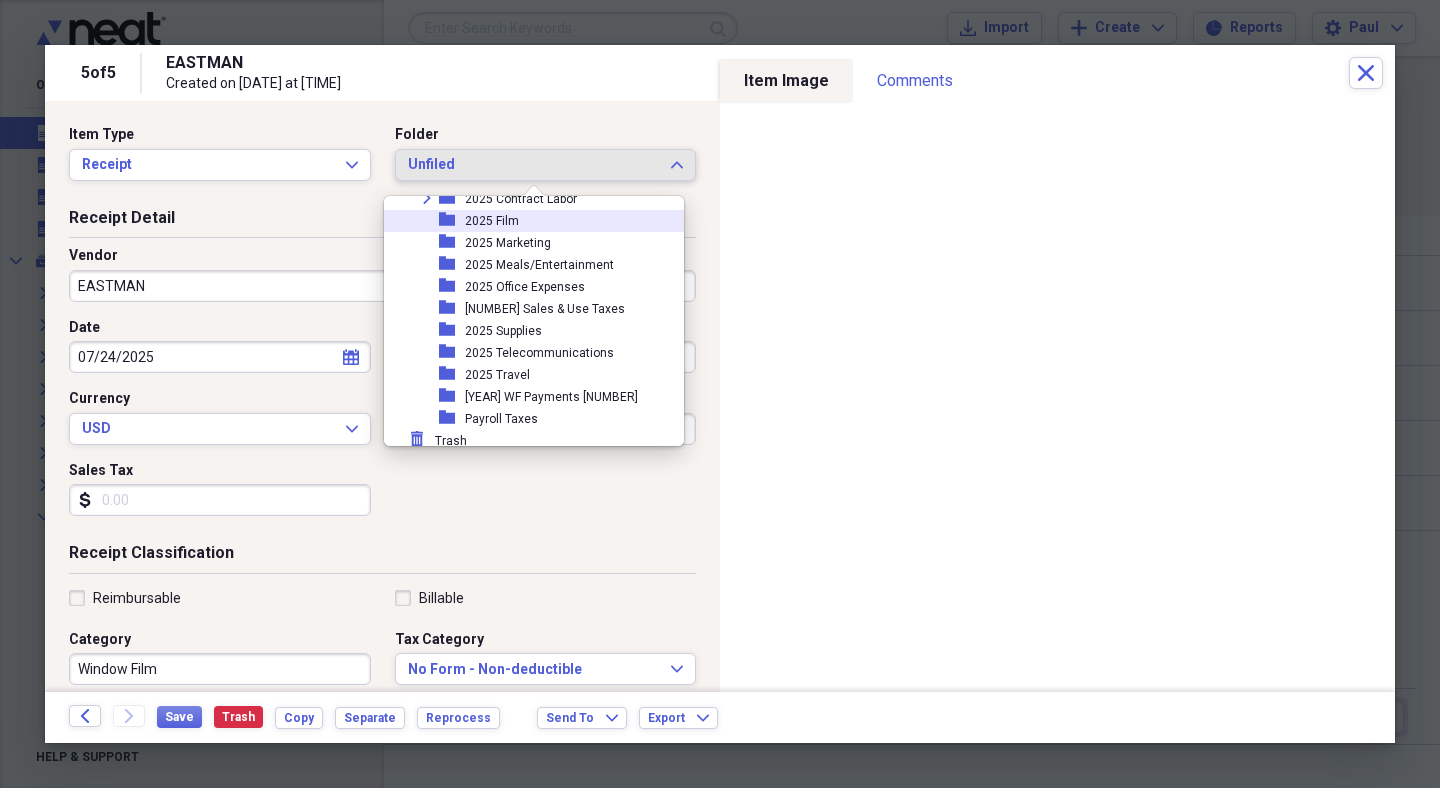 click on "2025 Film" at bounding box center (492, 221) 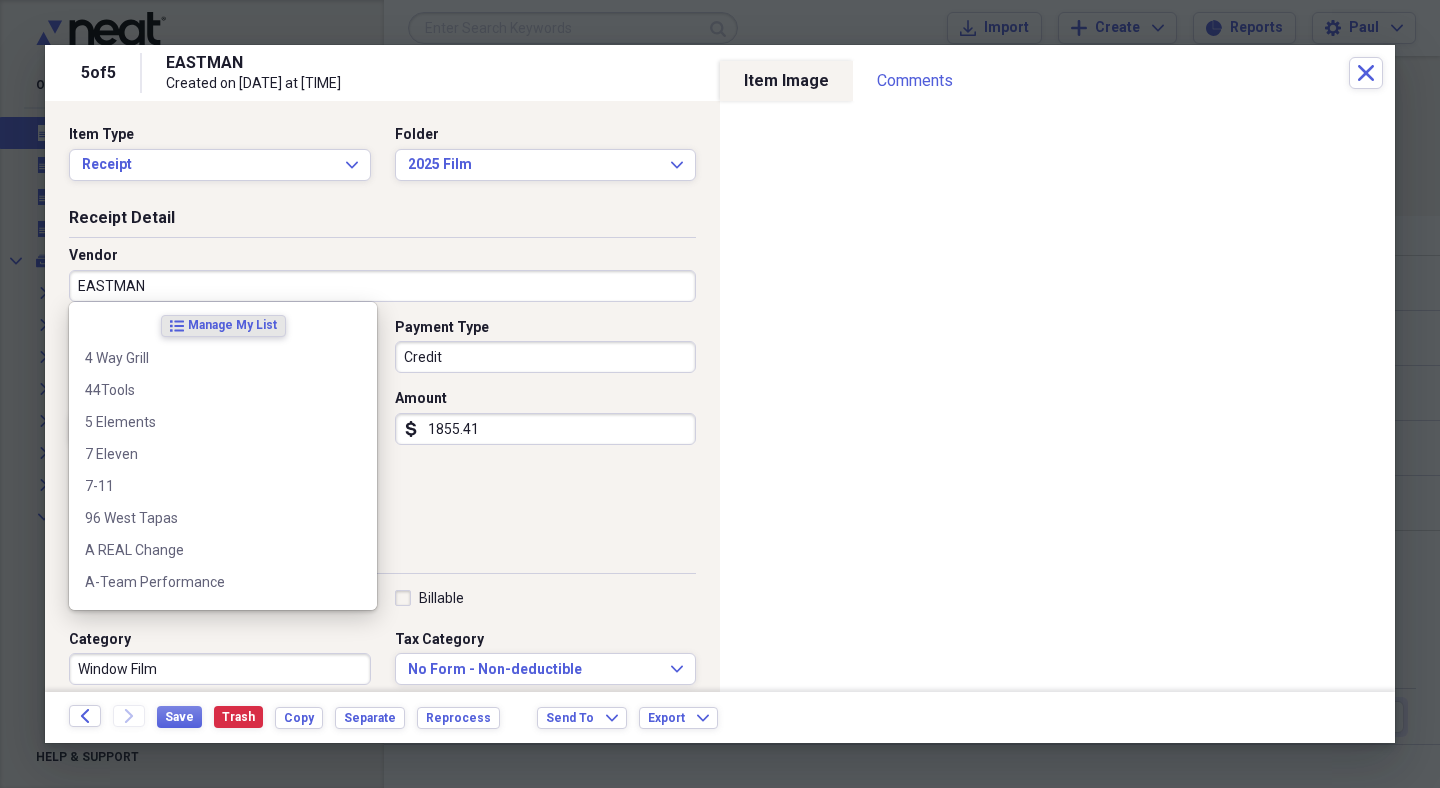 click on "EASTMAN" at bounding box center (382, 286) 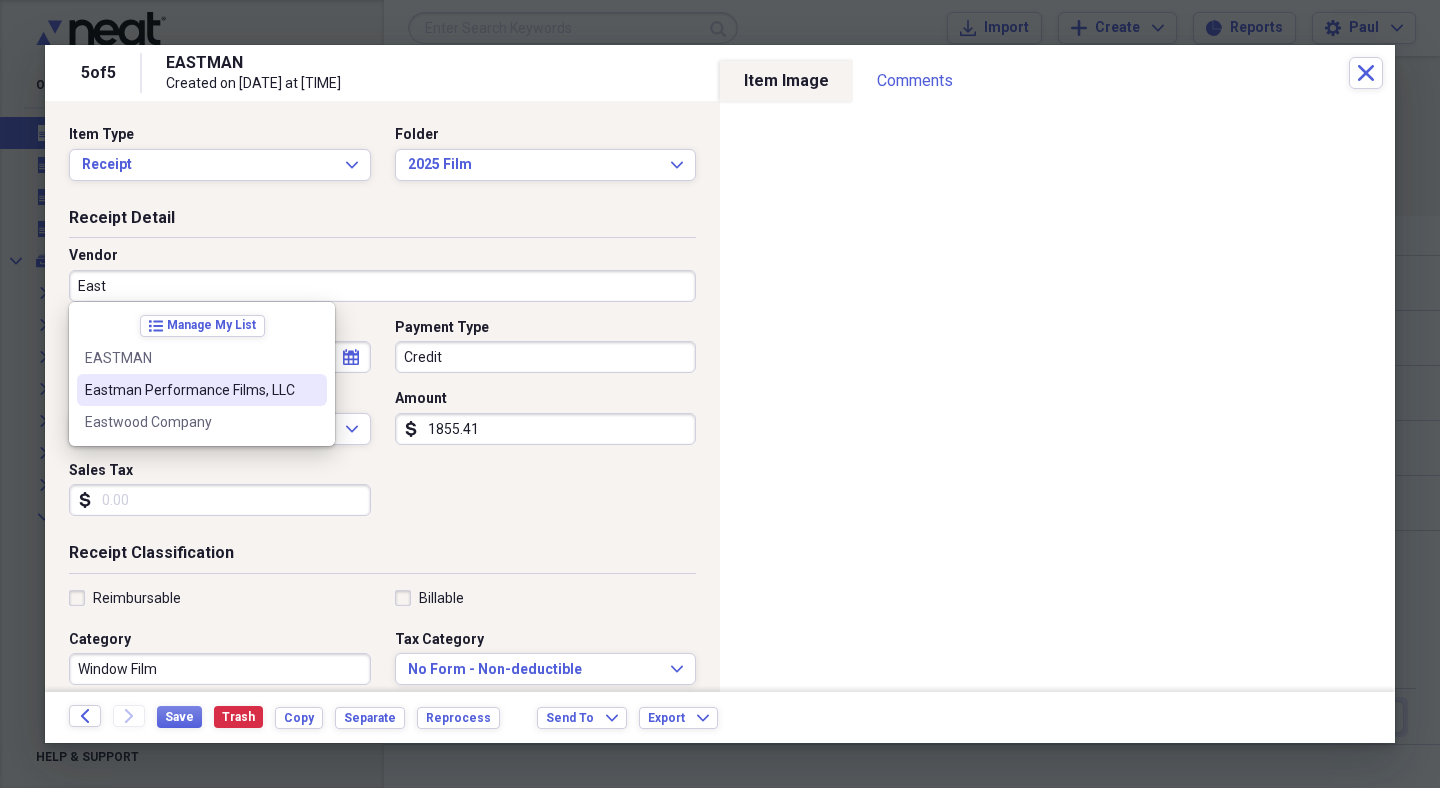 click on "Eastman Performance Films, LLC" at bounding box center [190, 390] 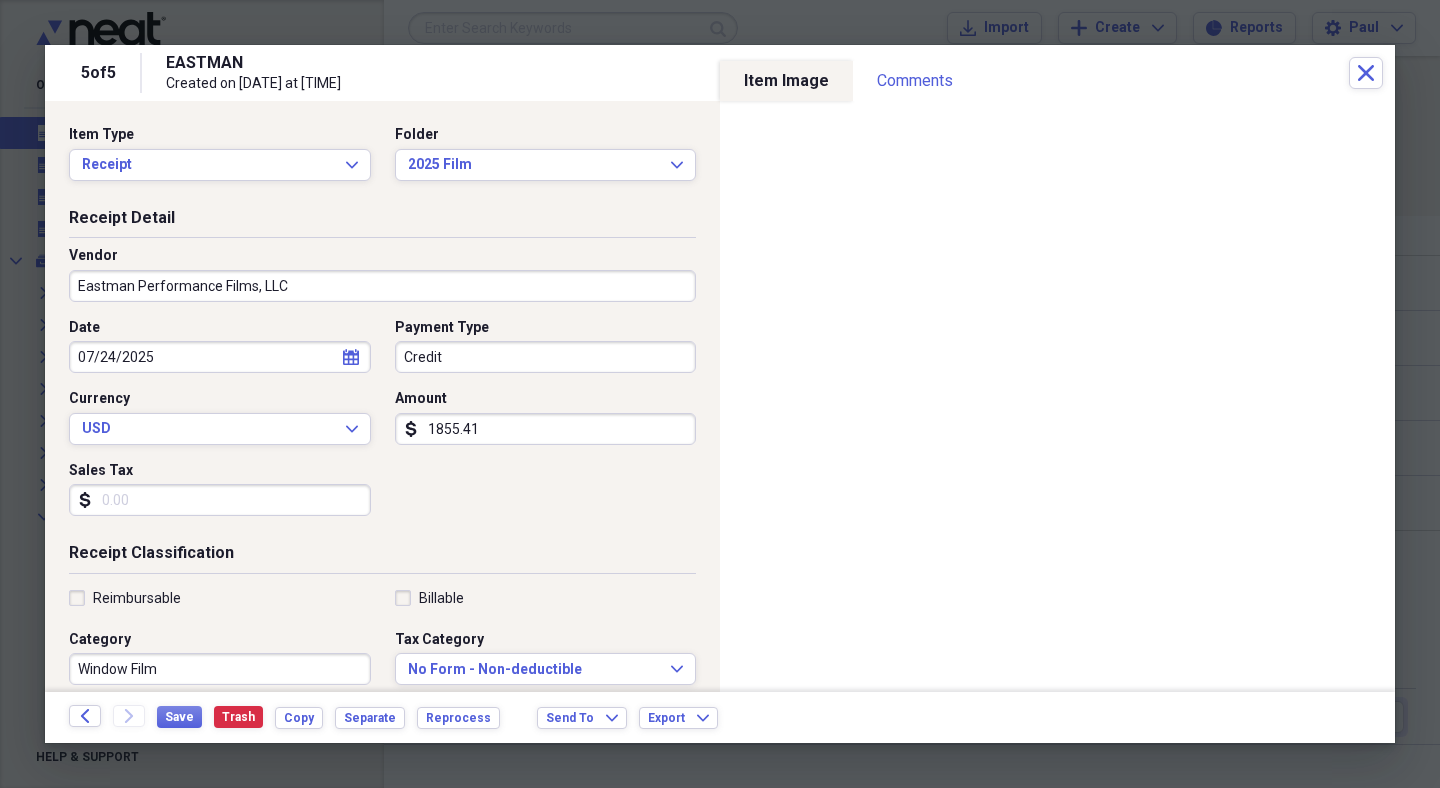 click on "Credit" at bounding box center (546, 357) 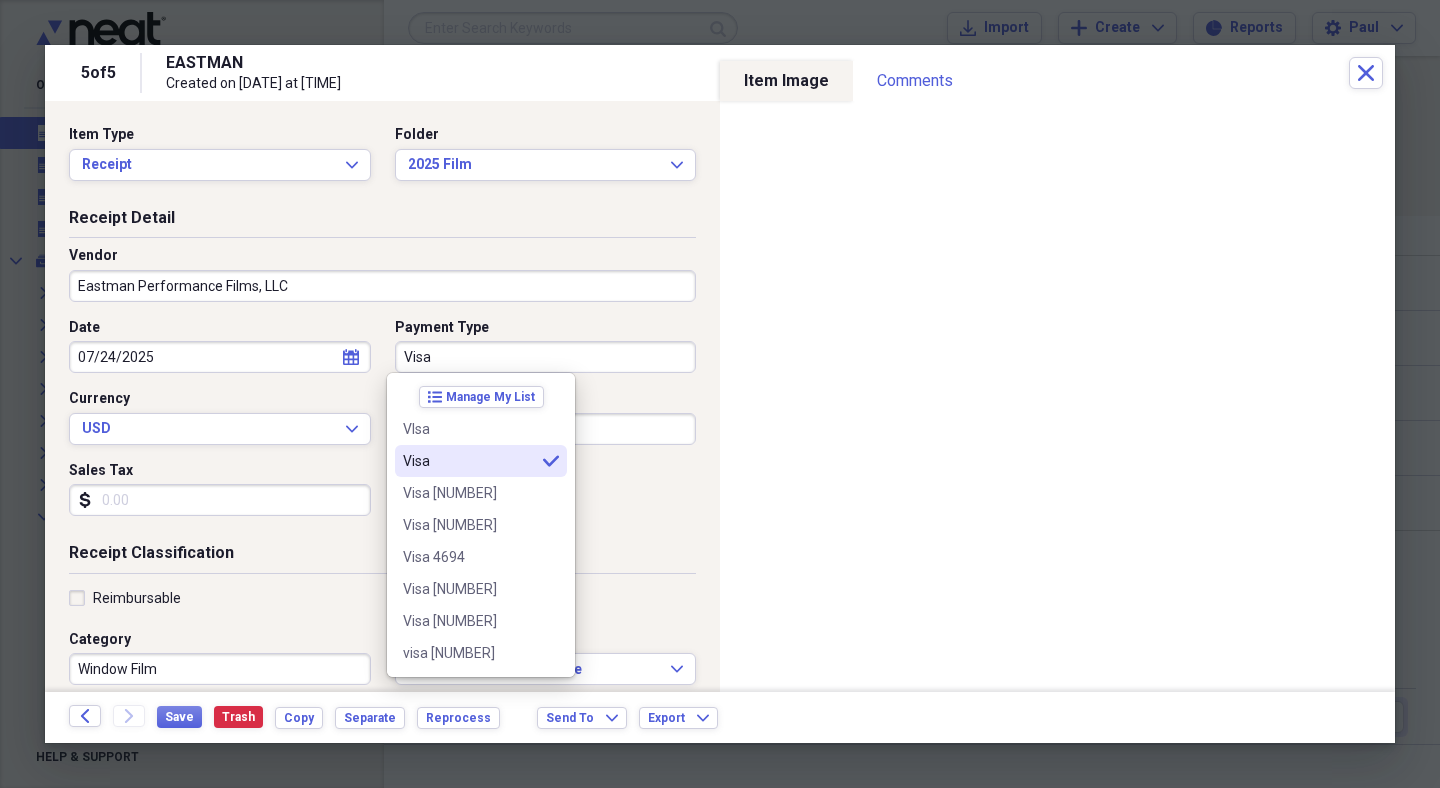 type on "Visa" 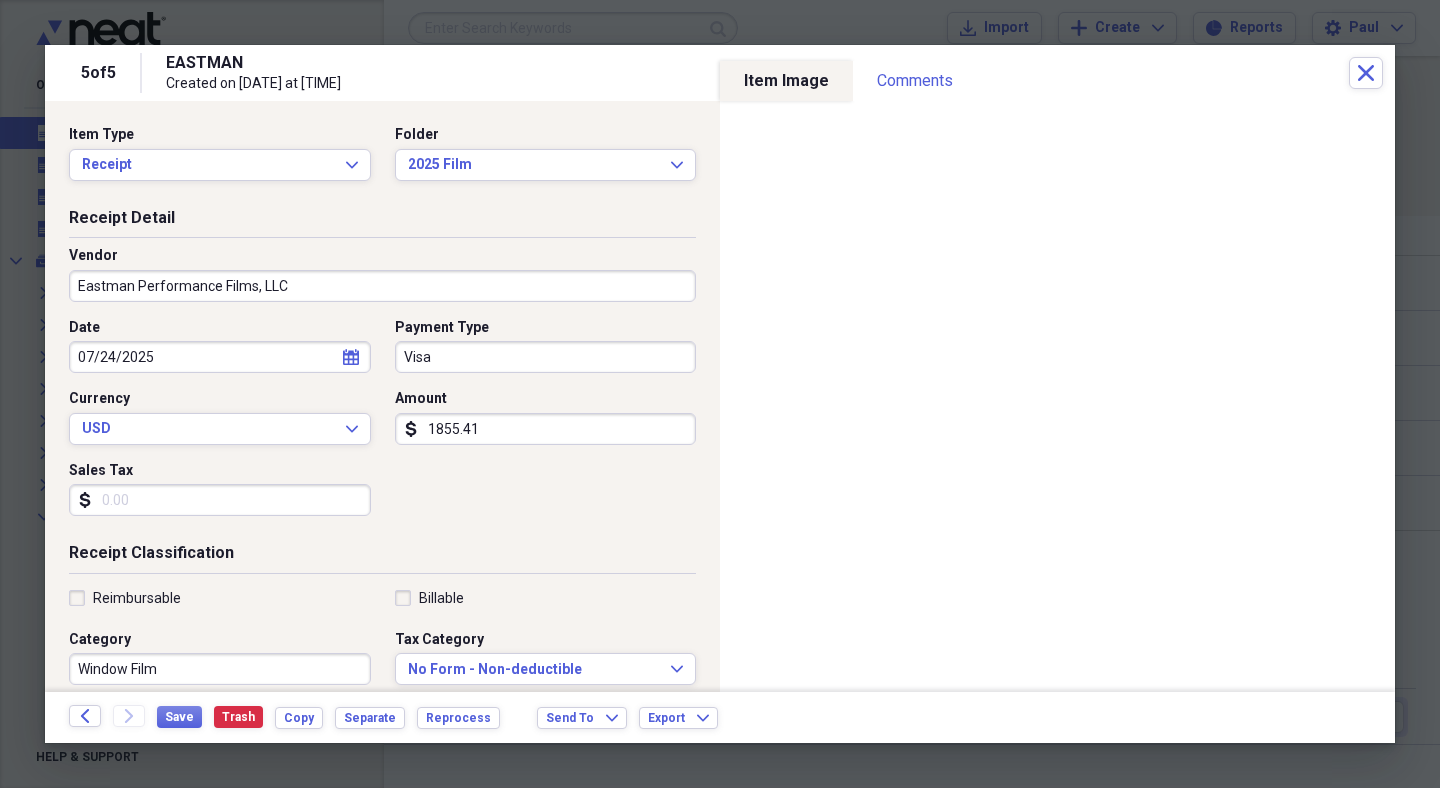 scroll, scrollTop: 37, scrollLeft: 0, axis: vertical 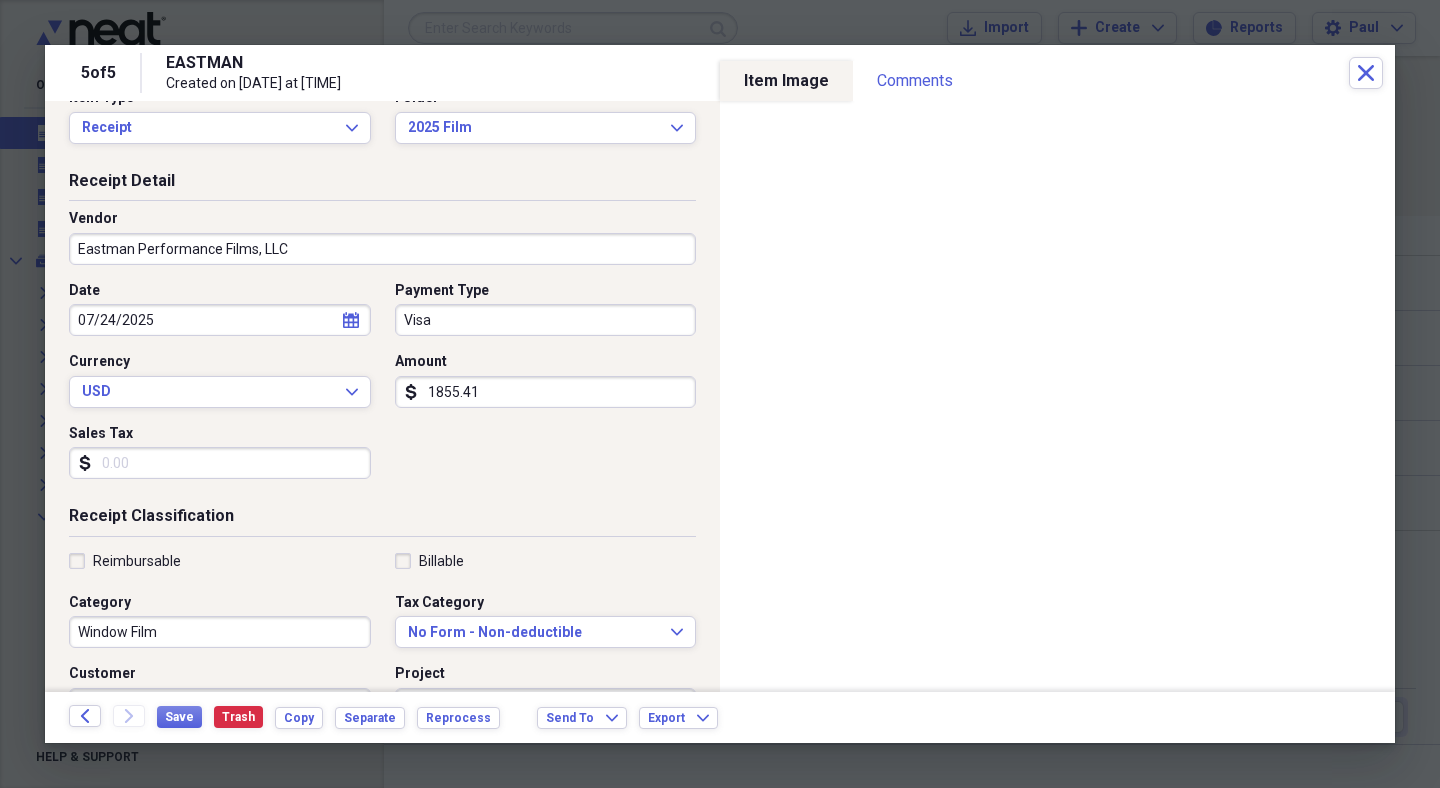click on "Sales Tax" at bounding box center (220, 463) 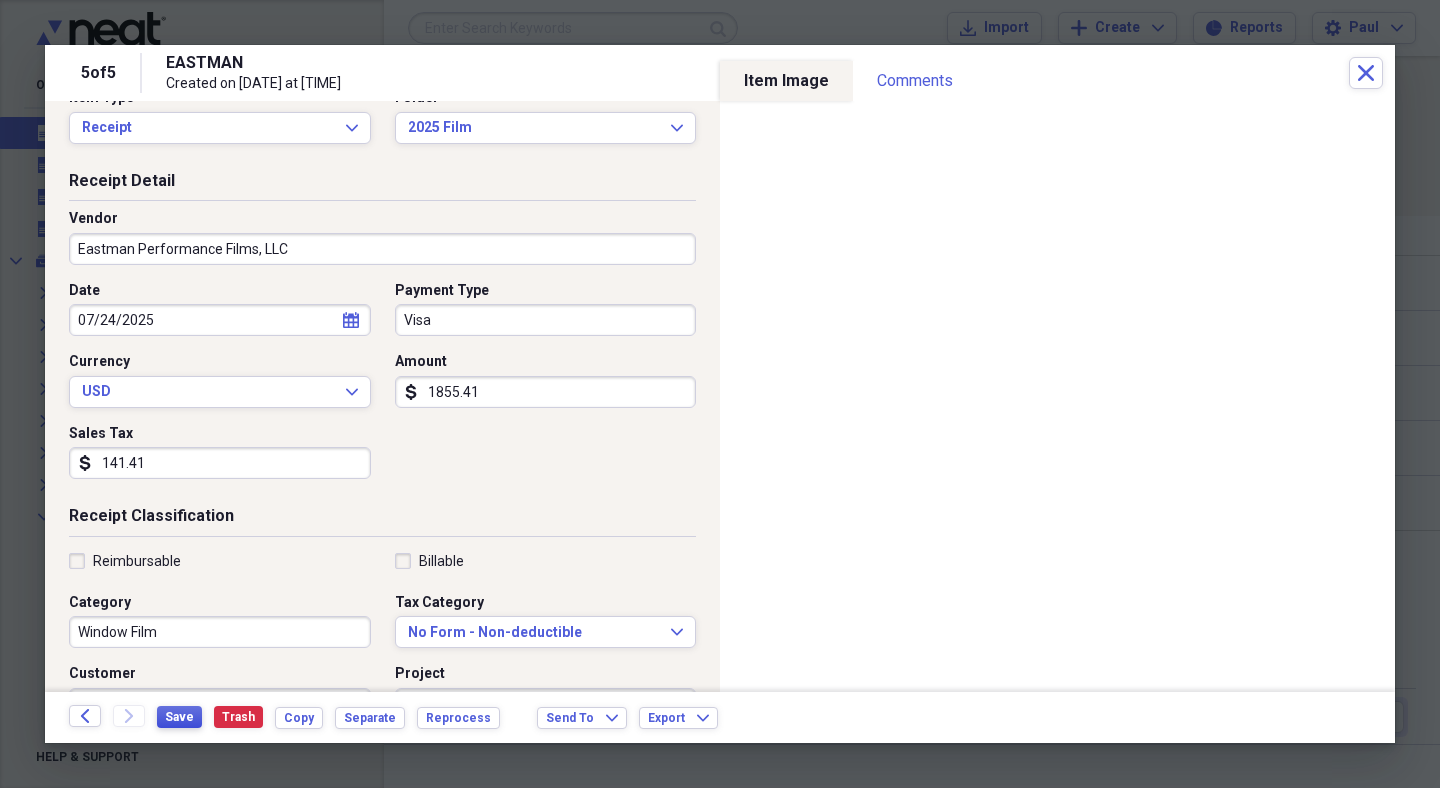type on "141.41" 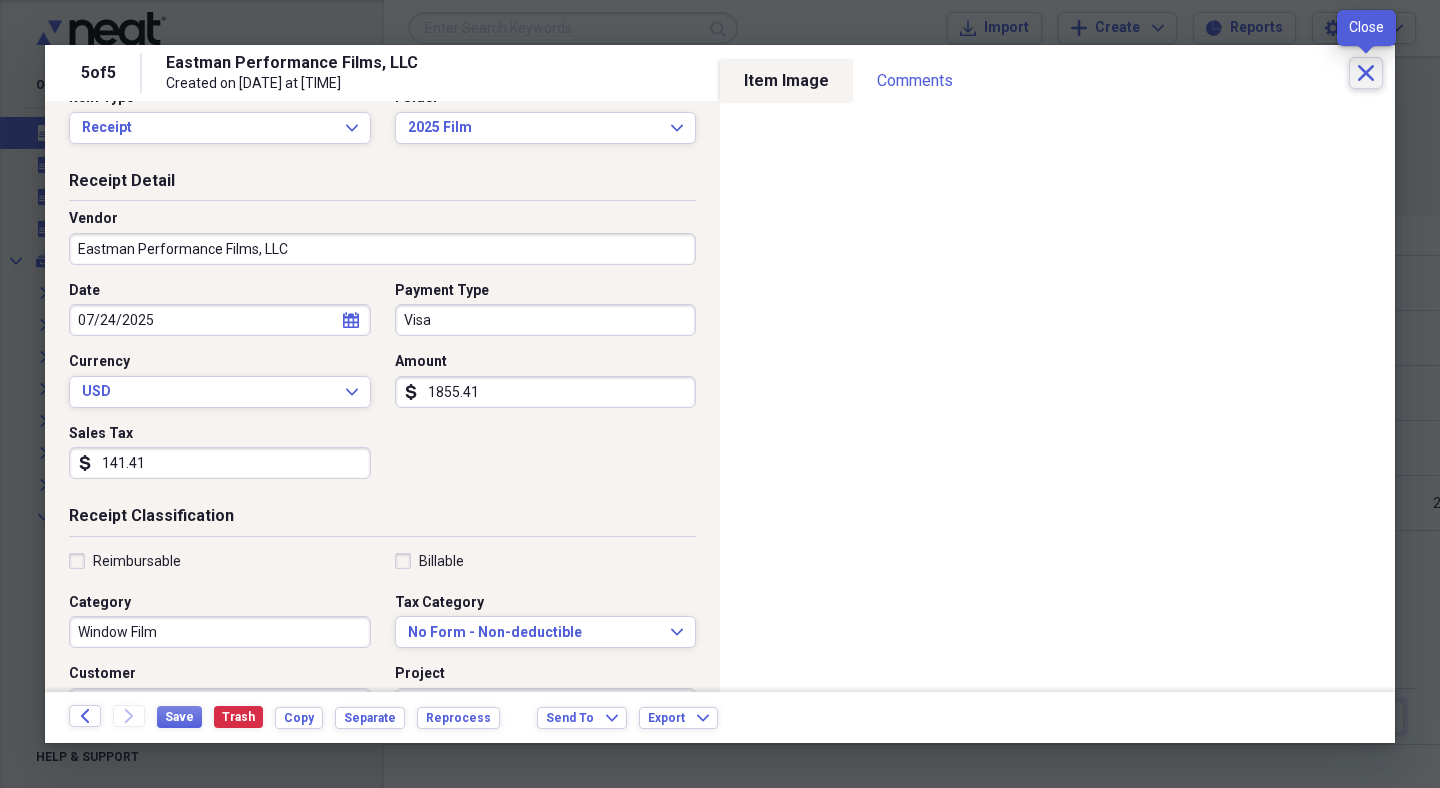 click on "Close" 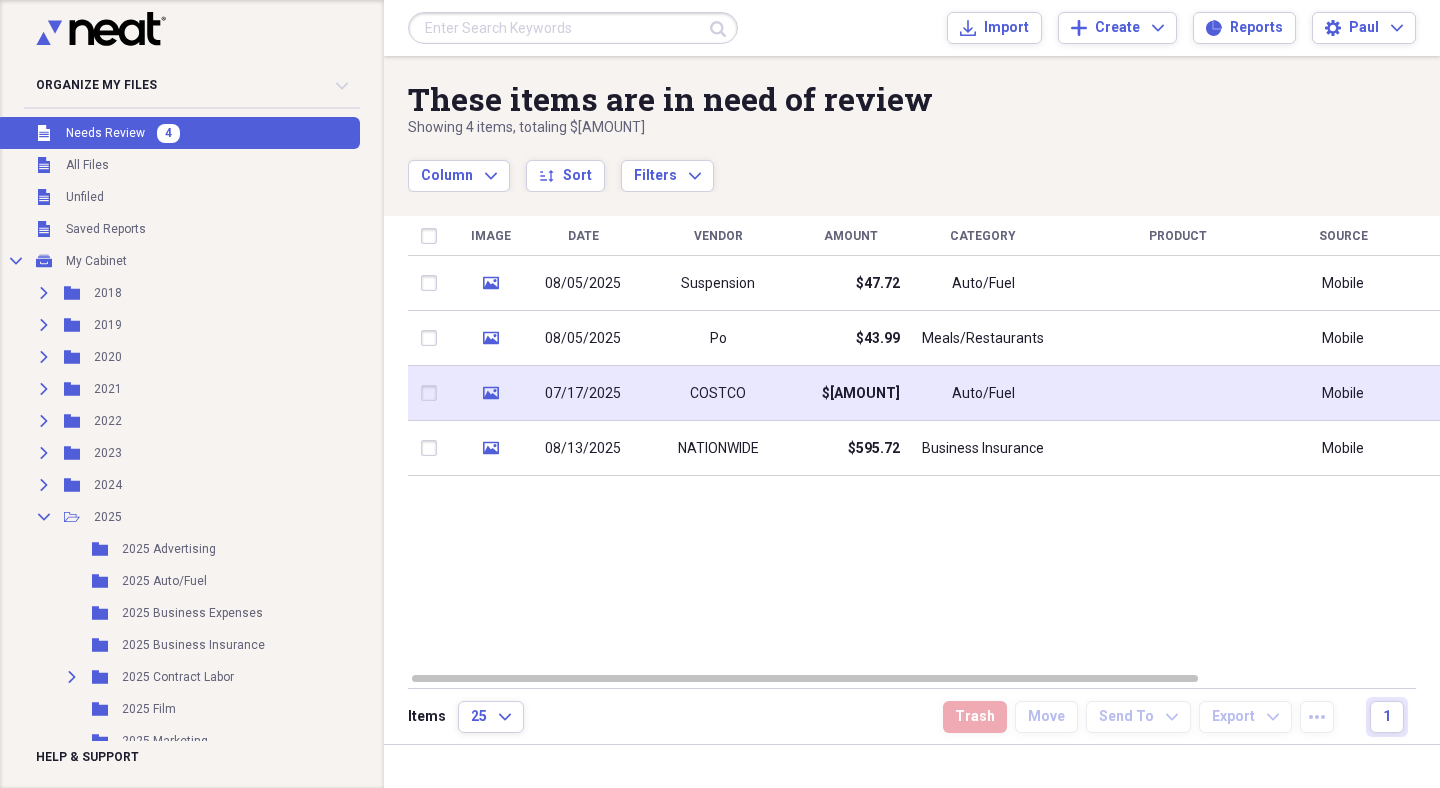 click 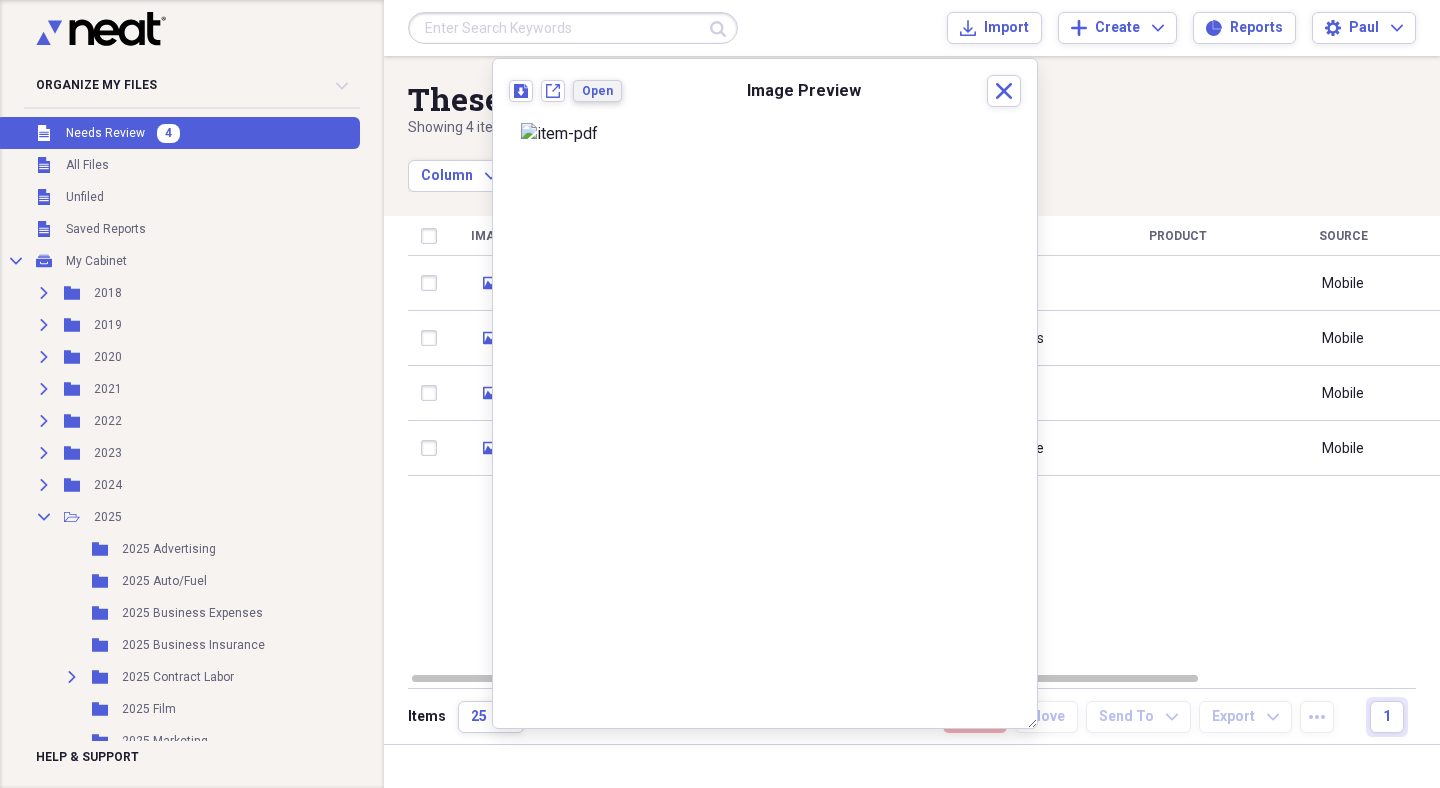 click on "Open" at bounding box center [597, 91] 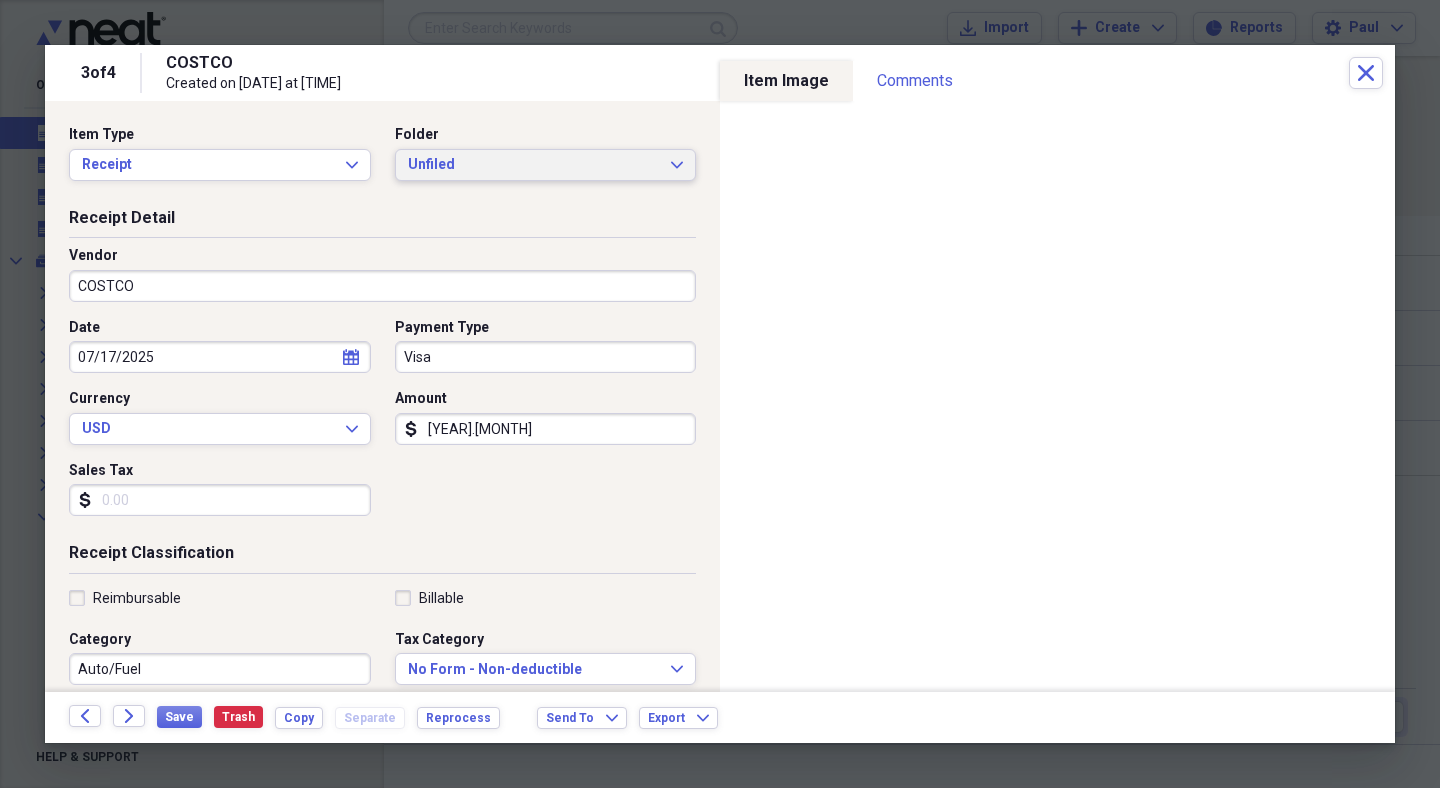 click on "Expand" 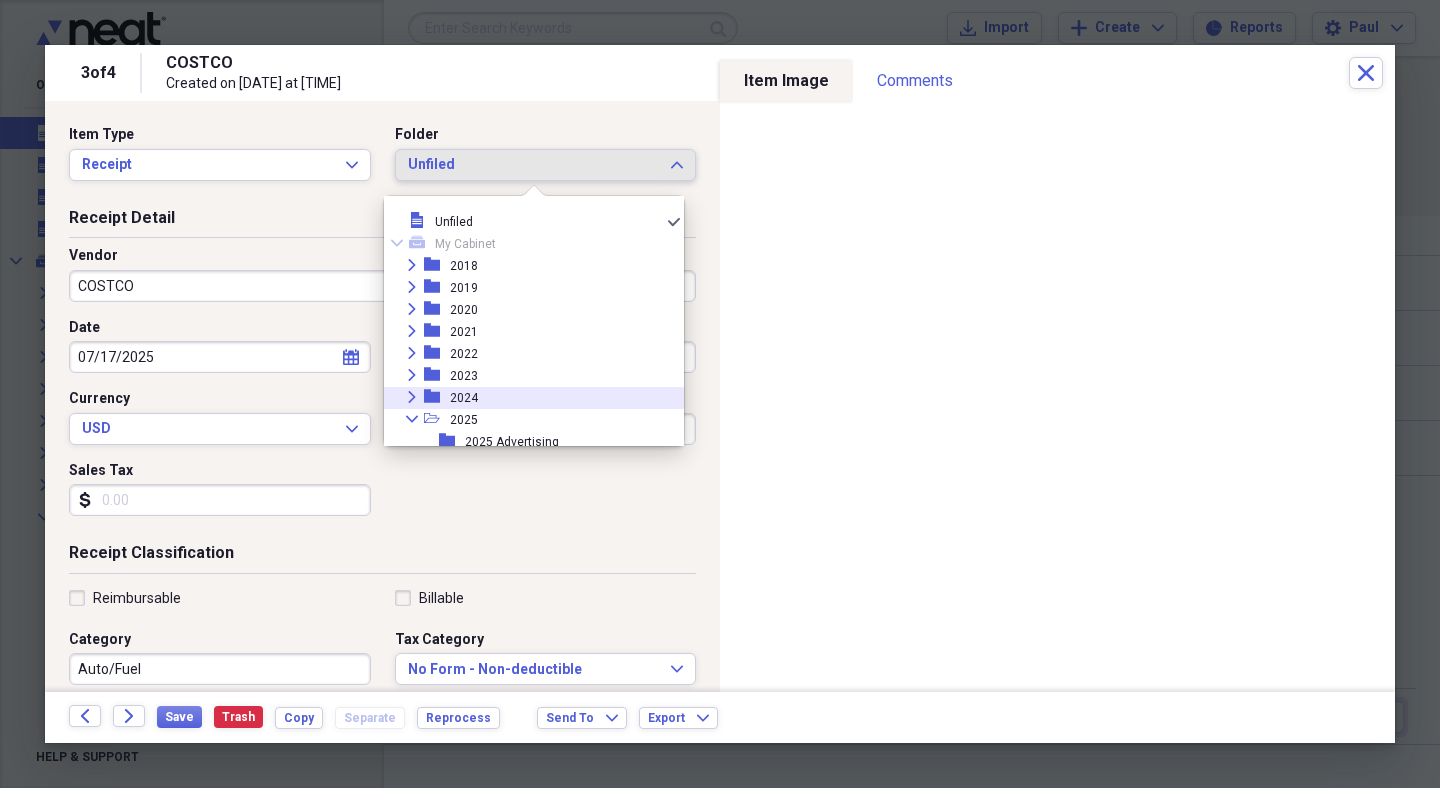 scroll, scrollTop: 53, scrollLeft: 0, axis: vertical 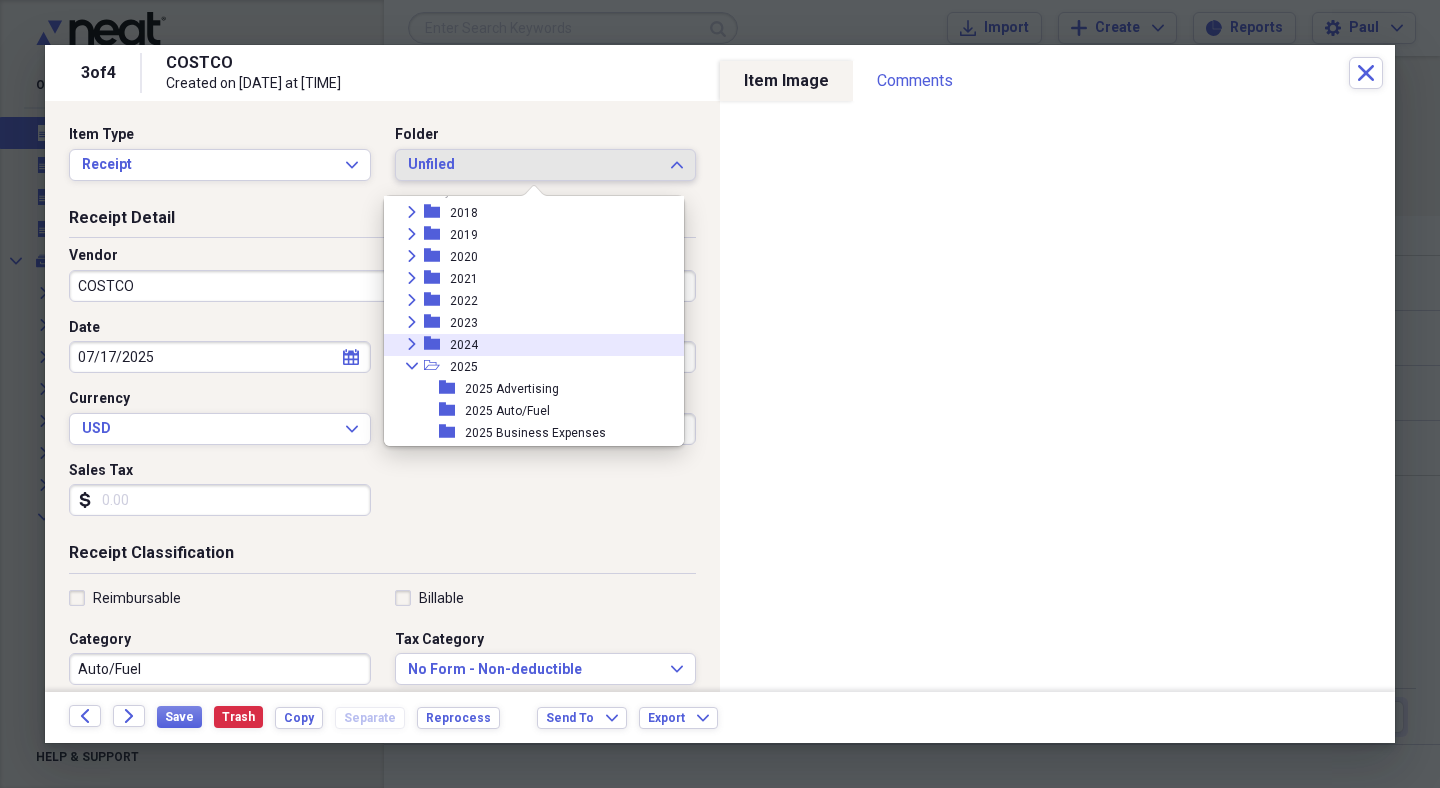 click on "2025 Auto/Fuel" at bounding box center (507, 411) 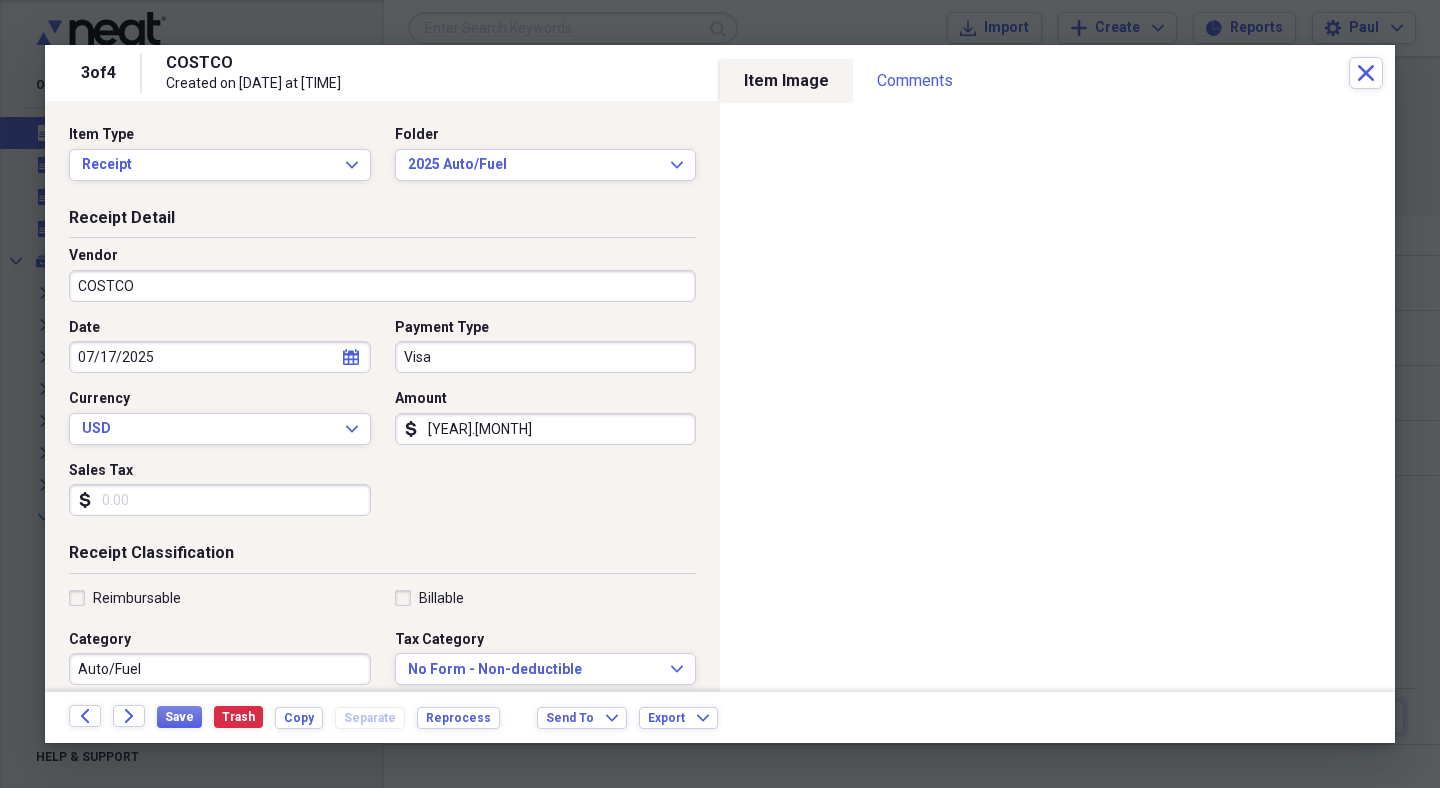 click 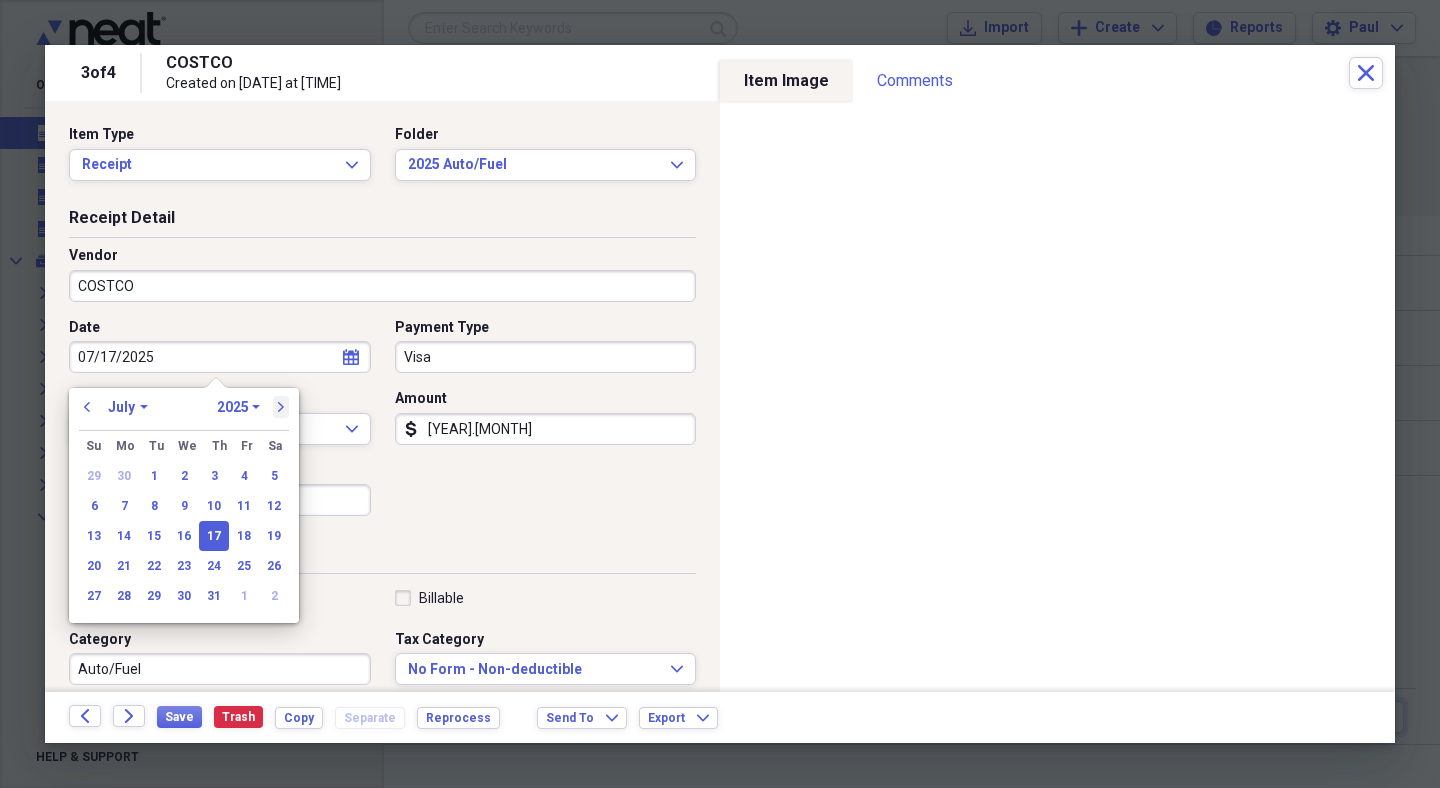 click on "next" at bounding box center [281, 407] 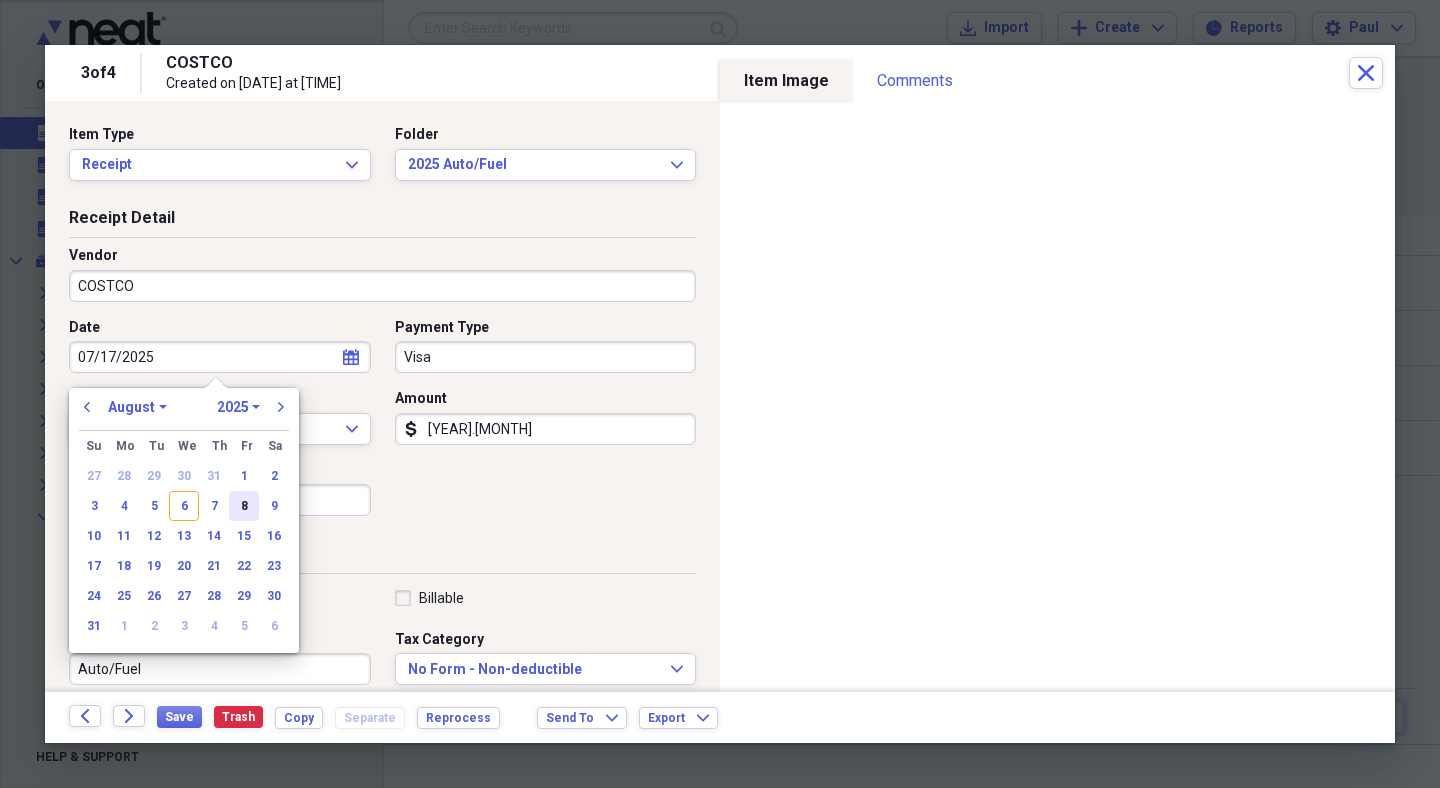 click on "8" at bounding box center (244, 506) 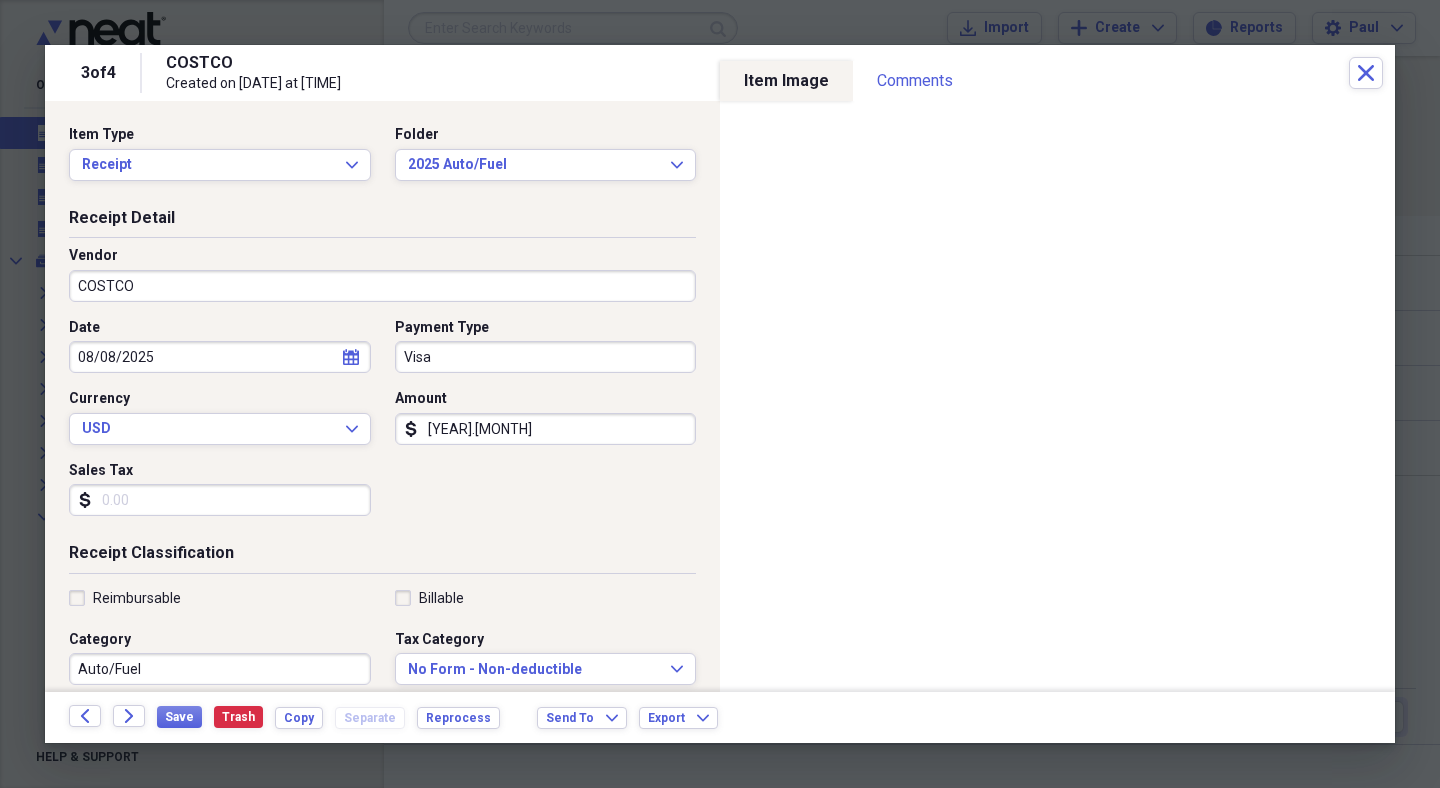 click on "[YEAR].[MONTH]" at bounding box center (546, 429) 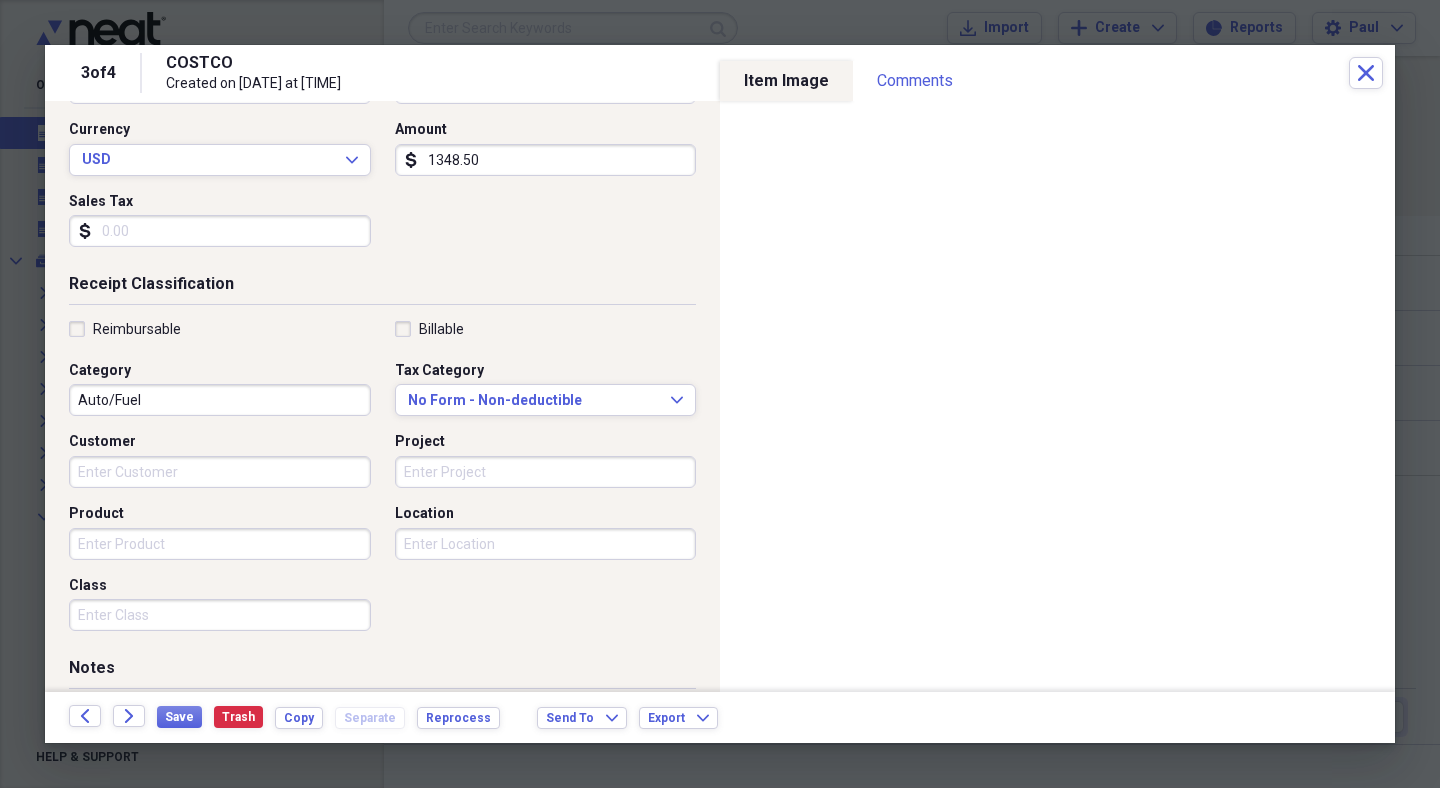 scroll, scrollTop: 321, scrollLeft: 0, axis: vertical 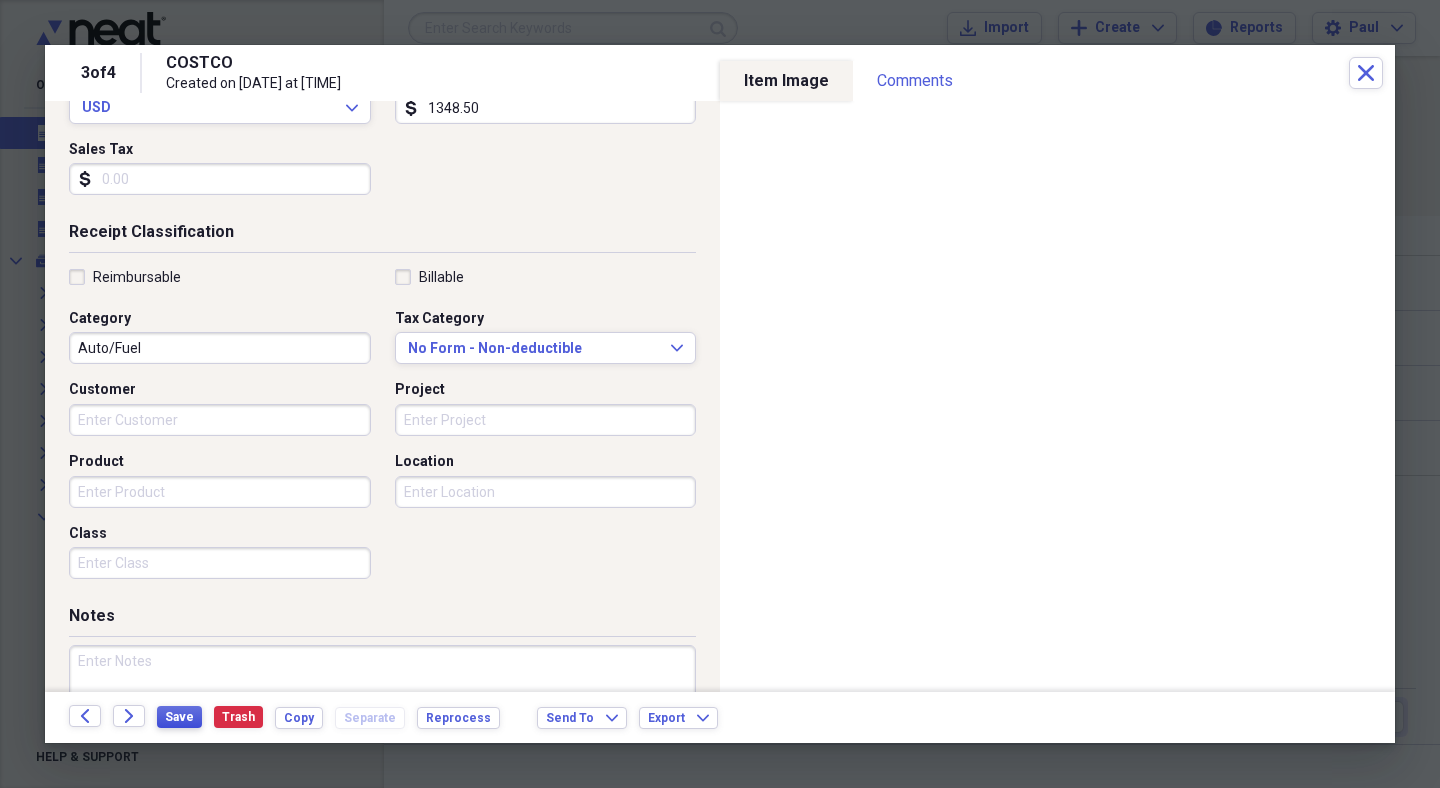 type on "1348.50" 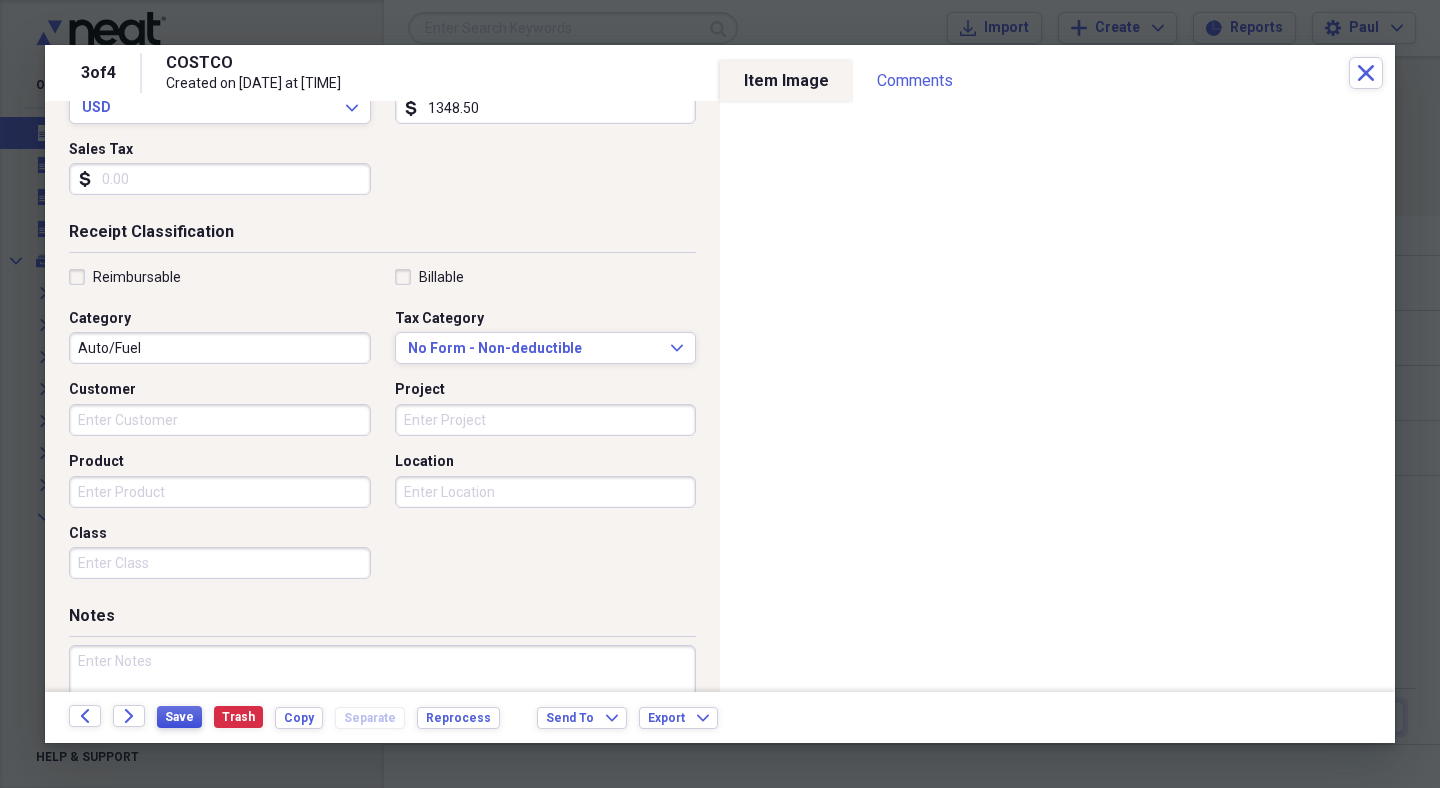 click on "Save" at bounding box center (179, 717) 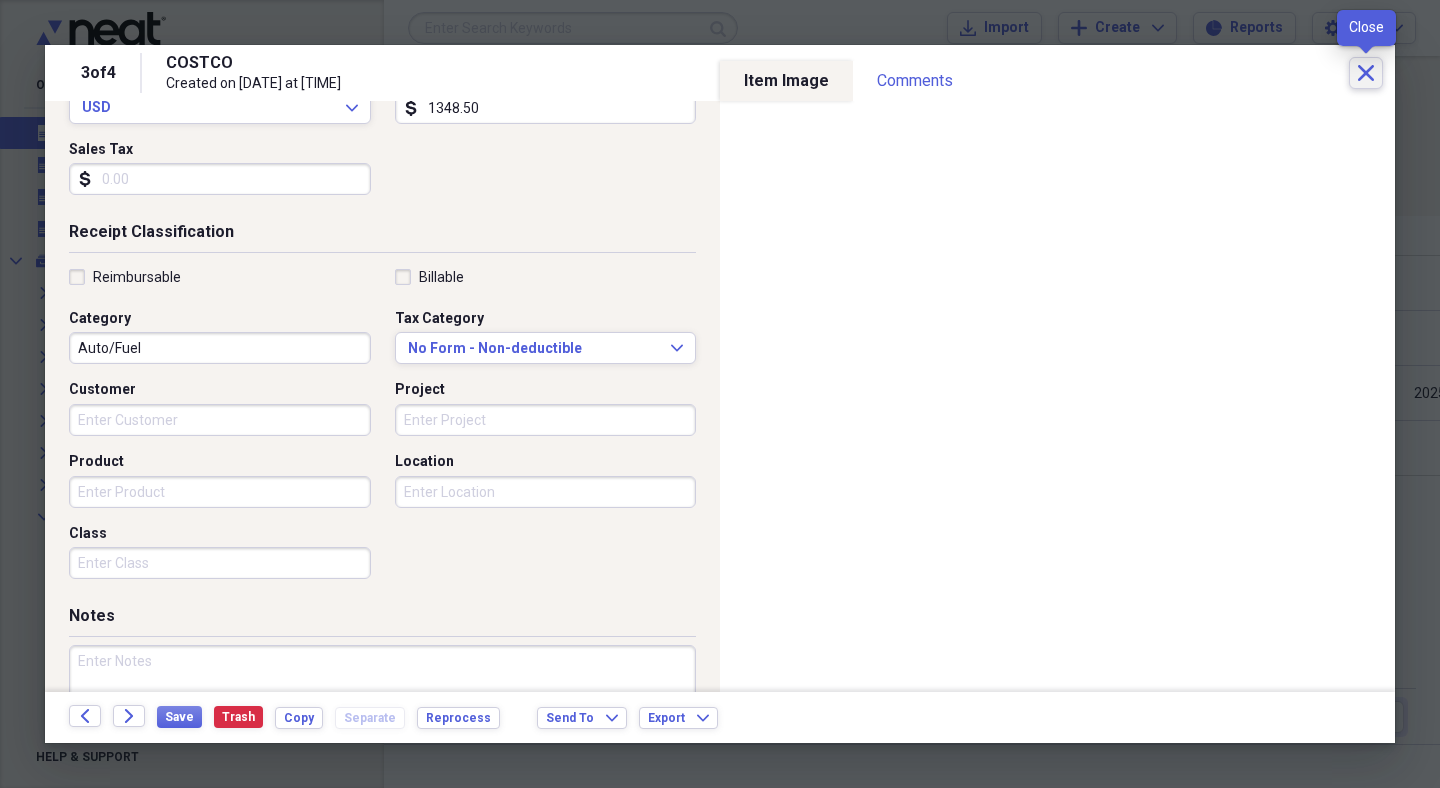 click on "Close" 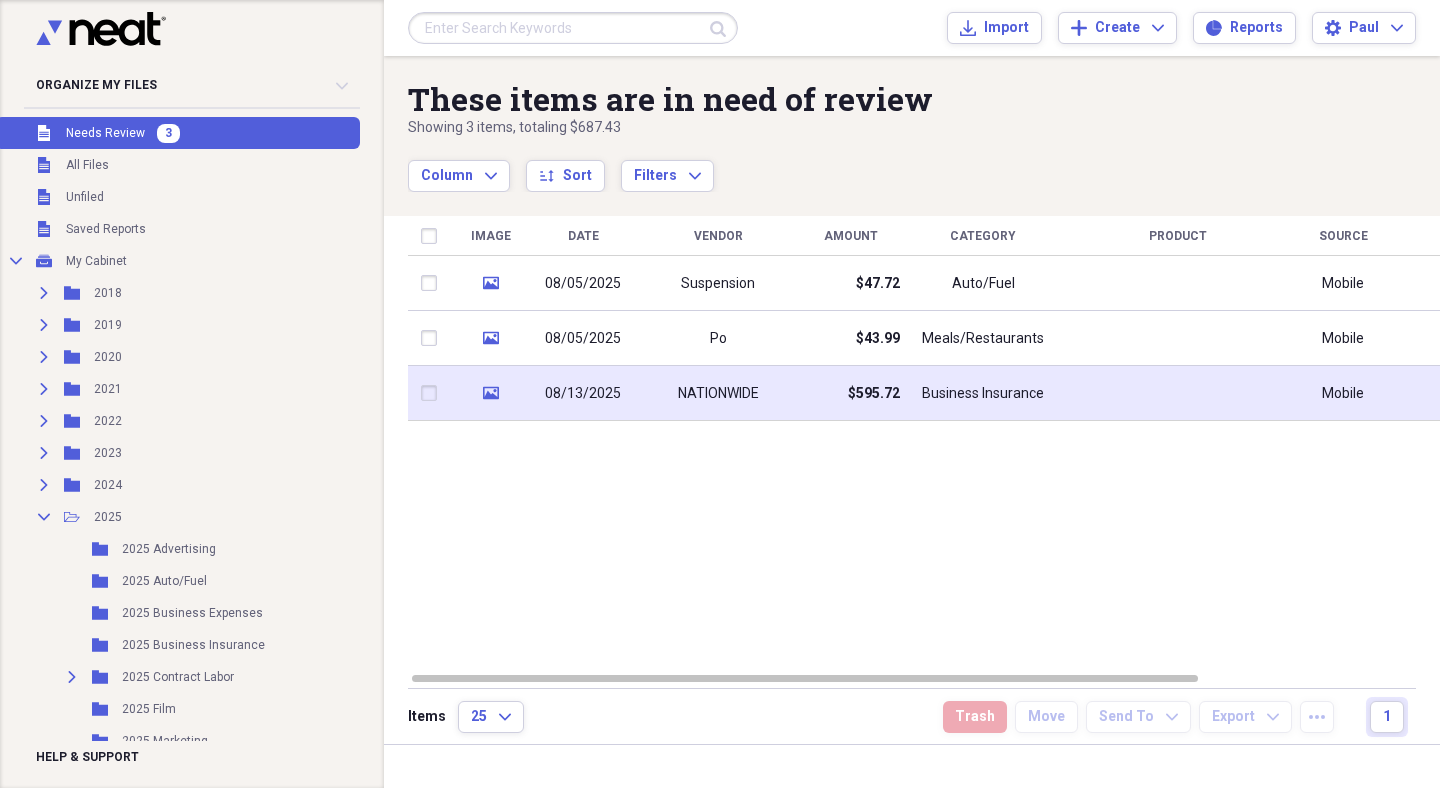 click 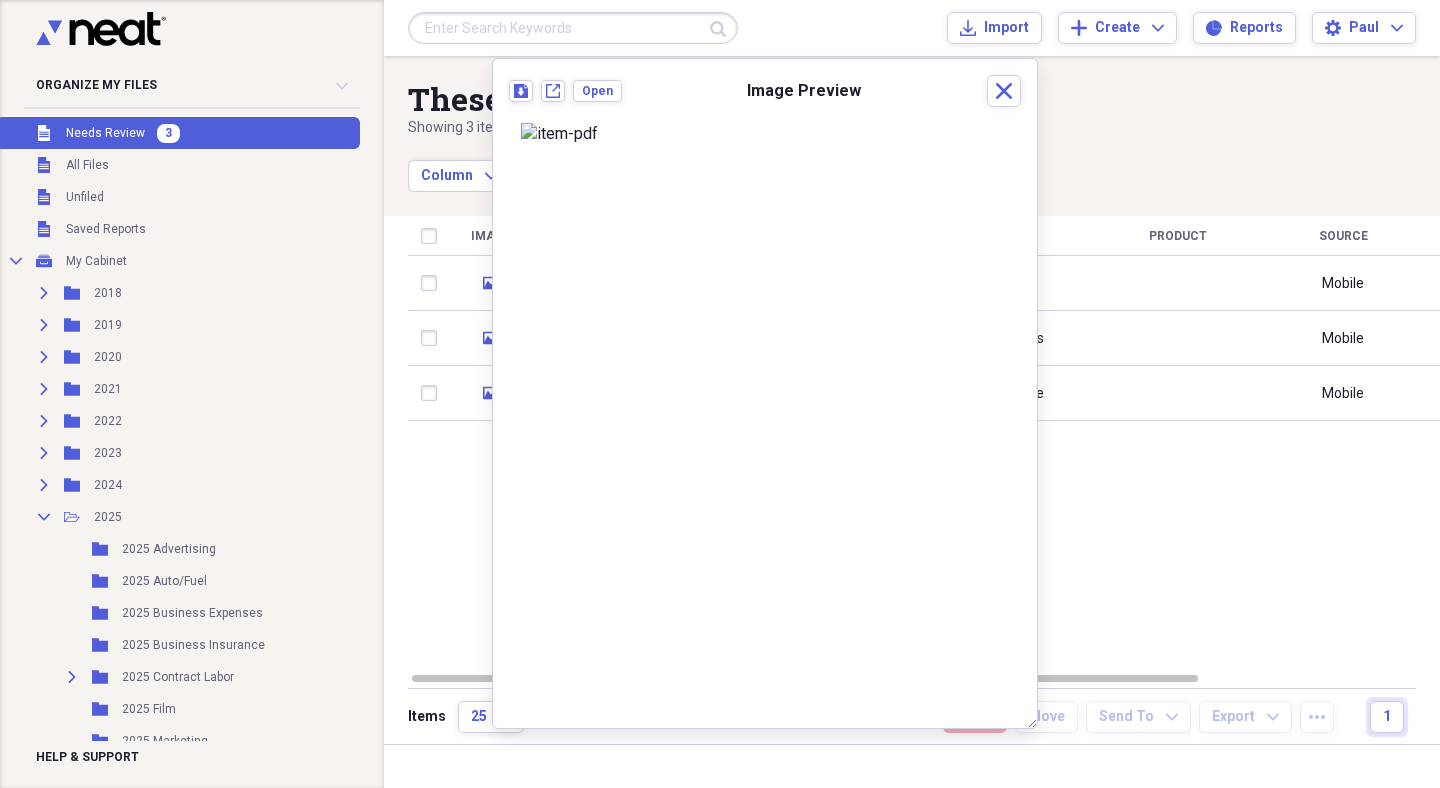 click on "Download New tab Open Image Preview Close" at bounding box center (765, 97) 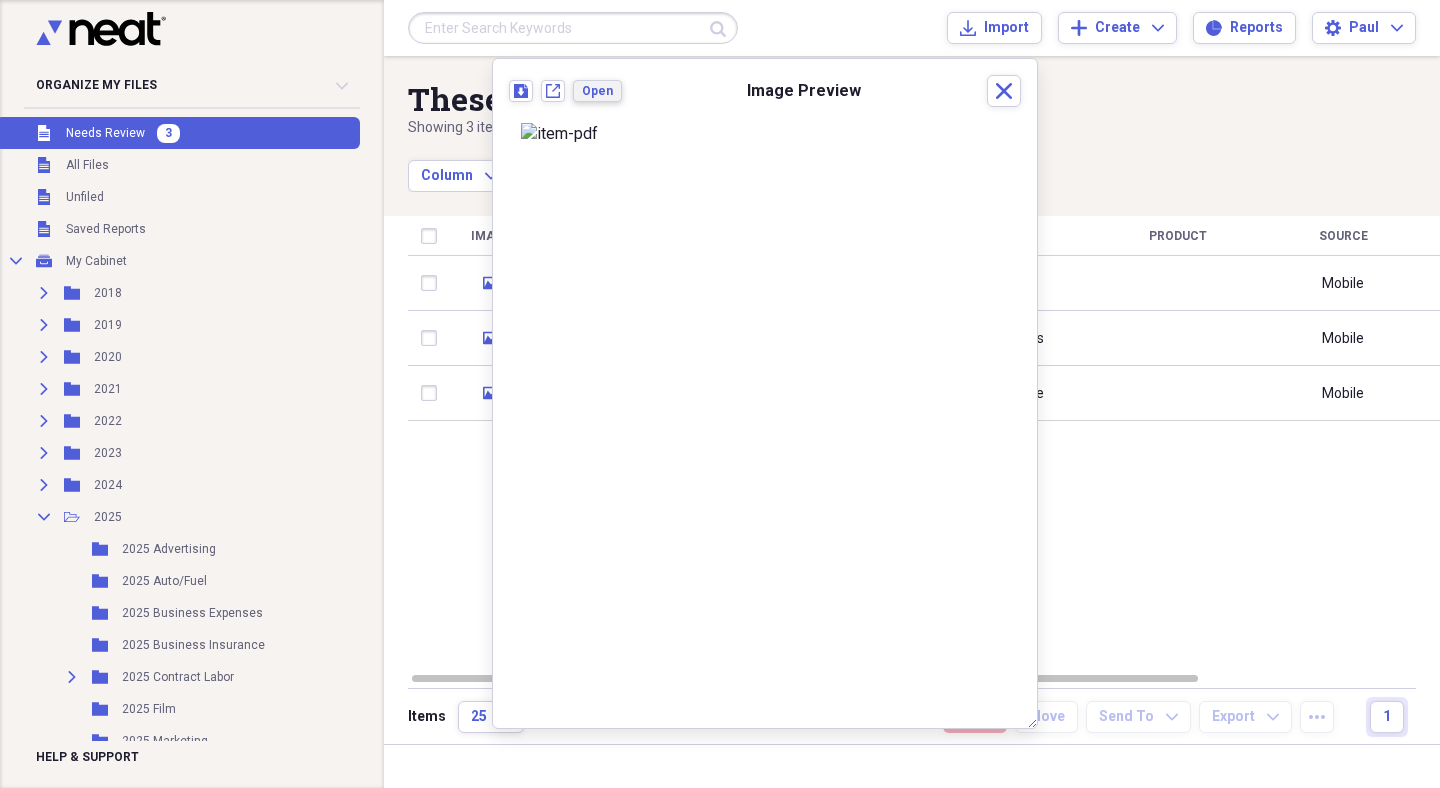 click on "Open" at bounding box center [597, 91] 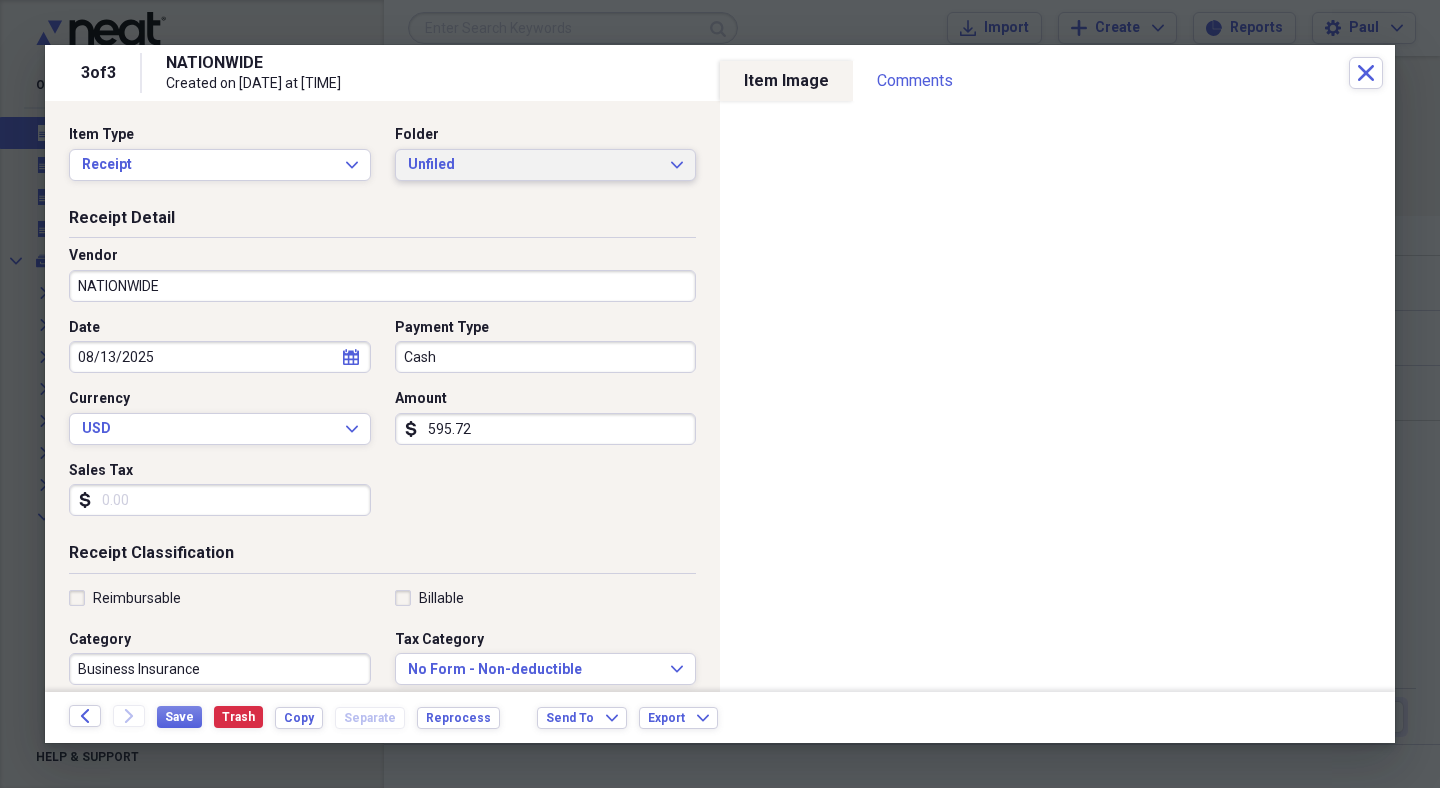 click on "Unfiled Expand" at bounding box center [546, 165] 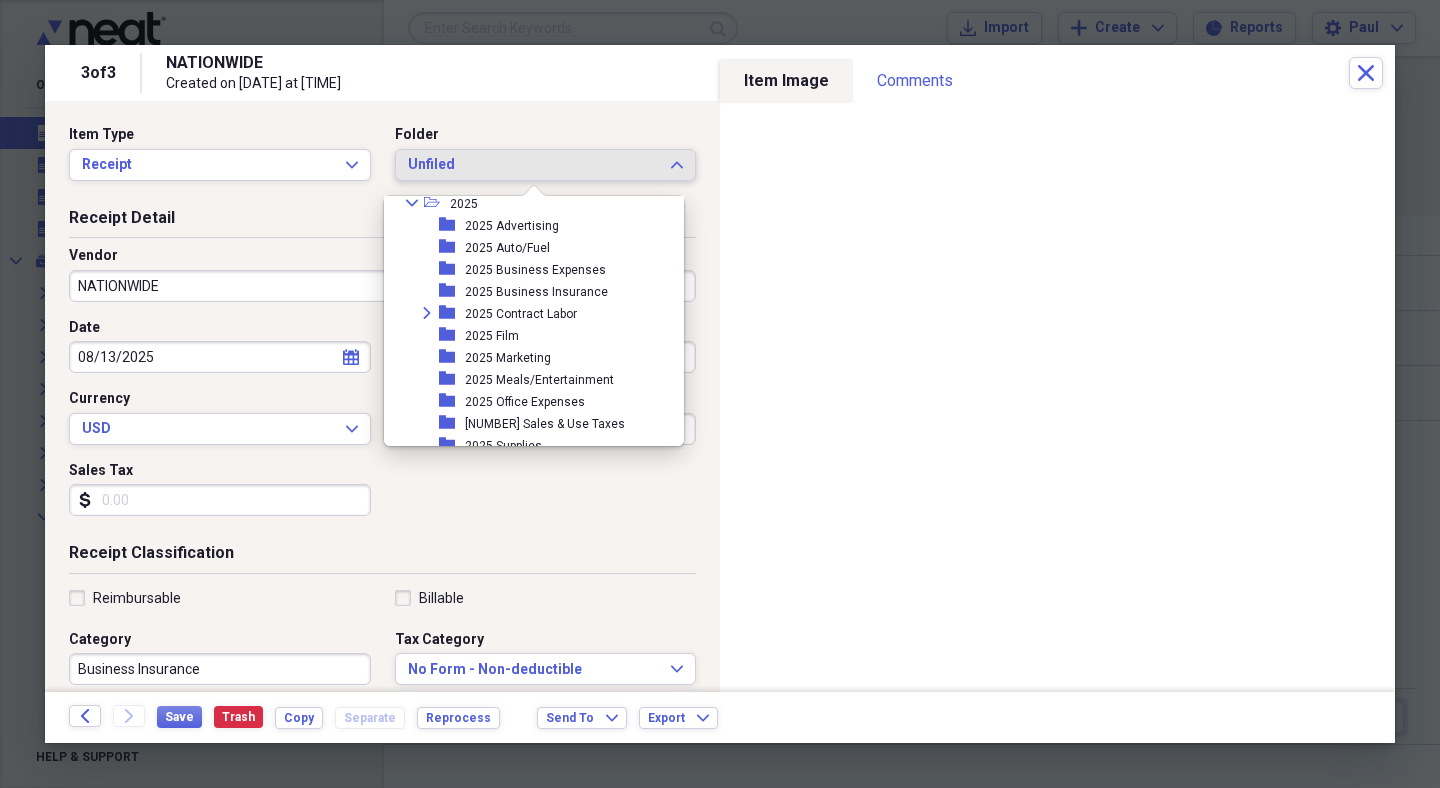 scroll, scrollTop: 249, scrollLeft: 0, axis: vertical 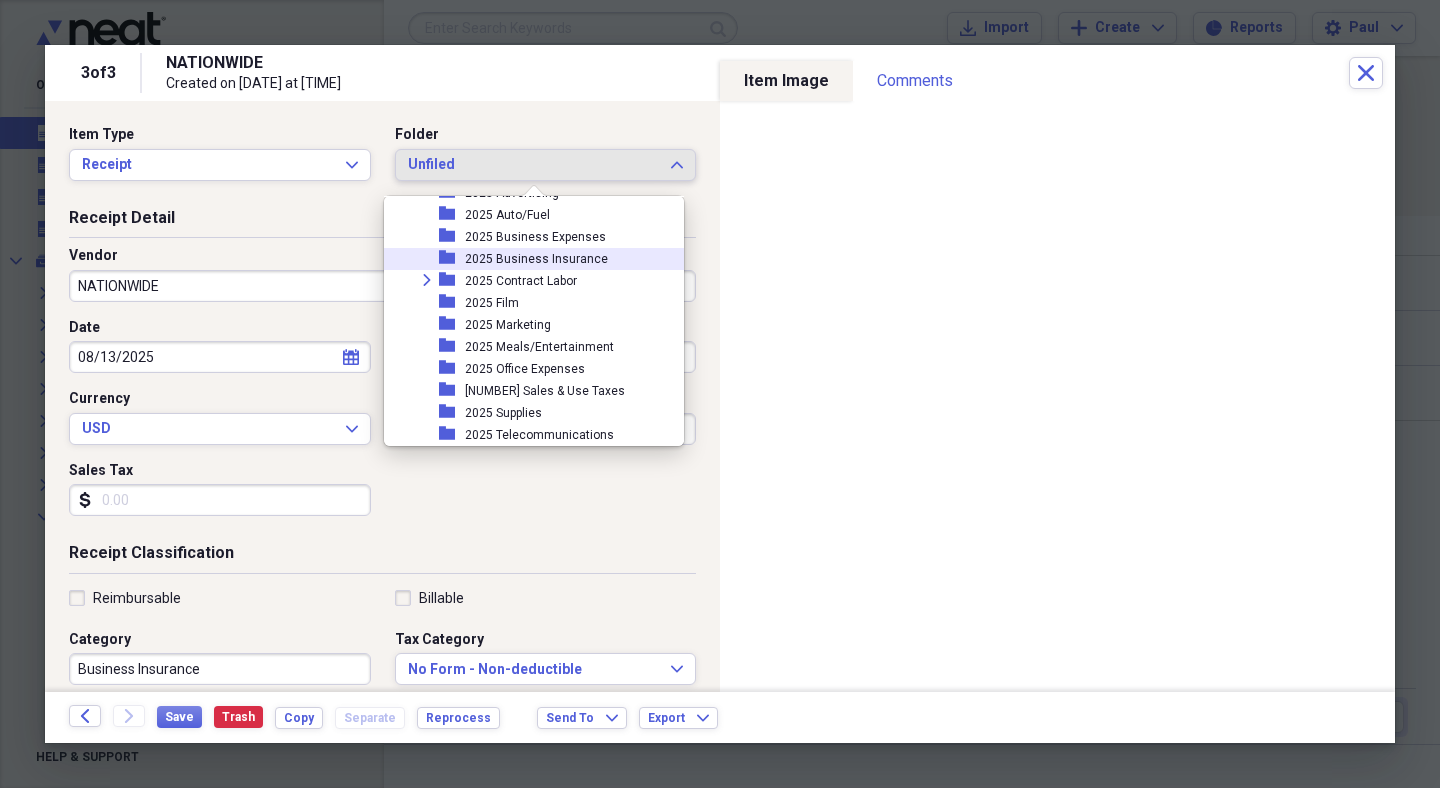 click on "2025 Business Insurance" at bounding box center [536, 259] 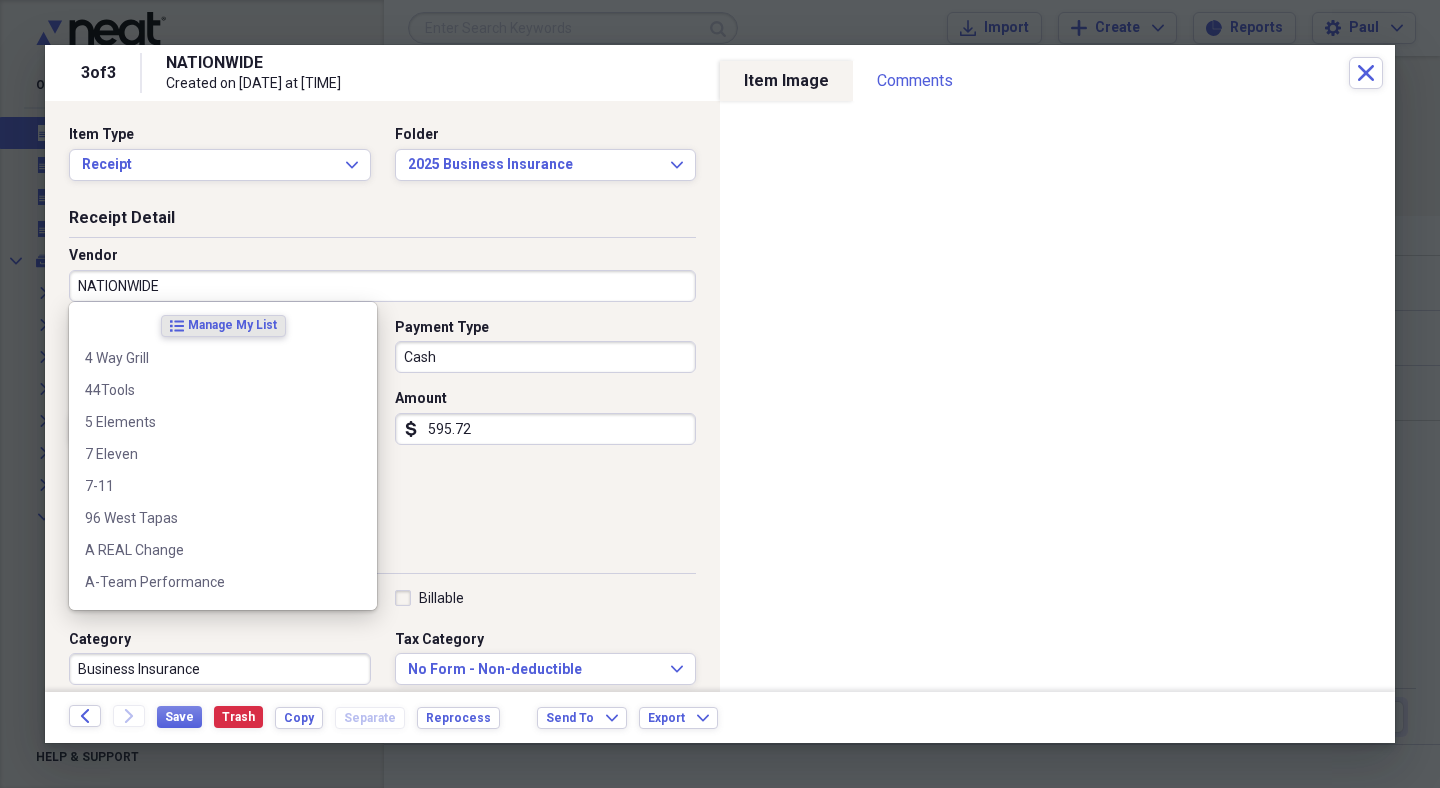 click on "NATIONWIDE" at bounding box center [382, 286] 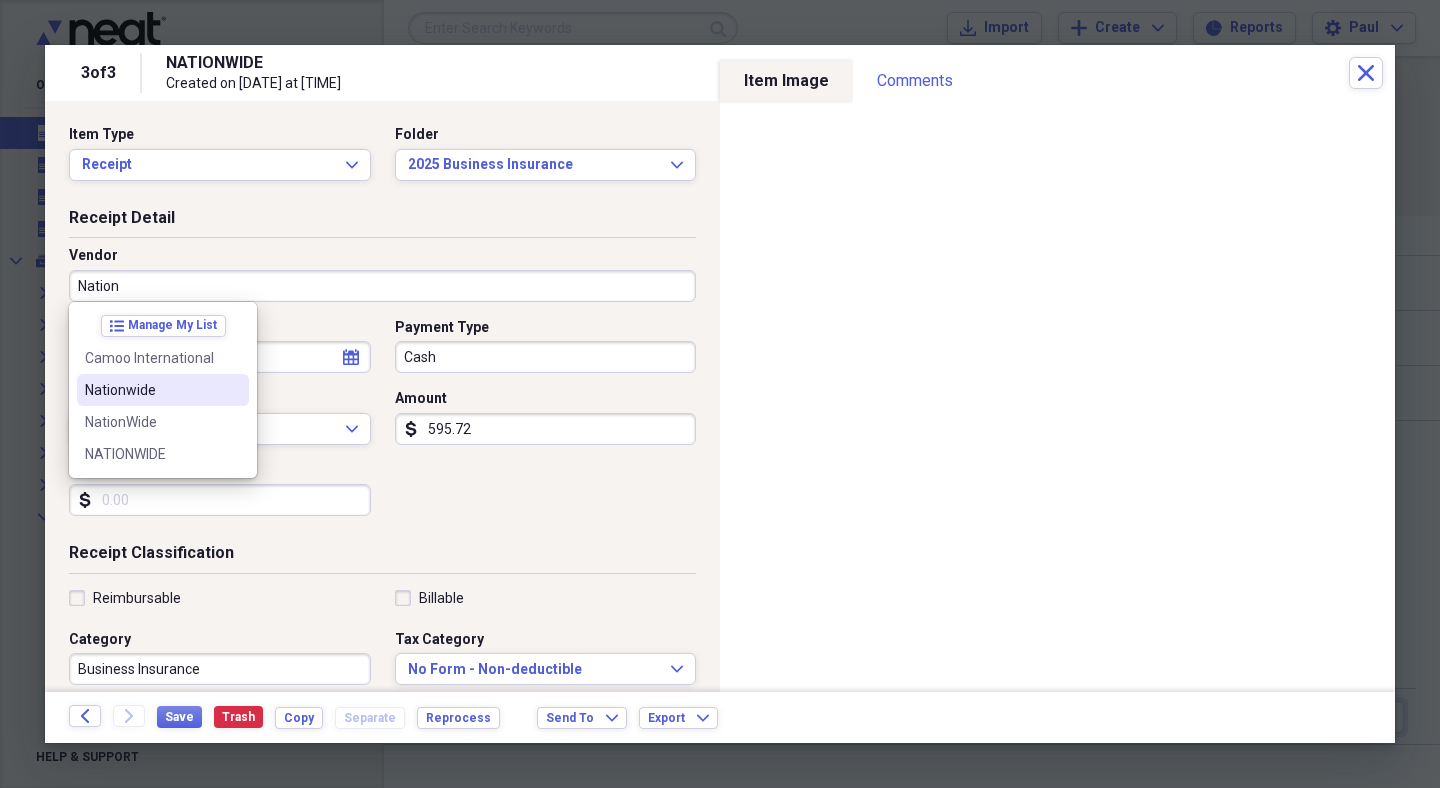 click on "Nationwide" at bounding box center (163, 390) 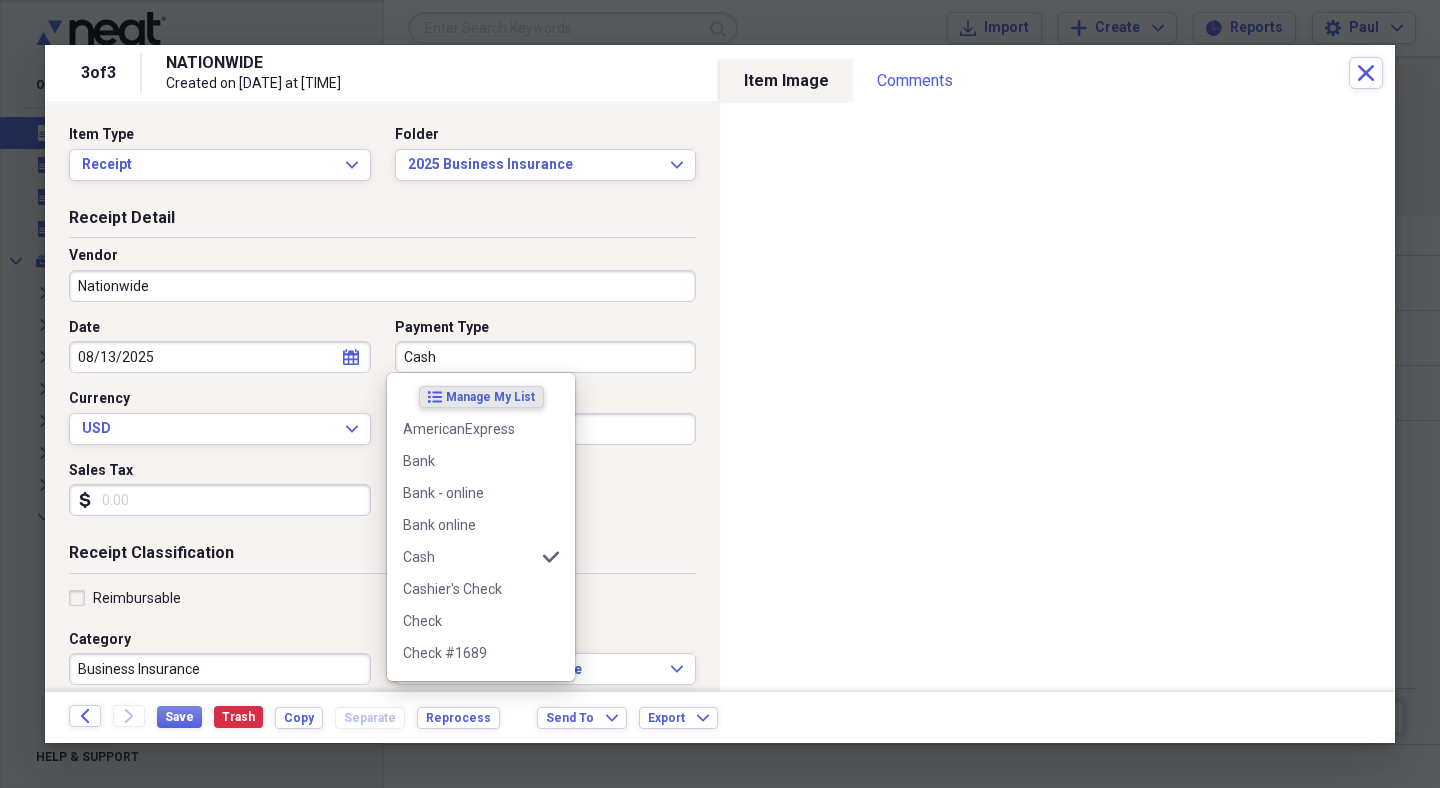 click on "Cash" at bounding box center [546, 357] 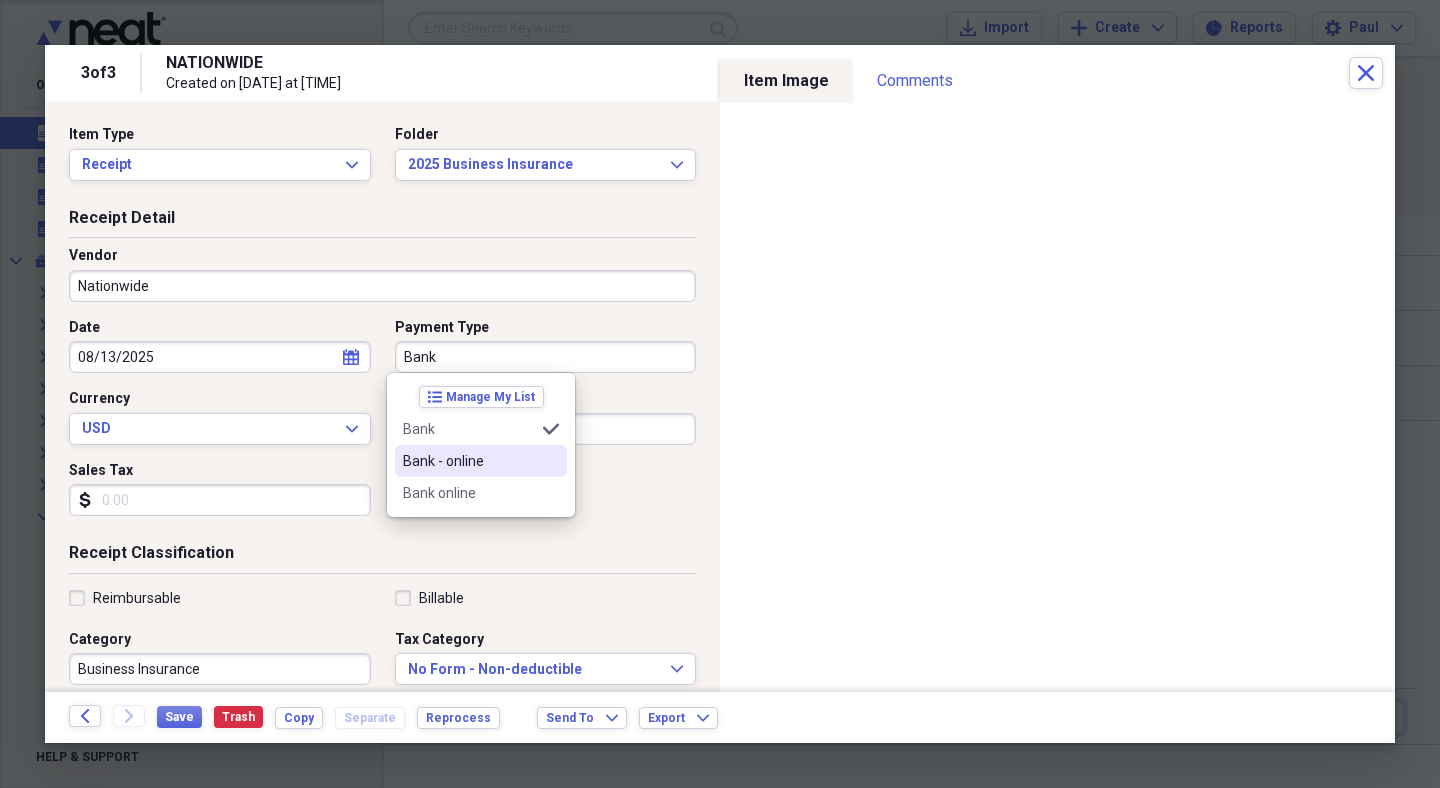 click on "Bank - online" at bounding box center (469, 461) 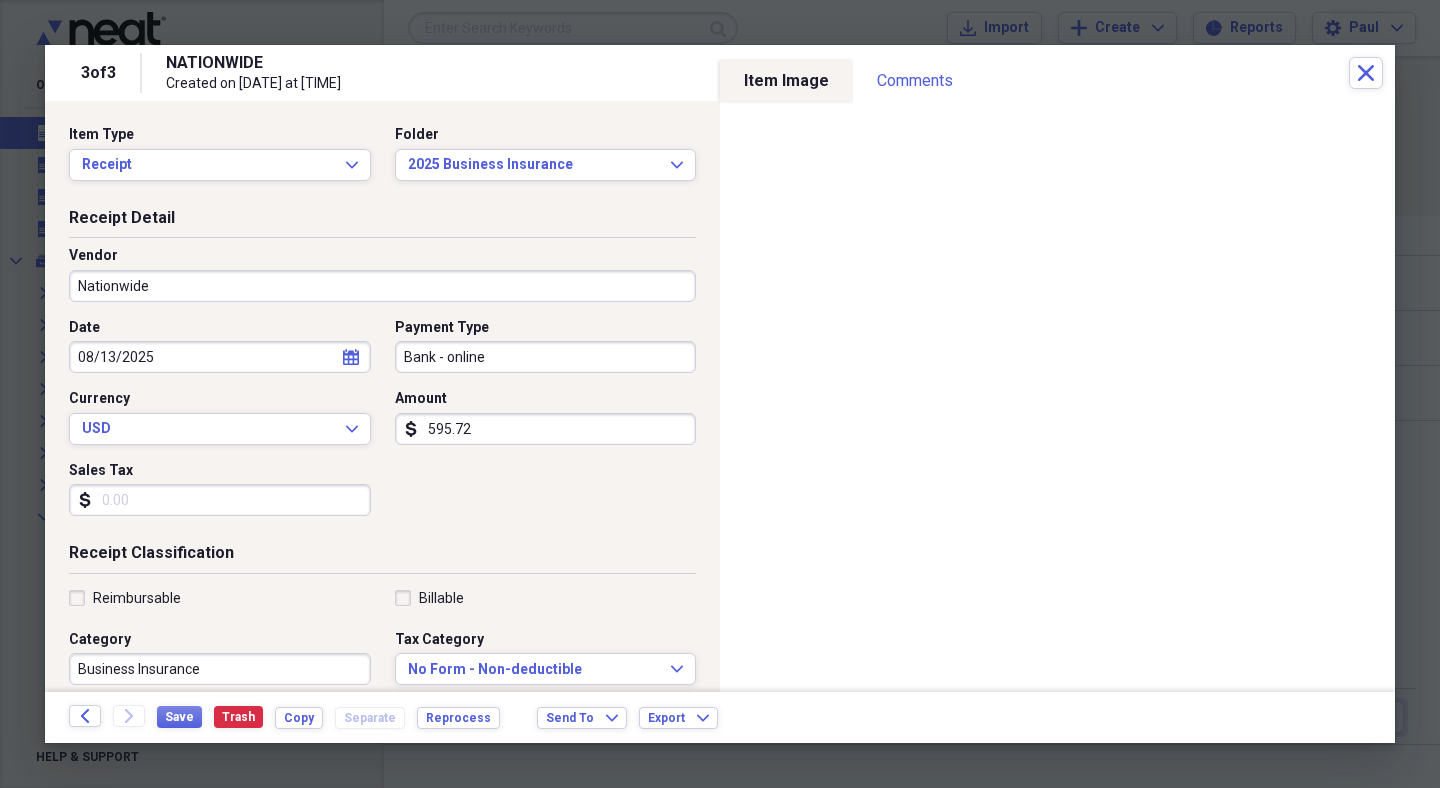 click 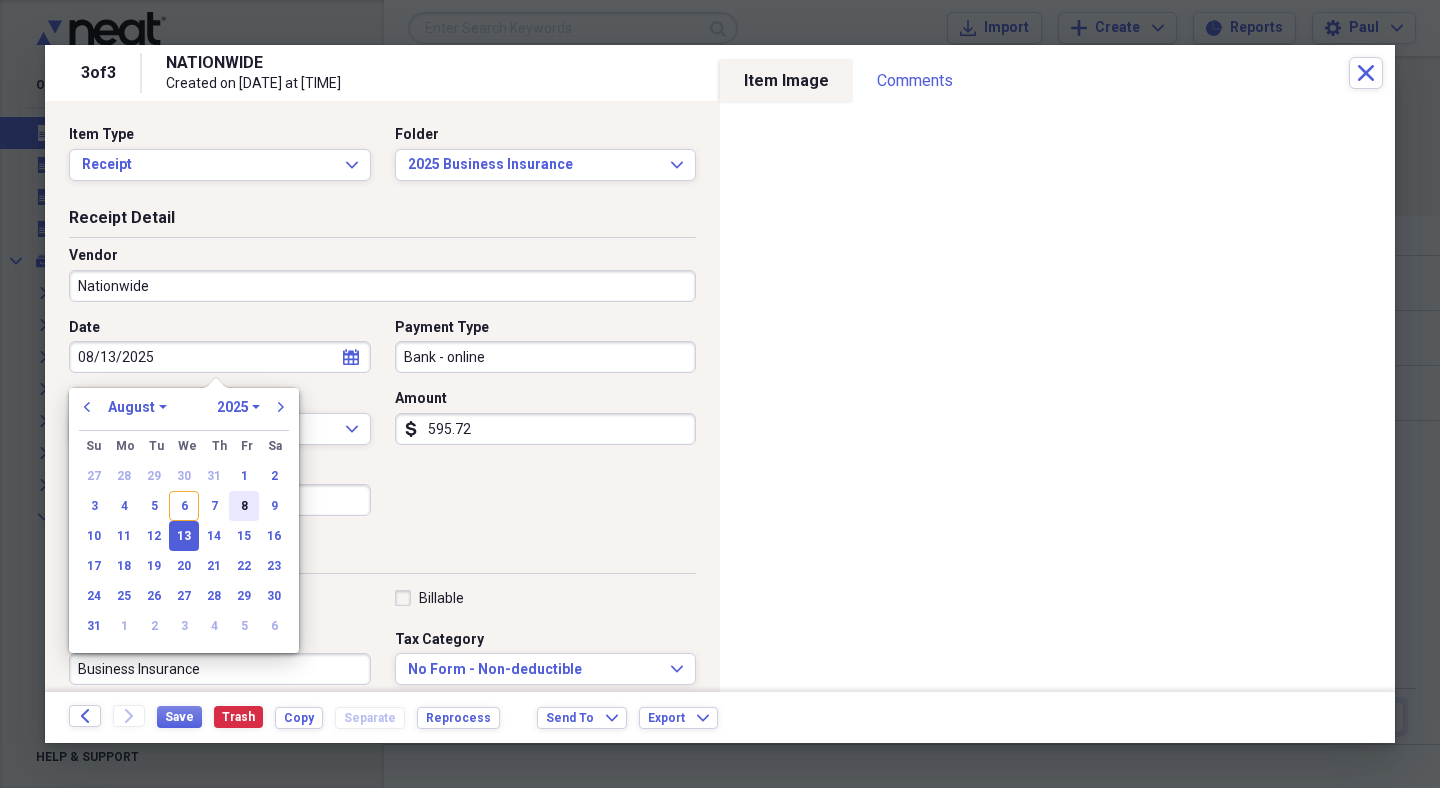 click on "8" at bounding box center [244, 506] 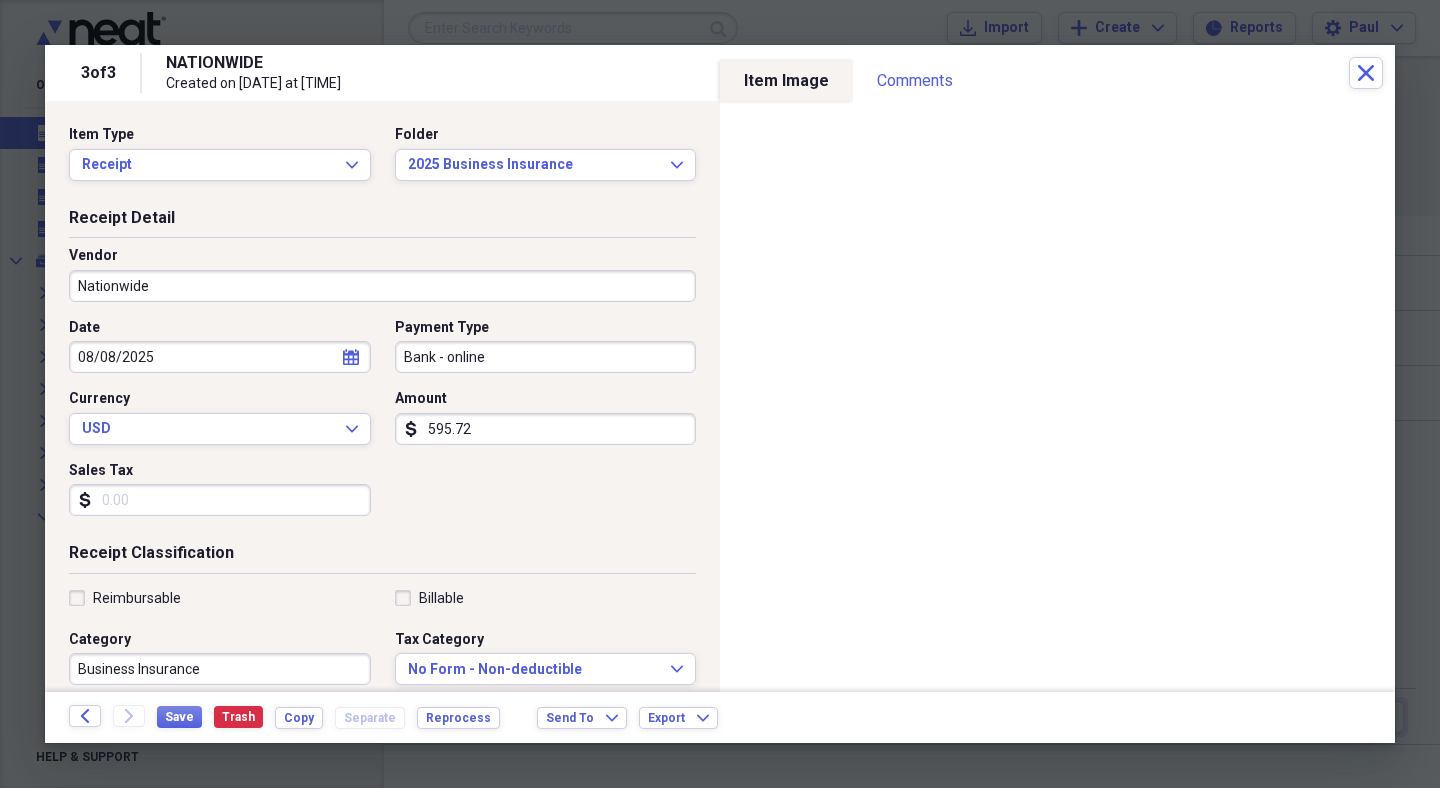 click on "595.72" at bounding box center (546, 429) 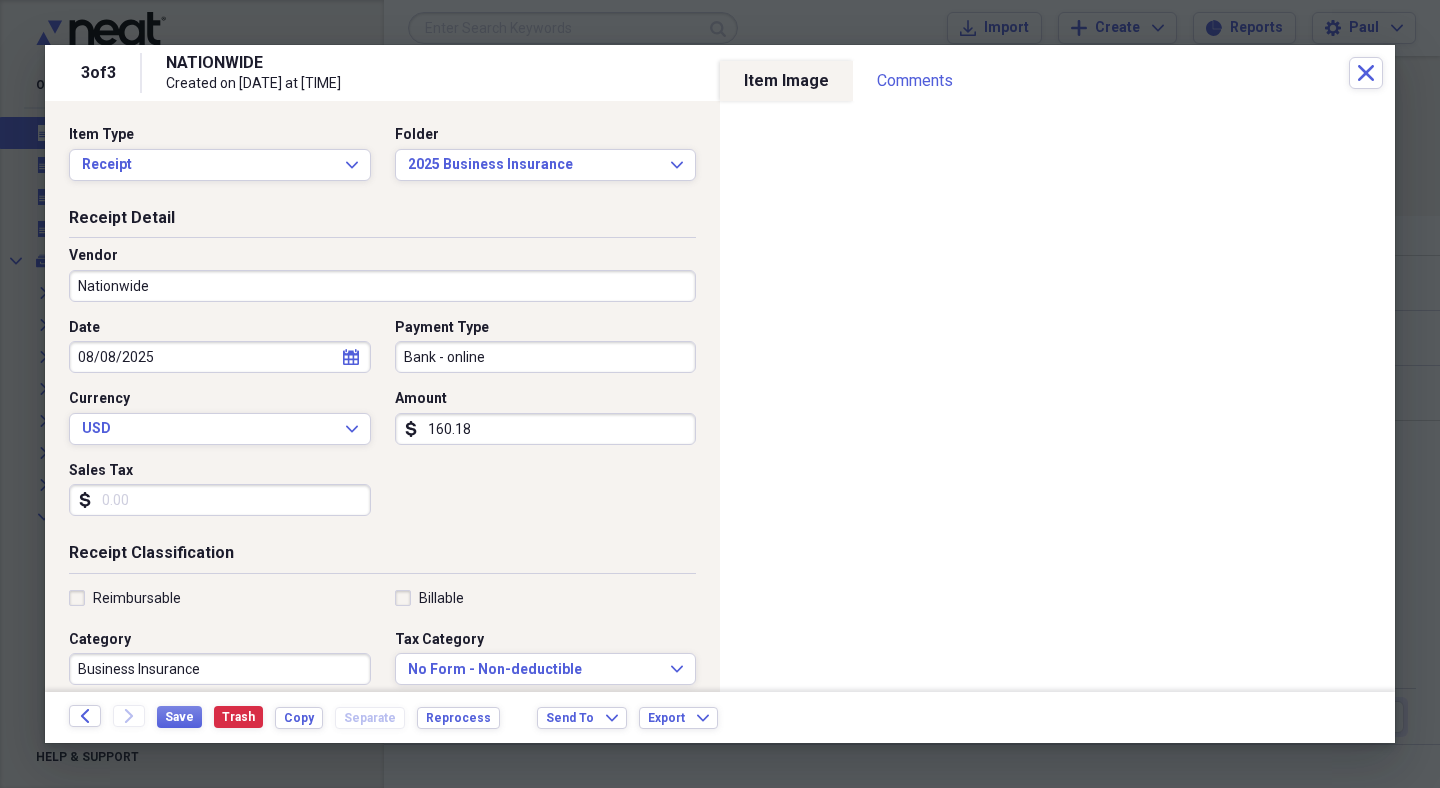 scroll, scrollTop: 4, scrollLeft: 0, axis: vertical 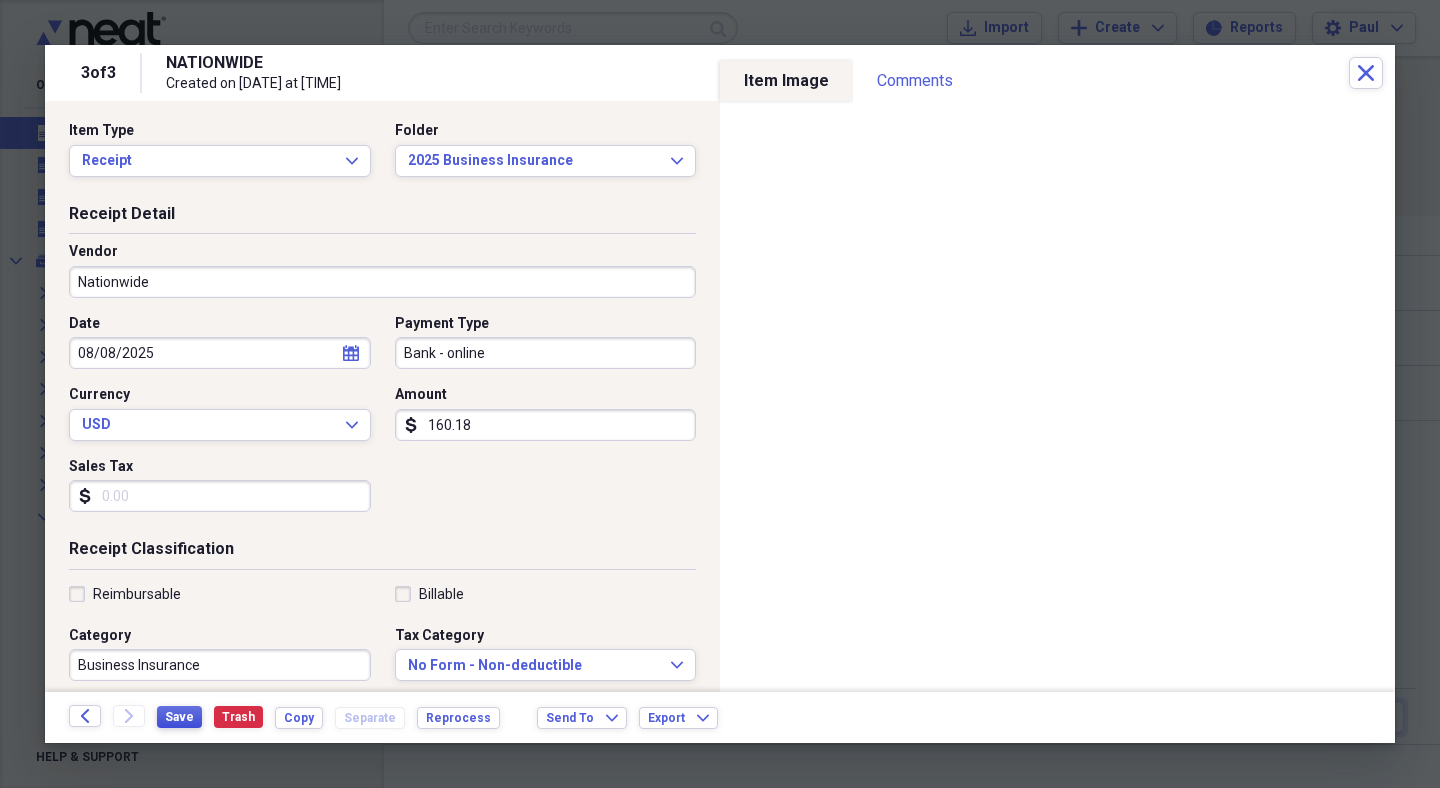 type on "160.18" 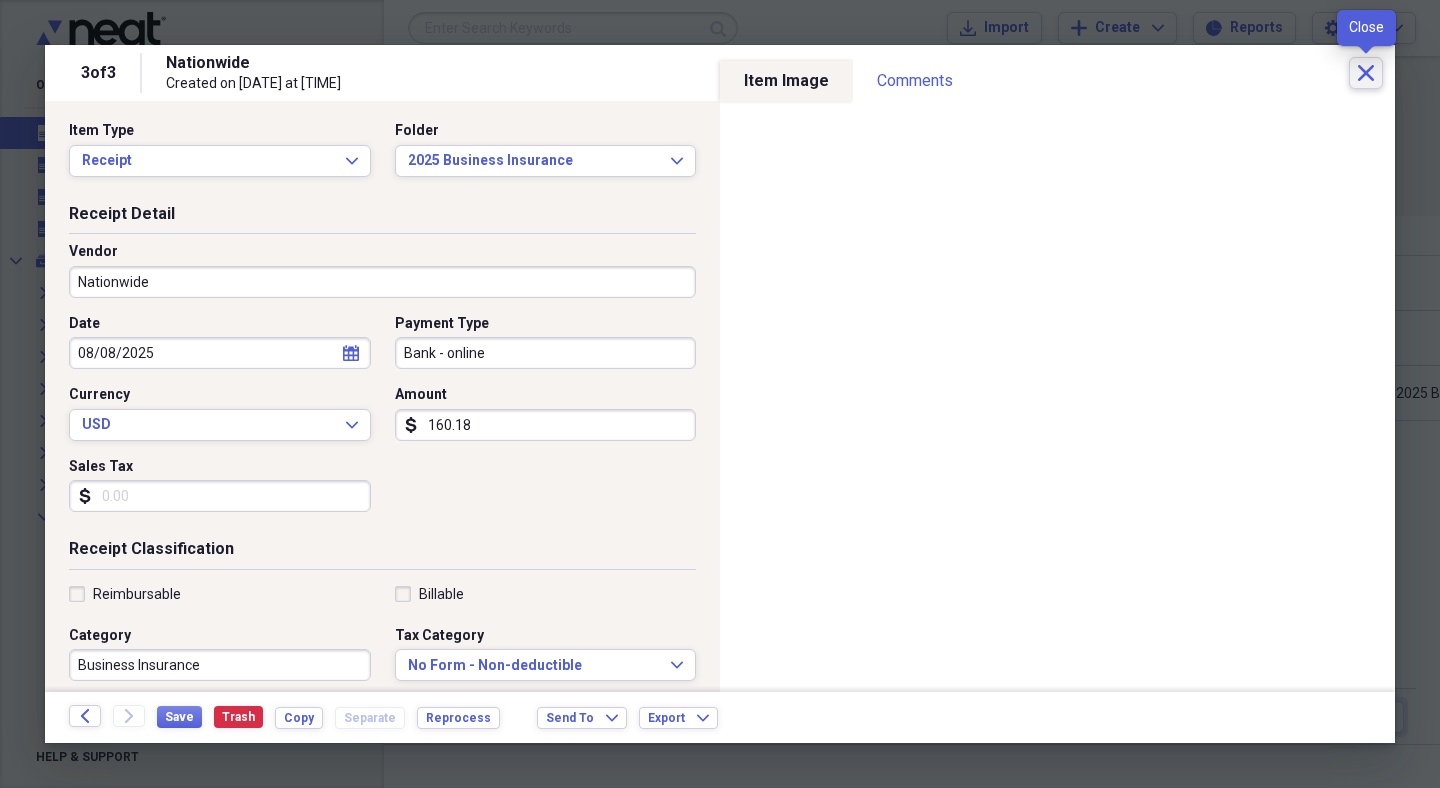 click 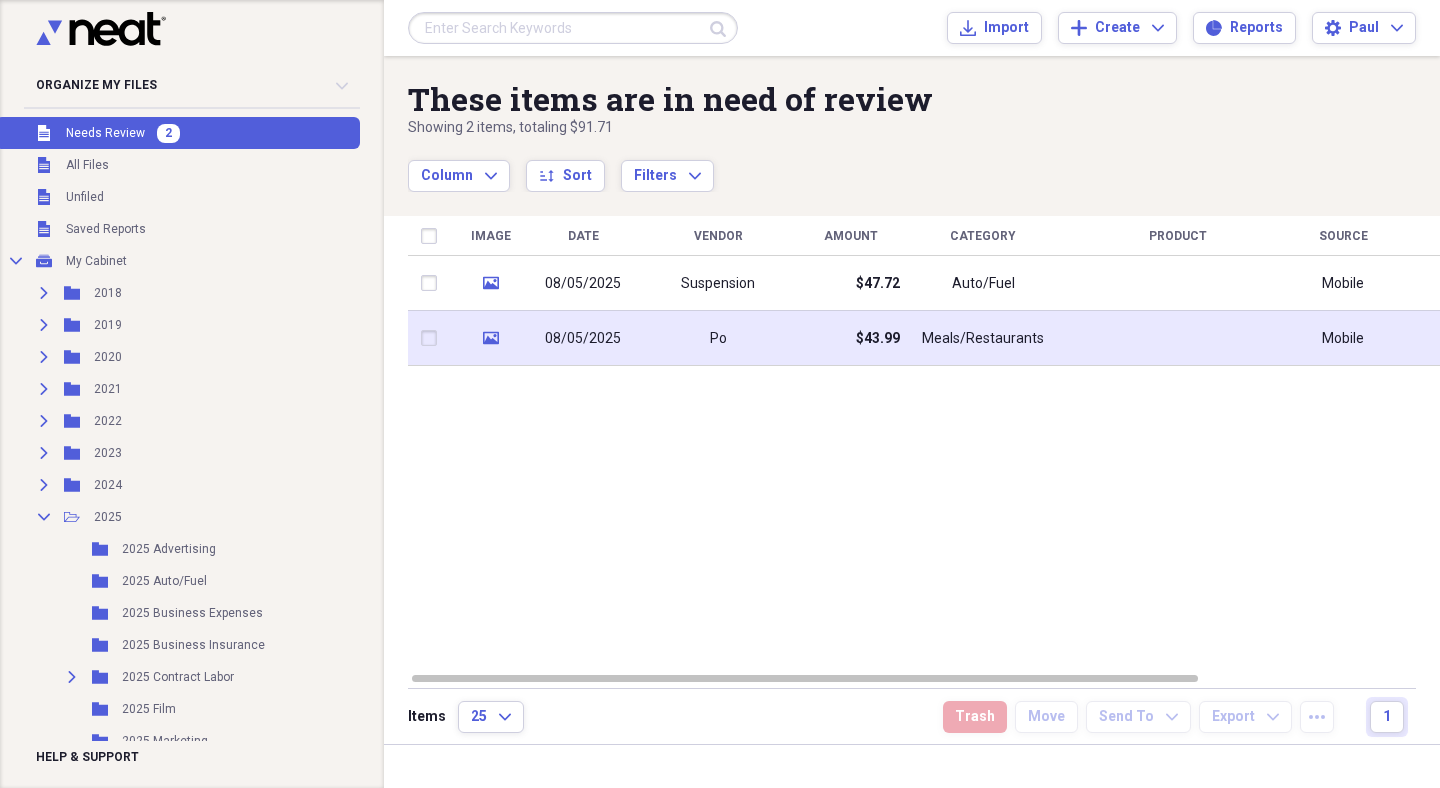 click on "media" 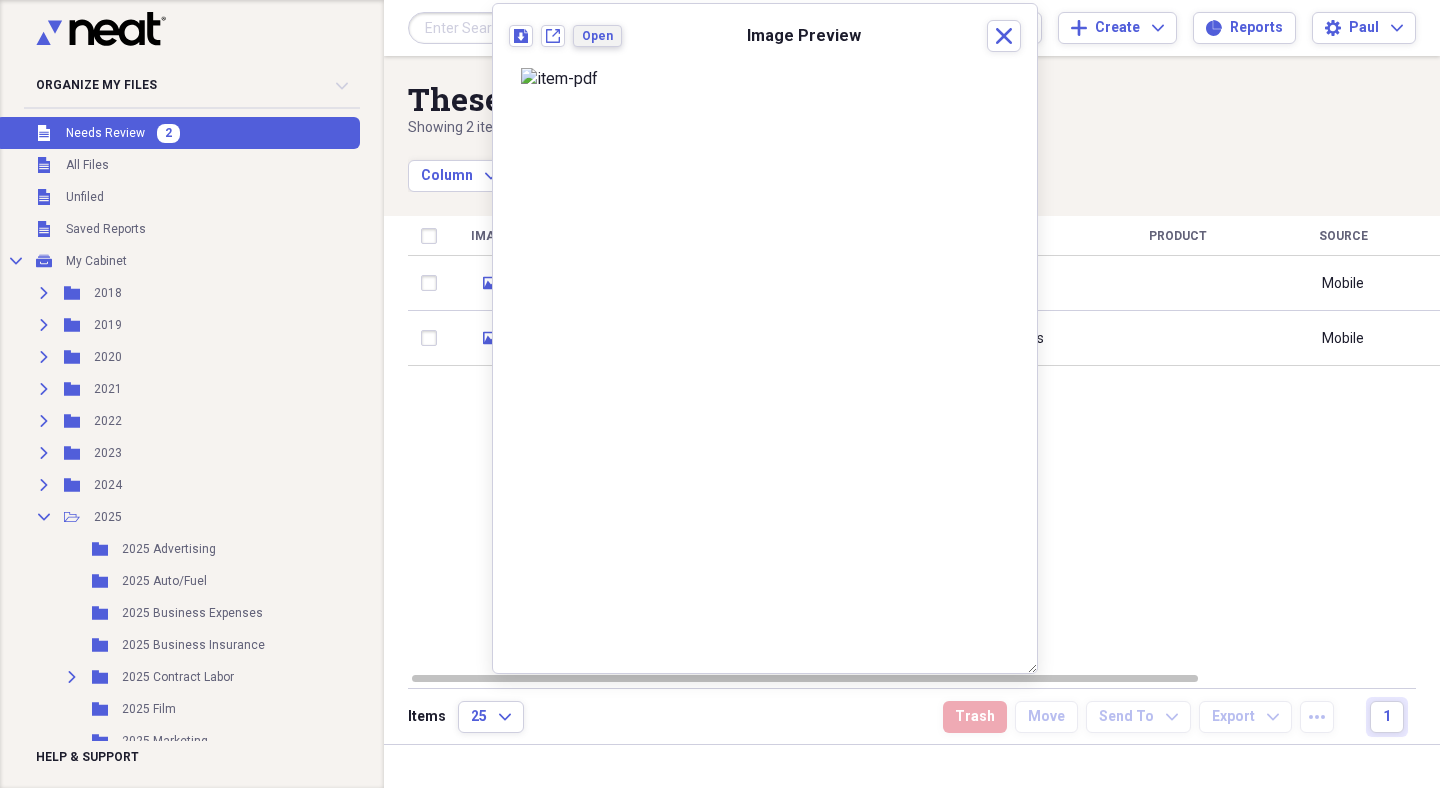 click on "Open" at bounding box center (597, 36) 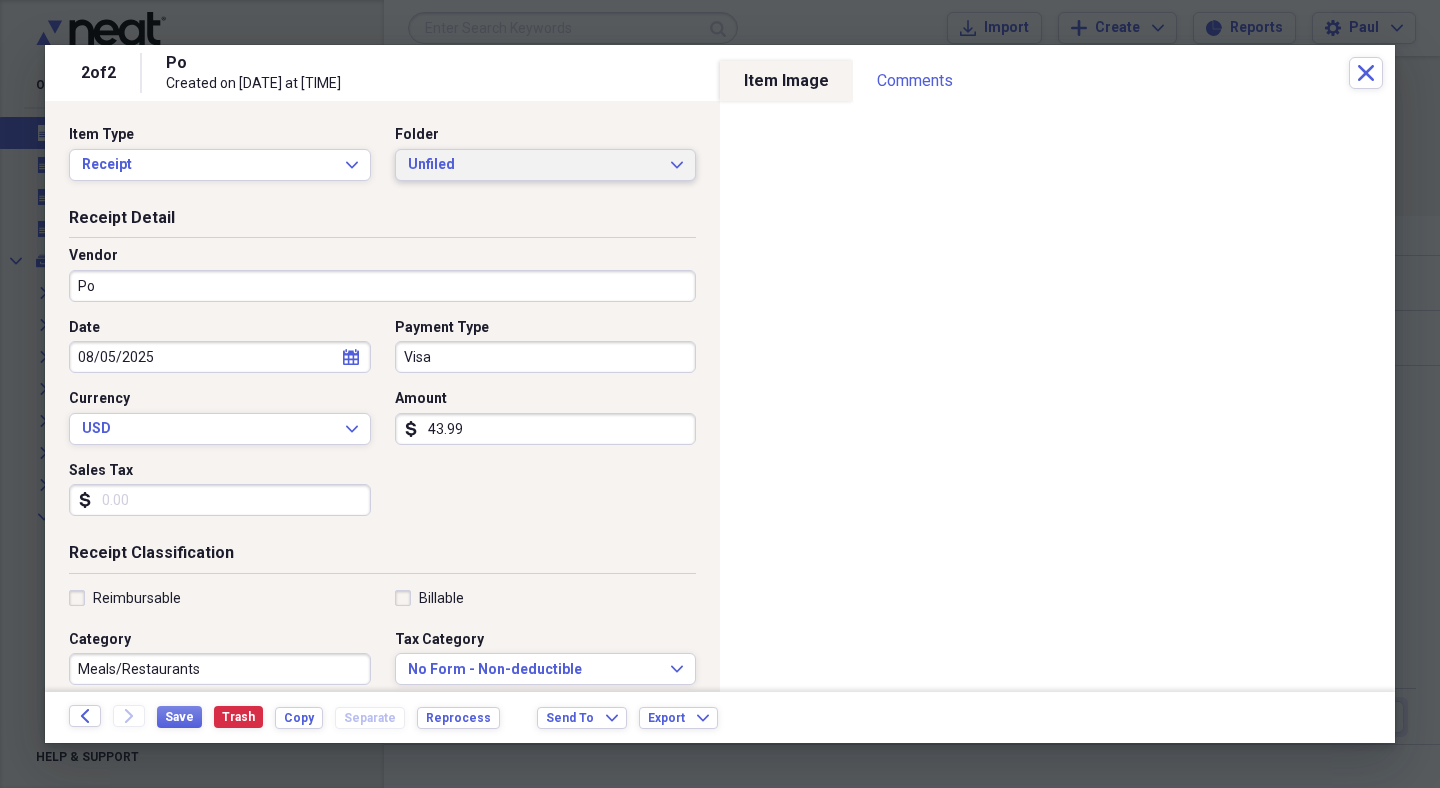 click on "Expand" 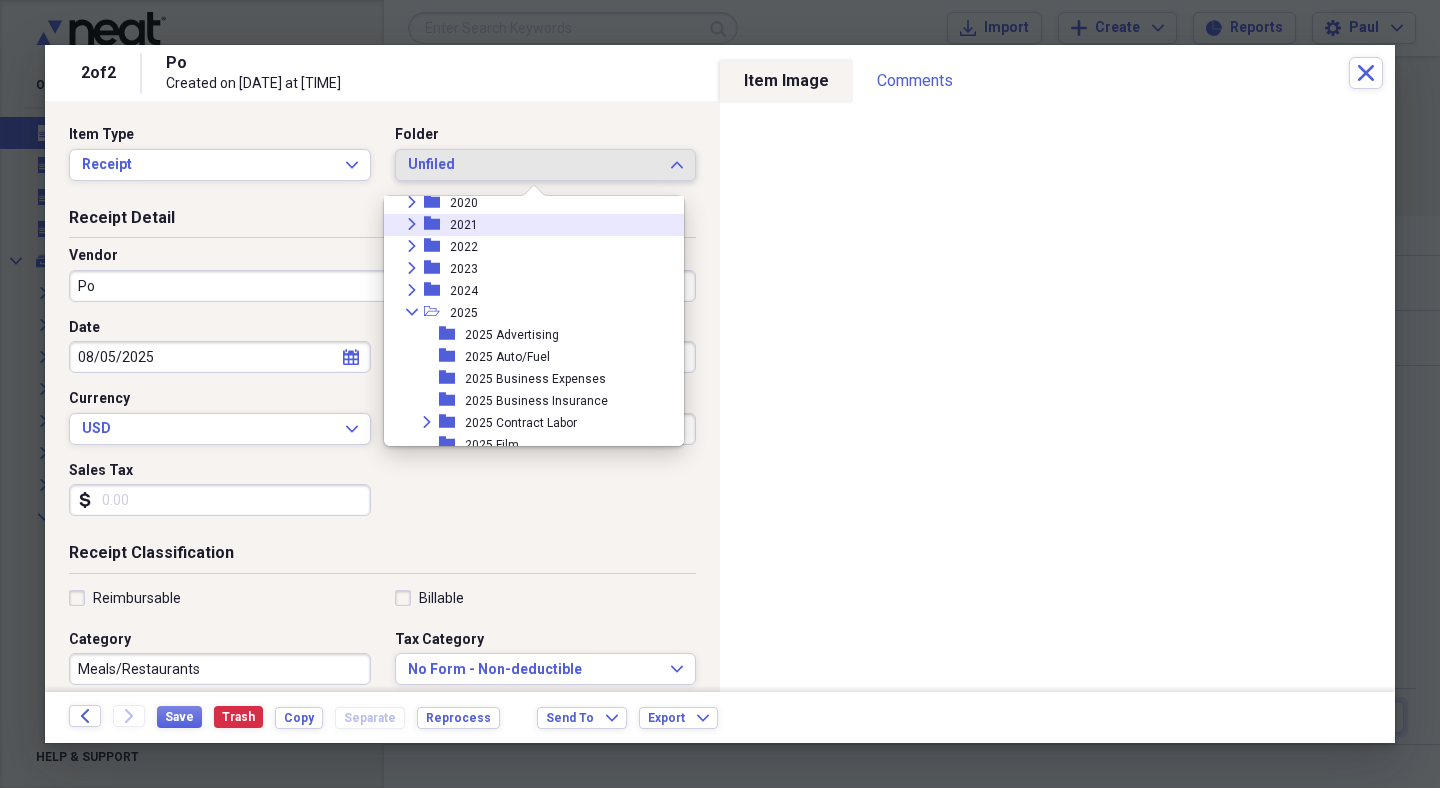 scroll, scrollTop: 113, scrollLeft: 0, axis: vertical 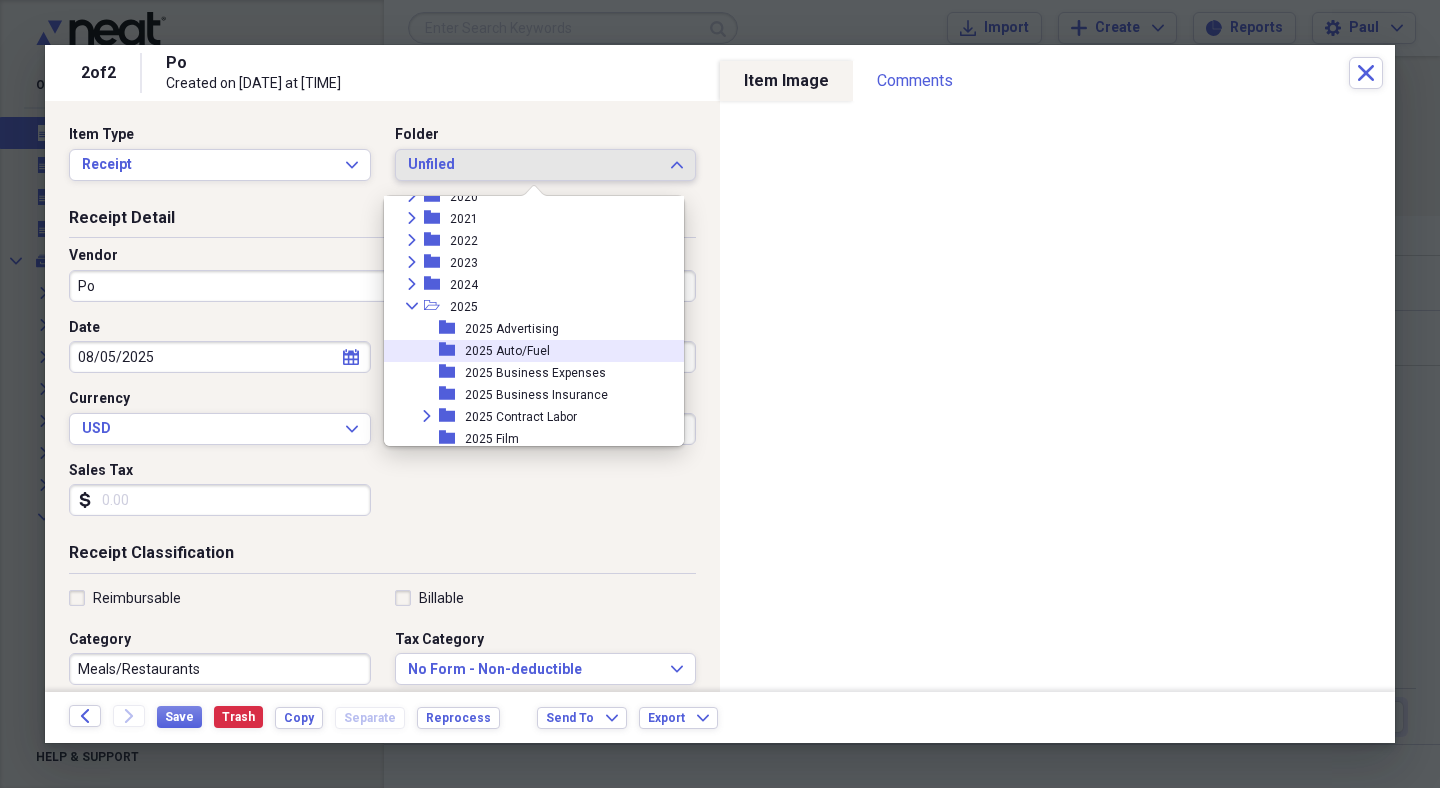 click on "2025 Auto/Fuel" at bounding box center (507, 351) 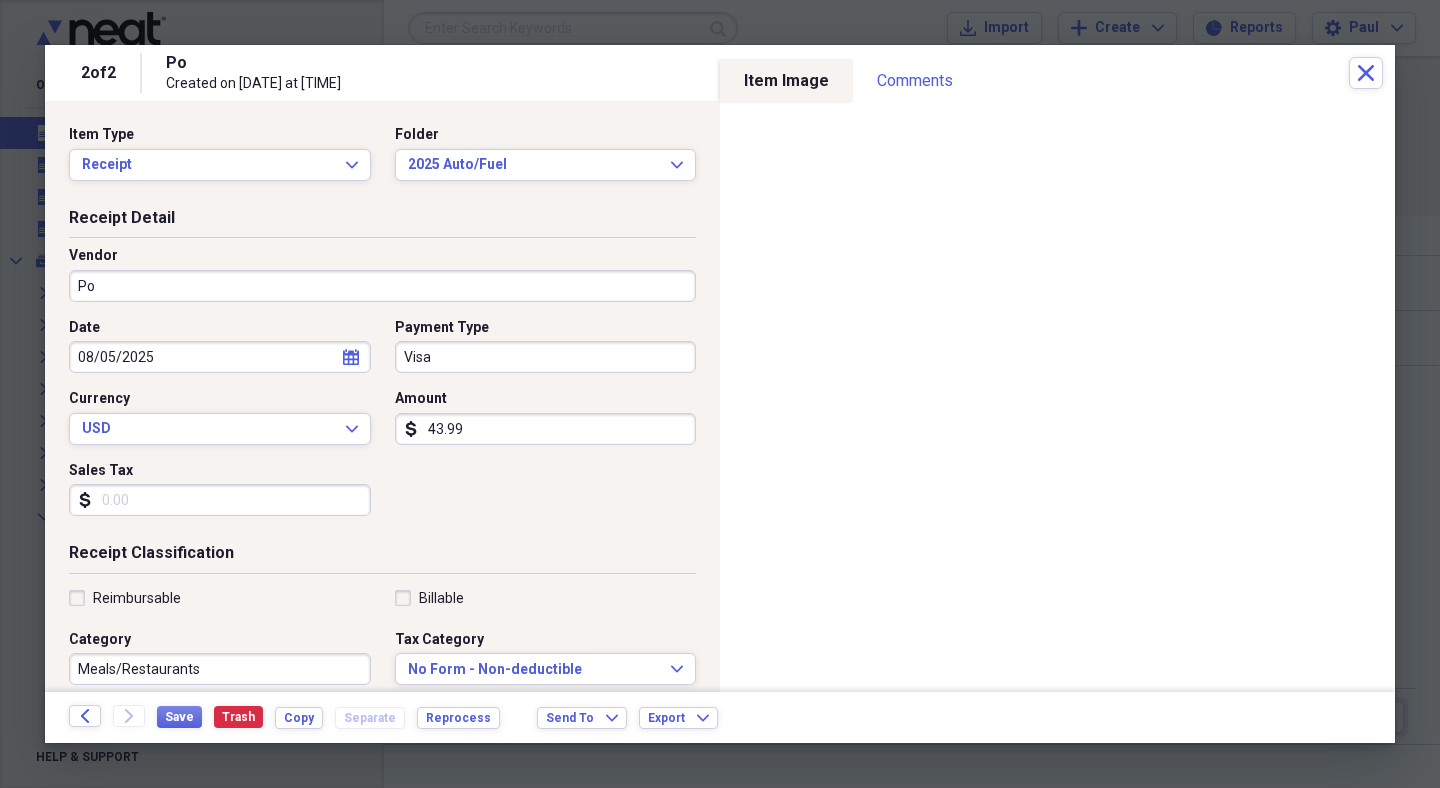 click on "Po" at bounding box center (382, 286) 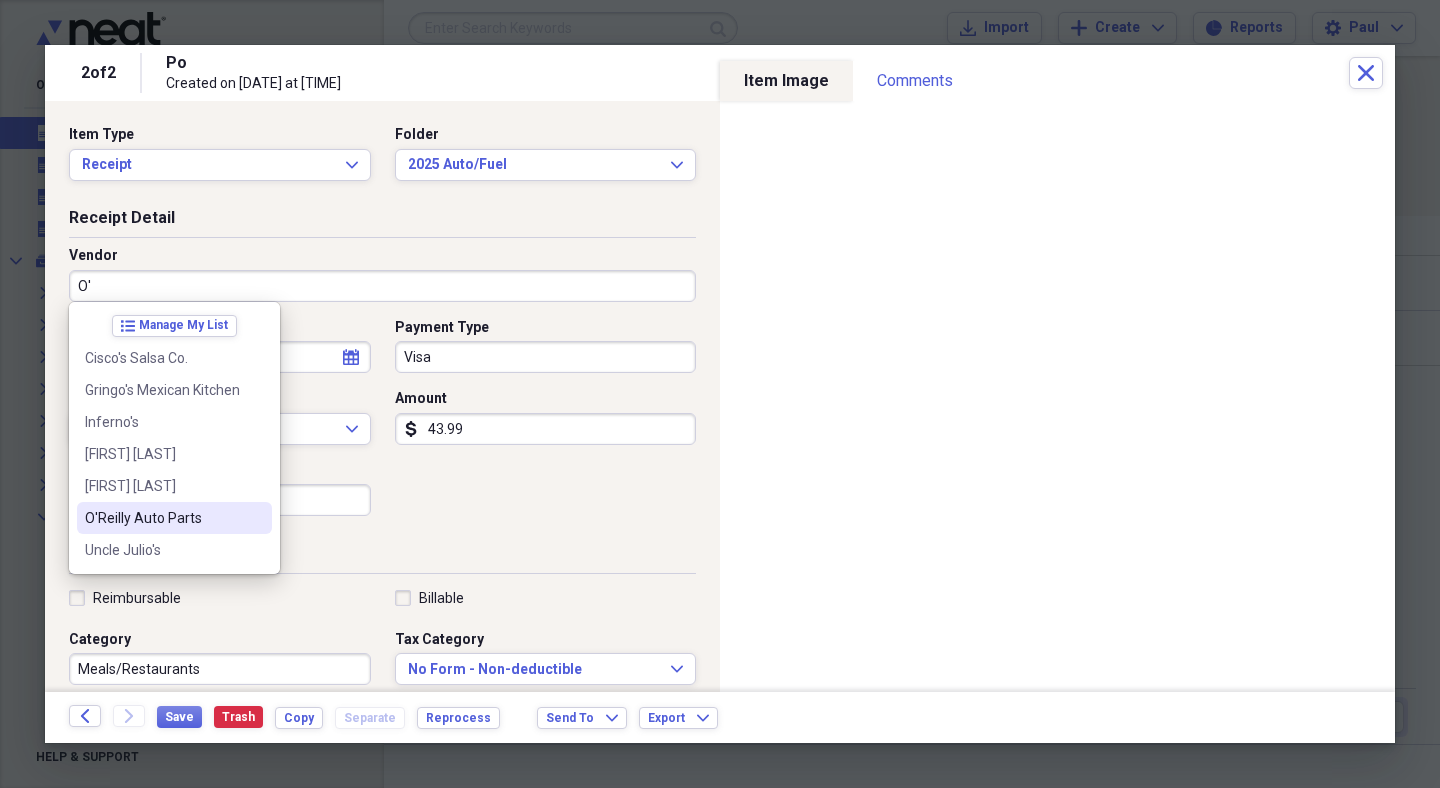 click on "O'Reilly Auto Parts" at bounding box center [162, 518] 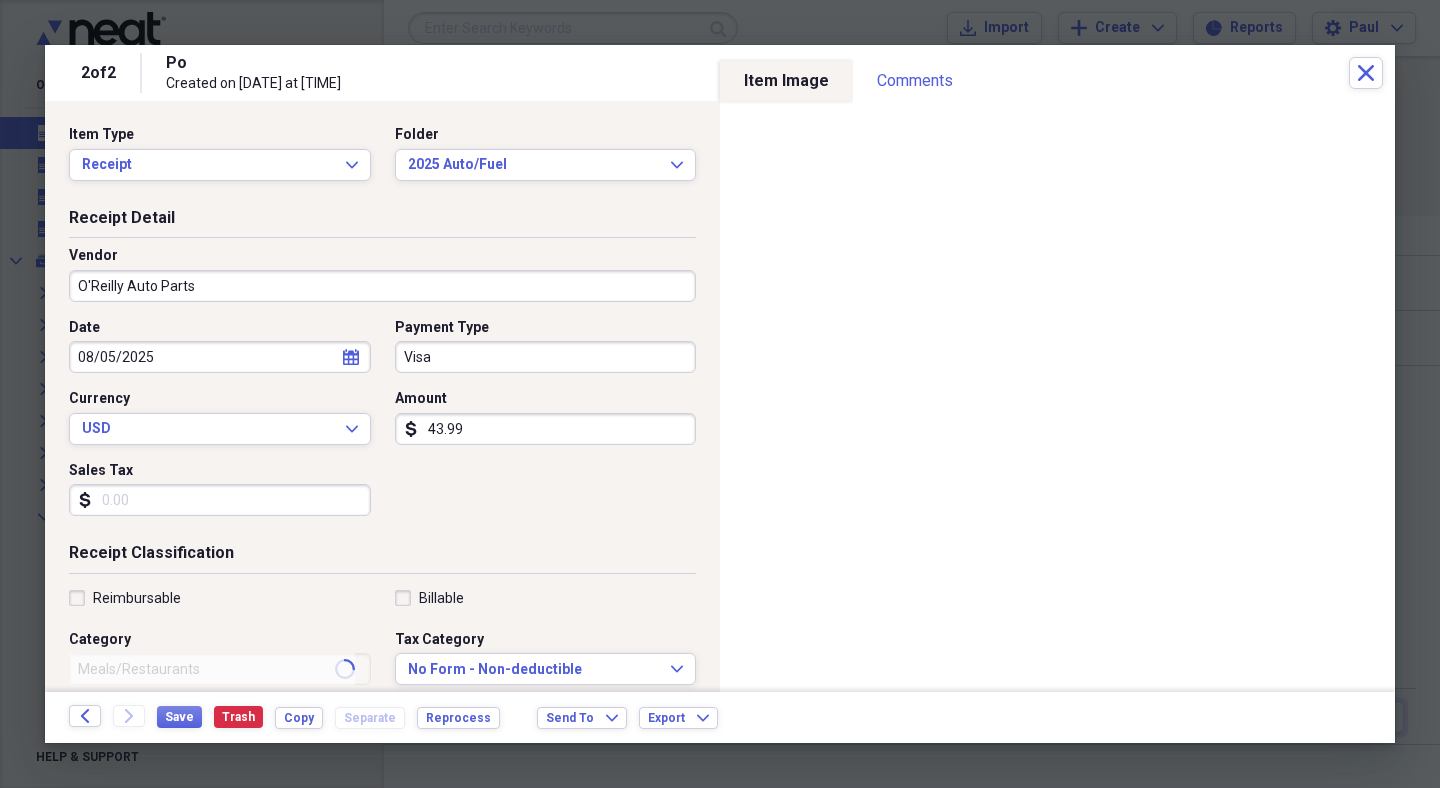type on "Auto/Fuel" 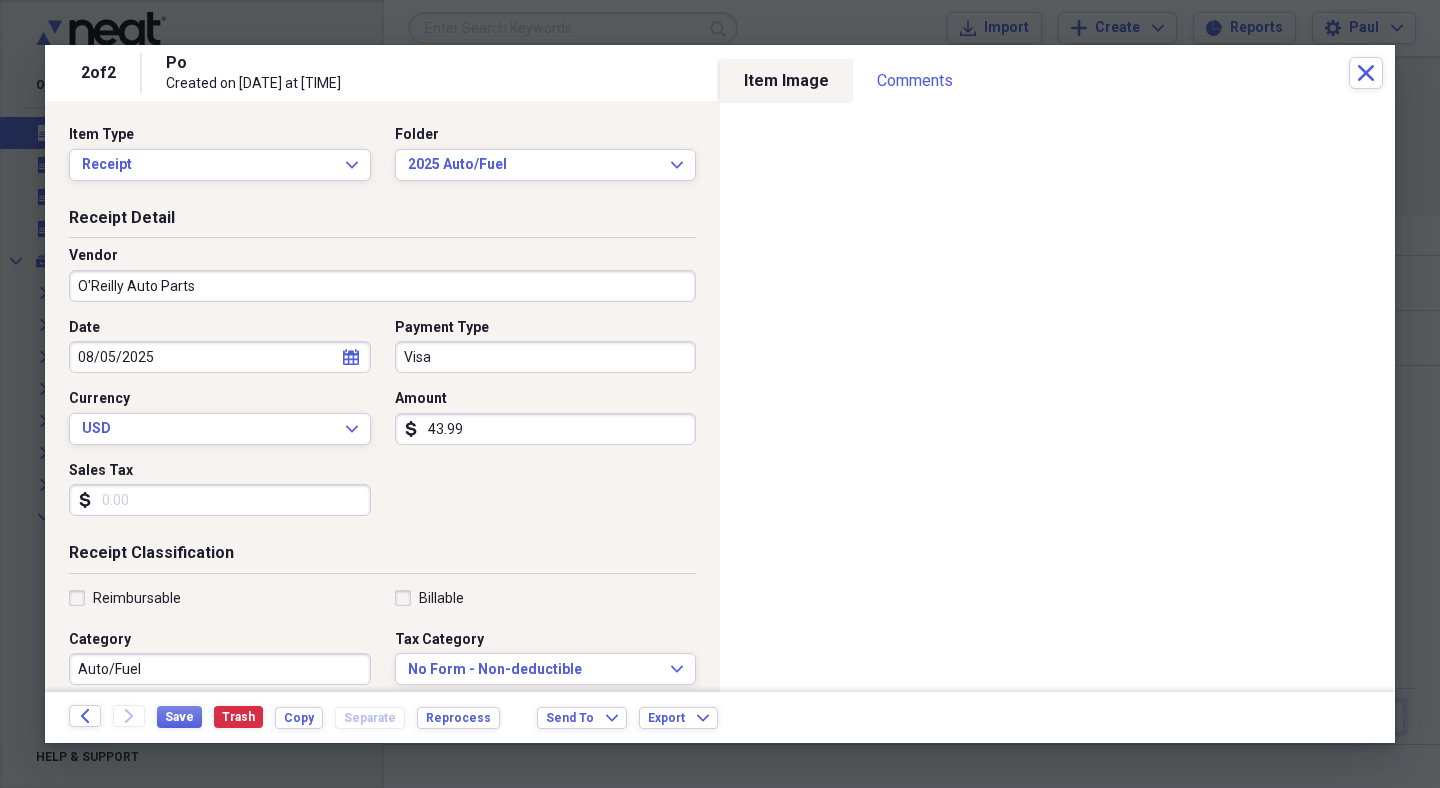 click on "Sales Tax" at bounding box center [220, 500] 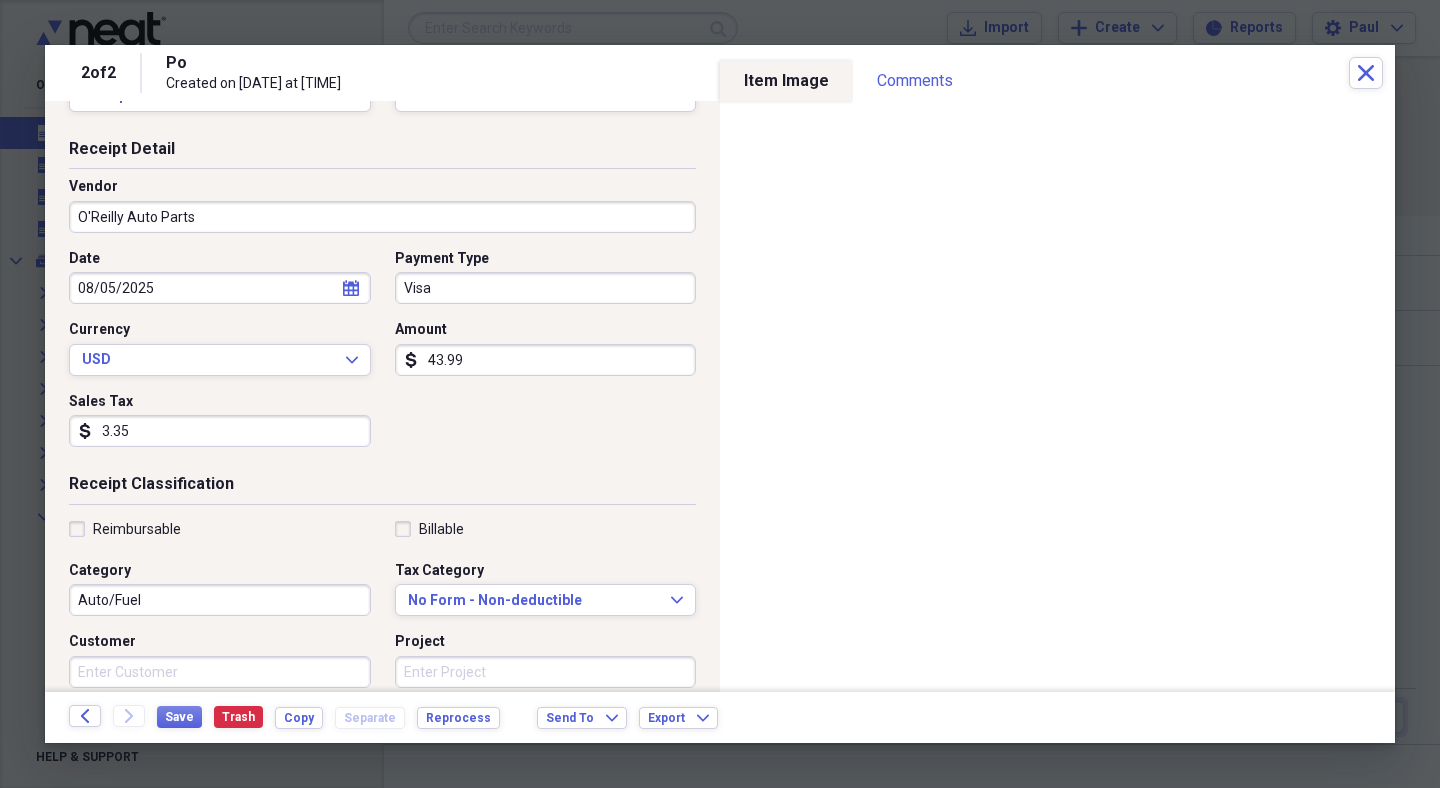 scroll, scrollTop: 72, scrollLeft: 0, axis: vertical 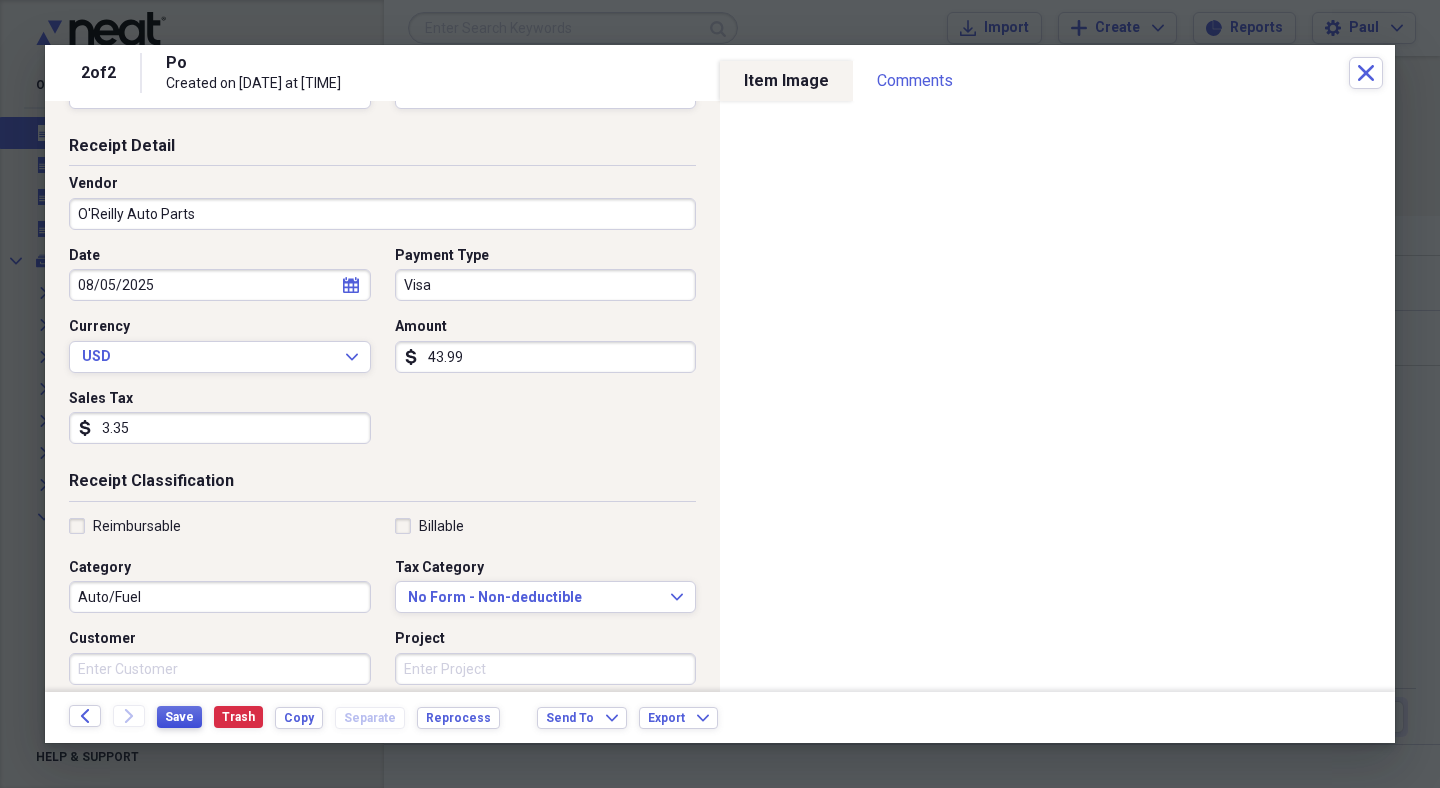 type on "3.35" 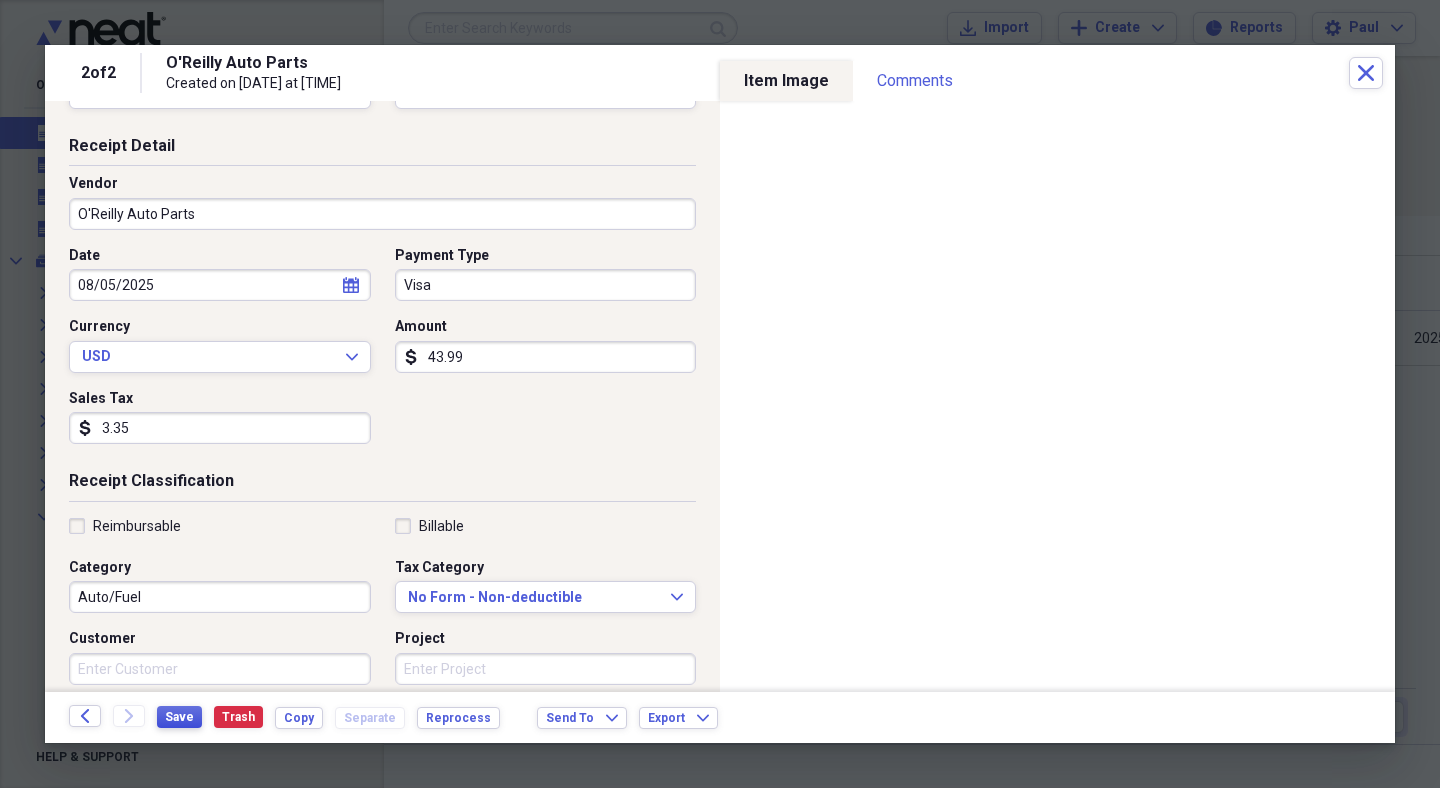 scroll, scrollTop: 0, scrollLeft: 0, axis: both 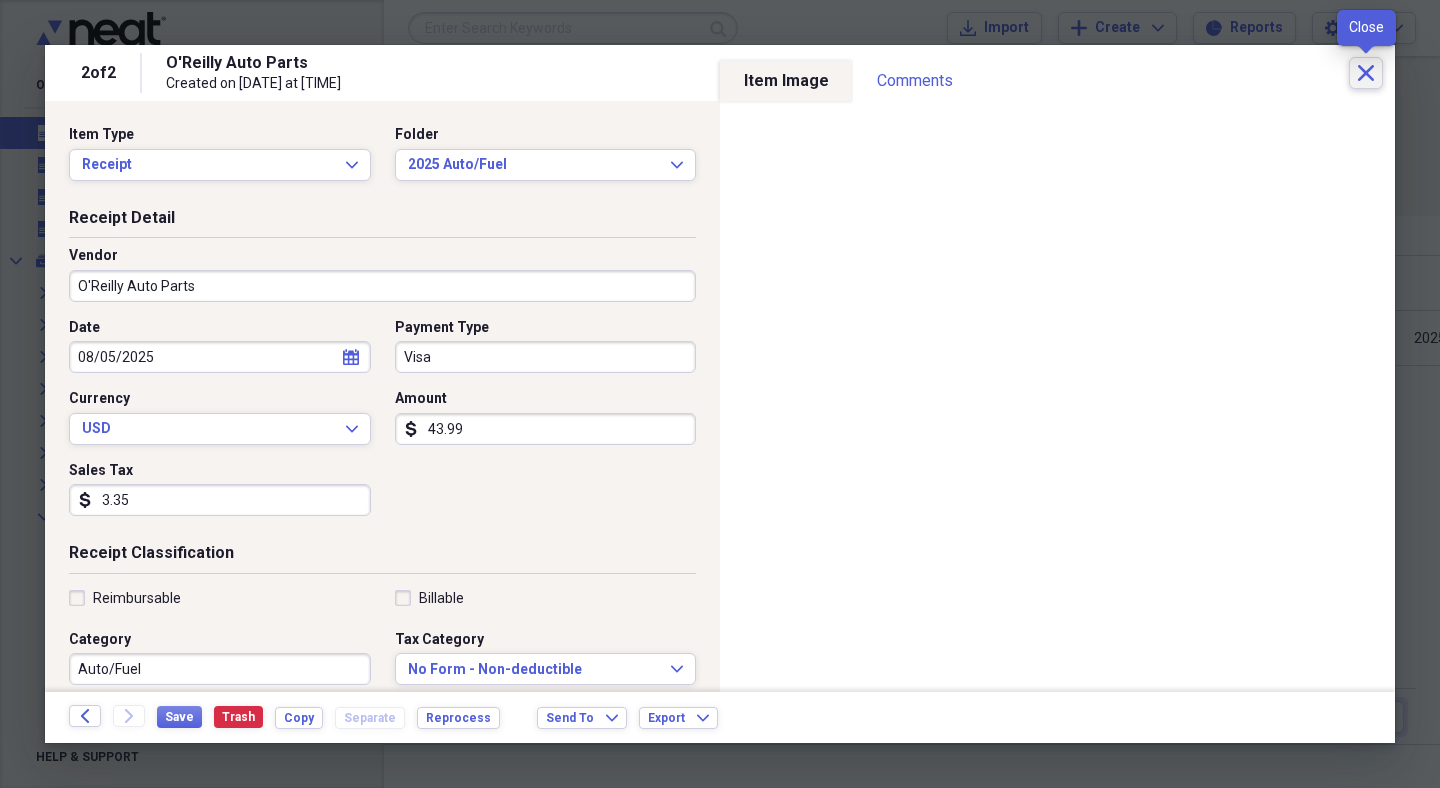 click on "Close" 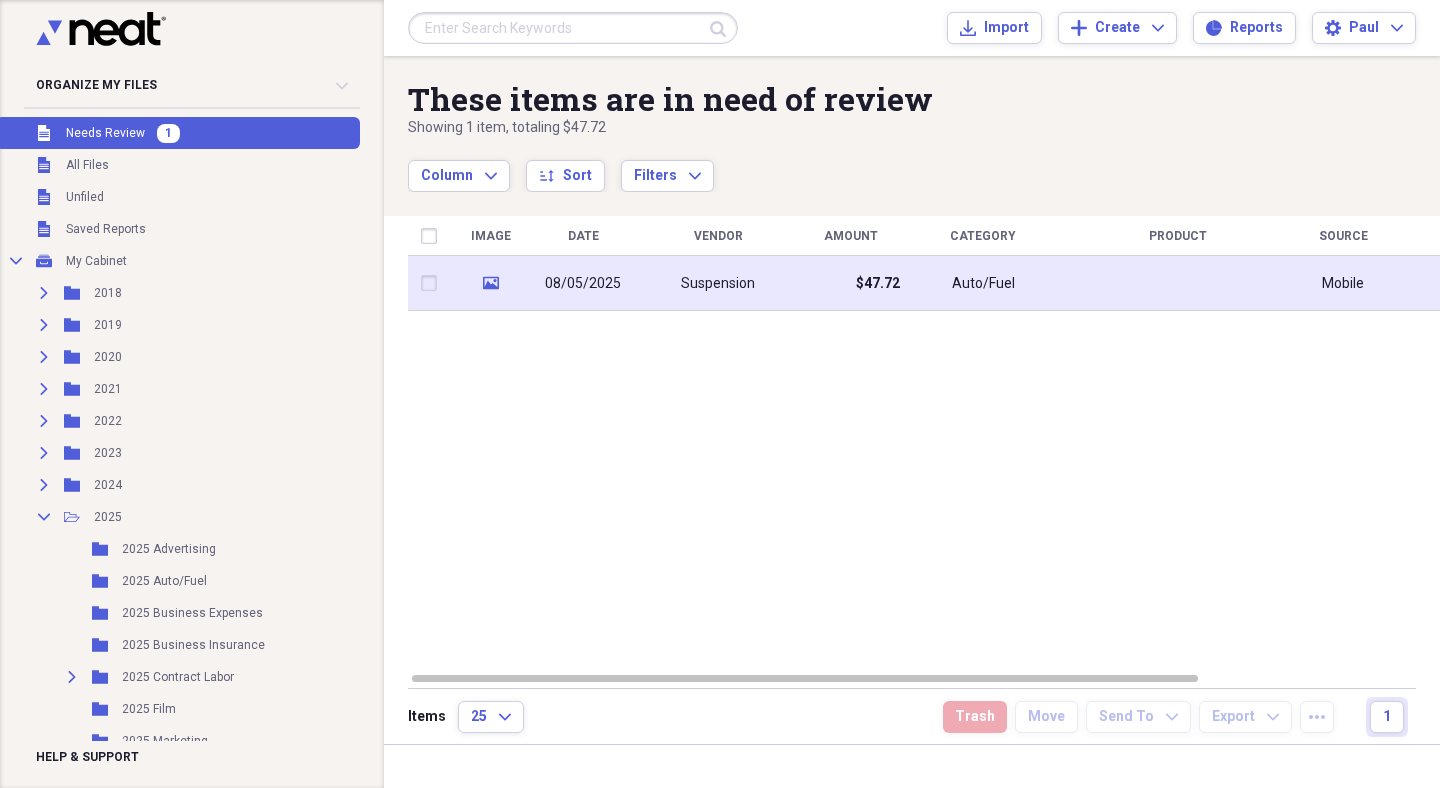 click on "media" 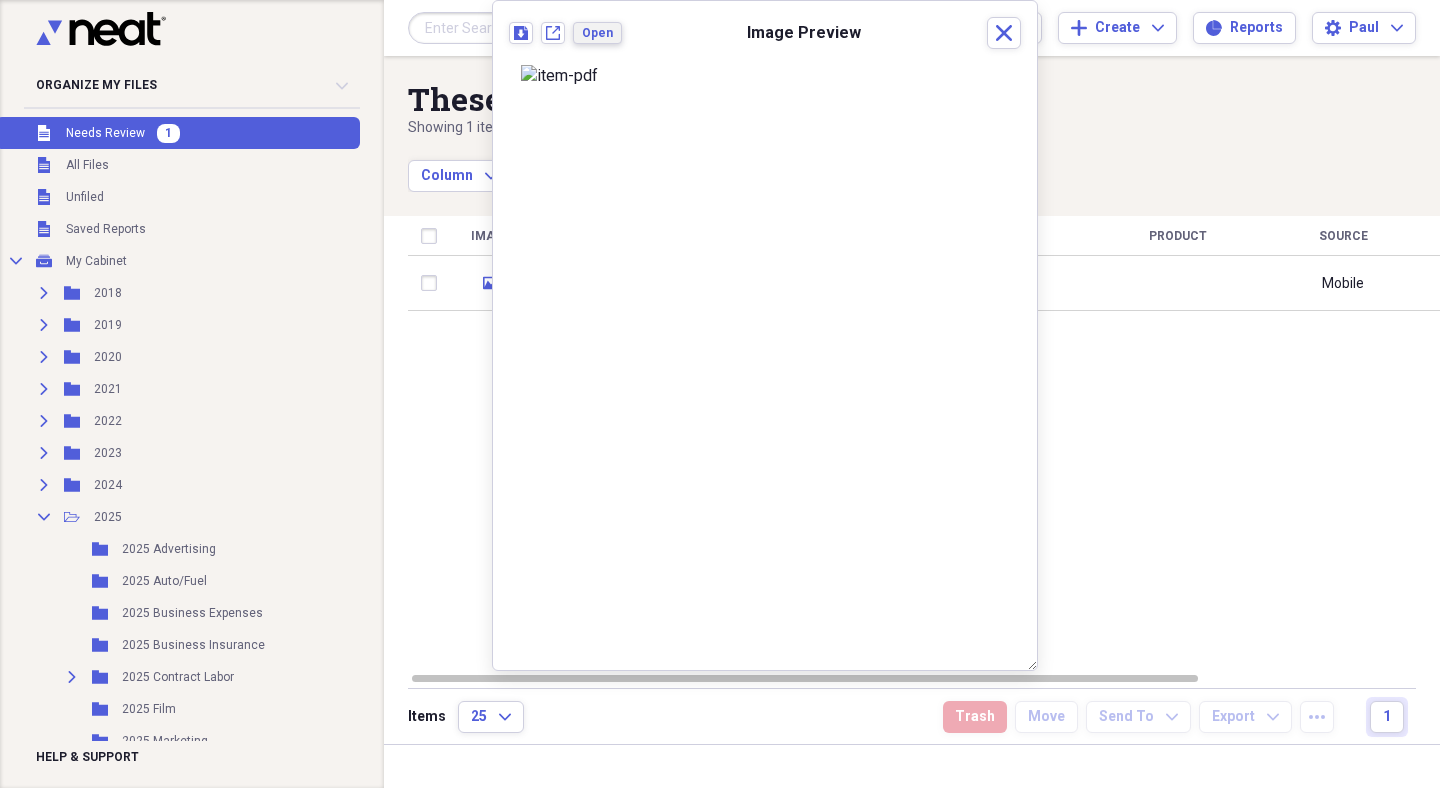 click on "Open" at bounding box center (597, 33) 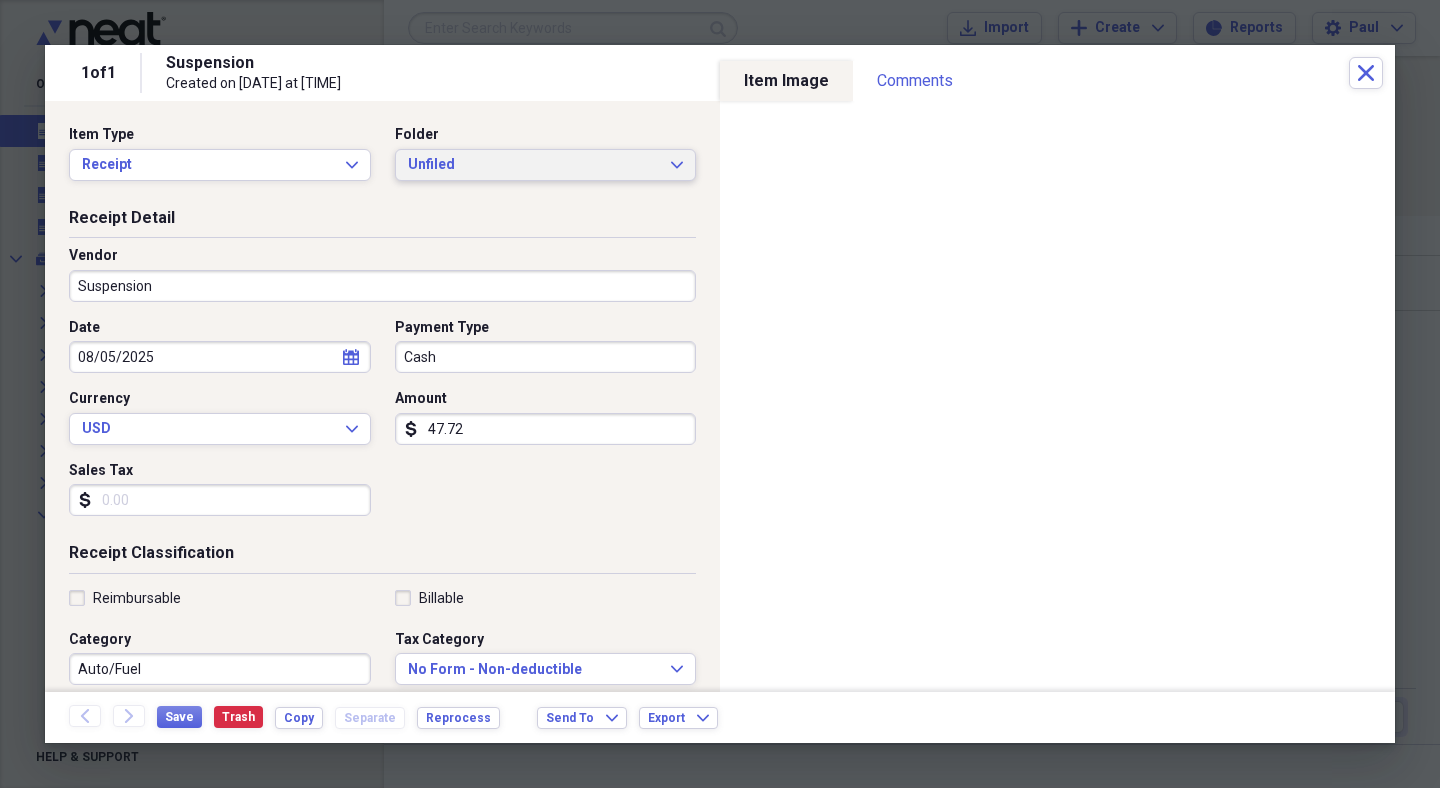 click on "Unfiled Expand" at bounding box center (546, 165) 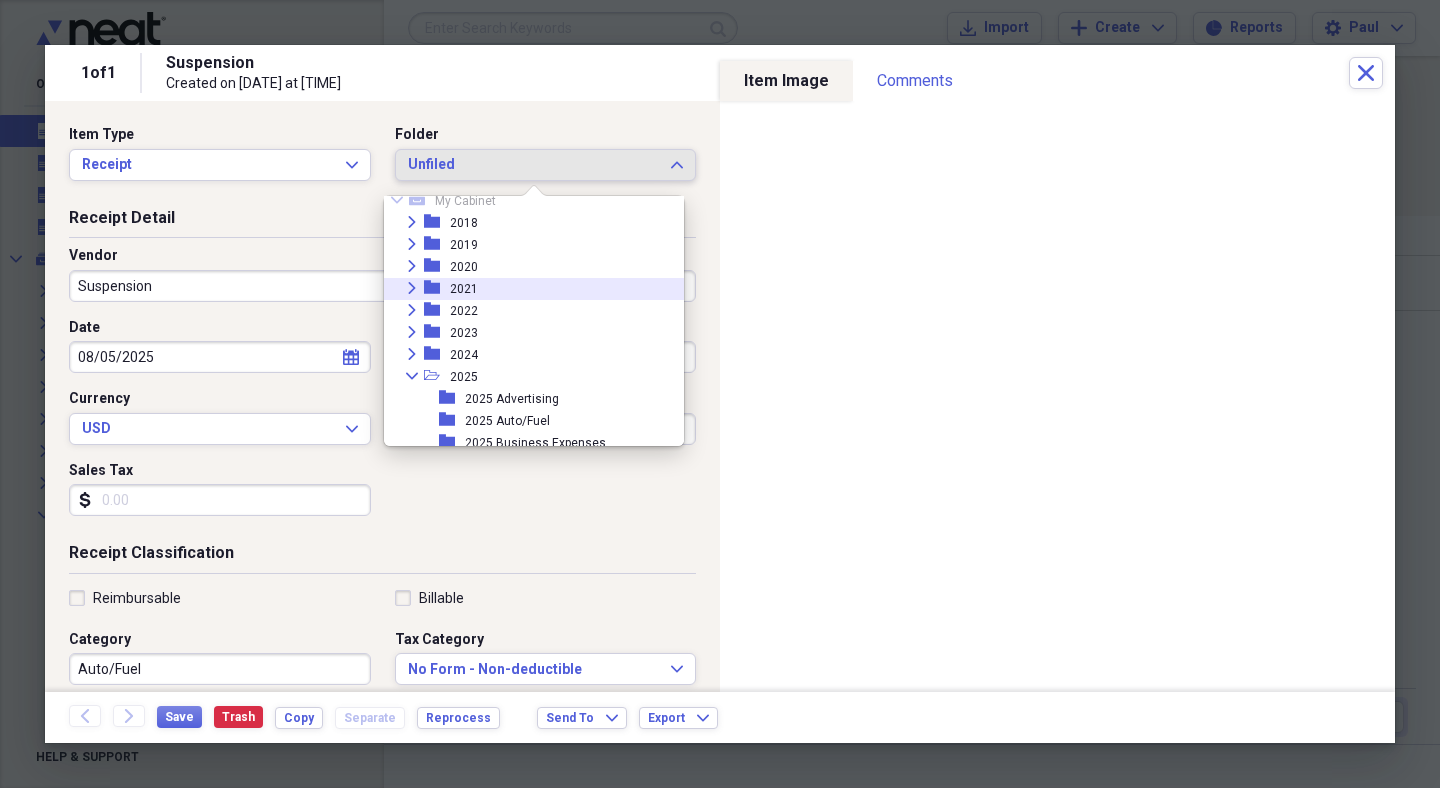scroll, scrollTop: 63, scrollLeft: 0, axis: vertical 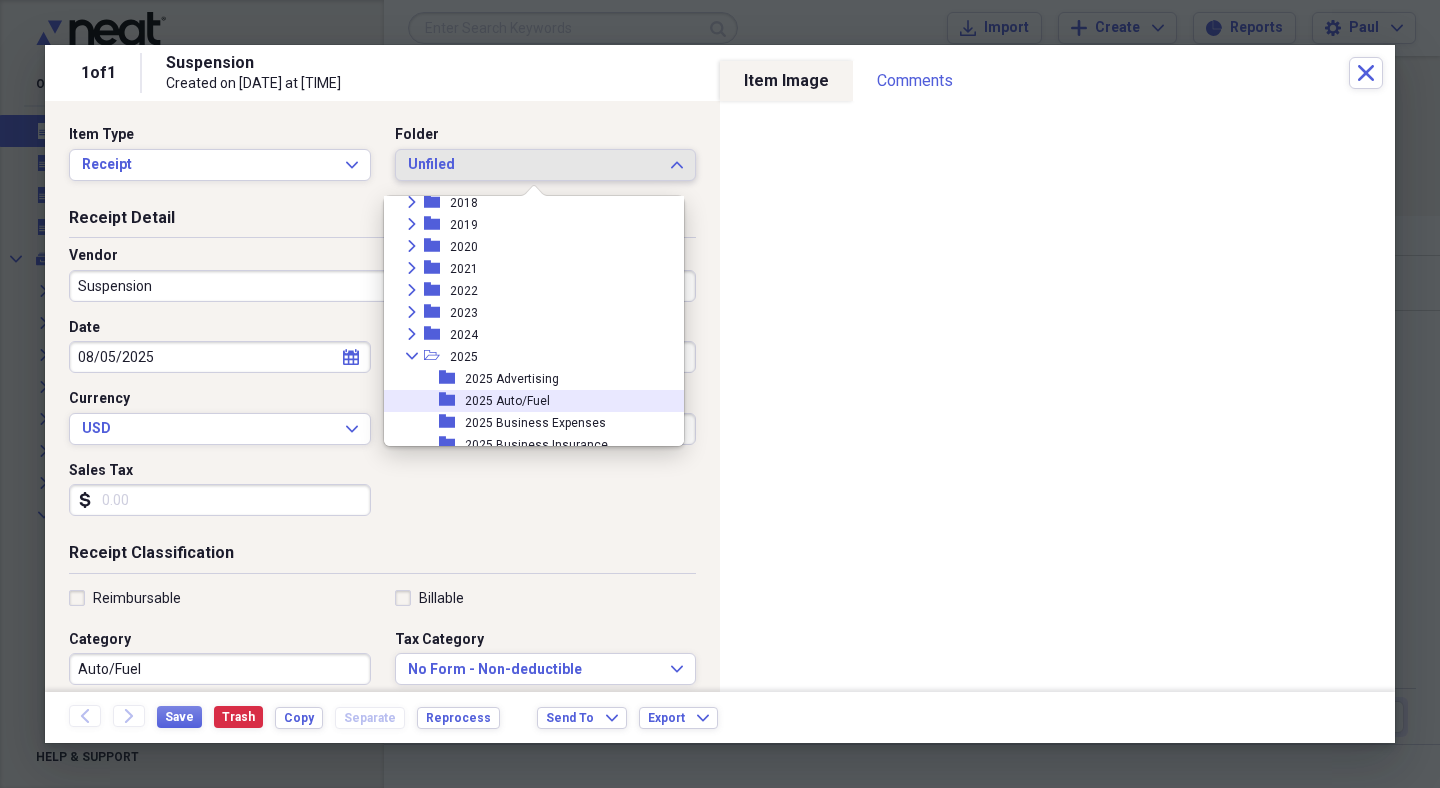 click on "2025 Auto/Fuel" at bounding box center [507, 401] 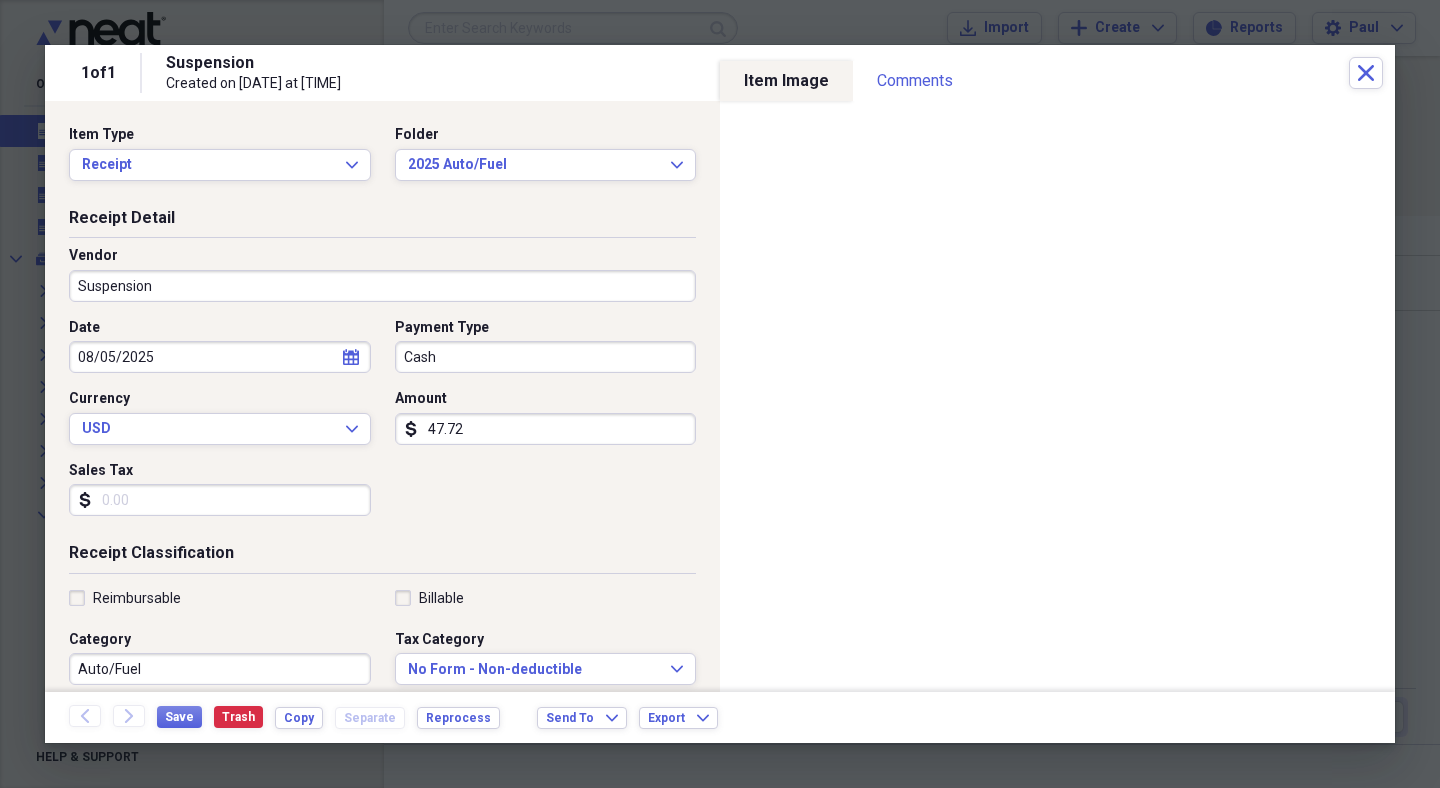 click on "Suspension" at bounding box center [382, 286] 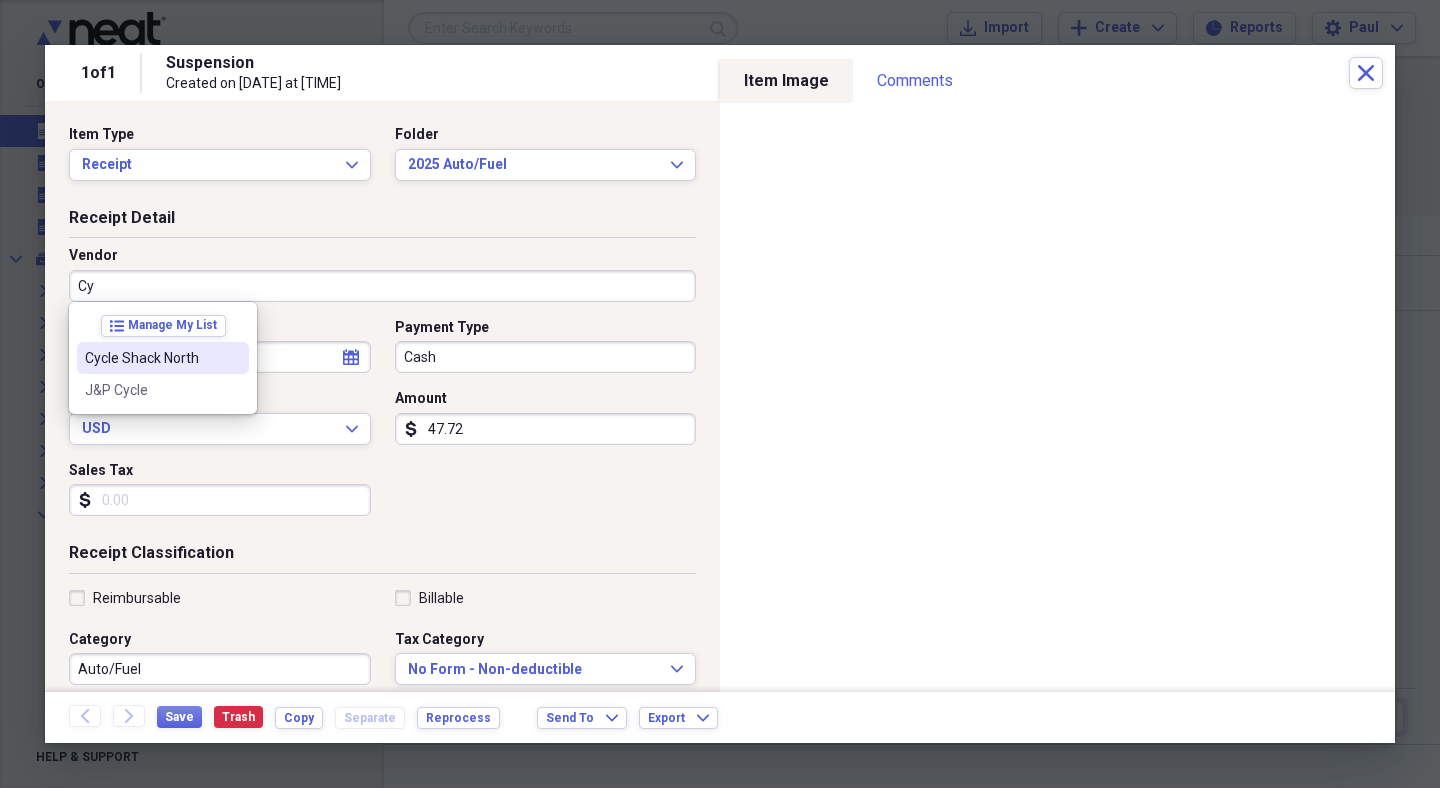 click on "Cycle Shack North" at bounding box center [163, 358] 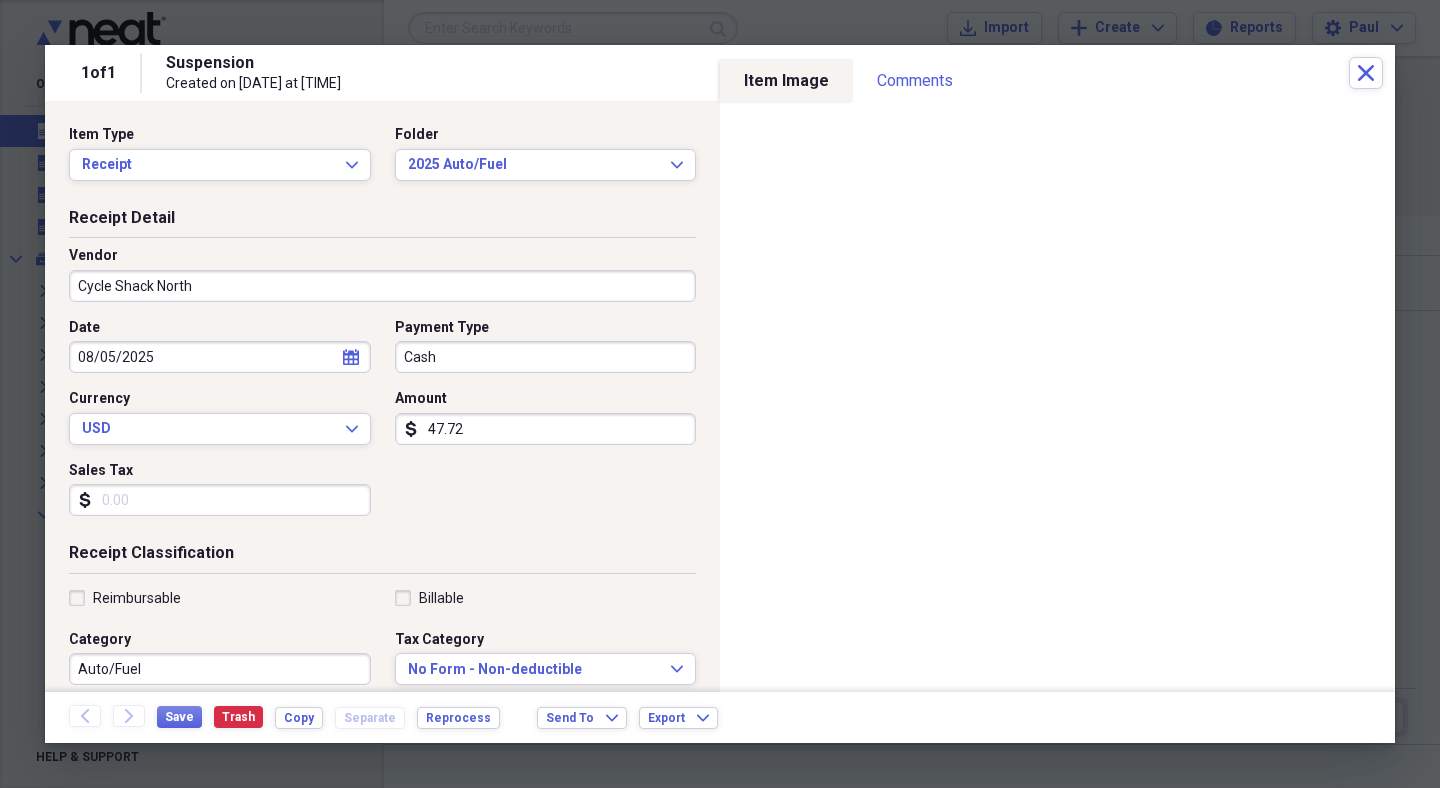 click on "Sales Tax" at bounding box center (220, 500) 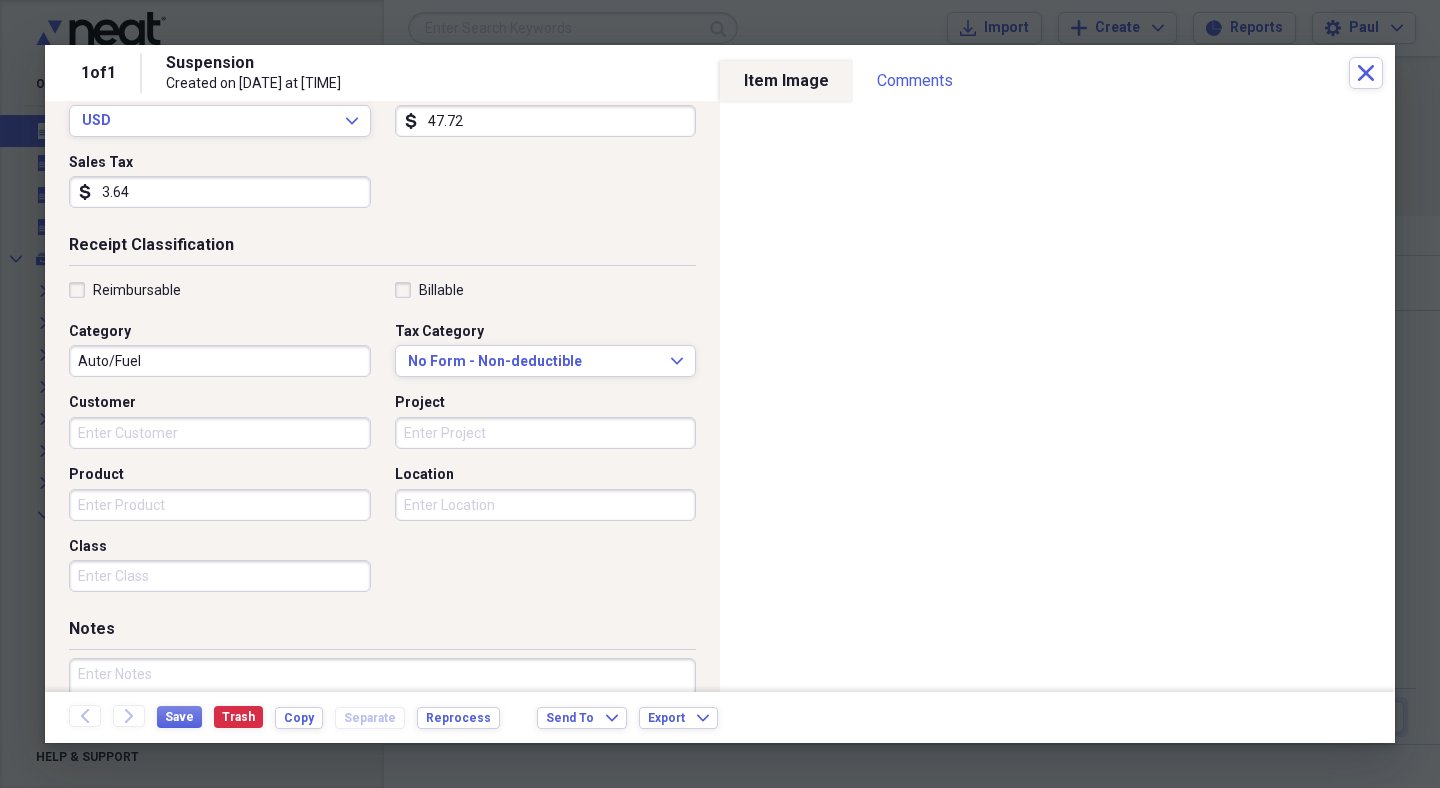 scroll, scrollTop: 315, scrollLeft: 0, axis: vertical 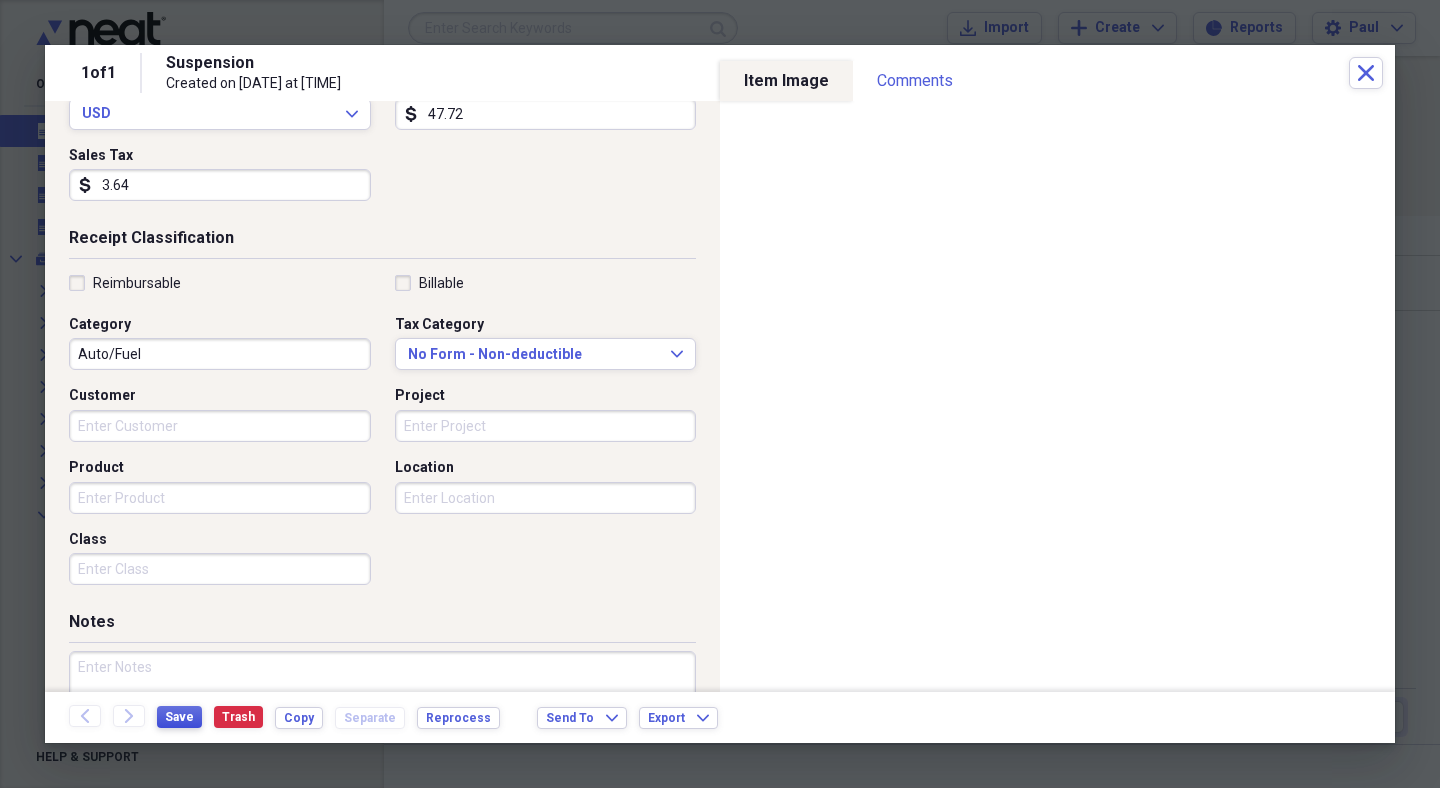 type on "3.64" 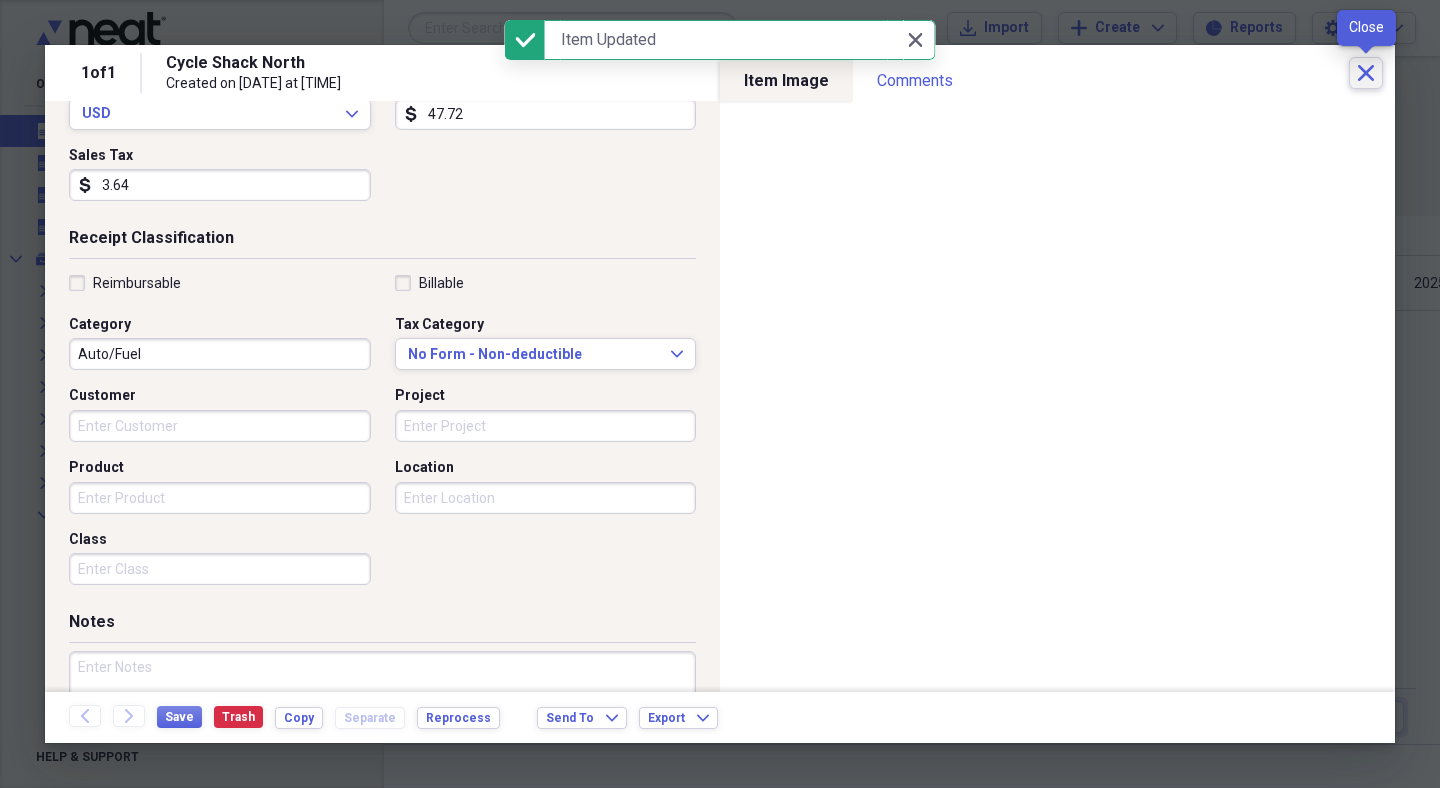 click on "Close" 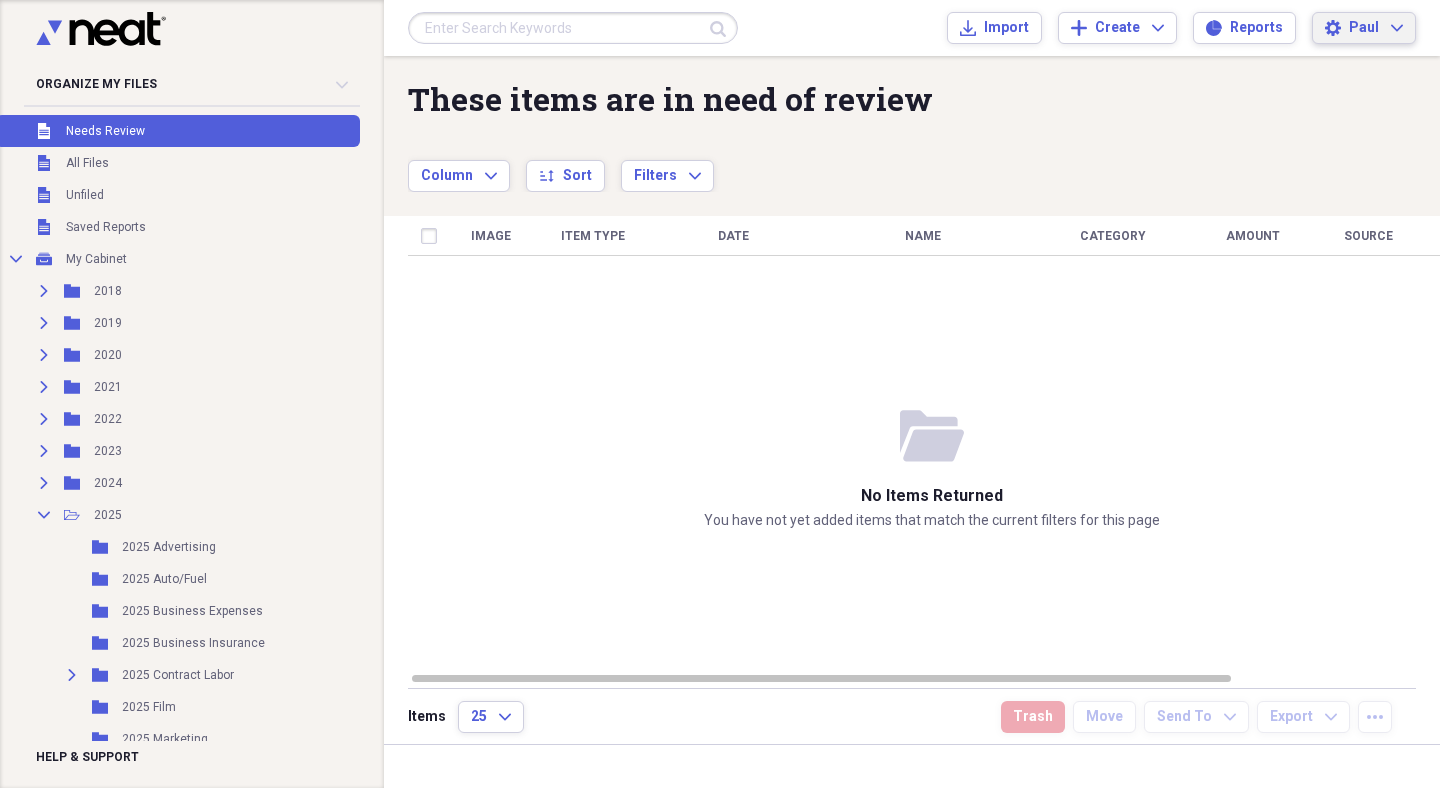 click on "Expand" 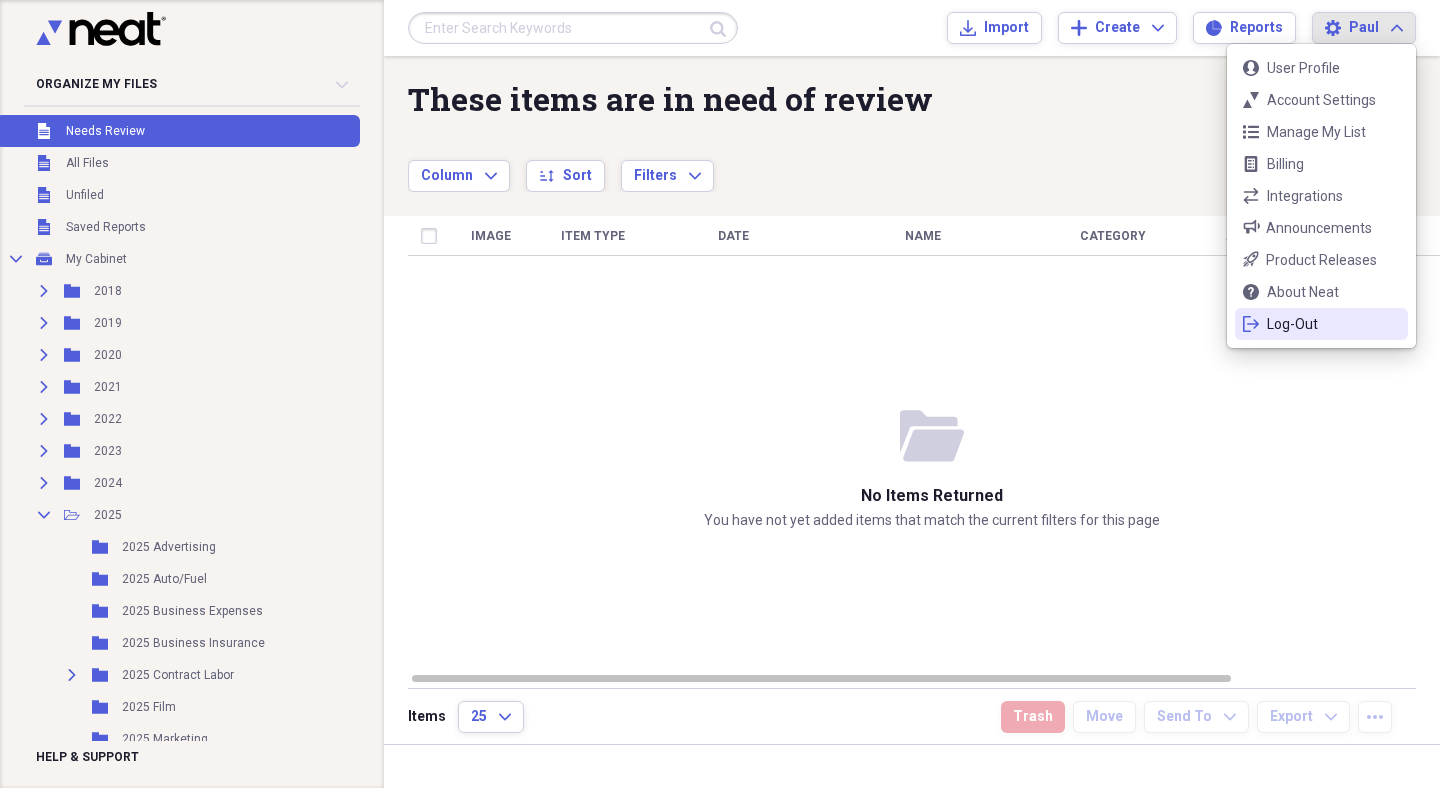 click on "Log-Out" at bounding box center [1321, 324] 